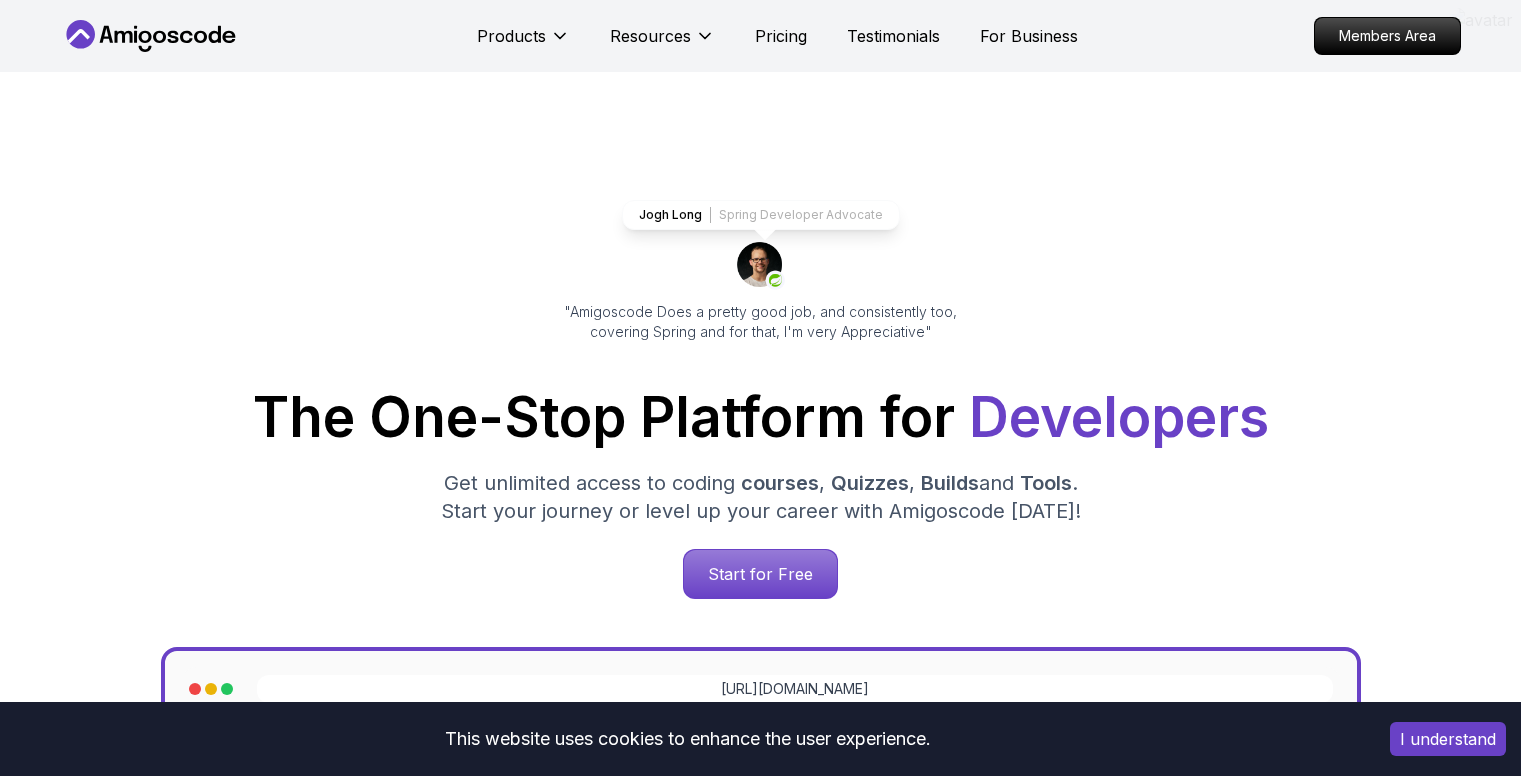 scroll, scrollTop: 200, scrollLeft: 0, axis: vertical 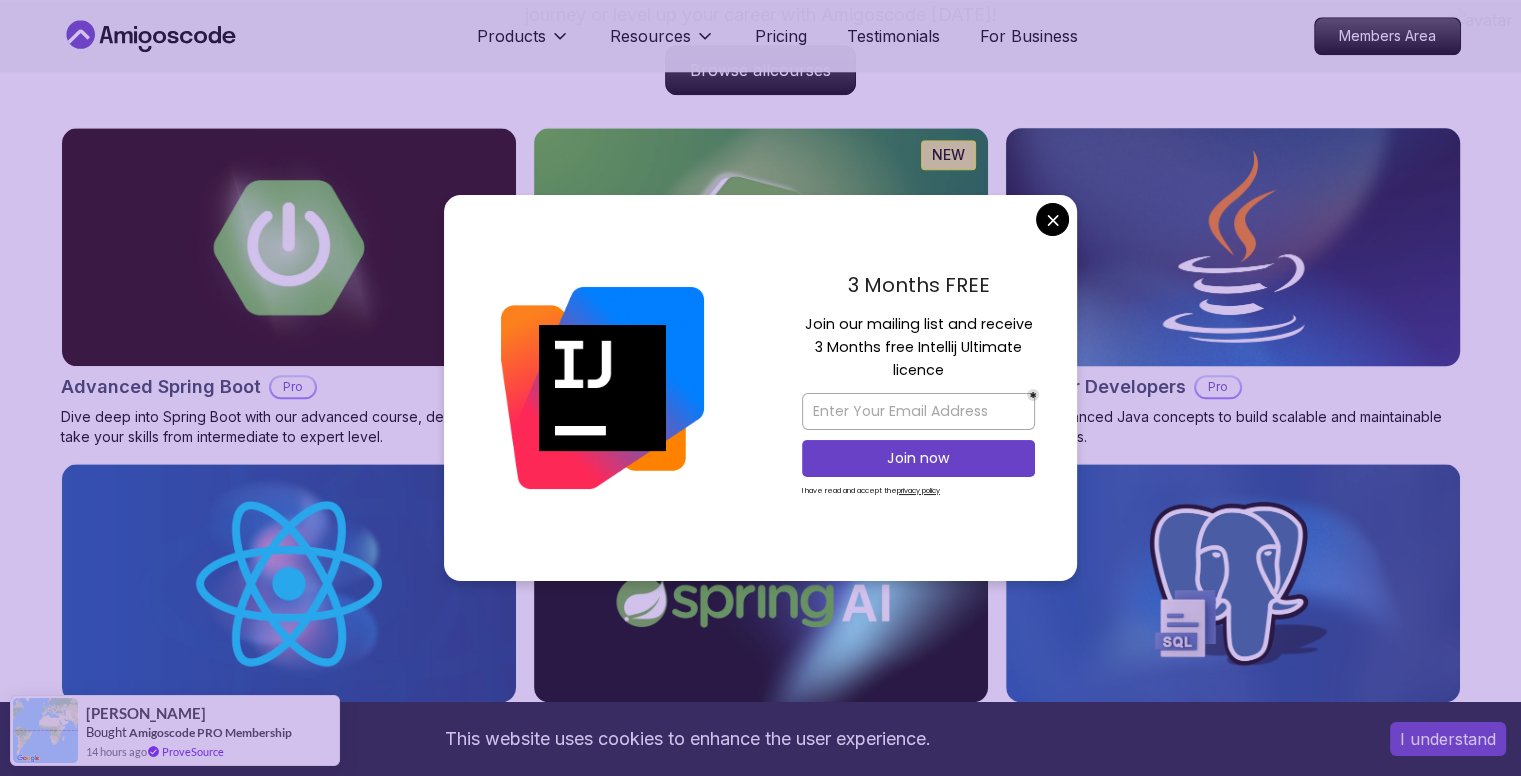 click on "This website uses cookies to enhance the user experience. I understand Products Resources Pricing Testimonials For Business Members Area Products Resources Pricing Testimonials For Business Members Area Jogh Long Spring Developer Advocate "Amigoscode Does a pretty good job, and consistently too, covering Spring and for that, I'm very Appreciative" The One-Stop Platform for   Developers Get unlimited access to coding   courses ,   Quizzes ,   Builds  and   Tools . Start your journey or level up your career with Amigoscode today! Start for Free https://amigoscode.com/dashboard OUR AMIGO STUDENTS WORK IN TOP COMPANIES Courses Builds Discover Amigoscode's Latest   Premium Courses! Get unlimited access to coding   courses ,   Quizzes ,   Builds  and   Tools . Start your journey or level up your career with Amigoscode today! Browse all  courses Advanced Spring Boot Pro Dive deep into Spring Boot with our advanced course, designed to take your skills from intermediate to expert level. NEW Spring Boot for Beginners" at bounding box center [760, 3760] 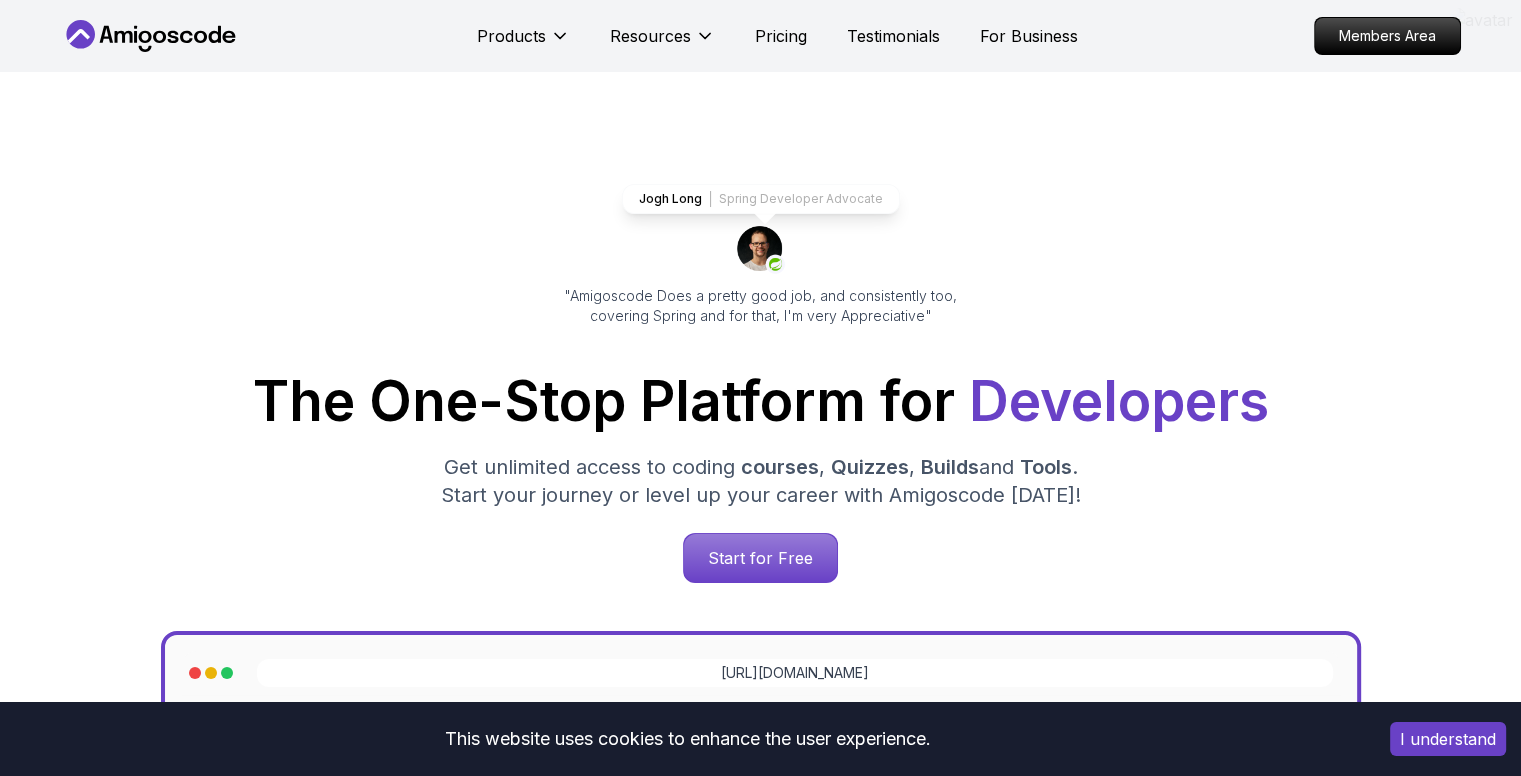 scroll, scrollTop: 0, scrollLeft: 0, axis: both 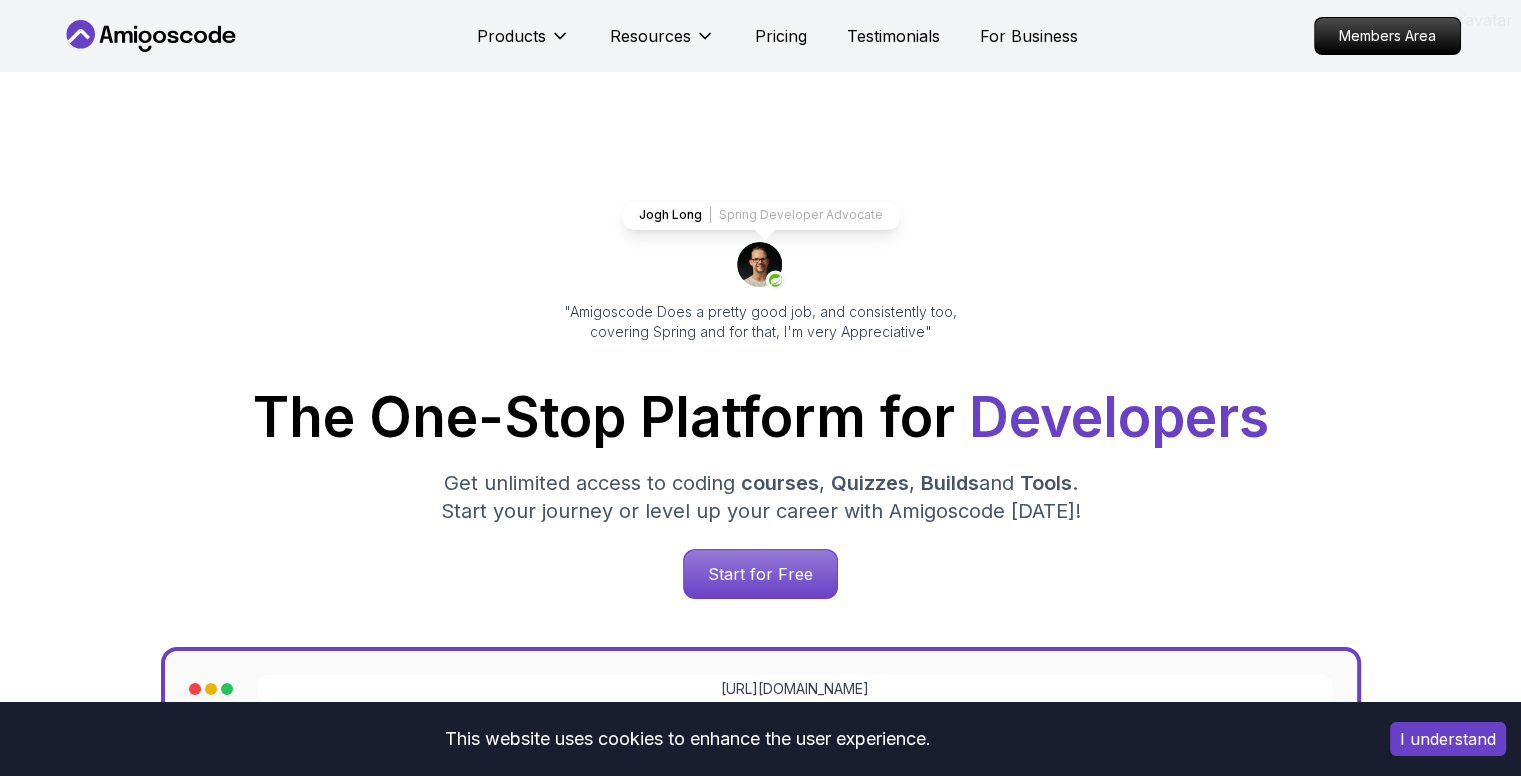 click on "Spring Developer Advocate" at bounding box center (801, 215) 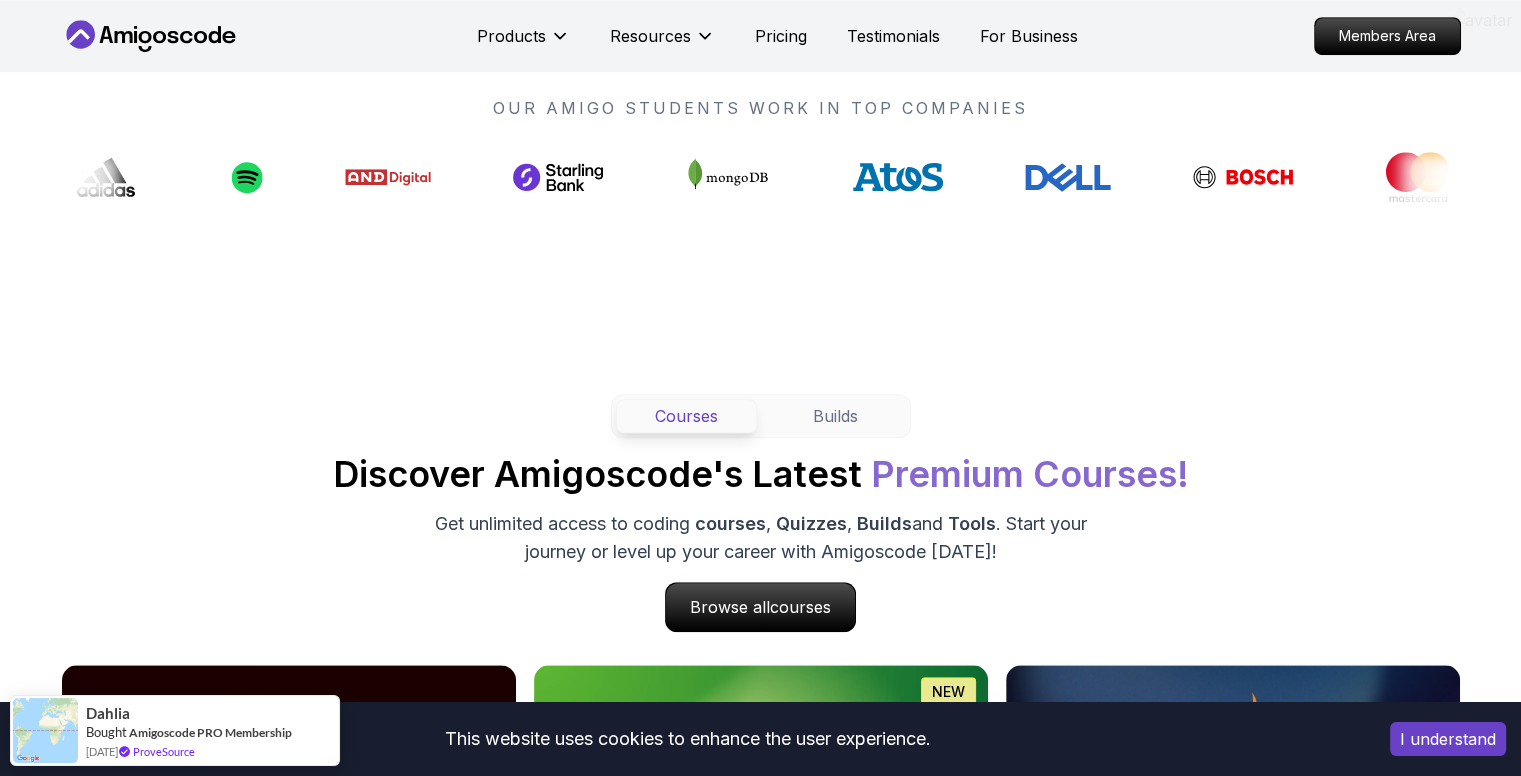 scroll, scrollTop: 1600, scrollLeft: 0, axis: vertical 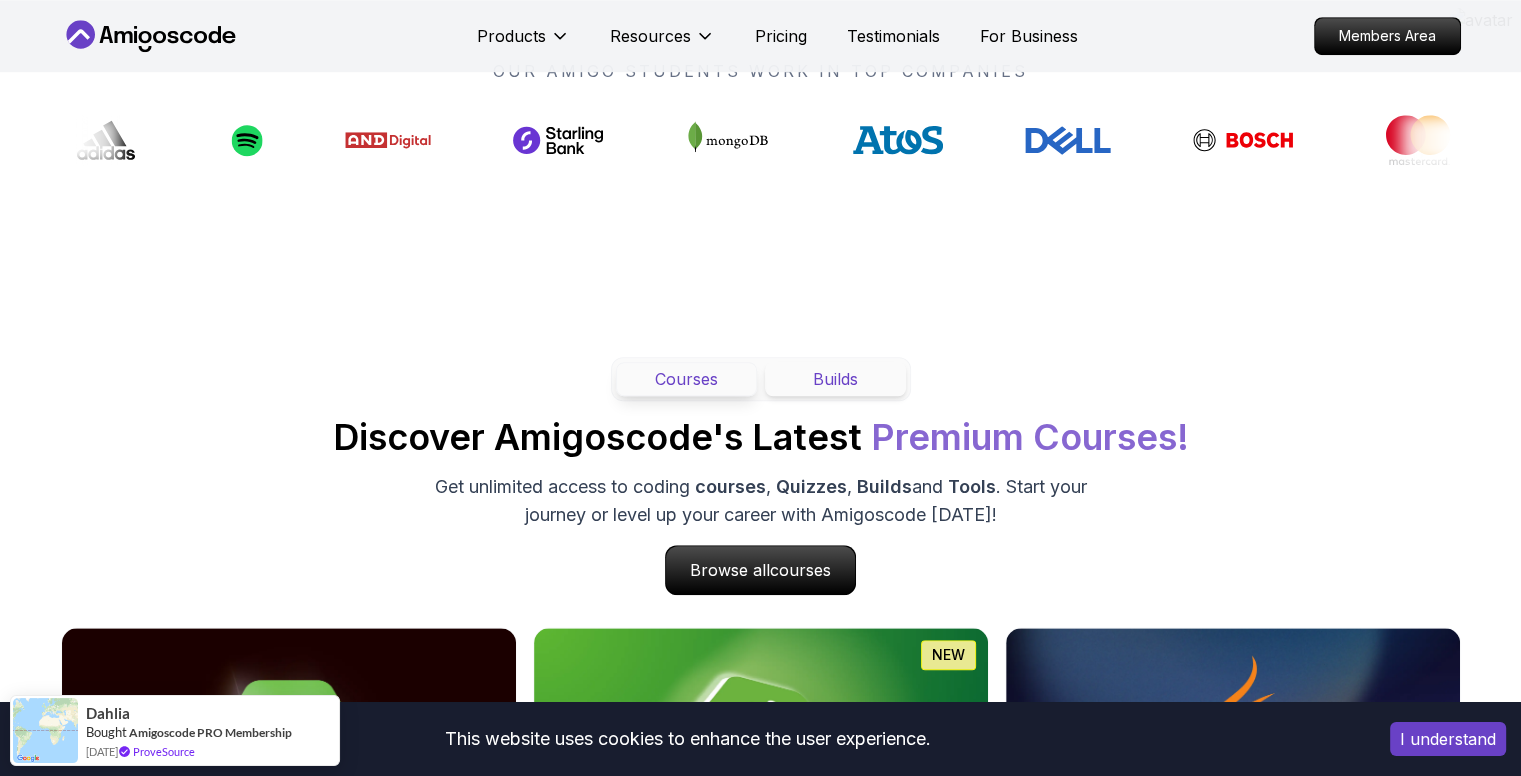 click on "Builds" at bounding box center [835, 379] 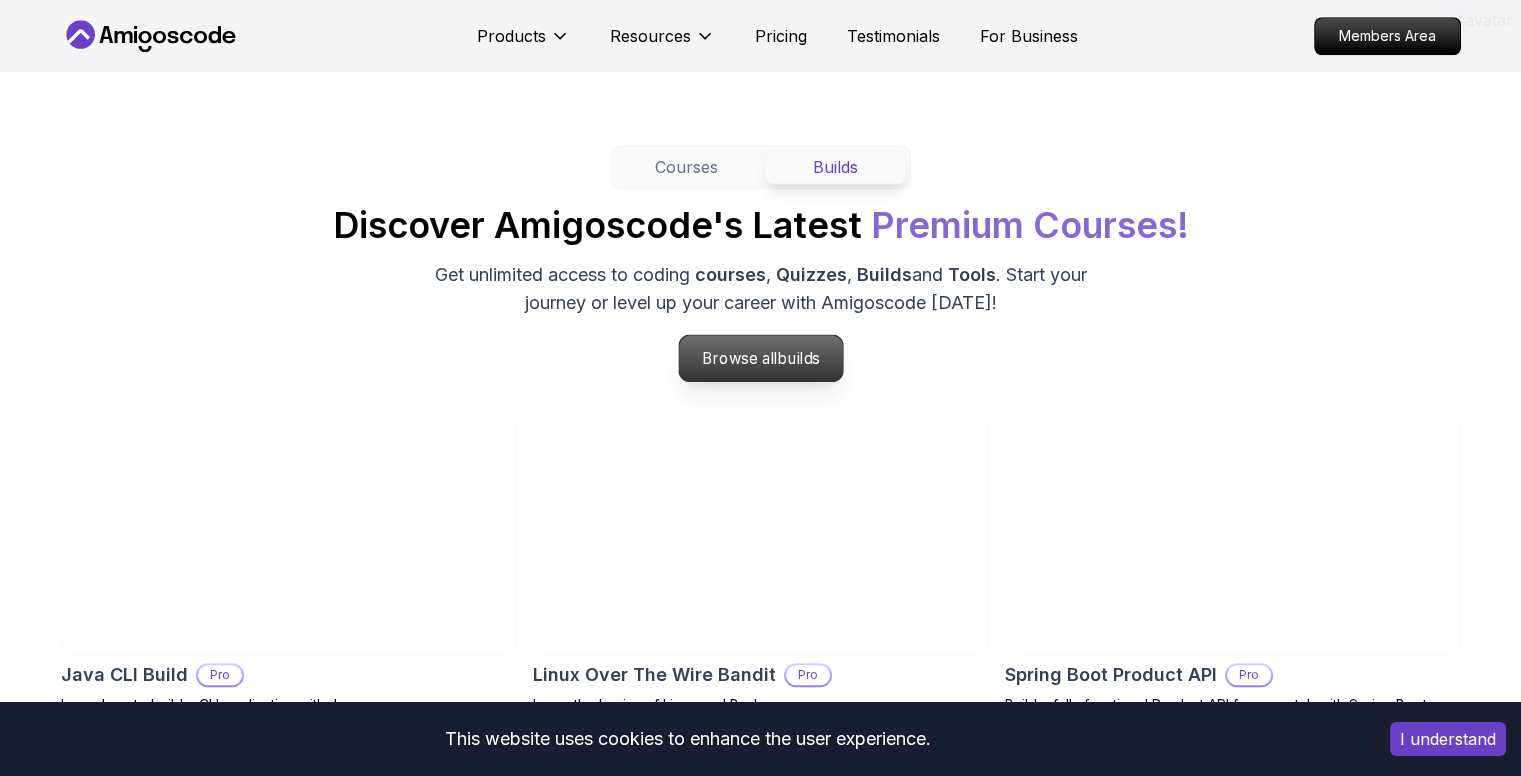 scroll, scrollTop: 1700, scrollLeft: 0, axis: vertical 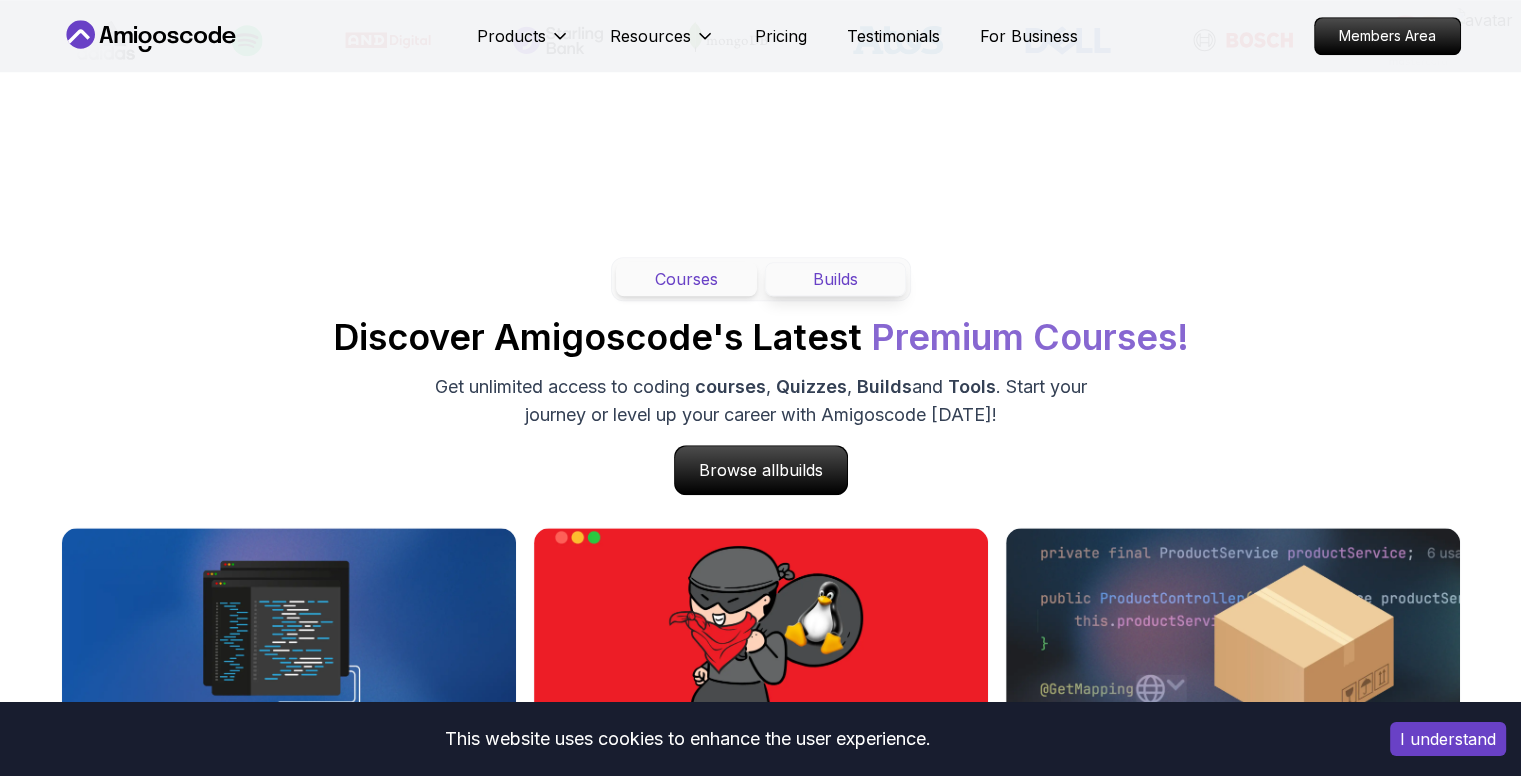 click on "Courses" at bounding box center (686, 279) 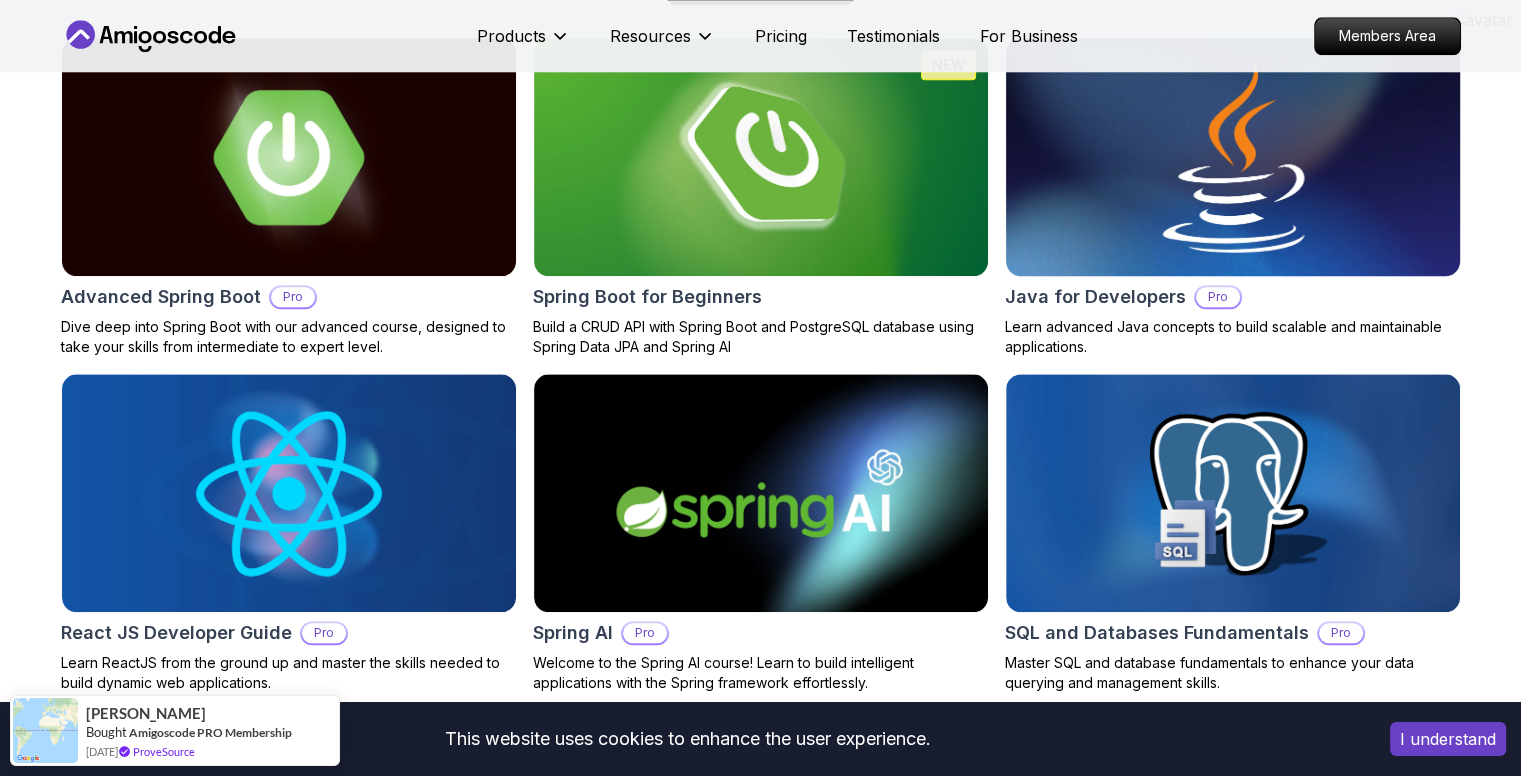 scroll, scrollTop: 2300, scrollLeft: 0, axis: vertical 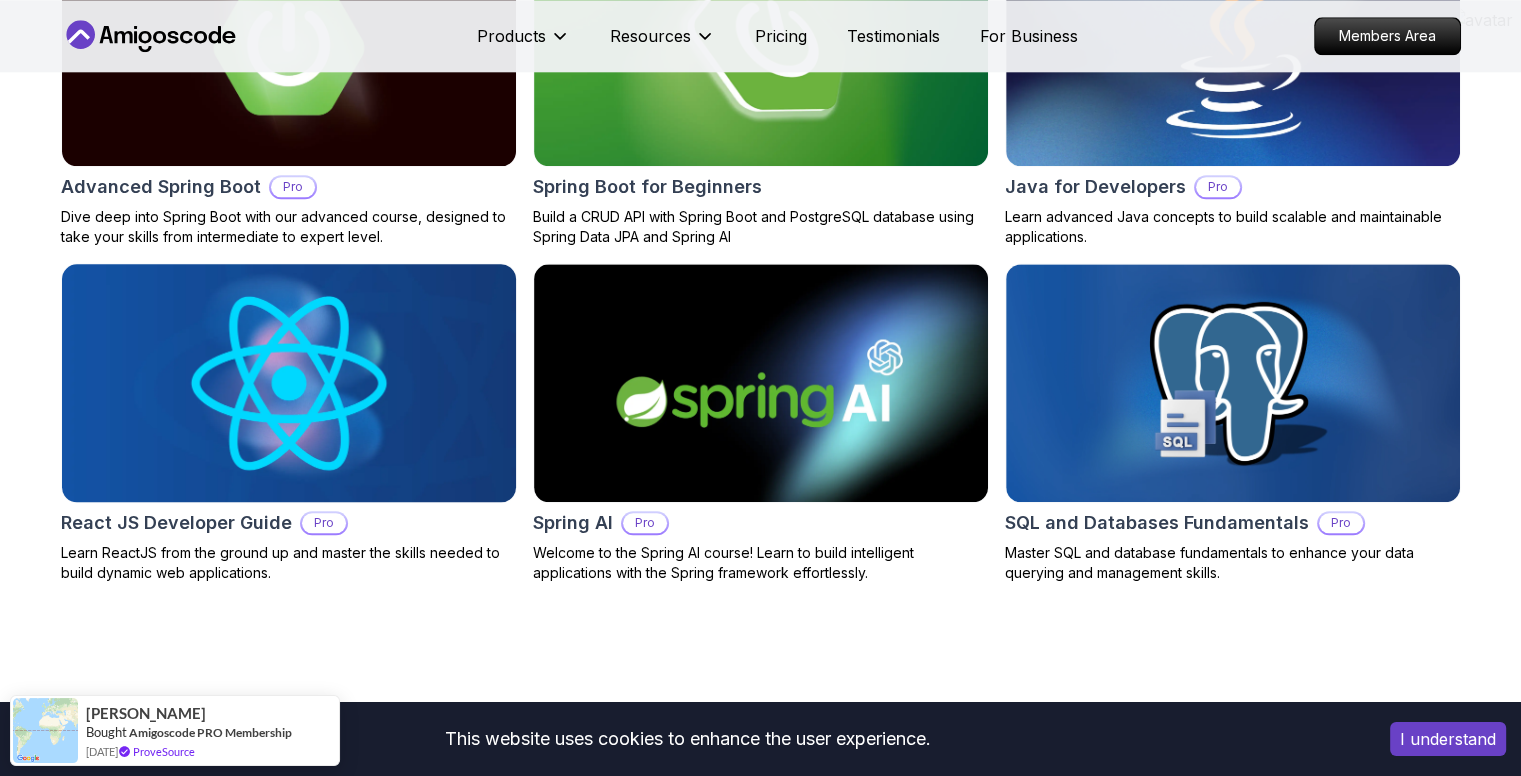 click at bounding box center [288, 383] 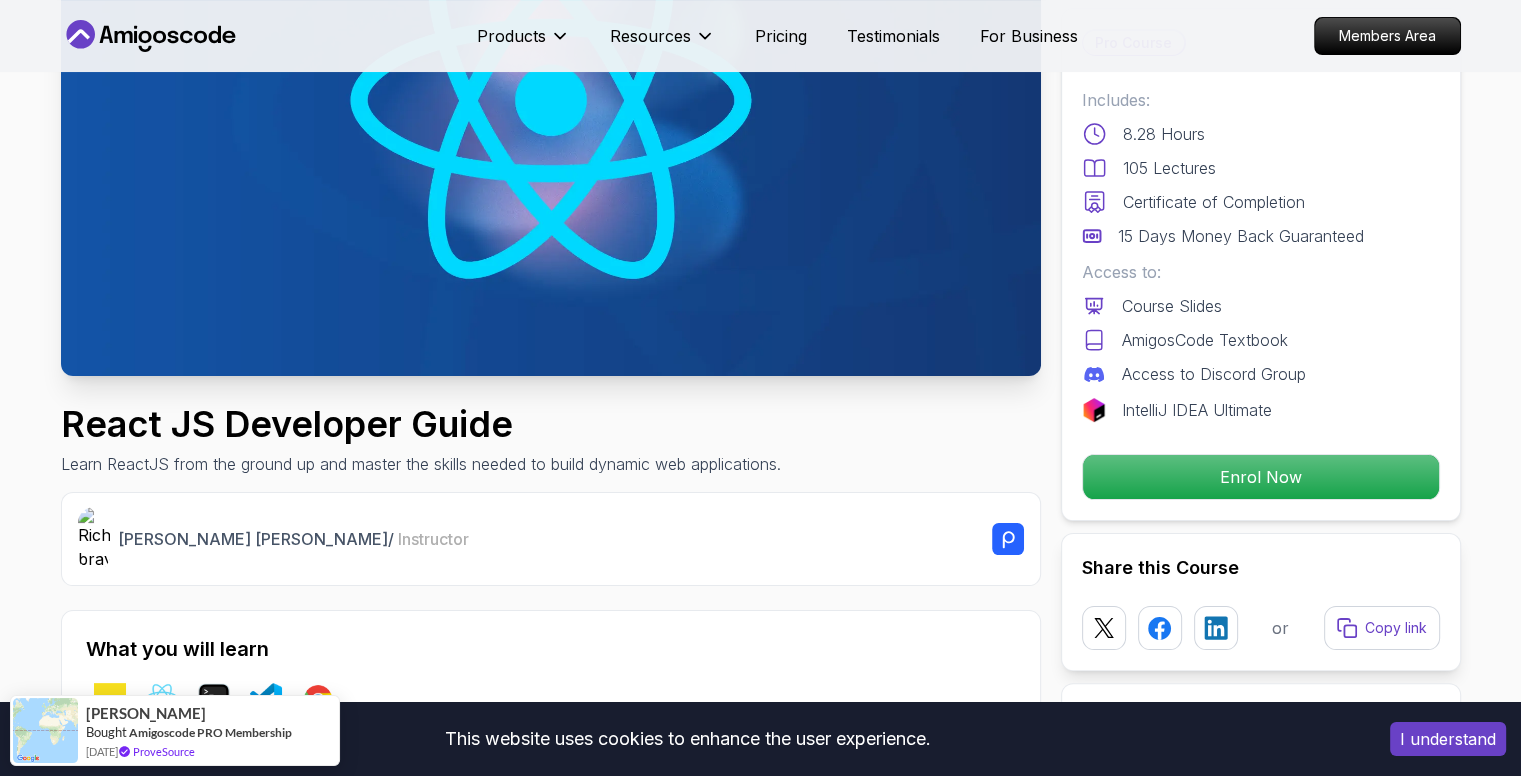 scroll, scrollTop: 0, scrollLeft: 0, axis: both 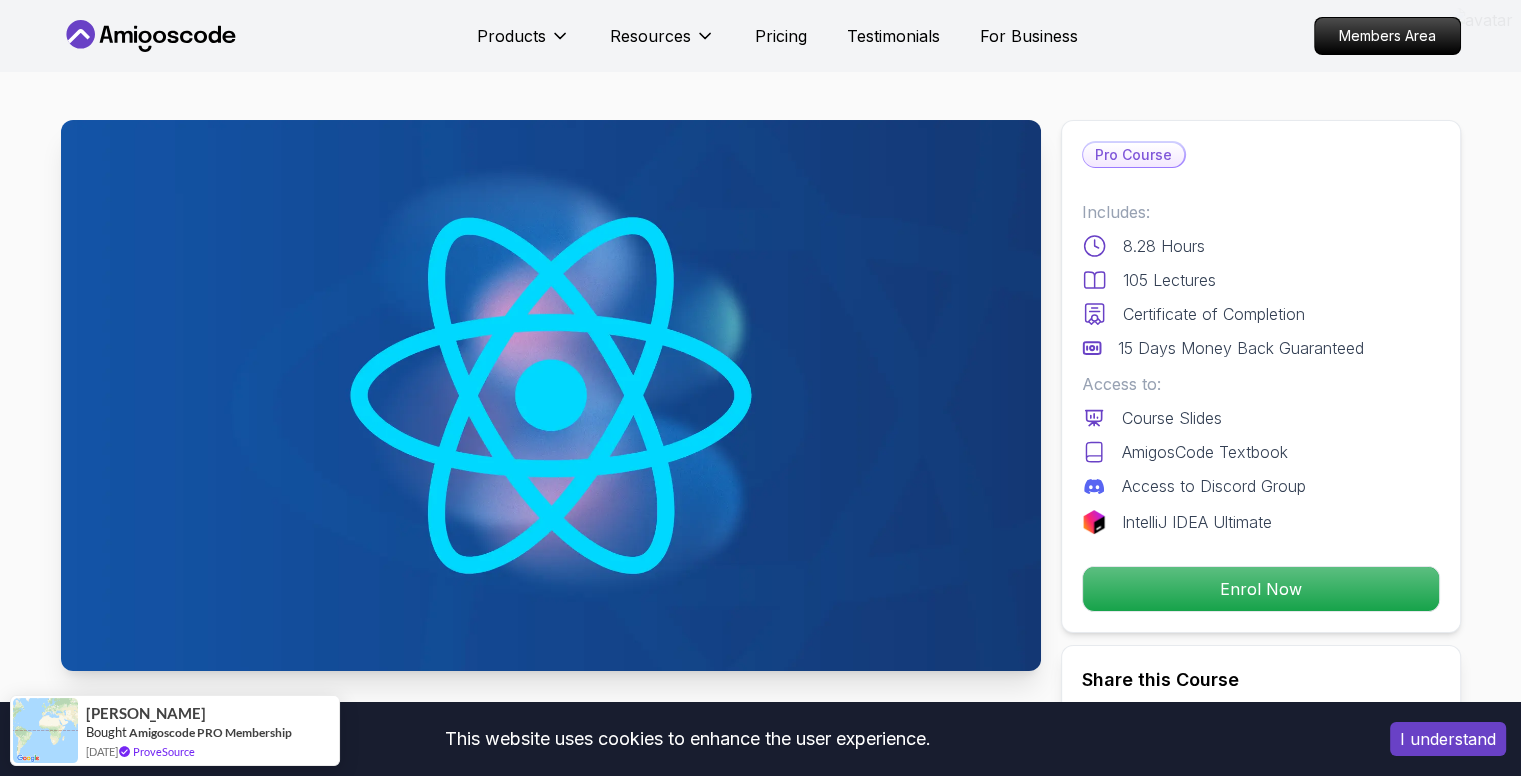 click on "I understand" at bounding box center [1448, 739] 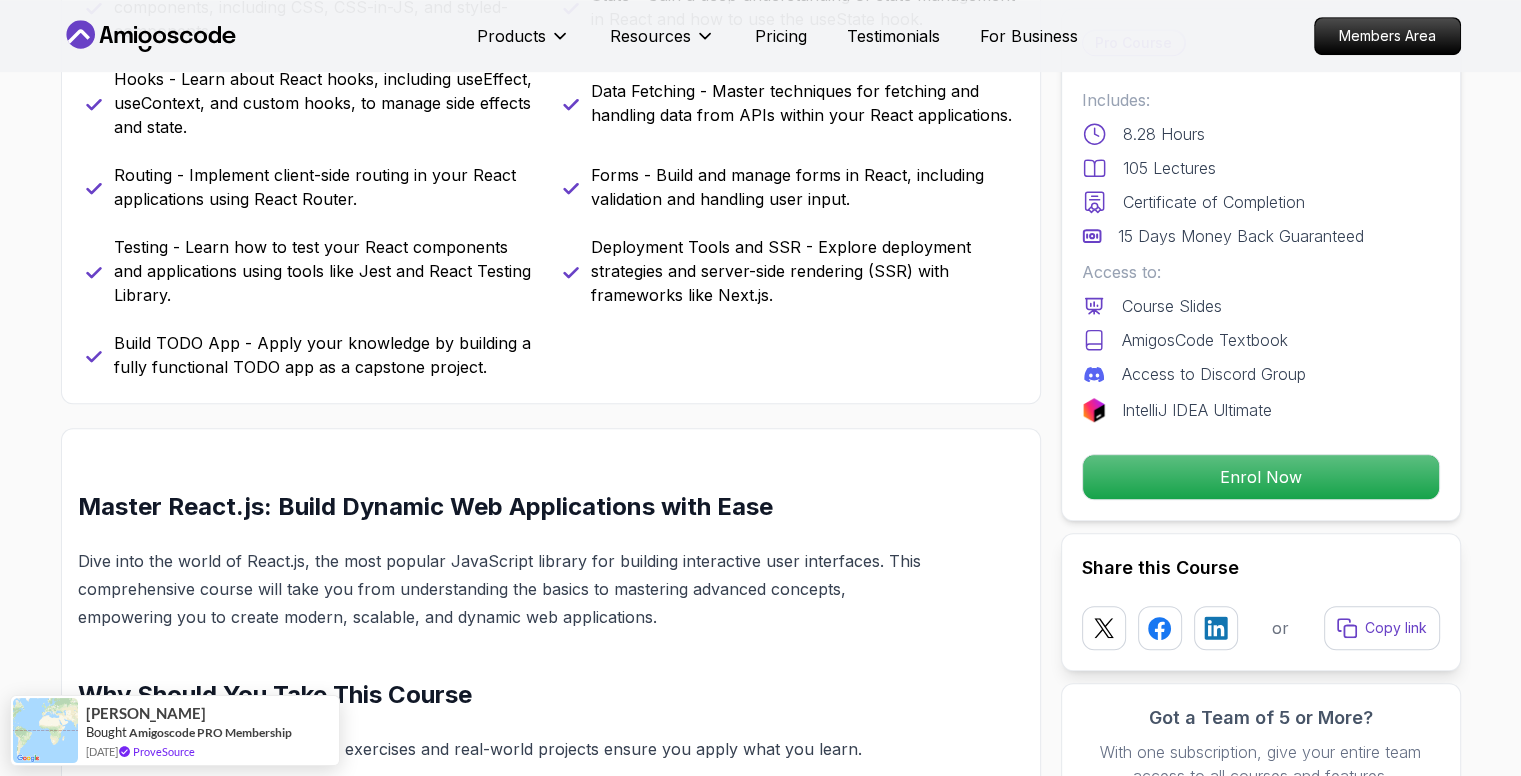 scroll, scrollTop: 1000, scrollLeft: 0, axis: vertical 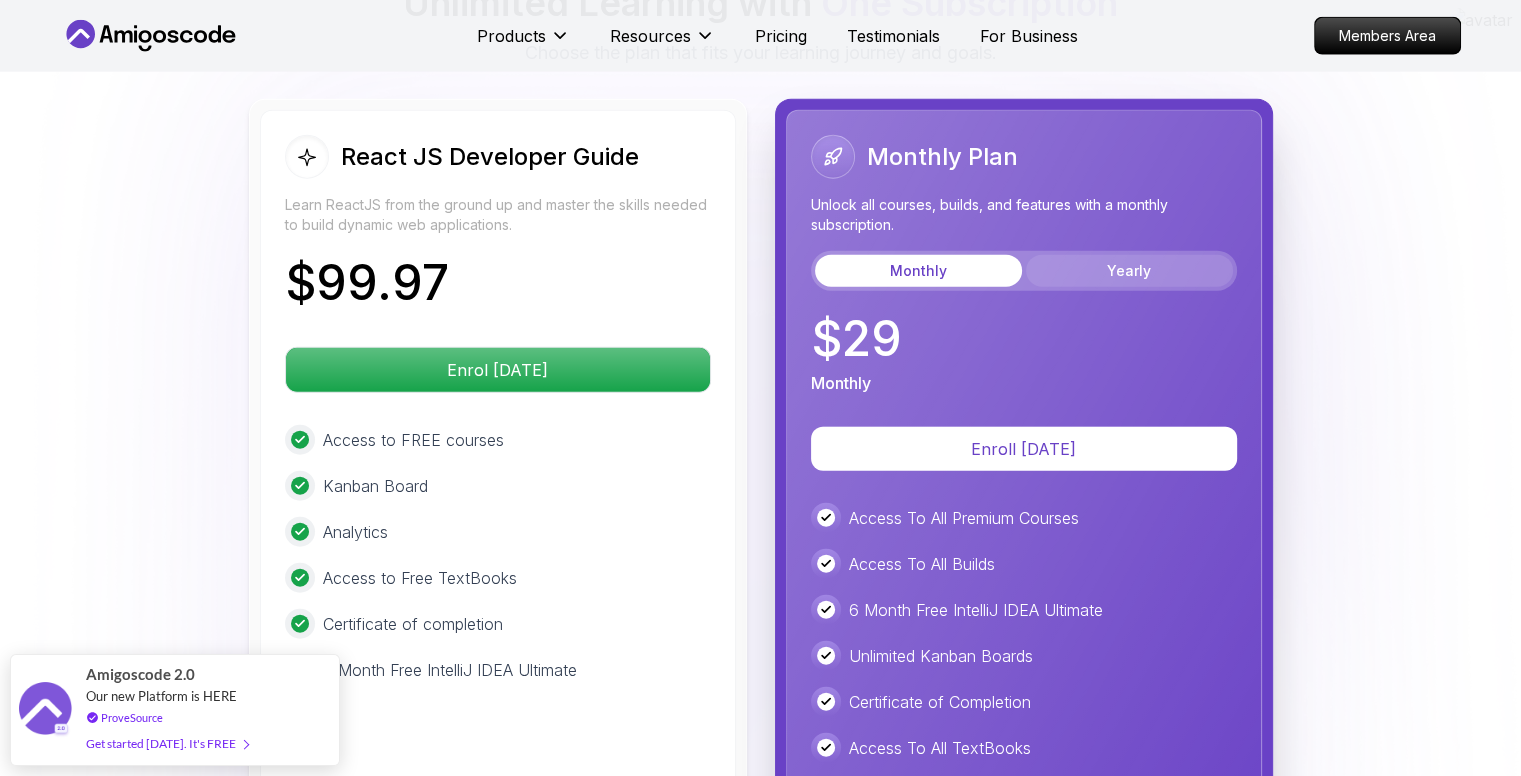 click on "Yearly" at bounding box center [1129, 271] 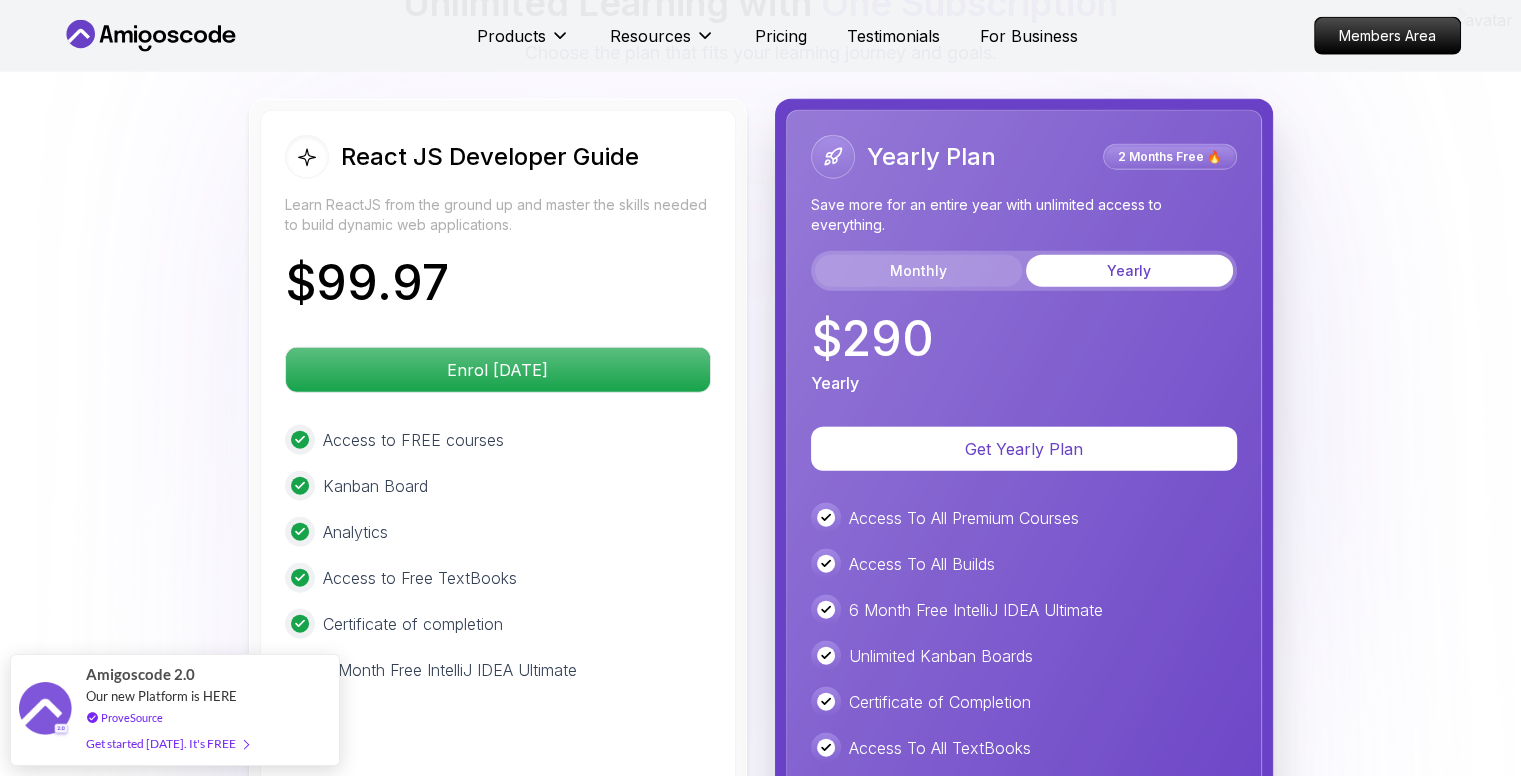 click on "Monthly" at bounding box center [918, 271] 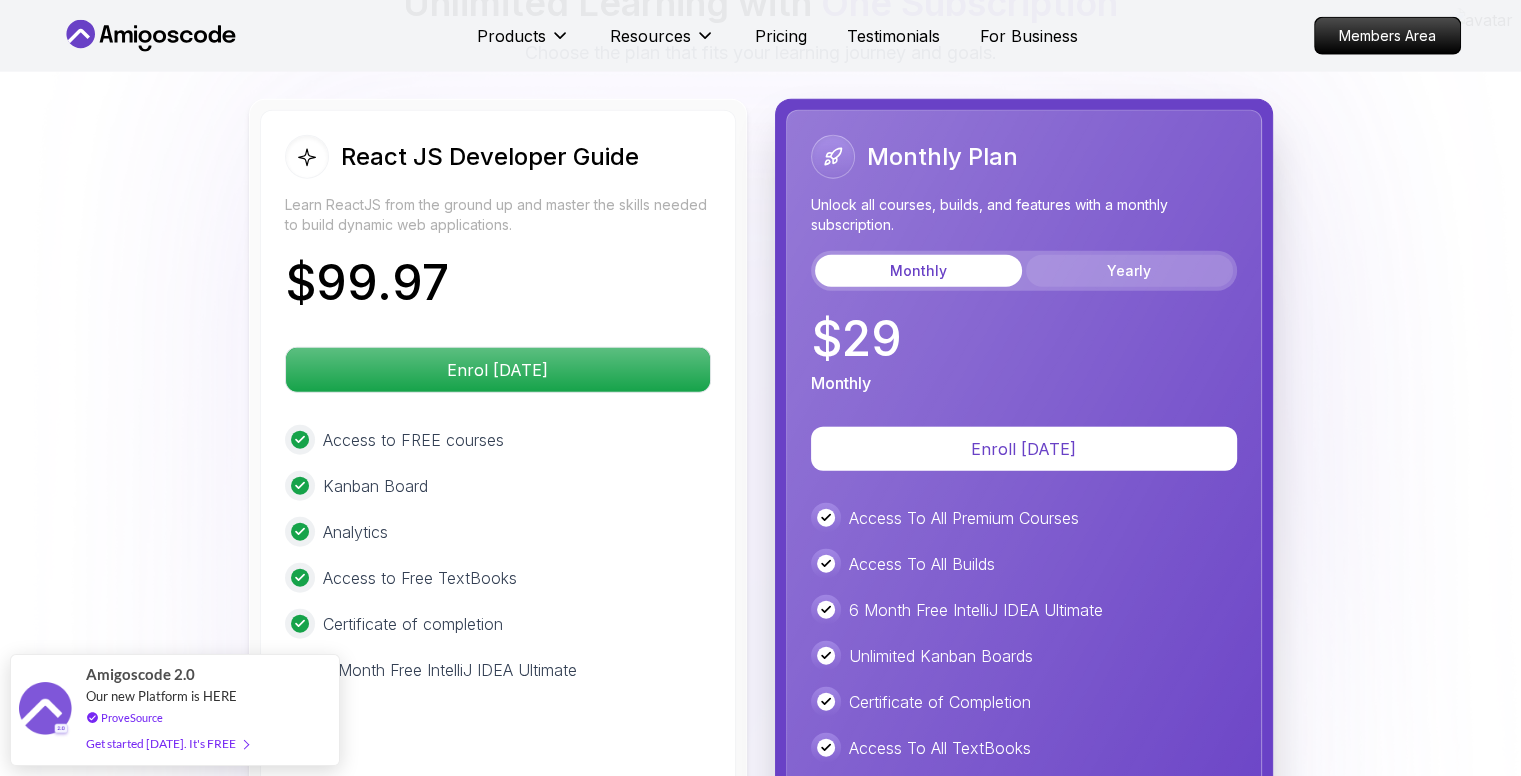 click on "Yearly" at bounding box center [1129, 271] 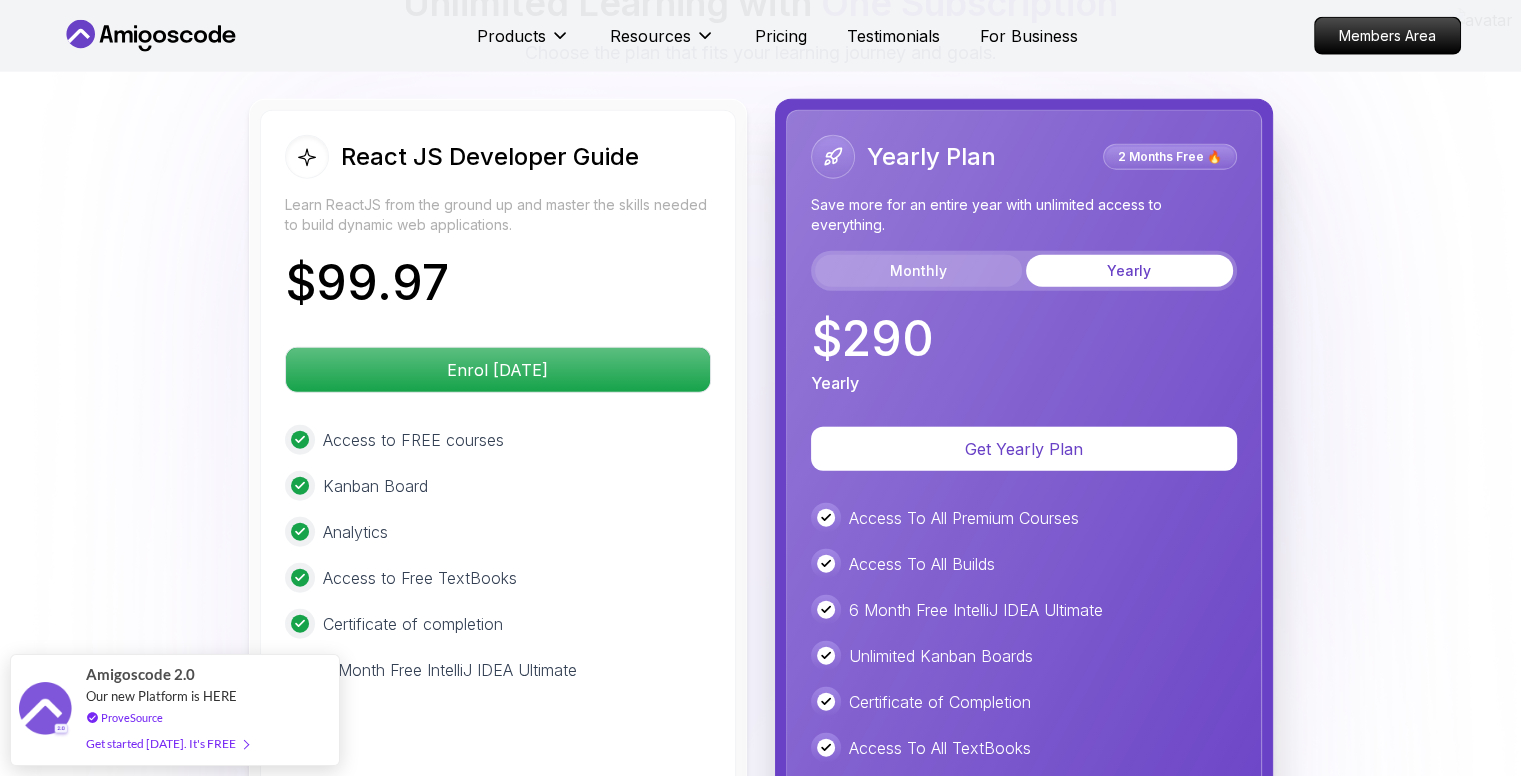 click on "Monthly" at bounding box center [918, 271] 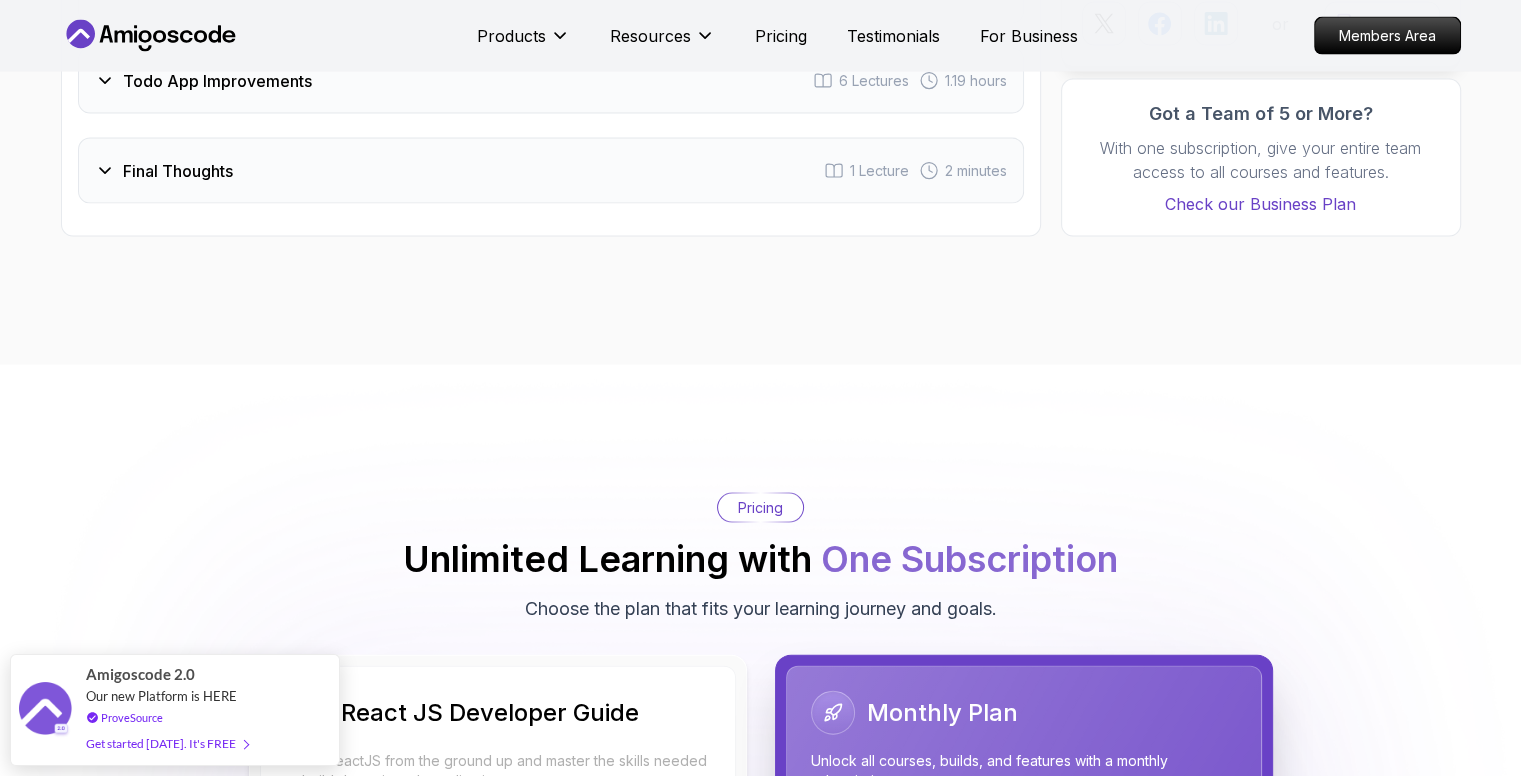 scroll, scrollTop: 4264, scrollLeft: 0, axis: vertical 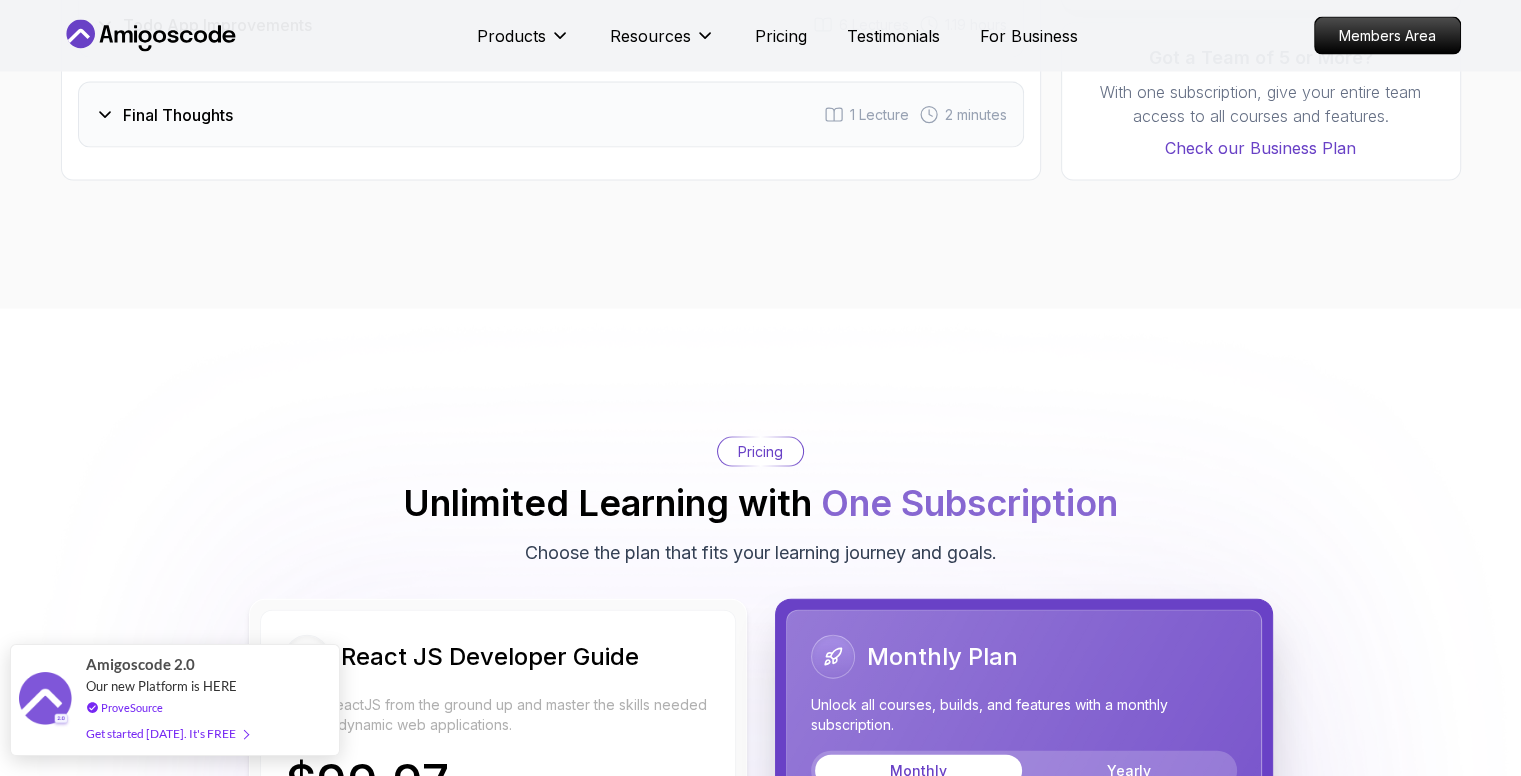 click on "Get started today. It's FREE" at bounding box center (167, 733) 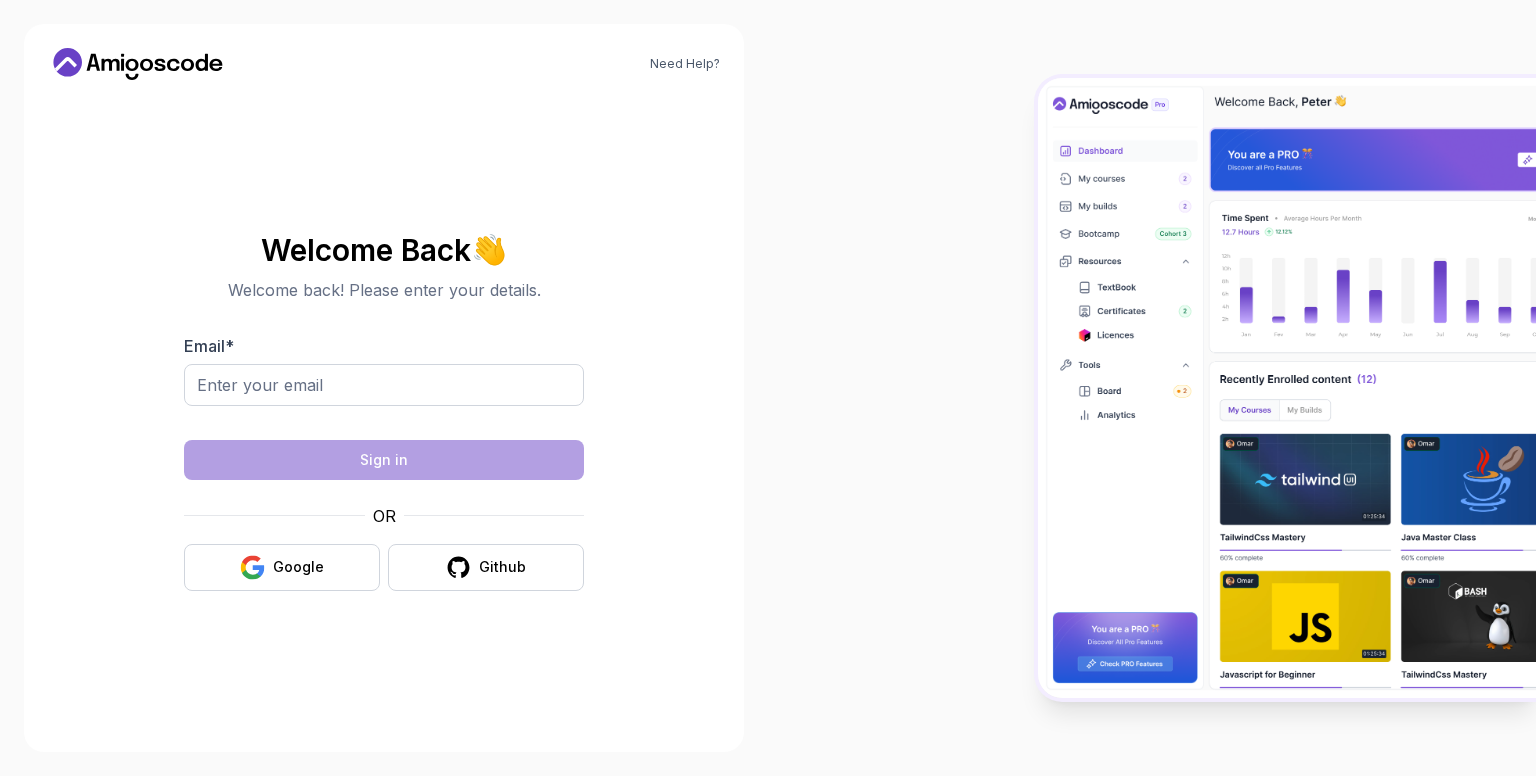 scroll, scrollTop: 0, scrollLeft: 0, axis: both 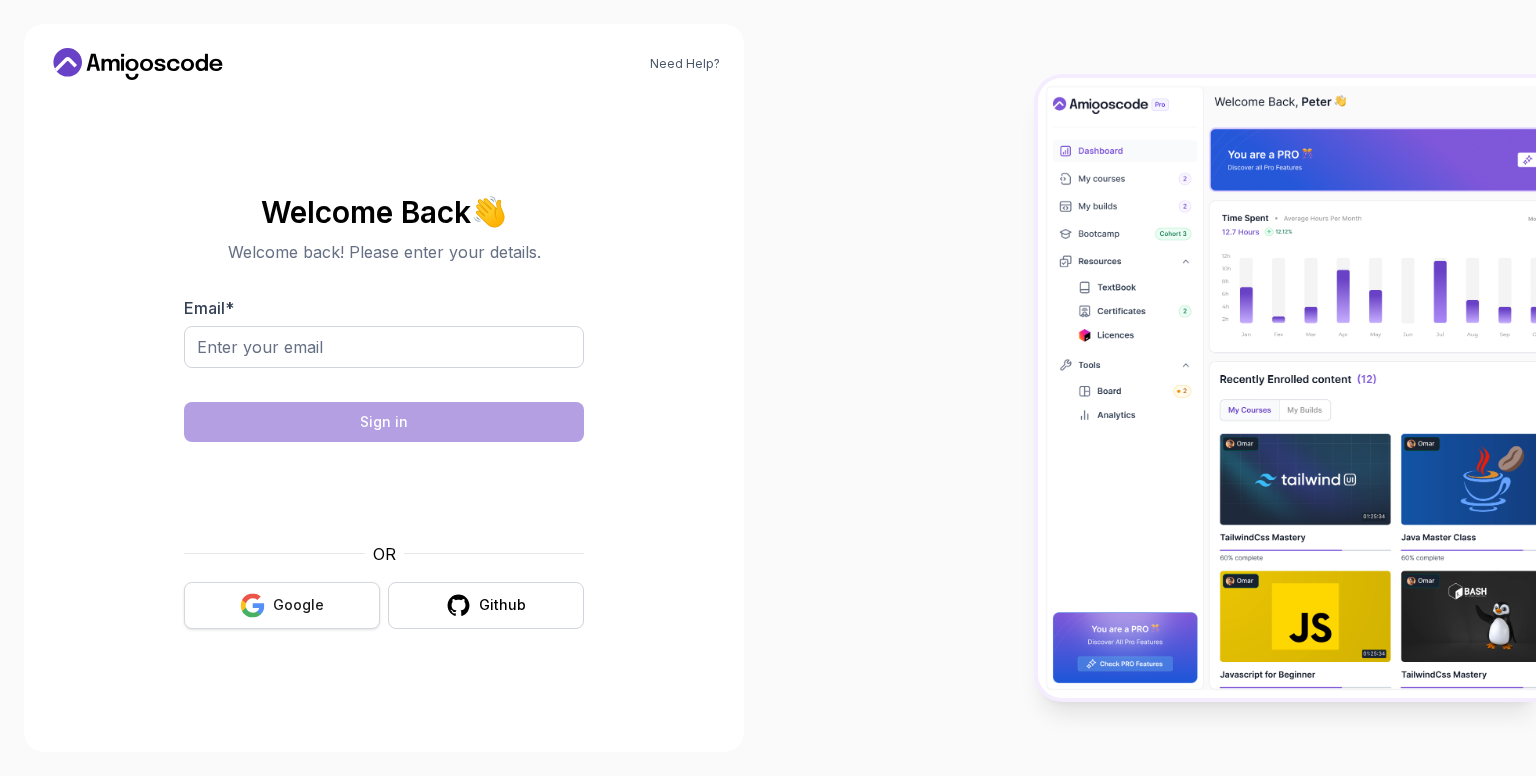 click 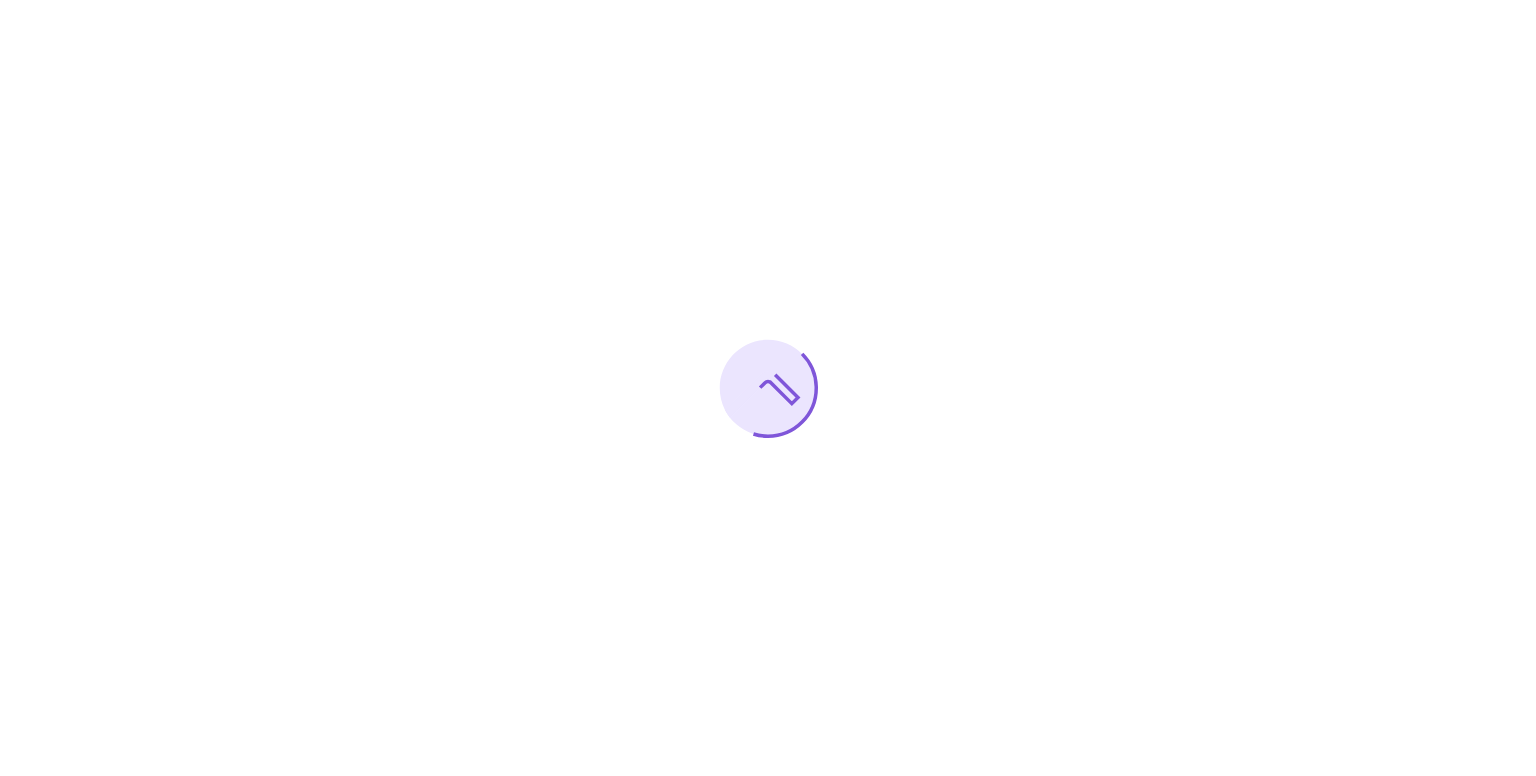 scroll, scrollTop: 0, scrollLeft: 0, axis: both 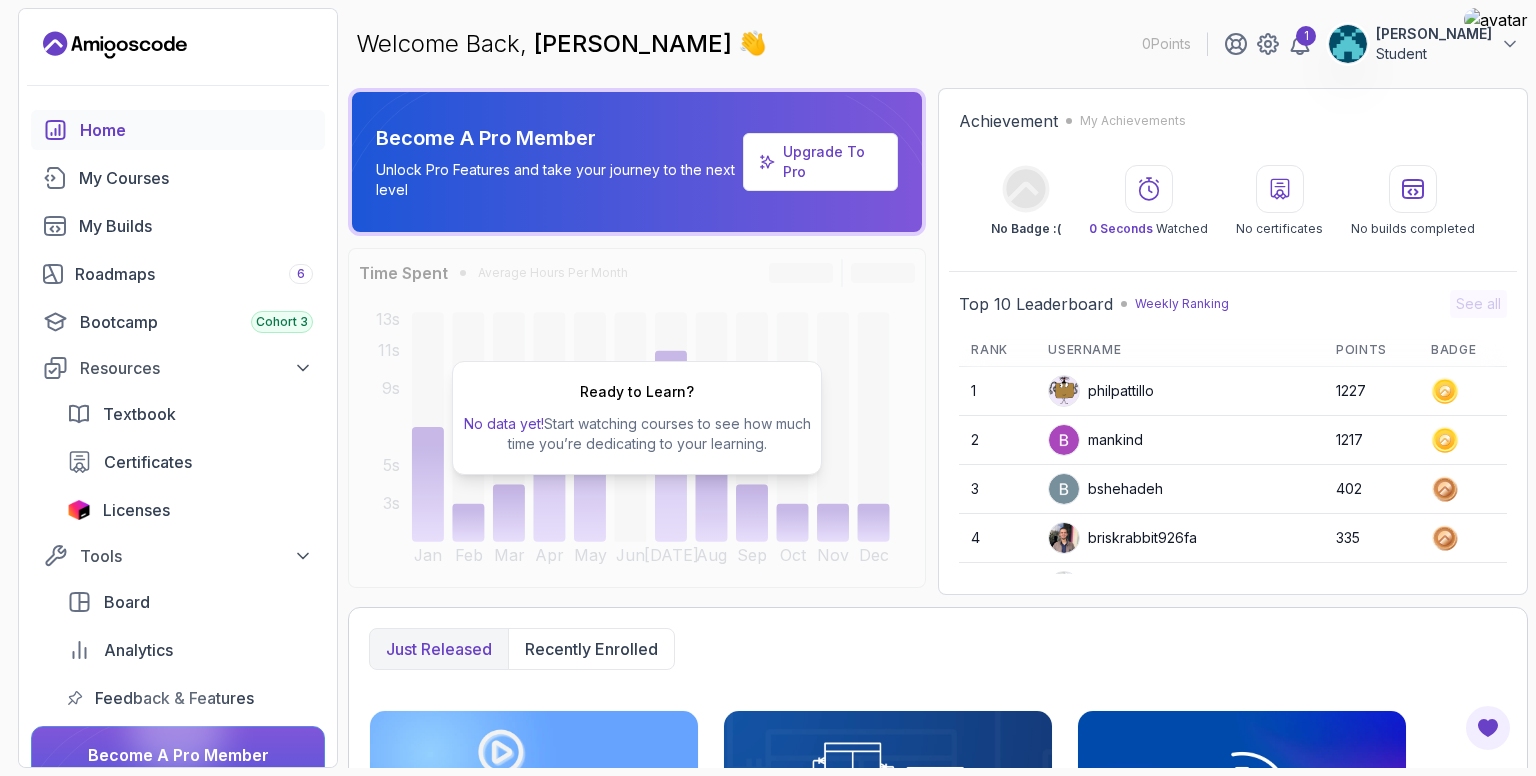 click on "Felix Joseph J Student" at bounding box center [1424, 44] 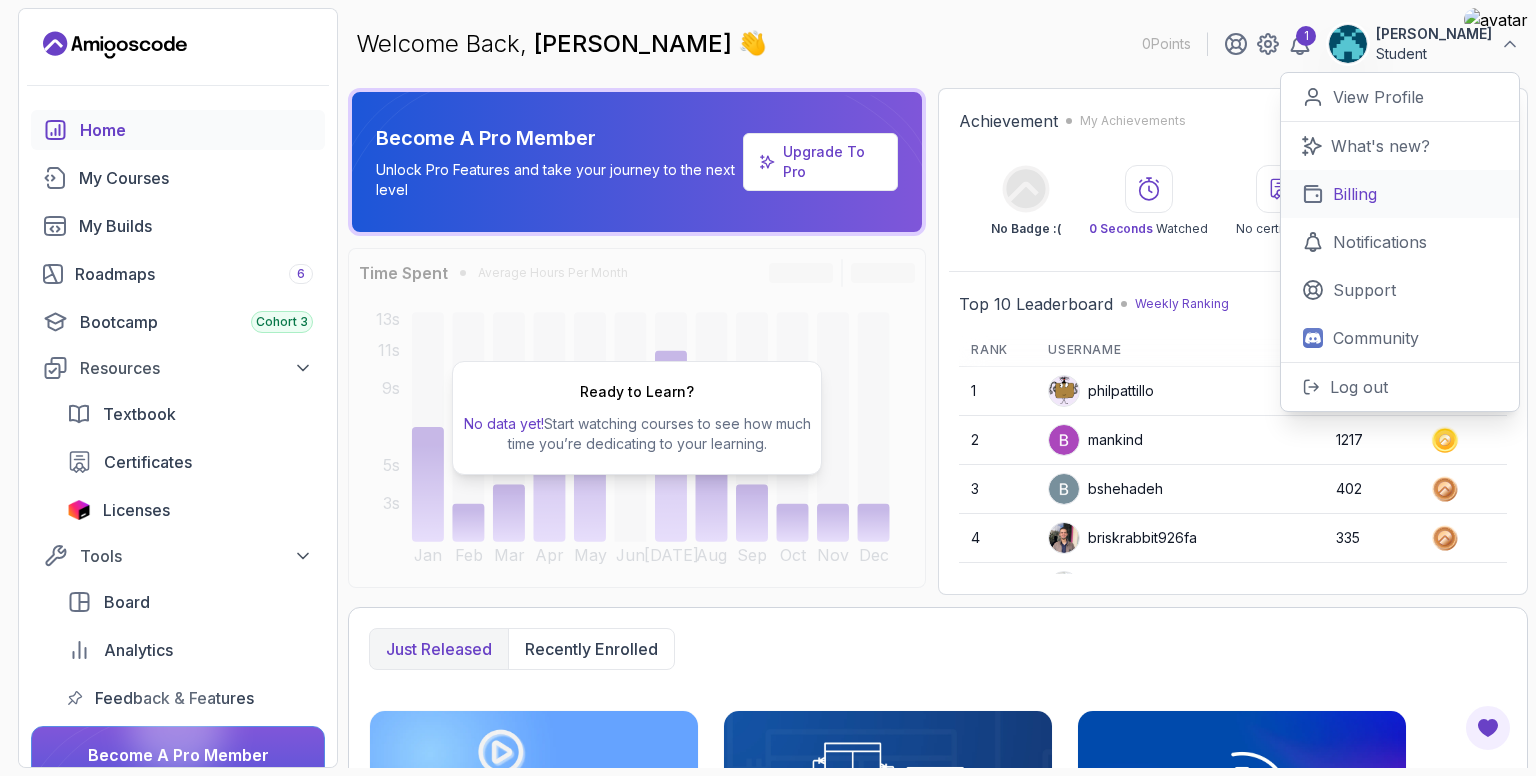 click on "Billing" at bounding box center (1400, 194) 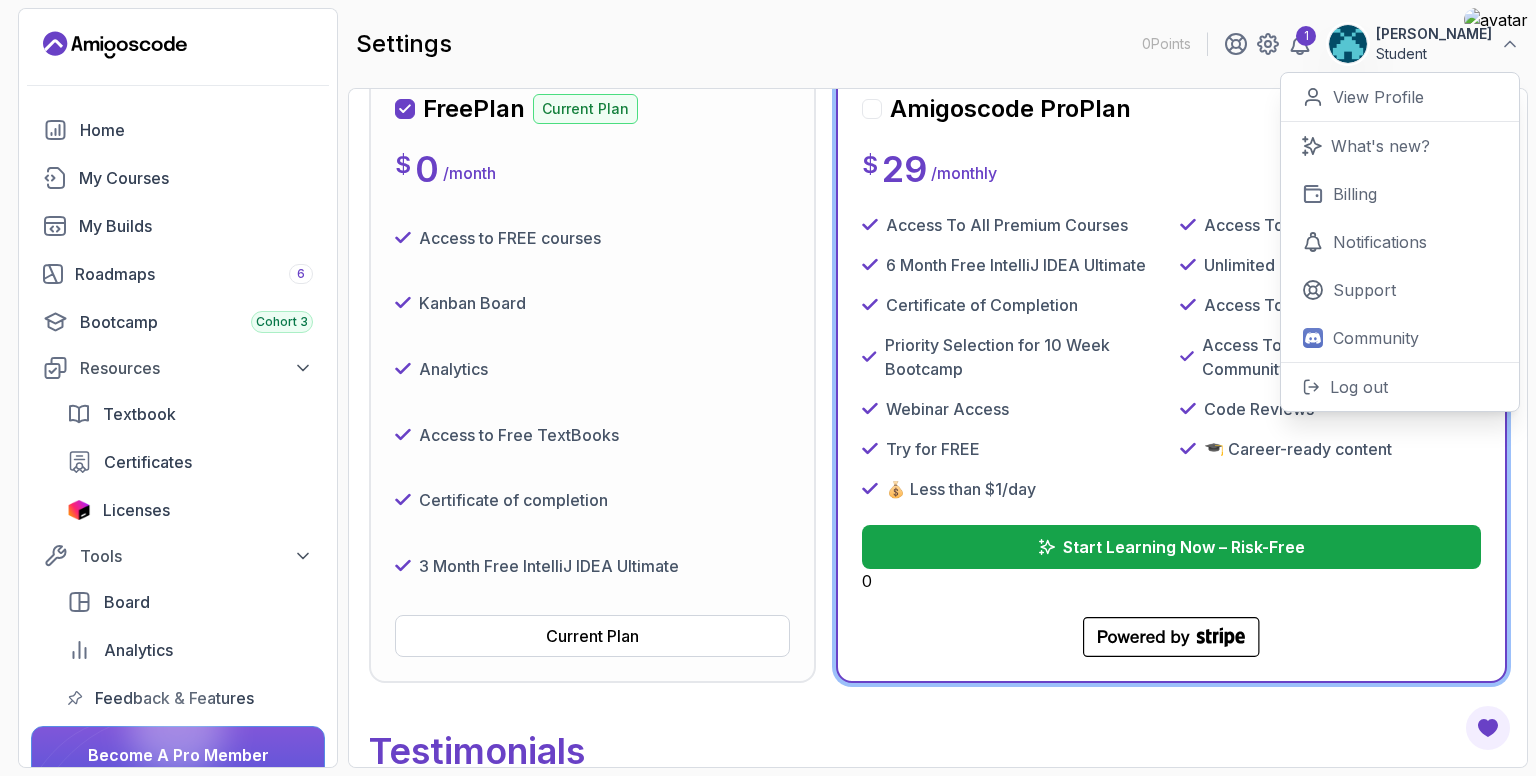 scroll, scrollTop: 200, scrollLeft: 0, axis: vertical 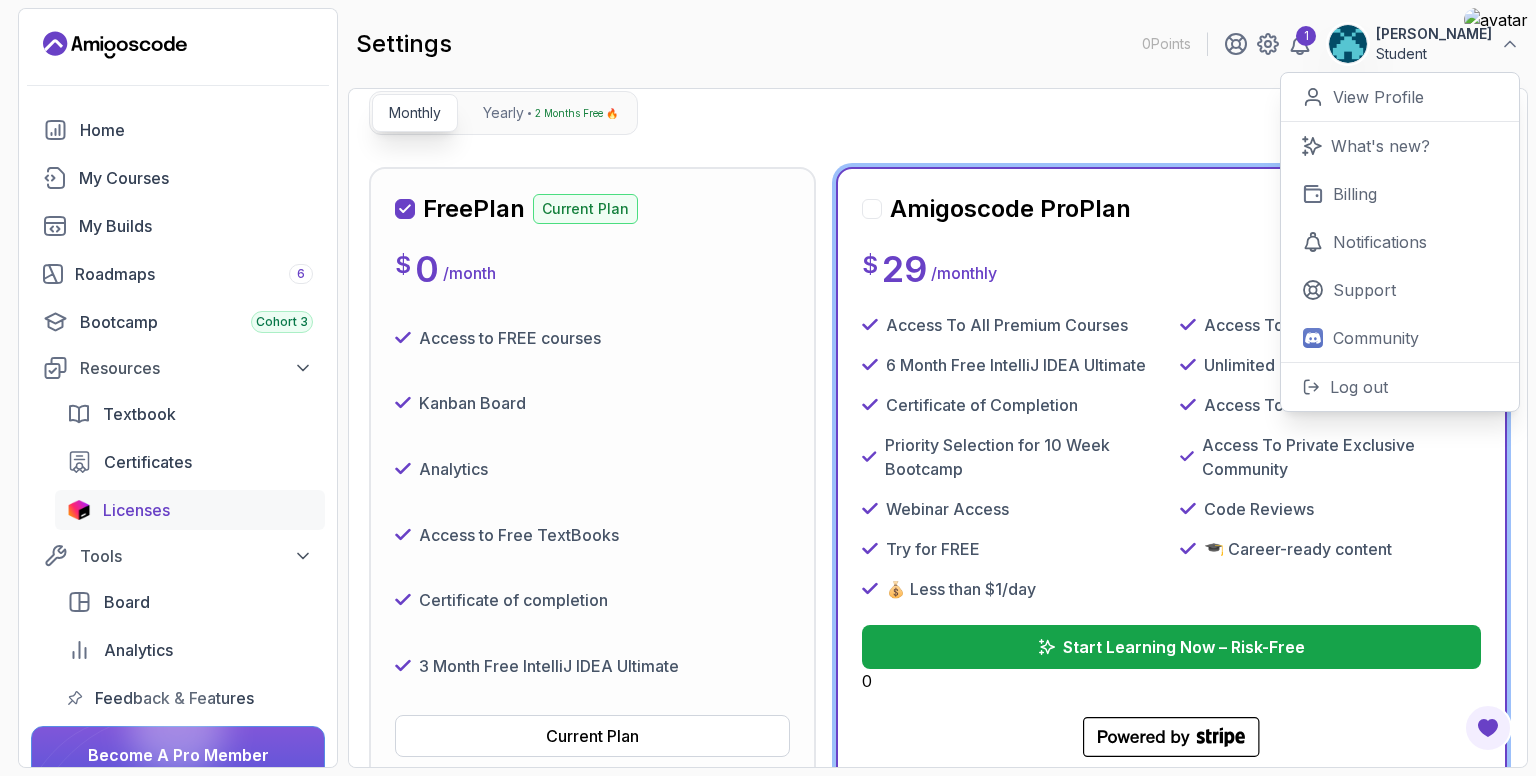 click on "Licenses" at bounding box center (136, 510) 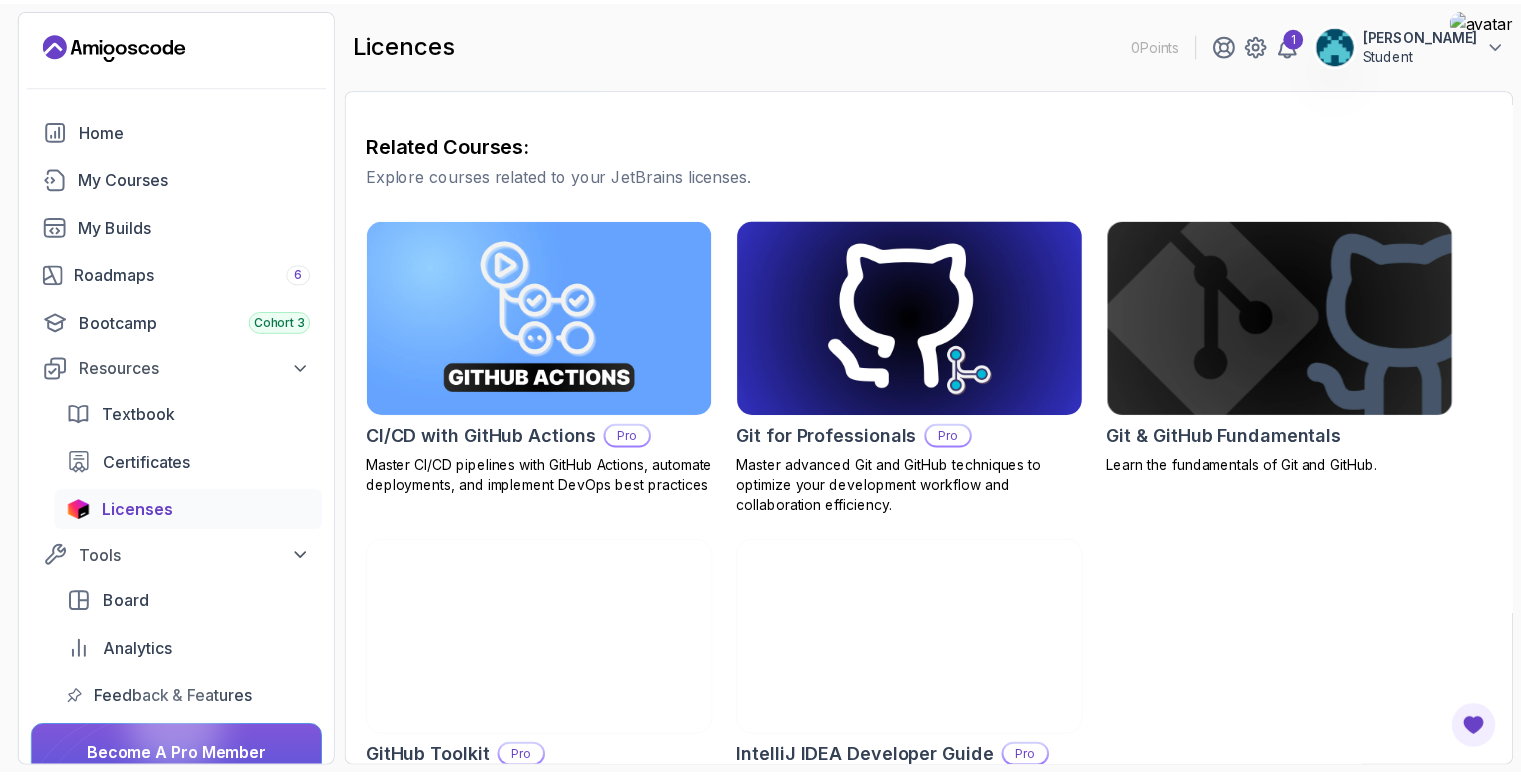 scroll, scrollTop: 584, scrollLeft: 0, axis: vertical 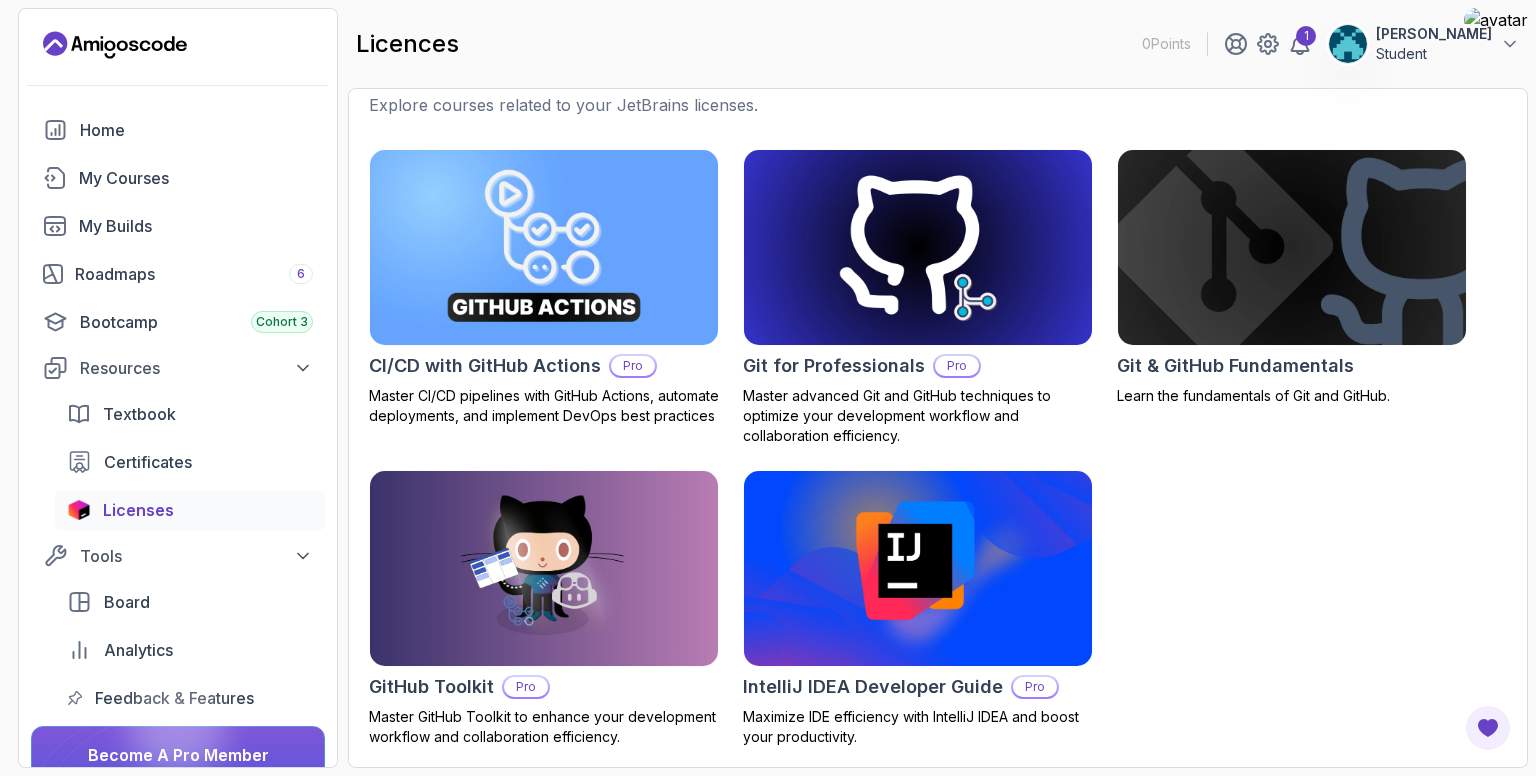 click at bounding box center [1291, 247] 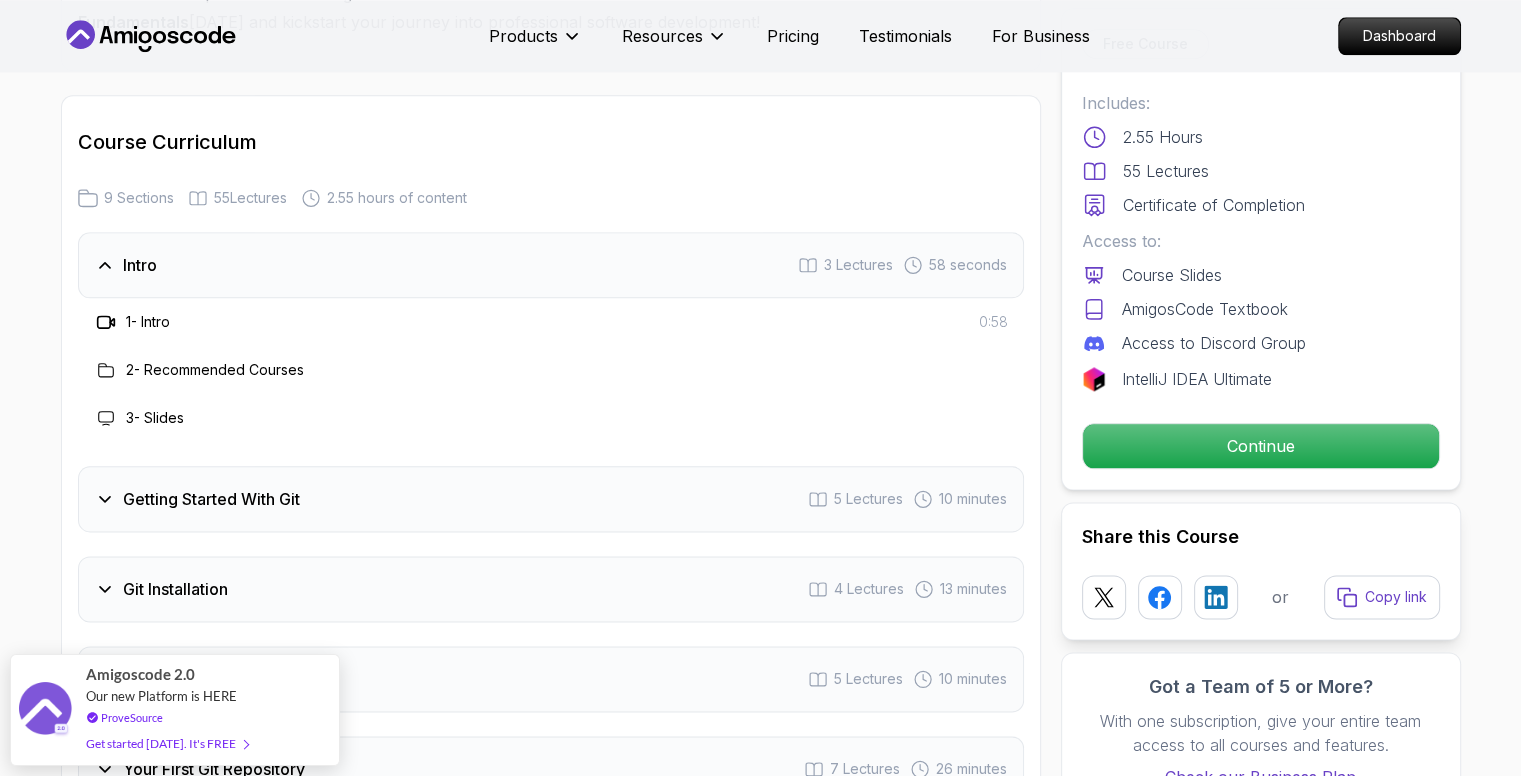 scroll, scrollTop: 2400, scrollLeft: 0, axis: vertical 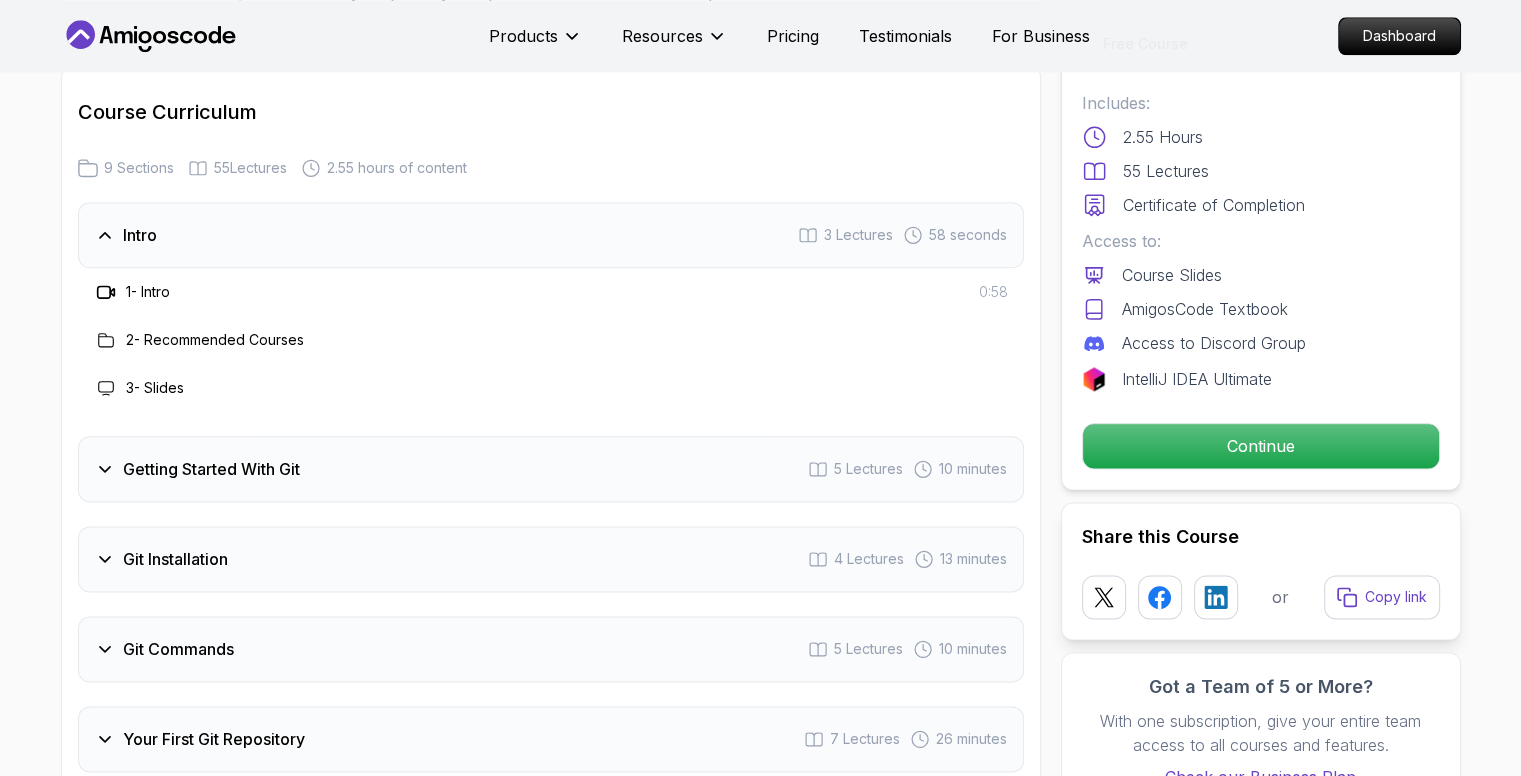 click on "Getting Started With Git" at bounding box center [197, 469] 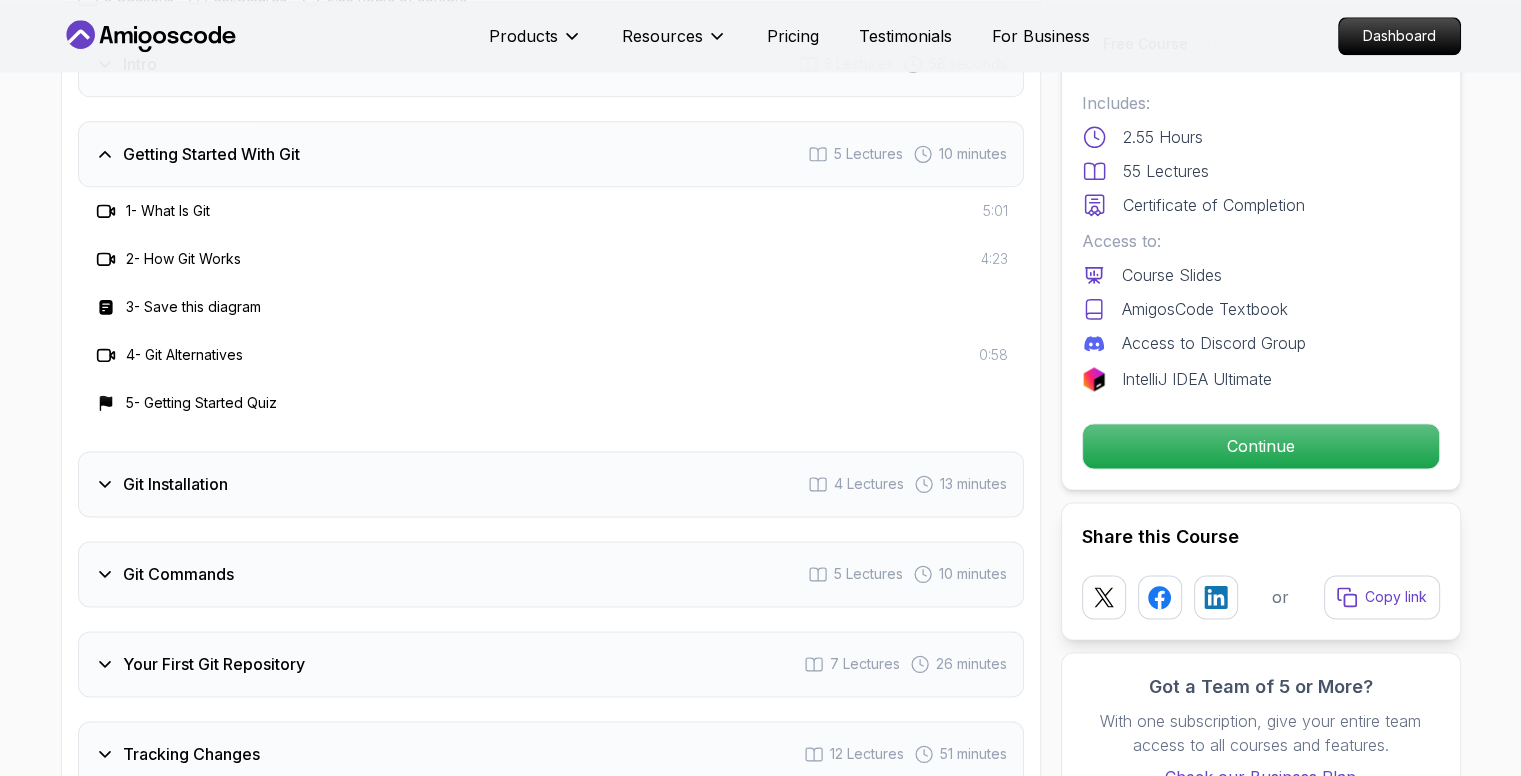 scroll, scrollTop: 2600, scrollLeft: 0, axis: vertical 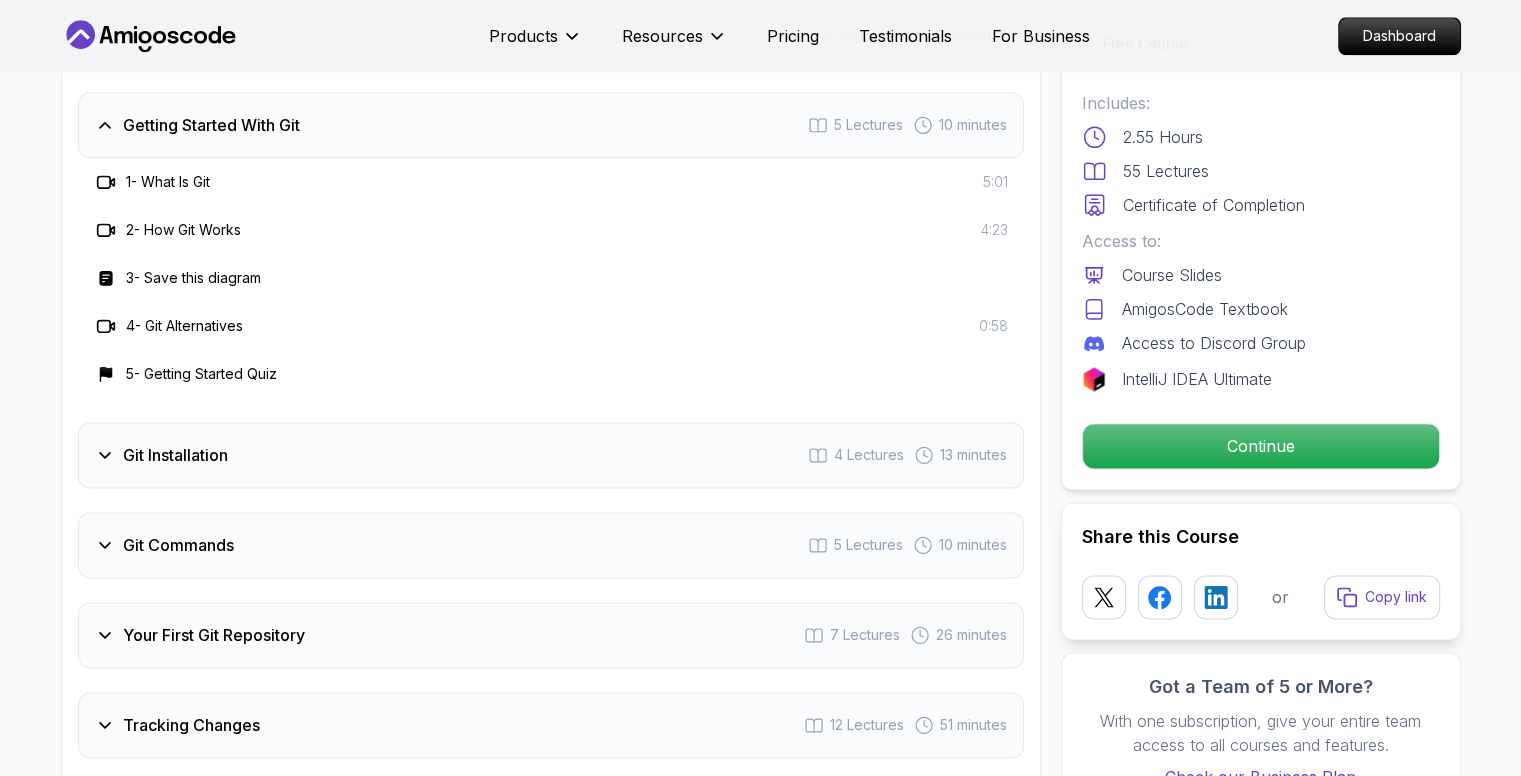 click on "Git Installation" at bounding box center [161, 455] 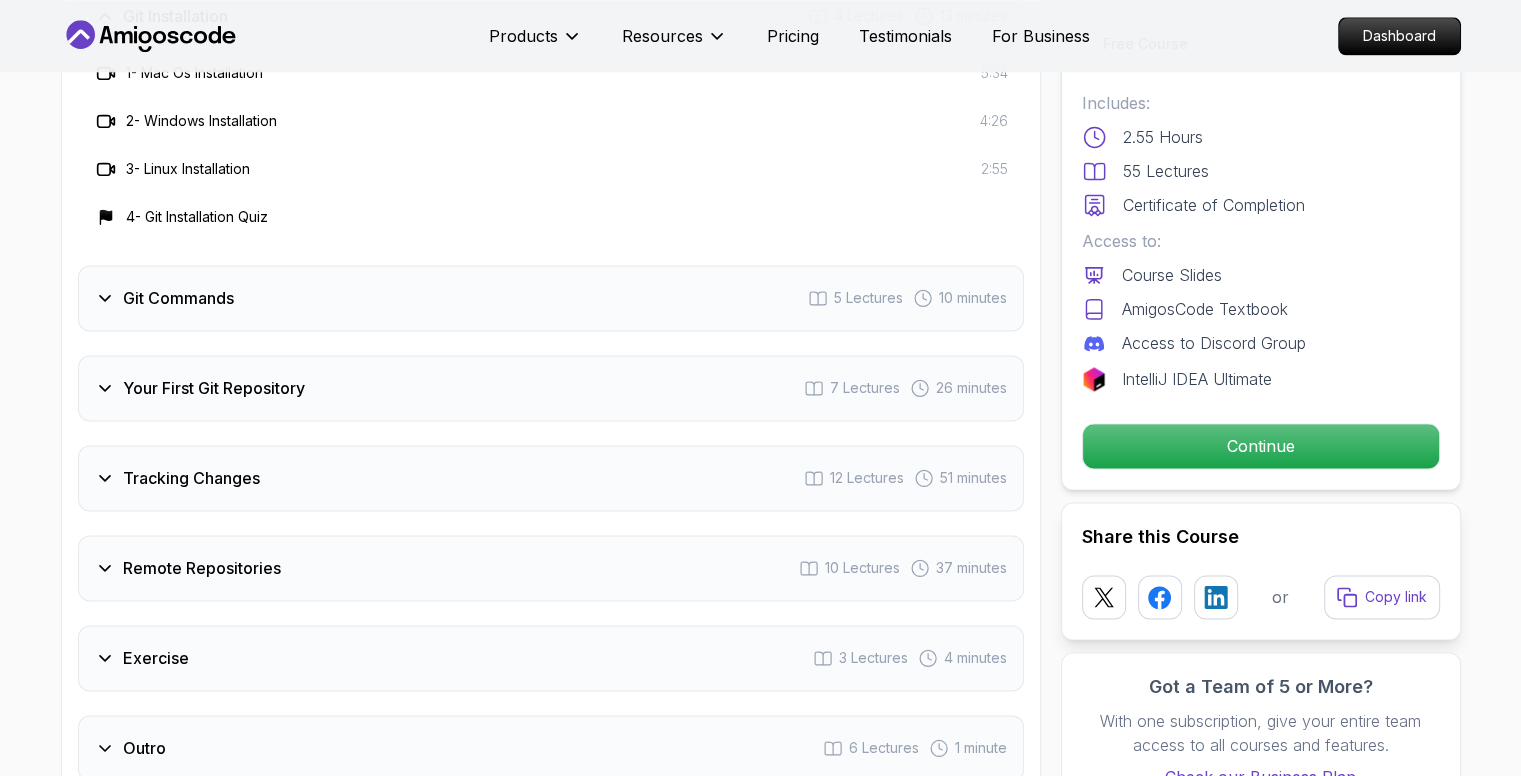 scroll, scrollTop: 2800, scrollLeft: 0, axis: vertical 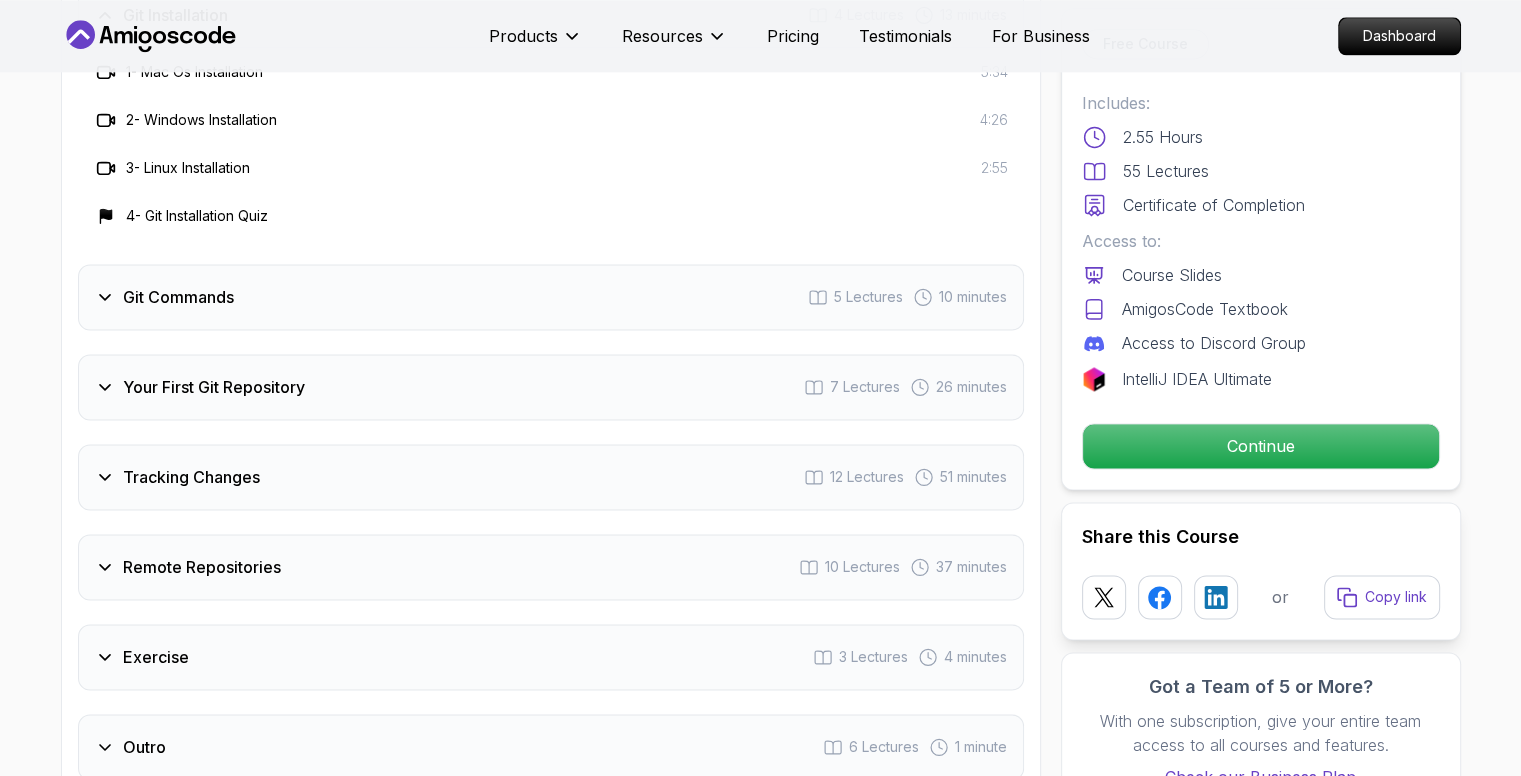 click on "Git Commands" at bounding box center [178, 297] 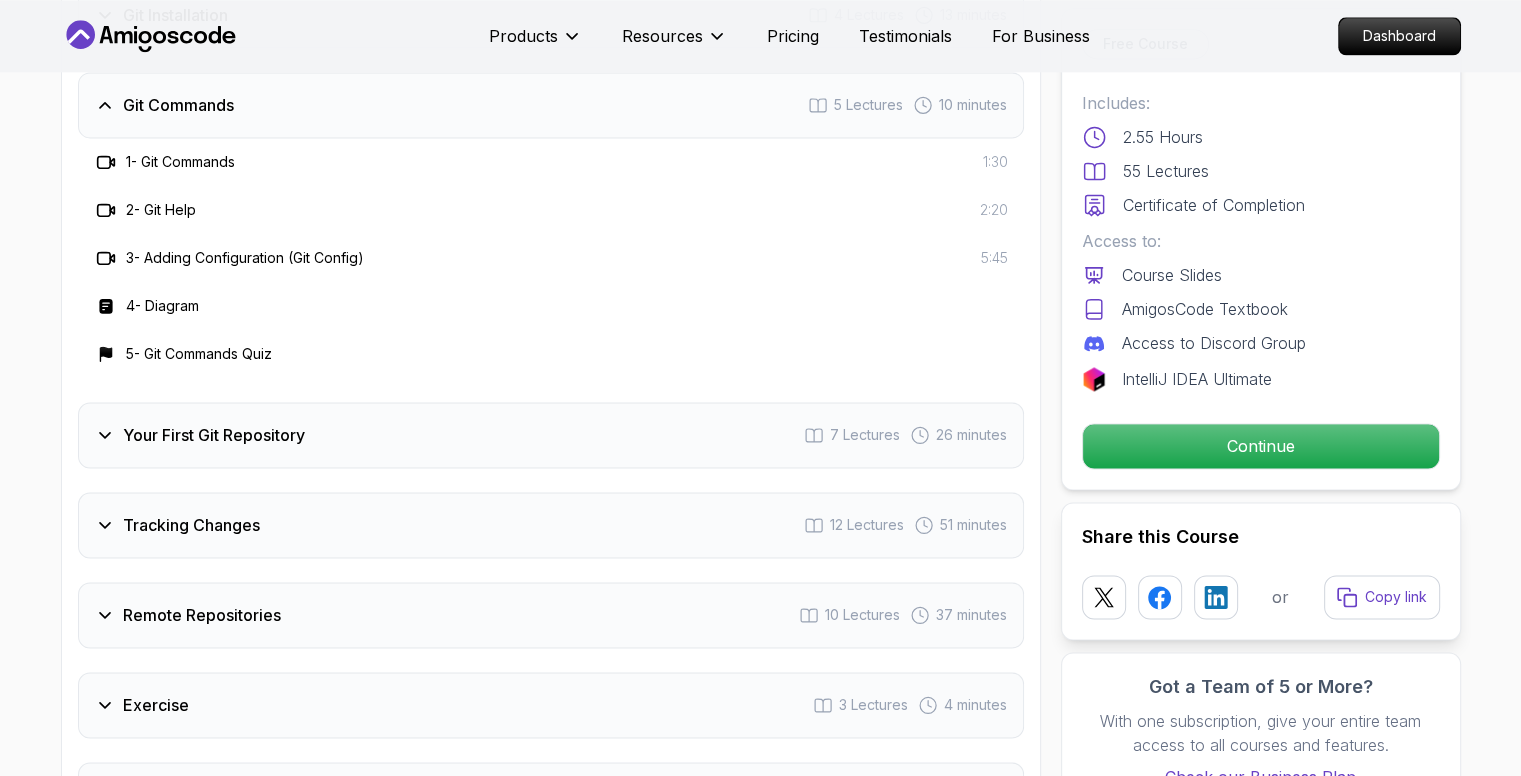 click on "Your First Git Repository" at bounding box center [200, 435] 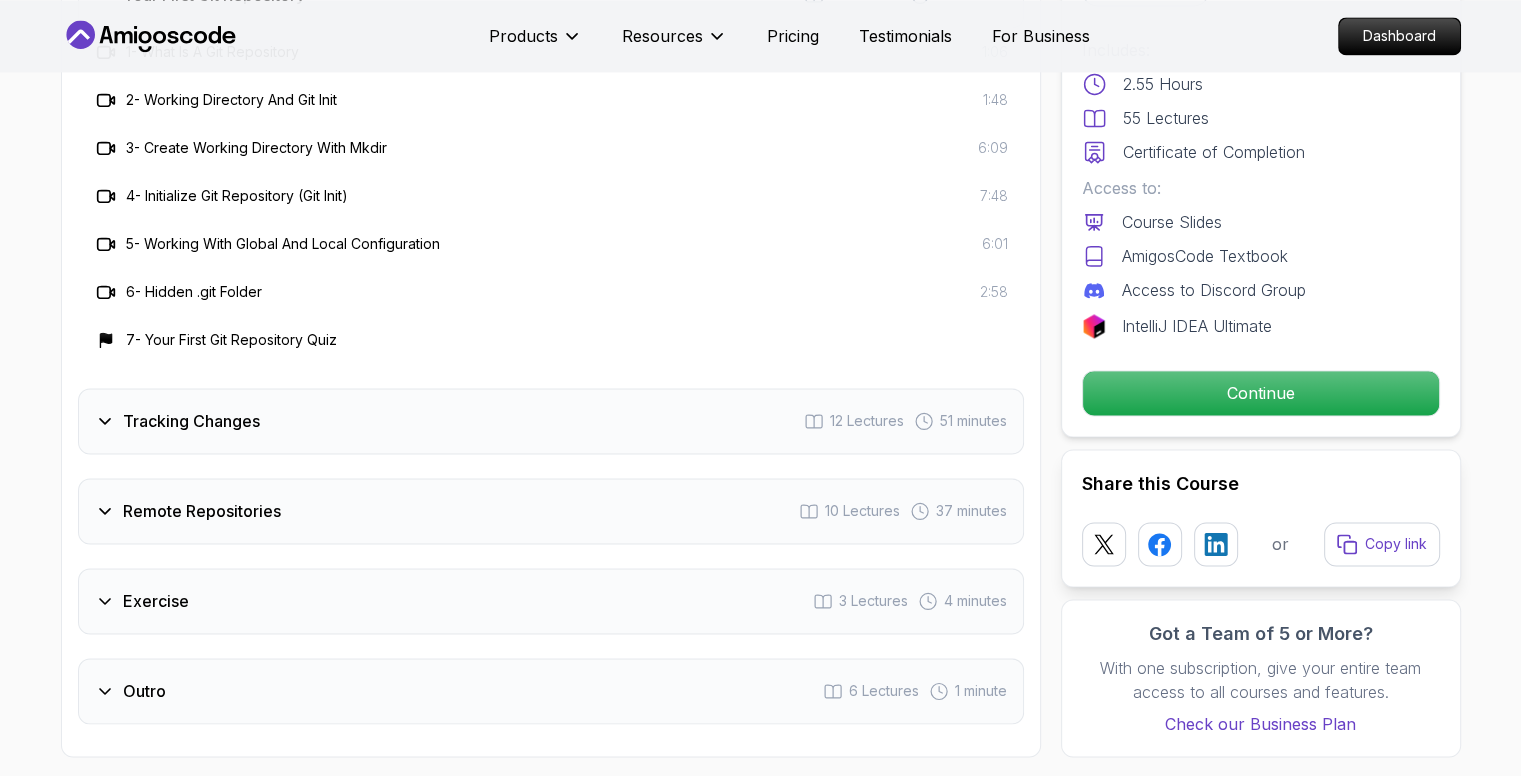 click on "Tracking Changes 12   Lectures     51 minutes" at bounding box center [551, 421] 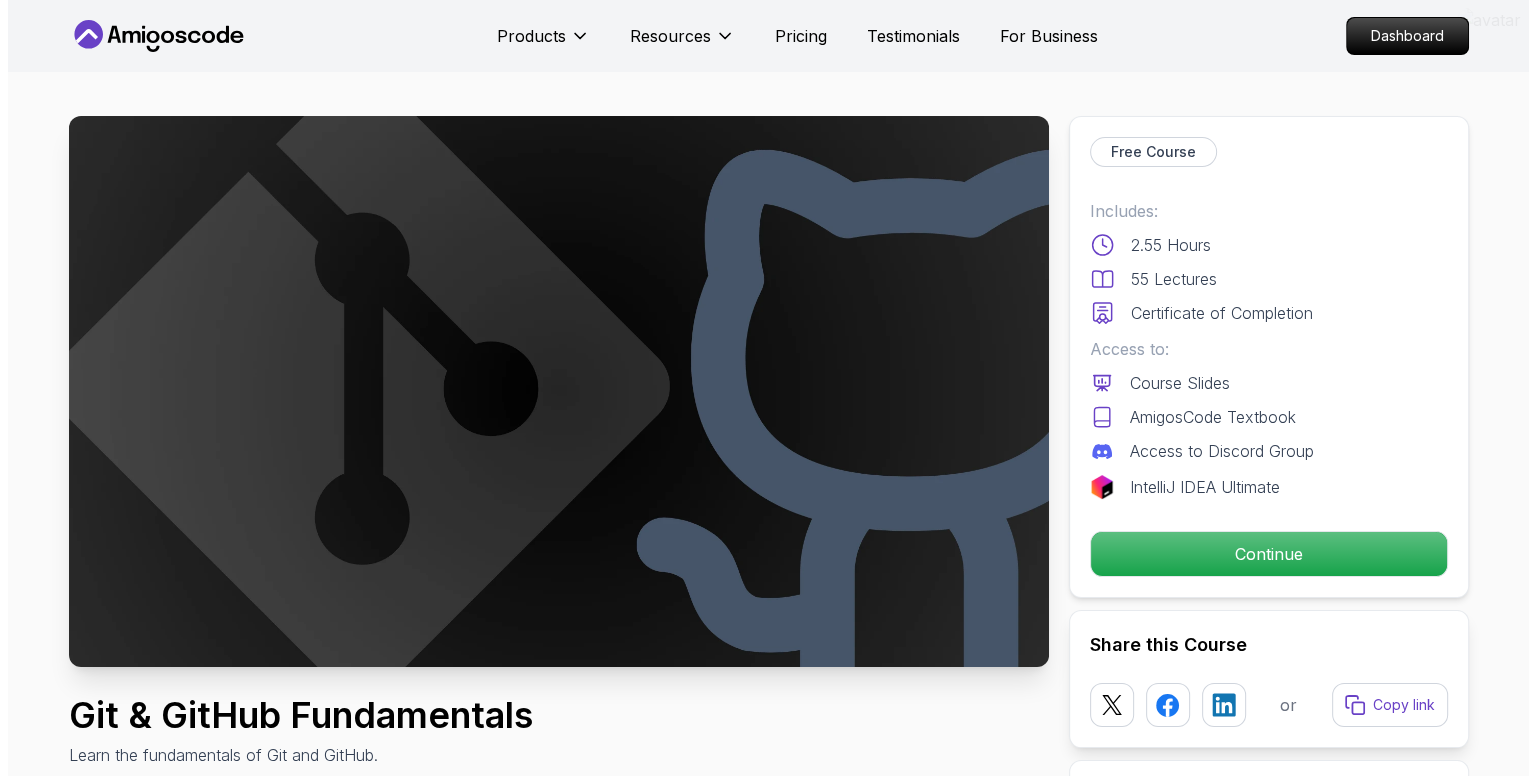 scroll, scrollTop: 0, scrollLeft: 0, axis: both 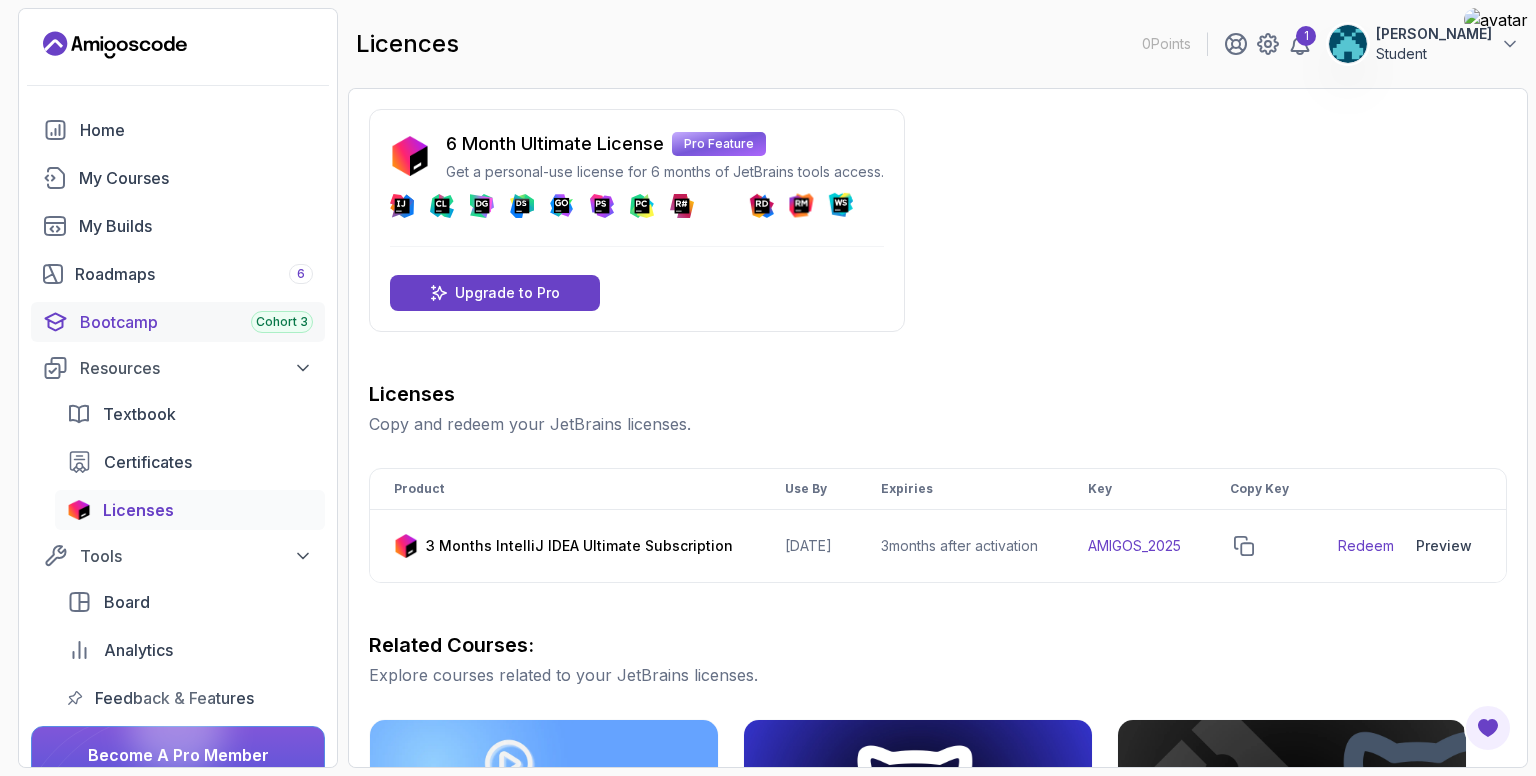 click on "Bootcamp Cohort 3" at bounding box center [178, 322] 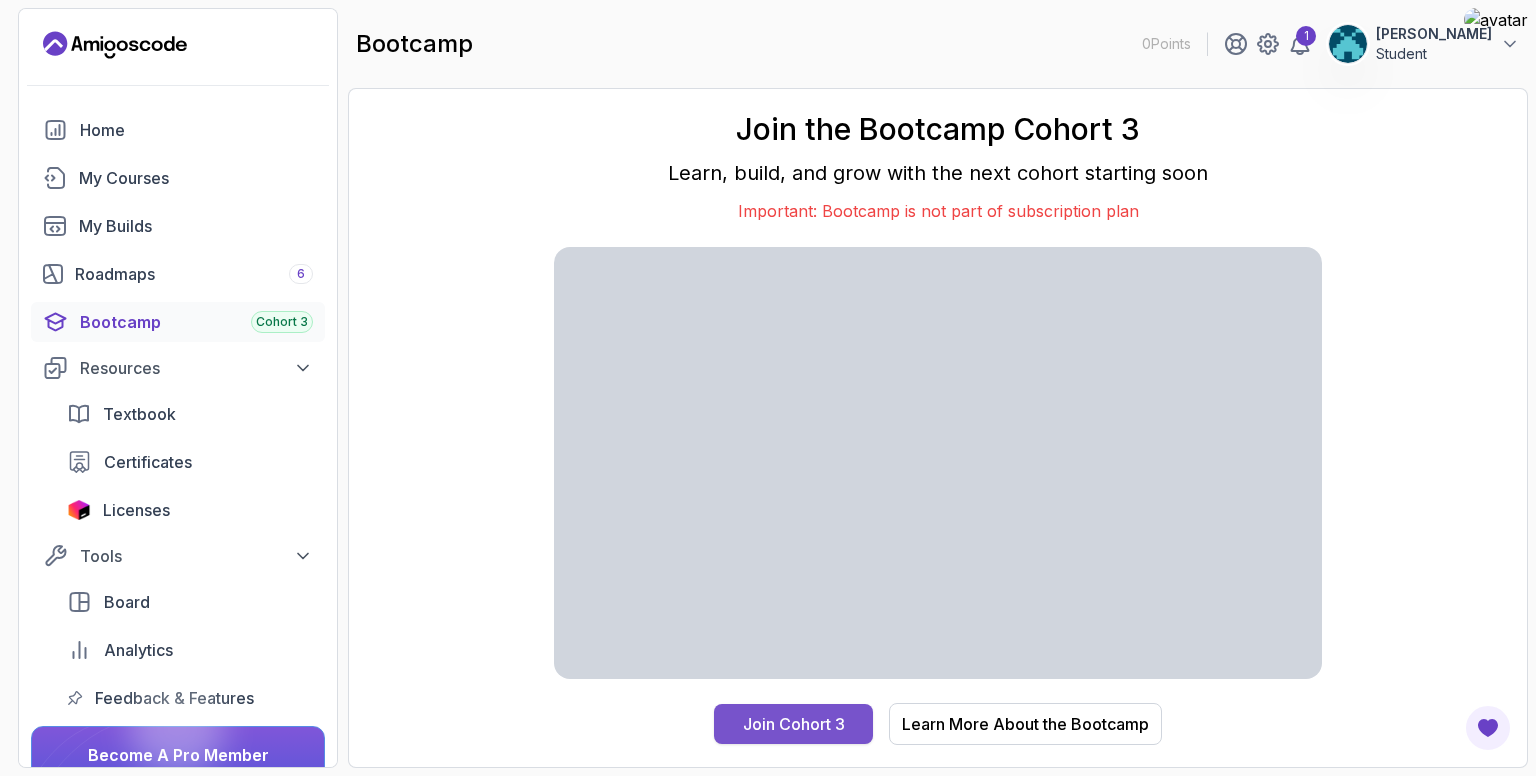 click on "Join Cohort 3" at bounding box center [794, 724] 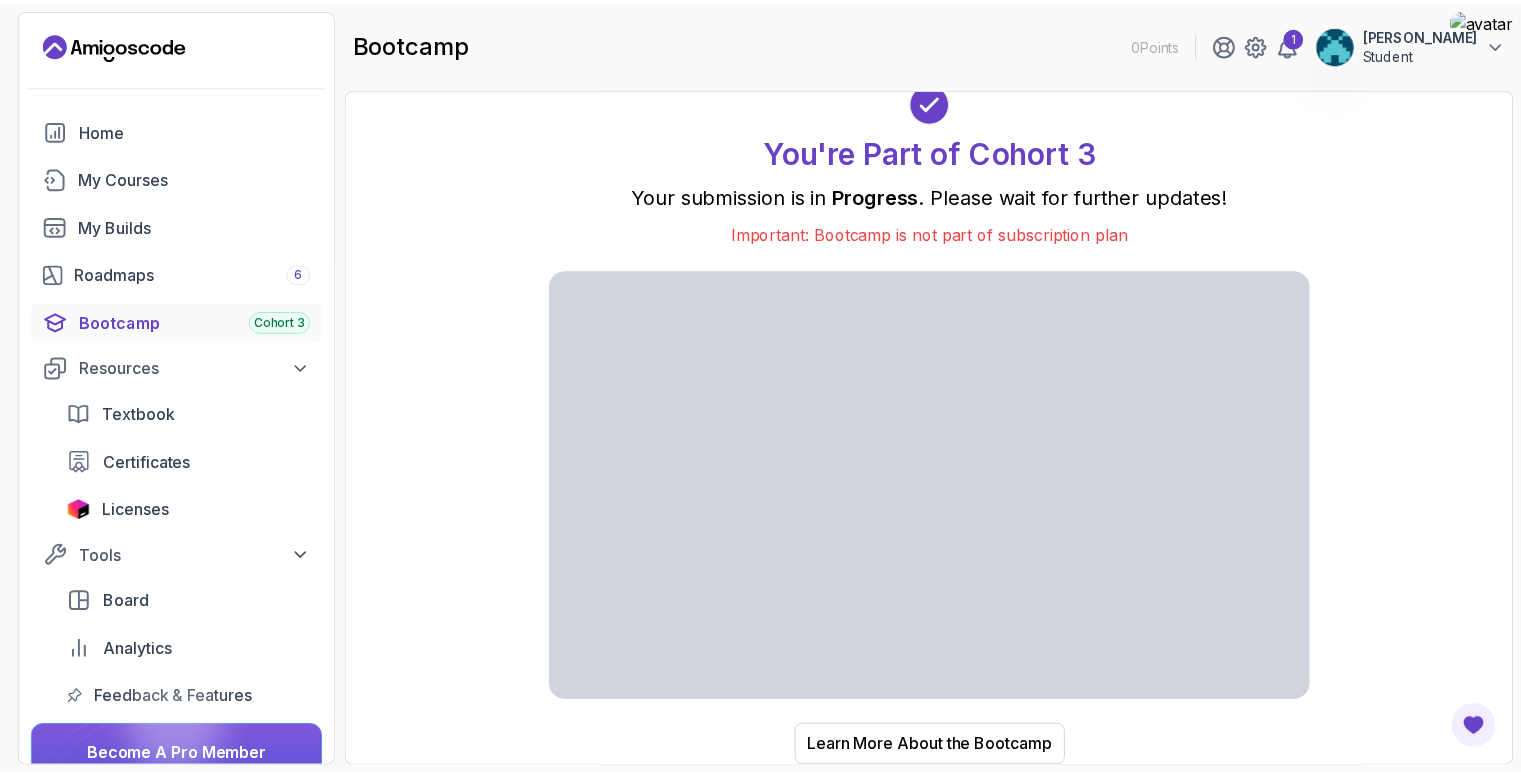 scroll, scrollTop: 4, scrollLeft: 0, axis: vertical 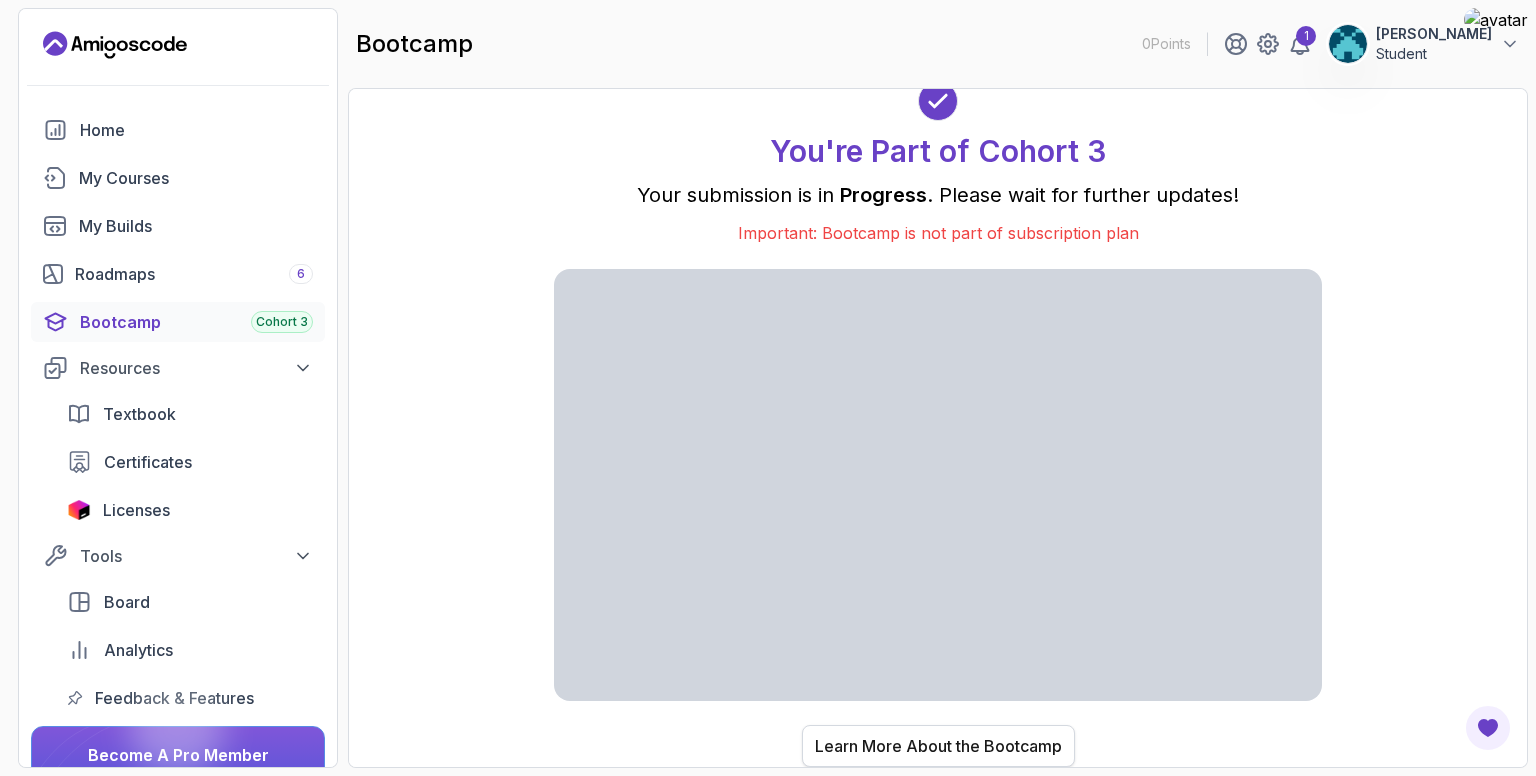 click on "Learn More About the Bootcamp" at bounding box center (938, 746) 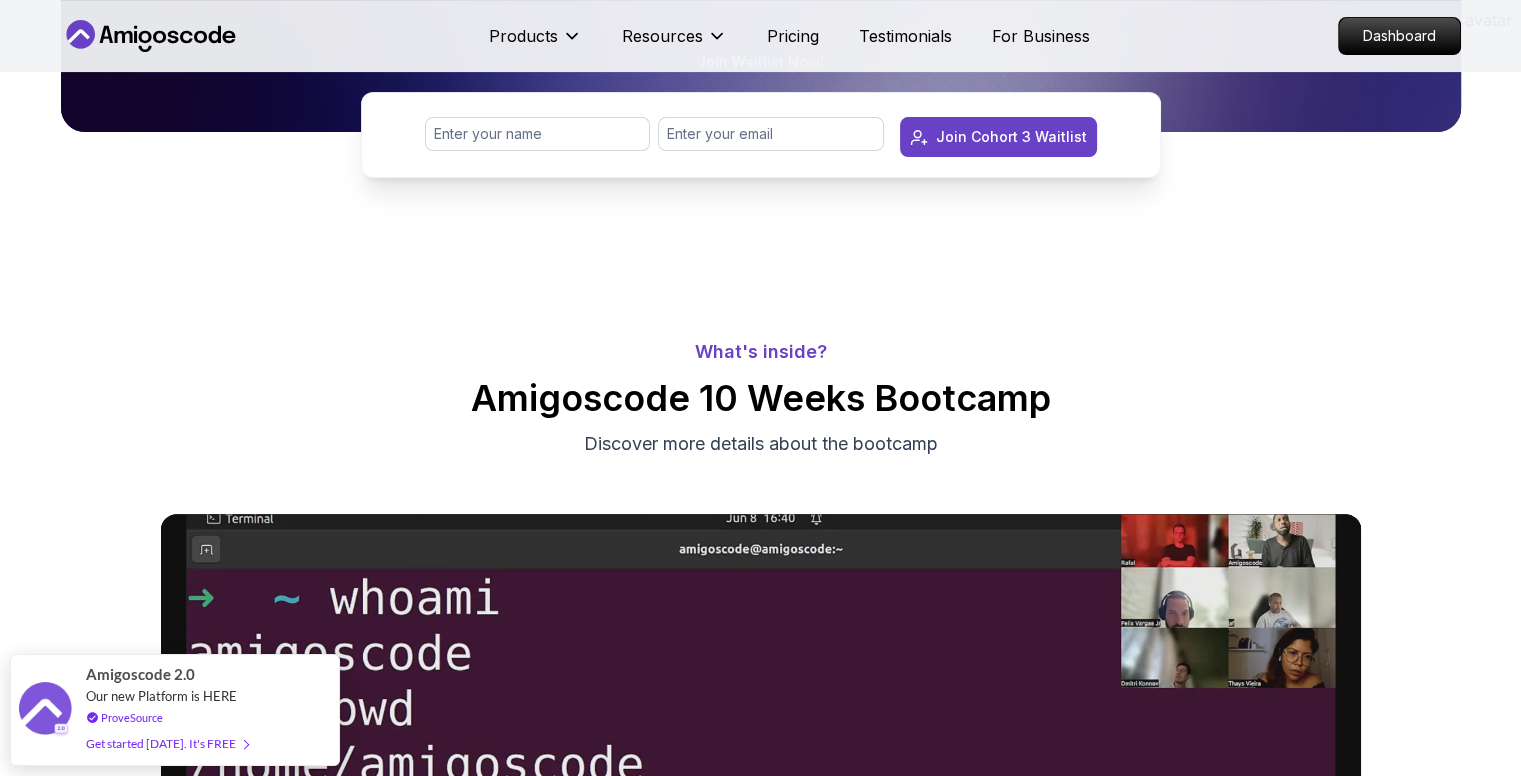 scroll, scrollTop: 300, scrollLeft: 0, axis: vertical 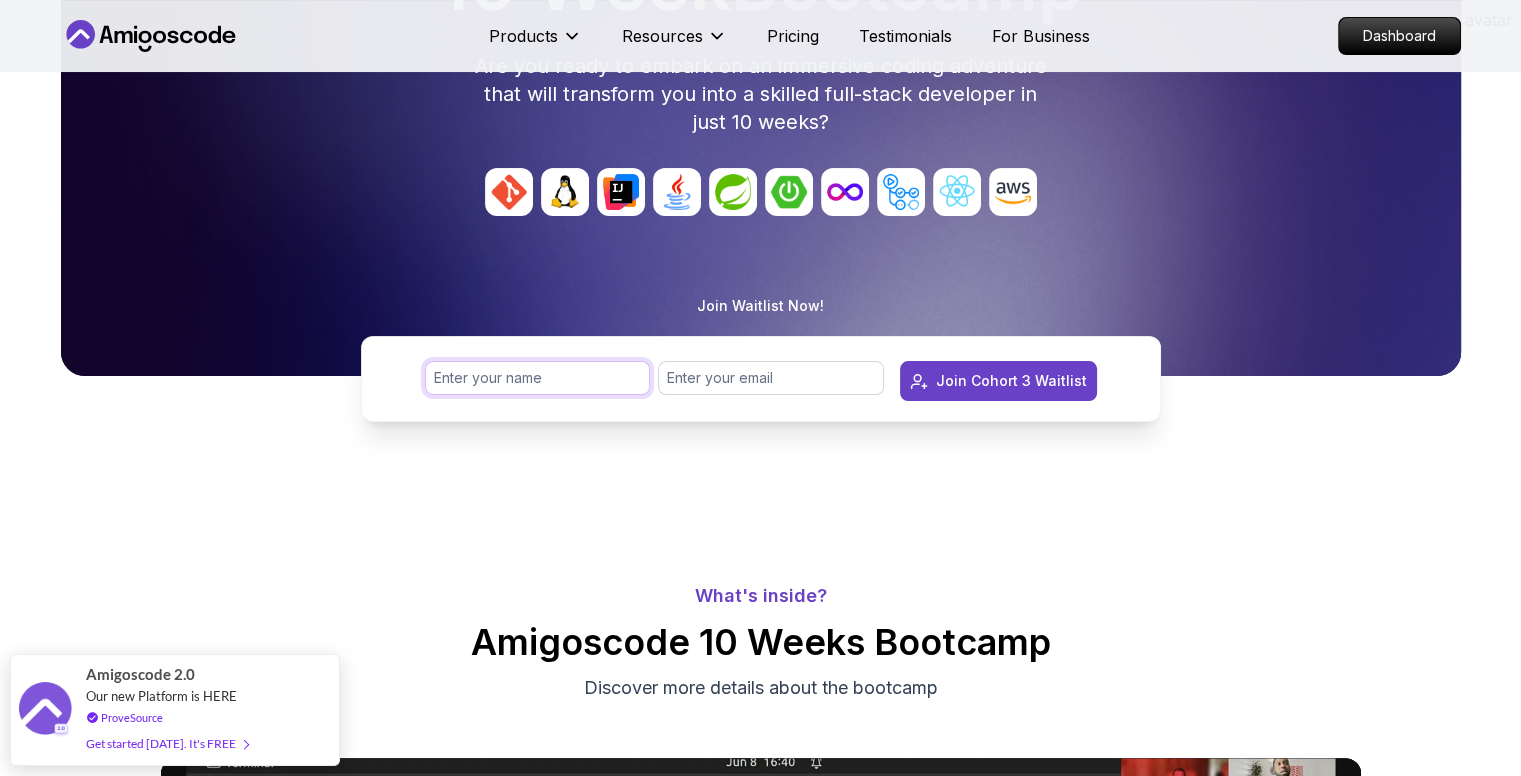 click at bounding box center [538, 378] 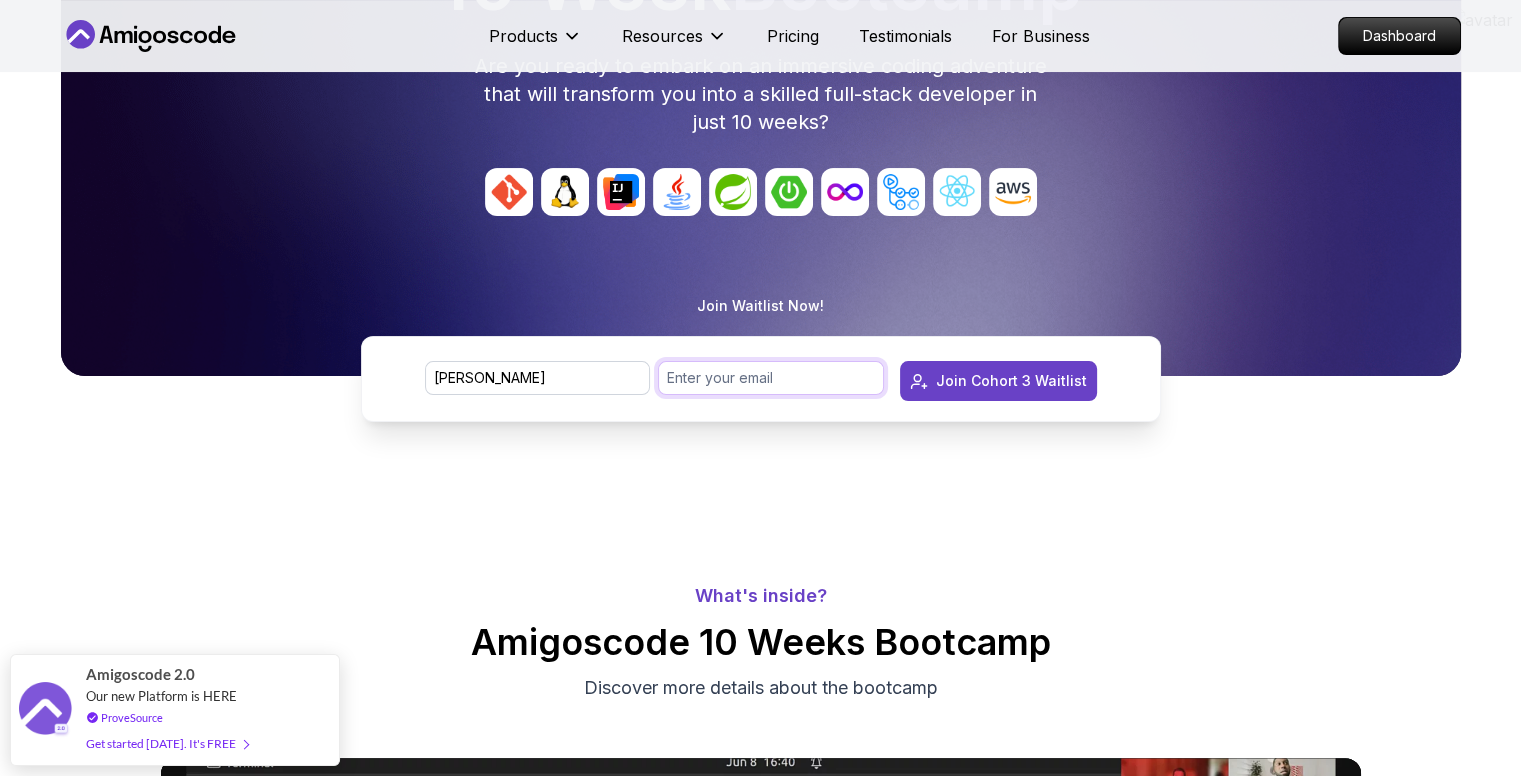 click at bounding box center [771, 378] 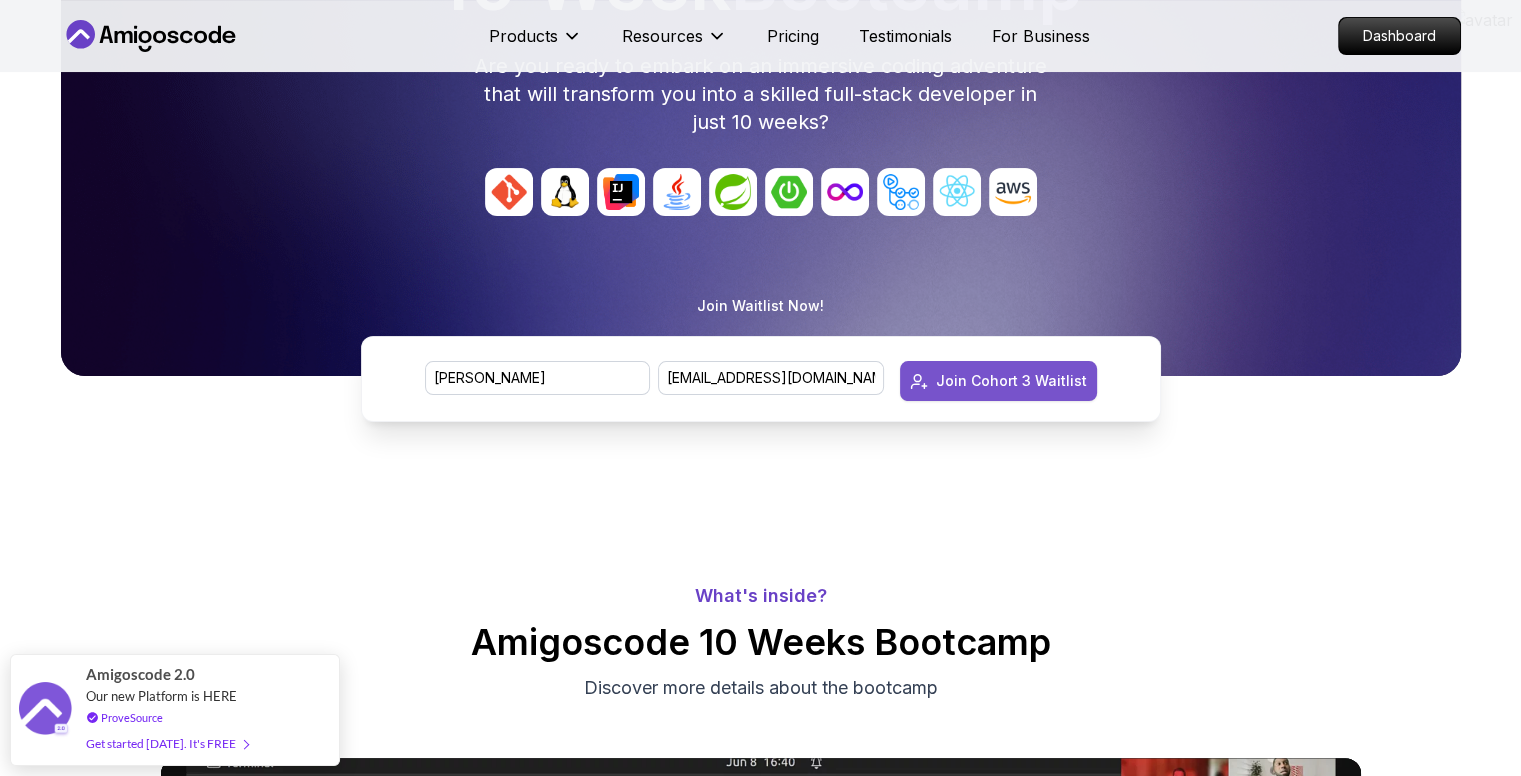 click on "Join Cohort 3 Waitlist" at bounding box center (1011, 381) 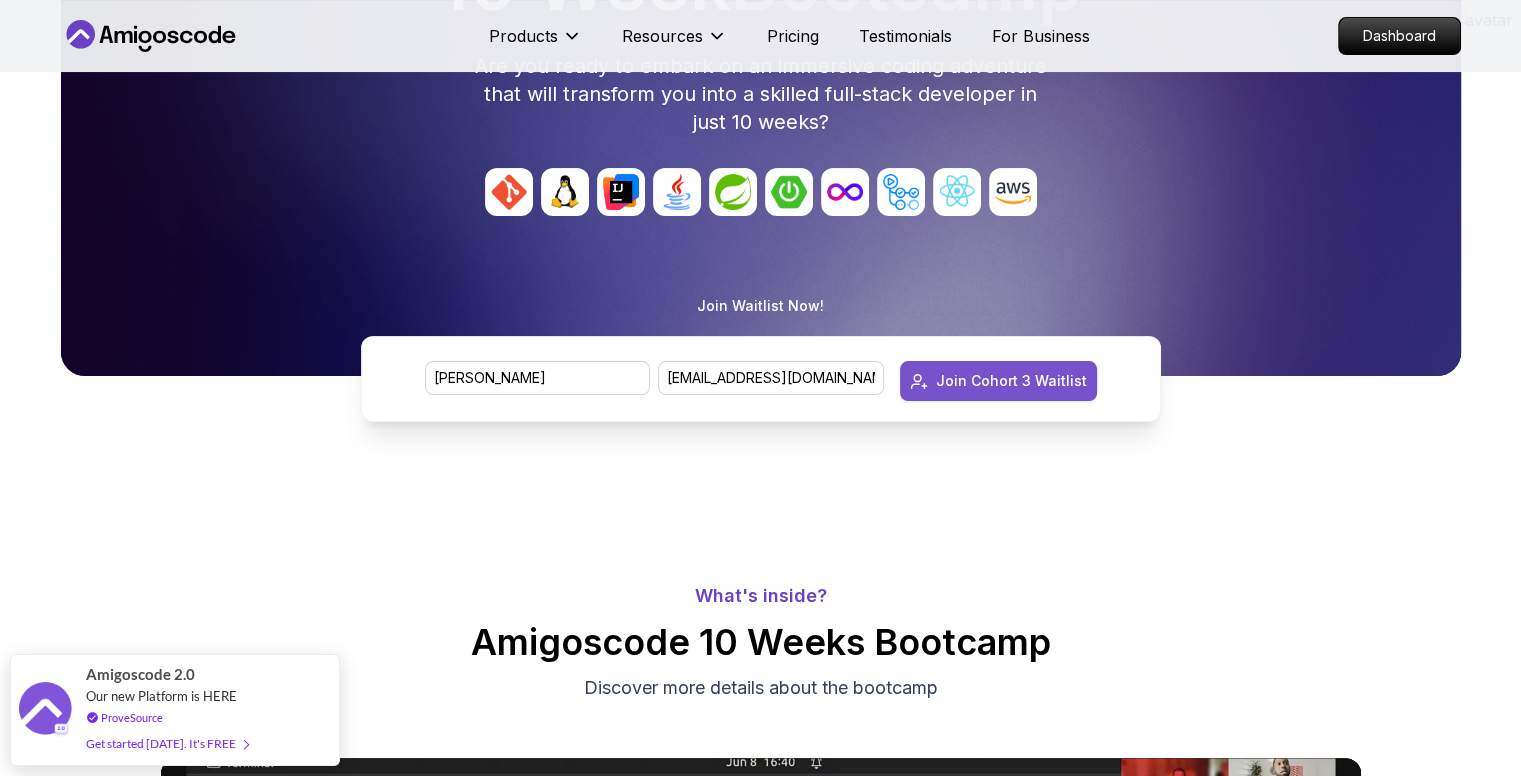 type 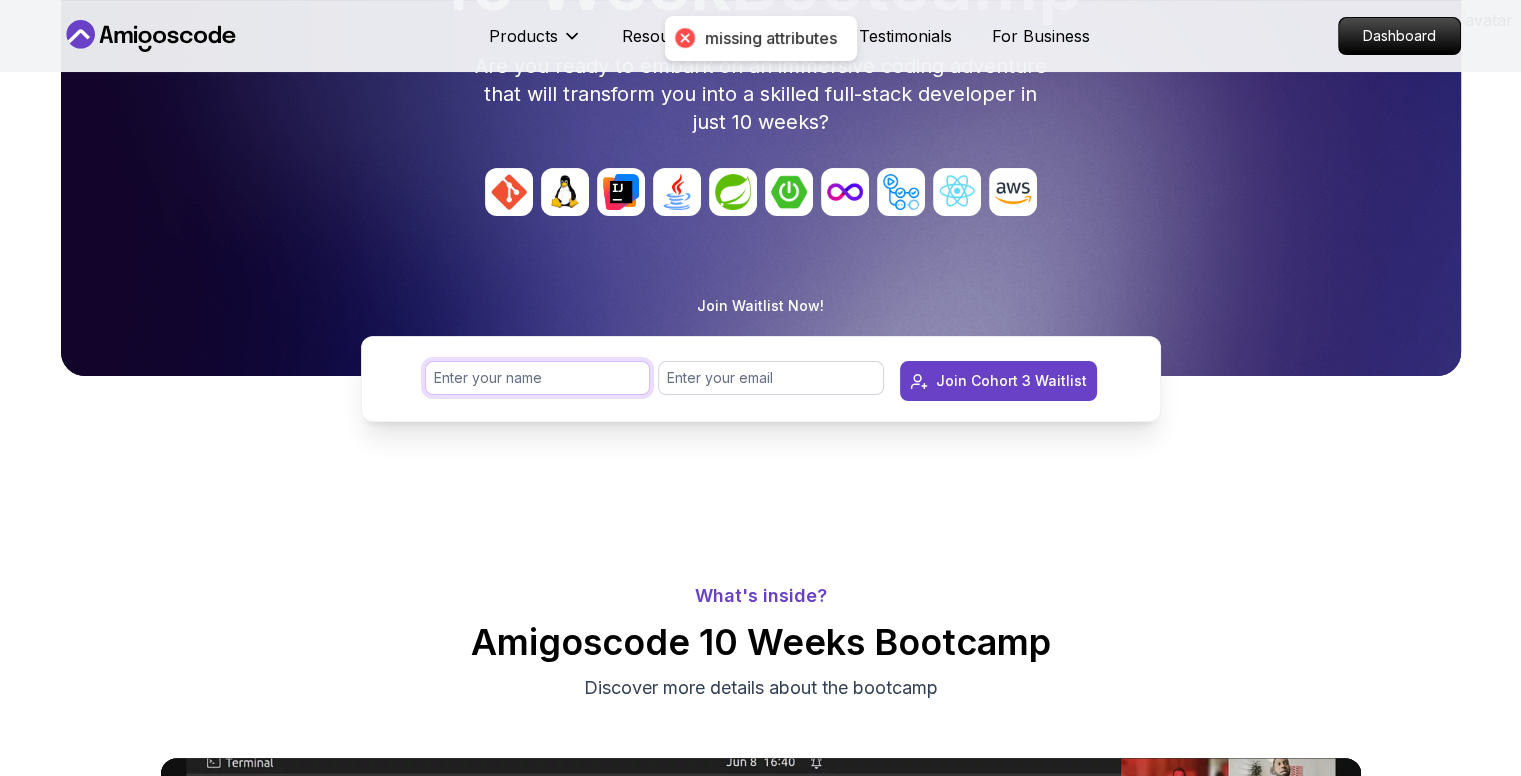 click at bounding box center (538, 378) 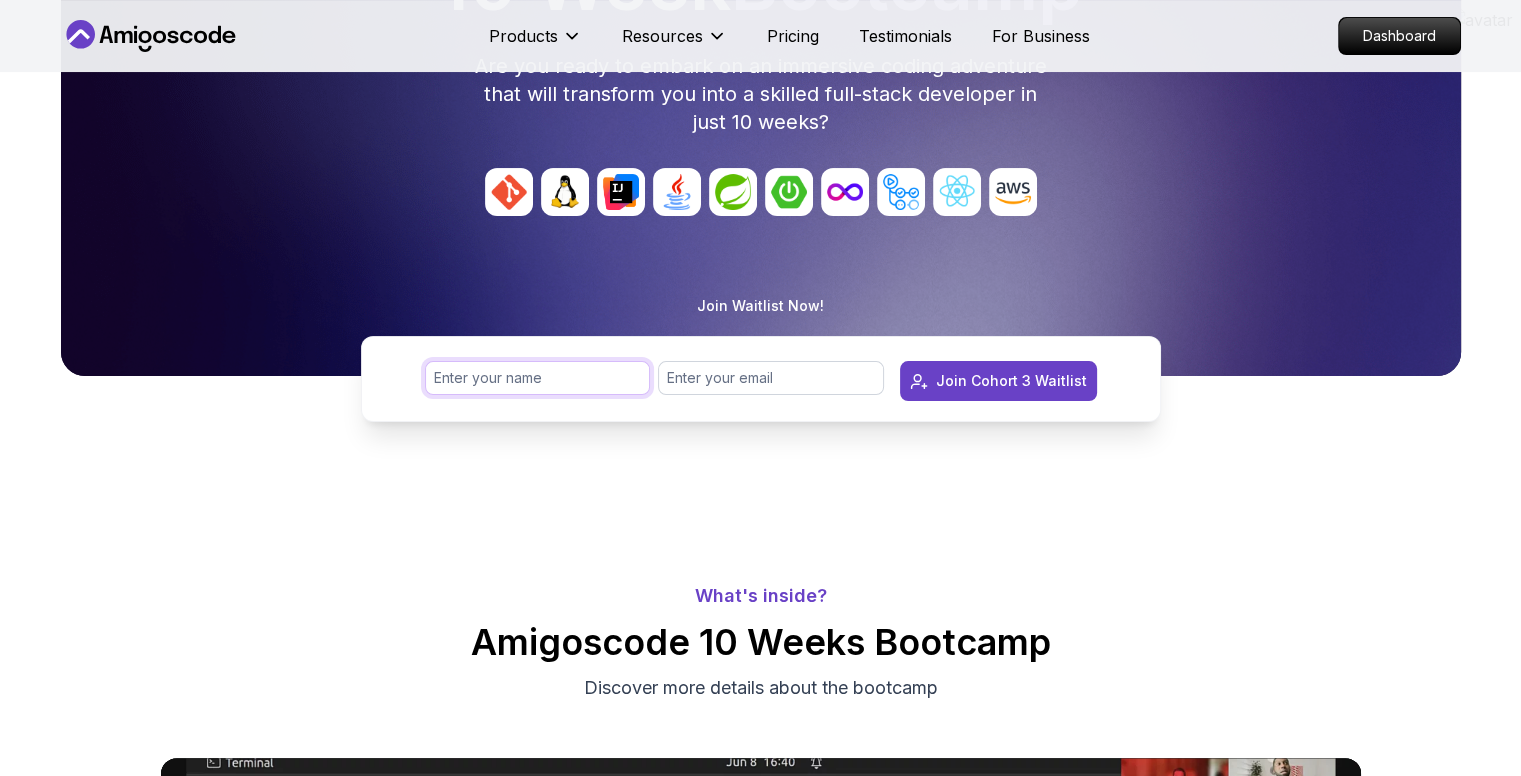 type on "[PERSON_NAME]" 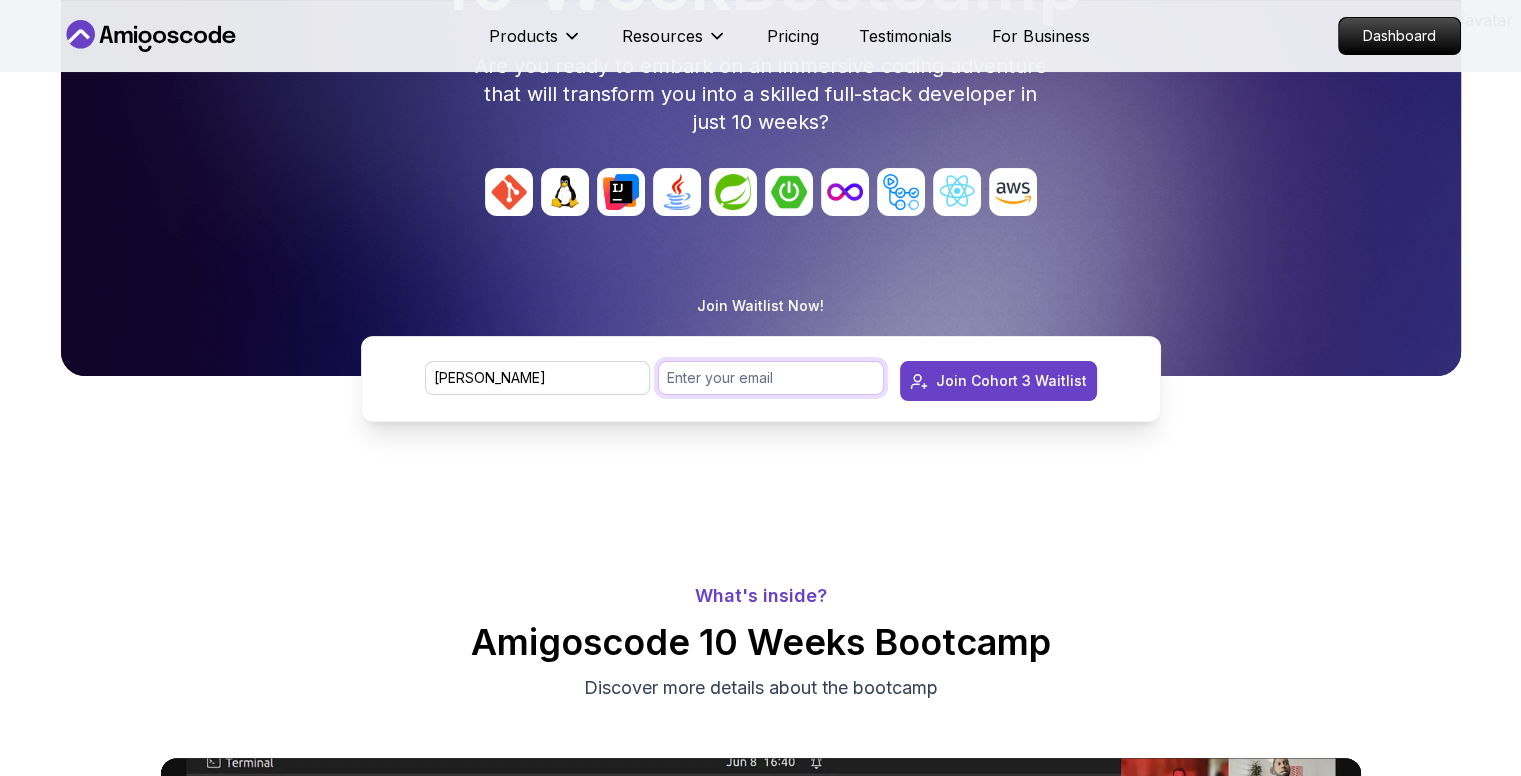 drag, startPoint x: 757, startPoint y: 362, endPoint x: 740, endPoint y: 393, distance: 35.35534 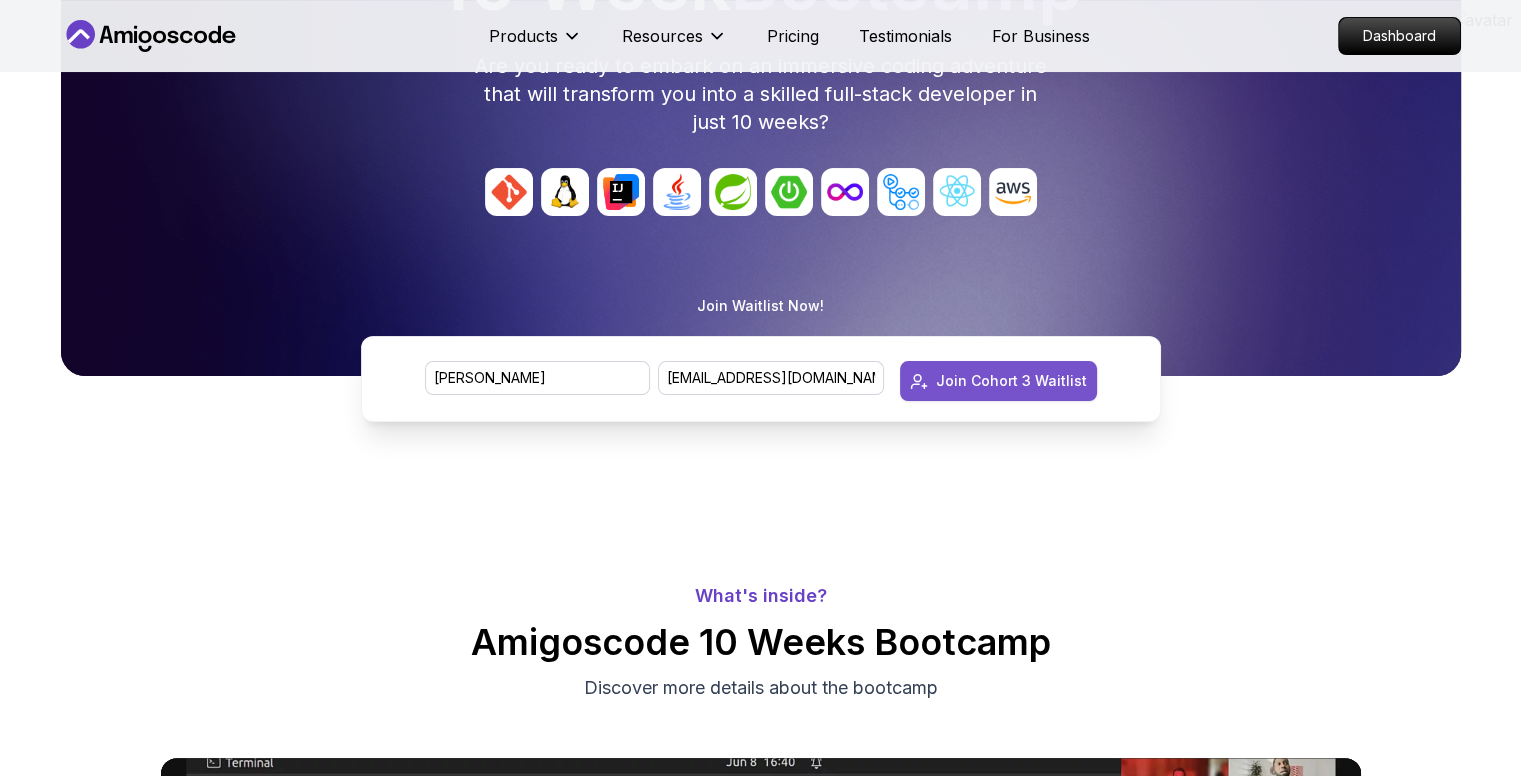 click on "Join Cohort 3 Waitlist" at bounding box center [1011, 381] 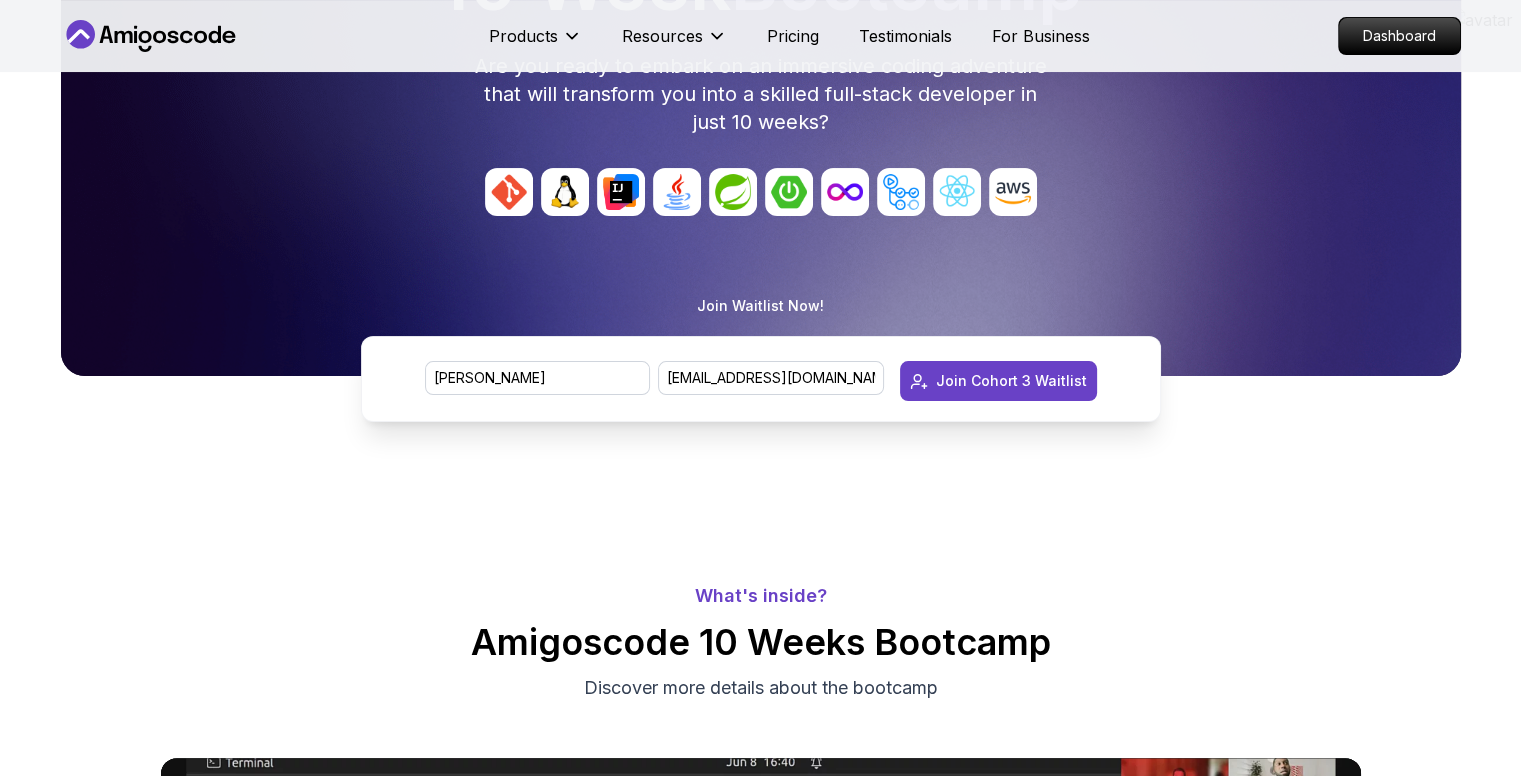 type 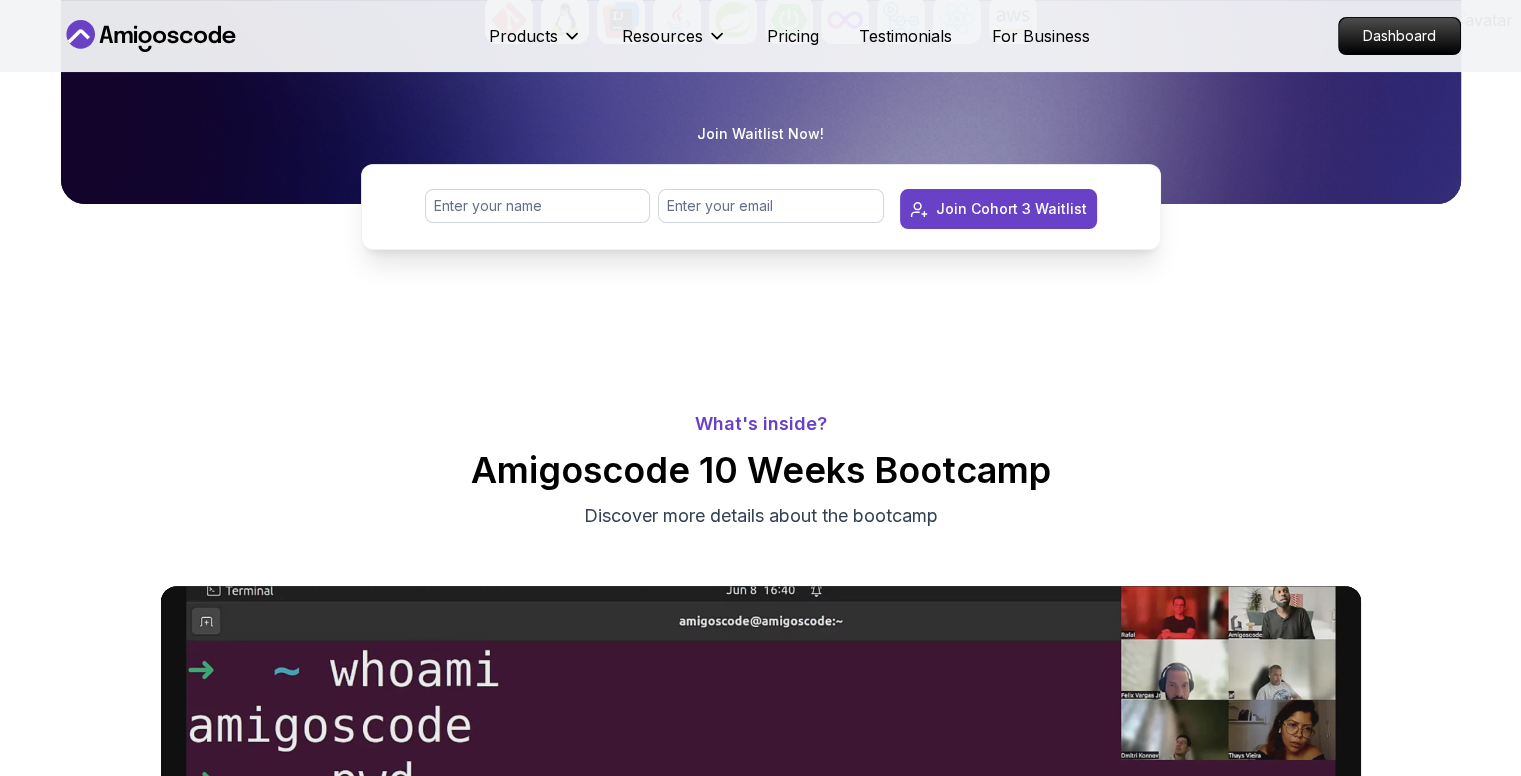 scroll, scrollTop: 0, scrollLeft: 0, axis: both 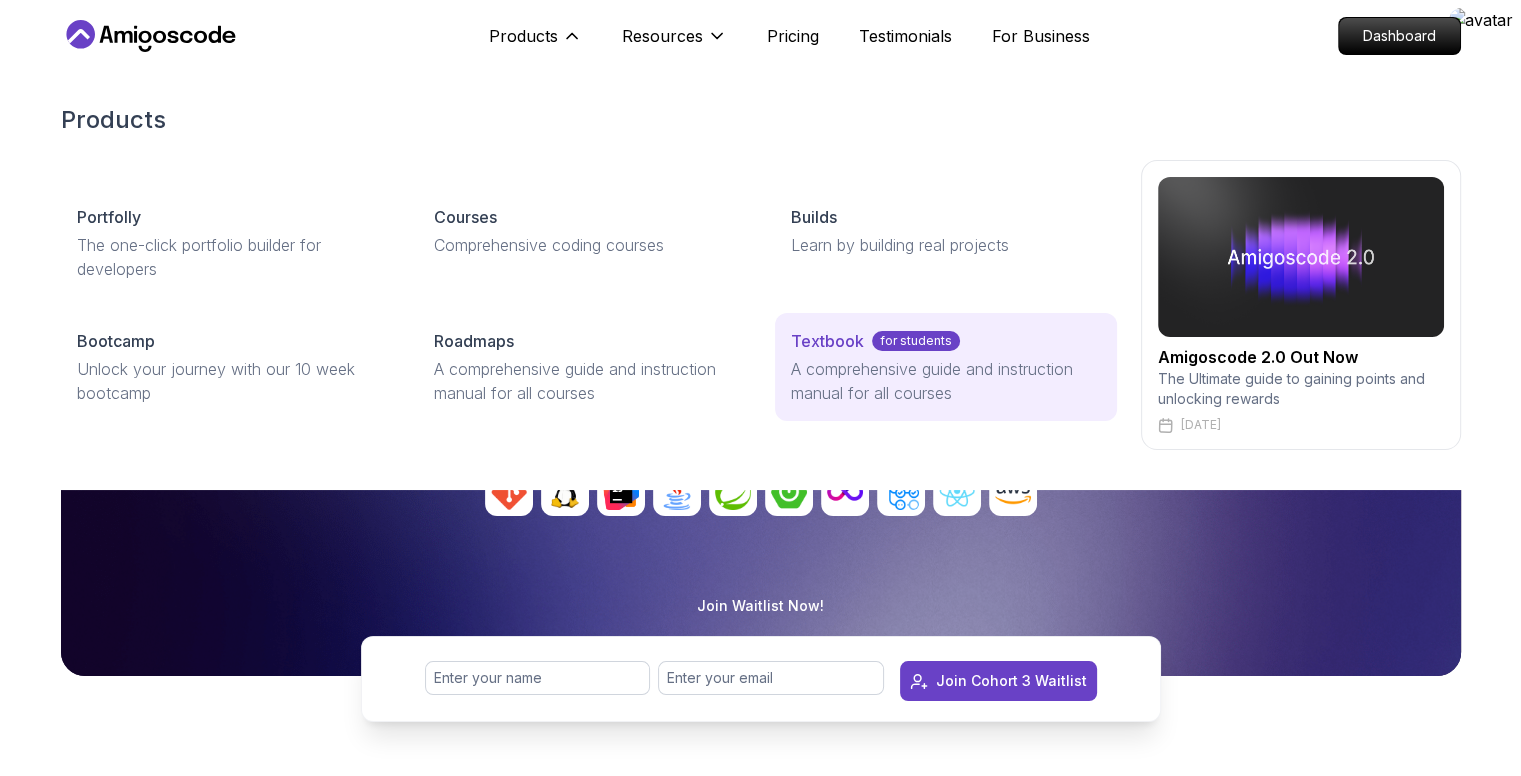 click on "Textbook" at bounding box center [827, 341] 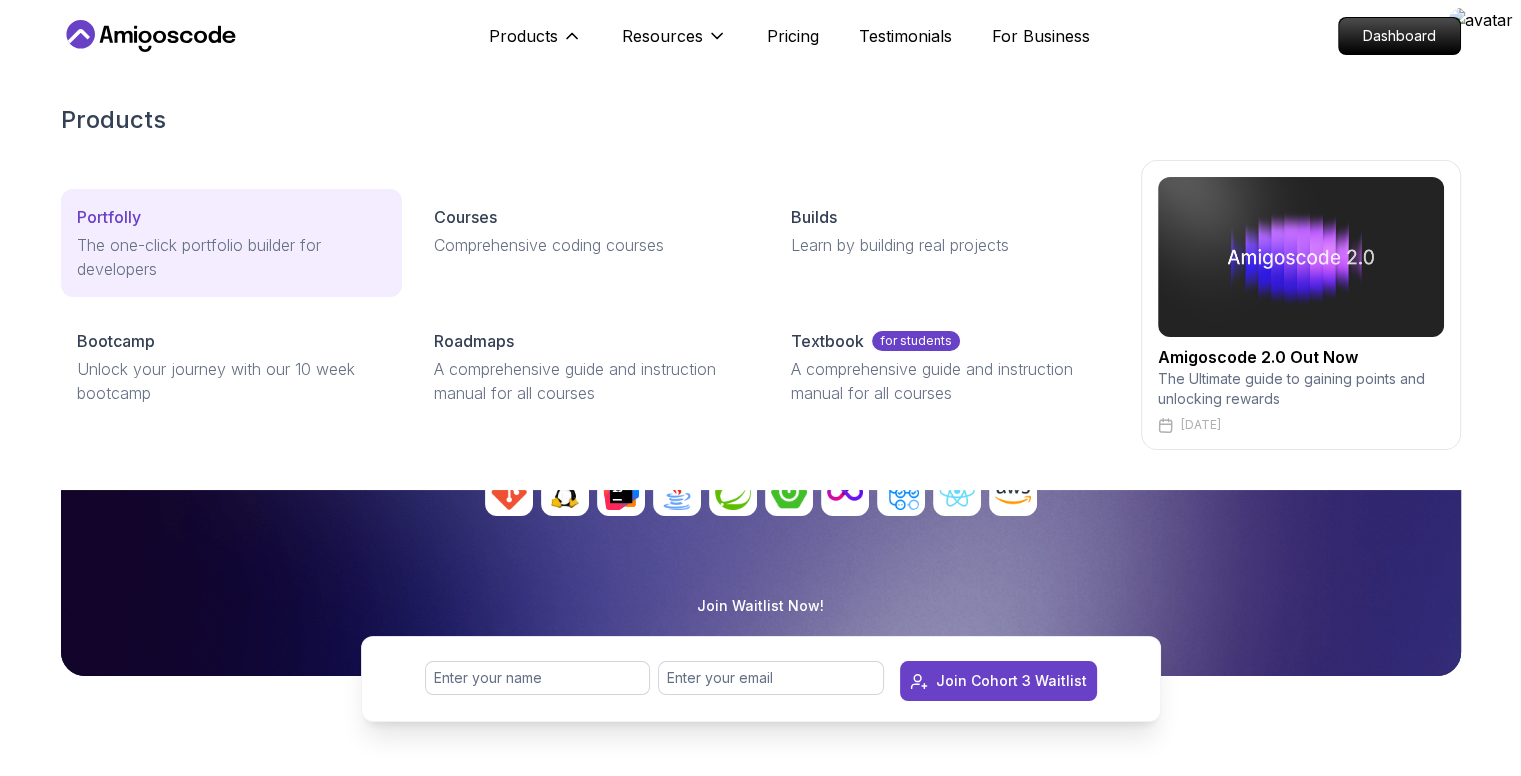 click on "The one-click portfolio builder for developers" at bounding box center (231, 257) 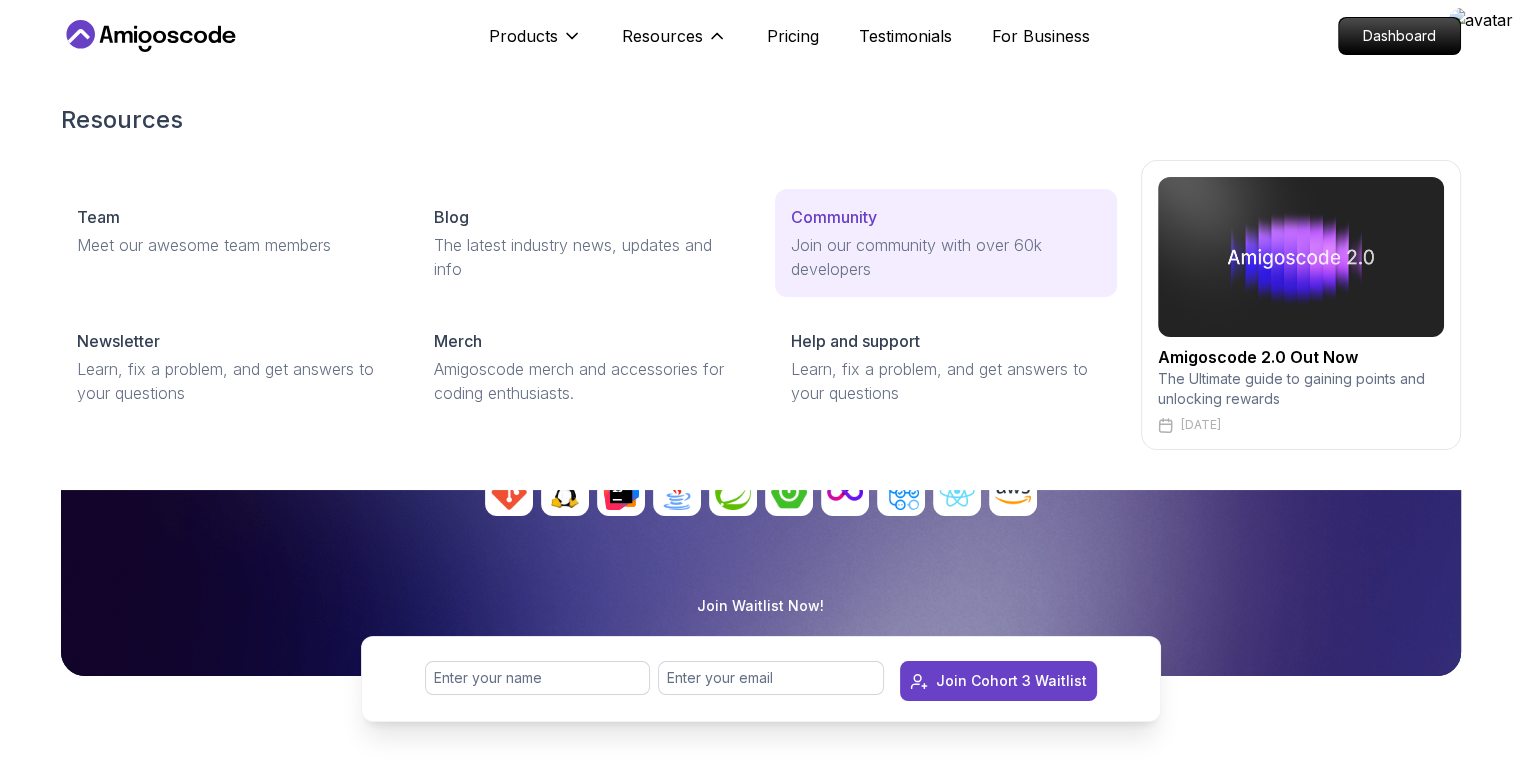 click on "Community" at bounding box center (834, 217) 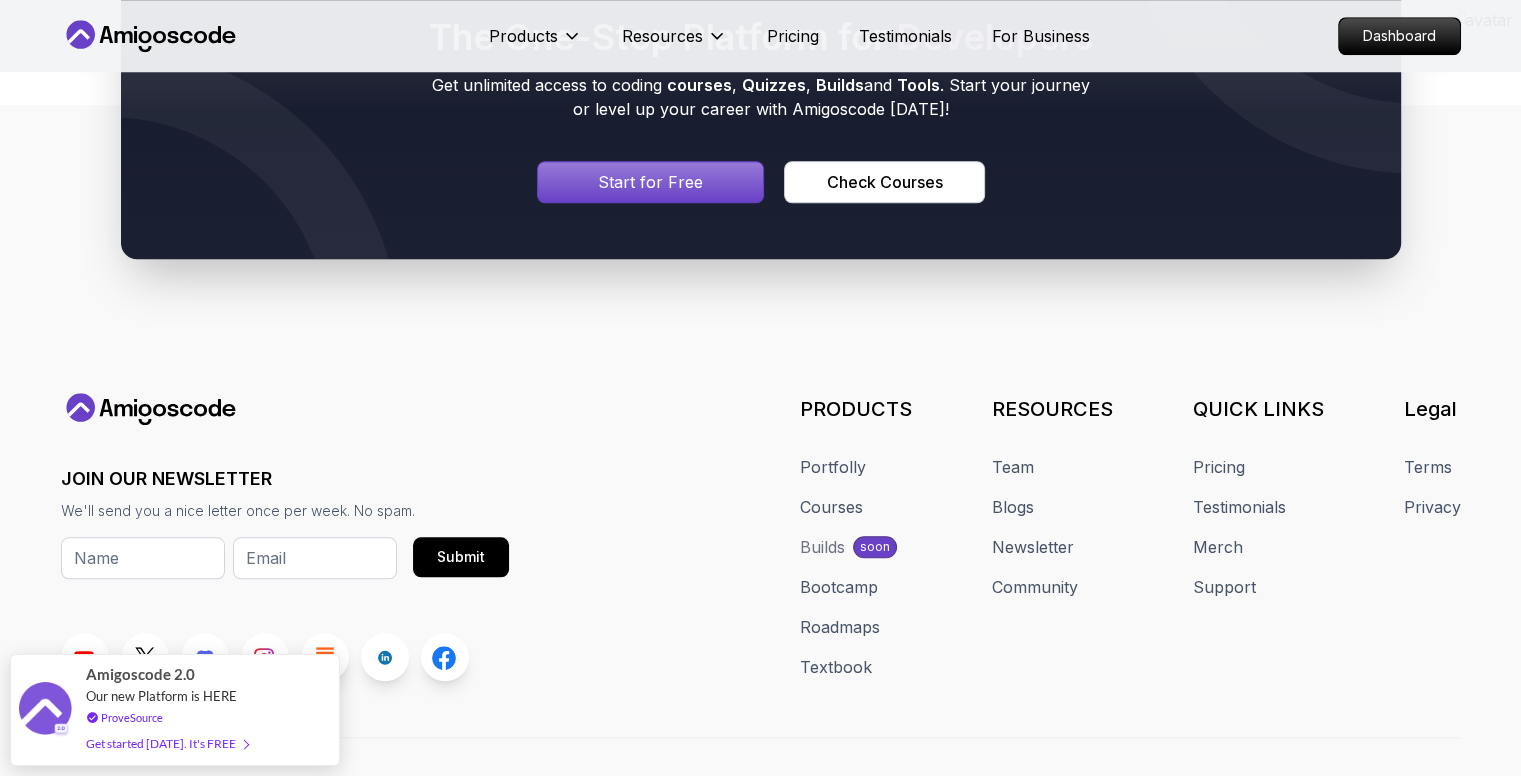 scroll, scrollTop: 1959, scrollLeft: 0, axis: vertical 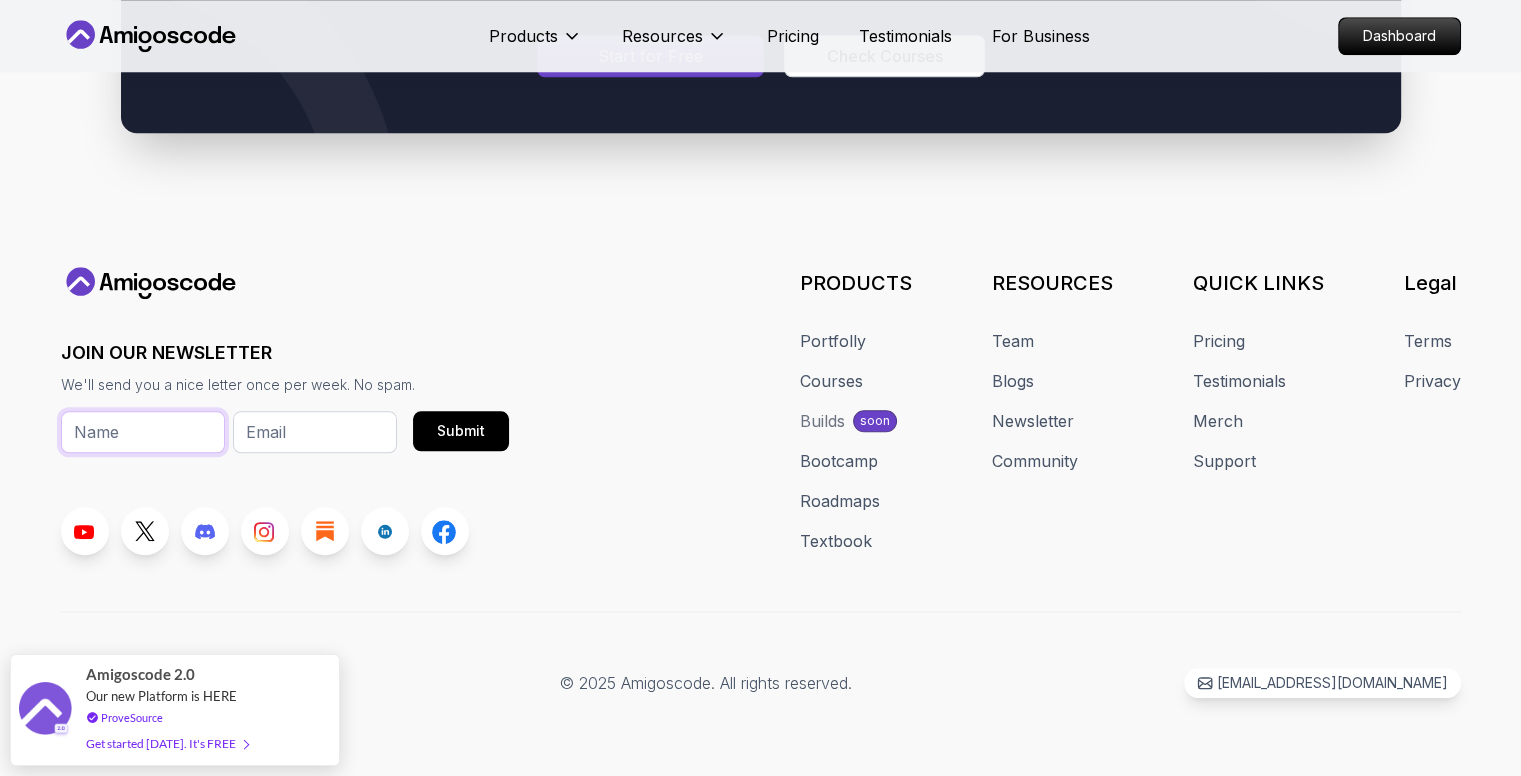 click at bounding box center (143, 432) 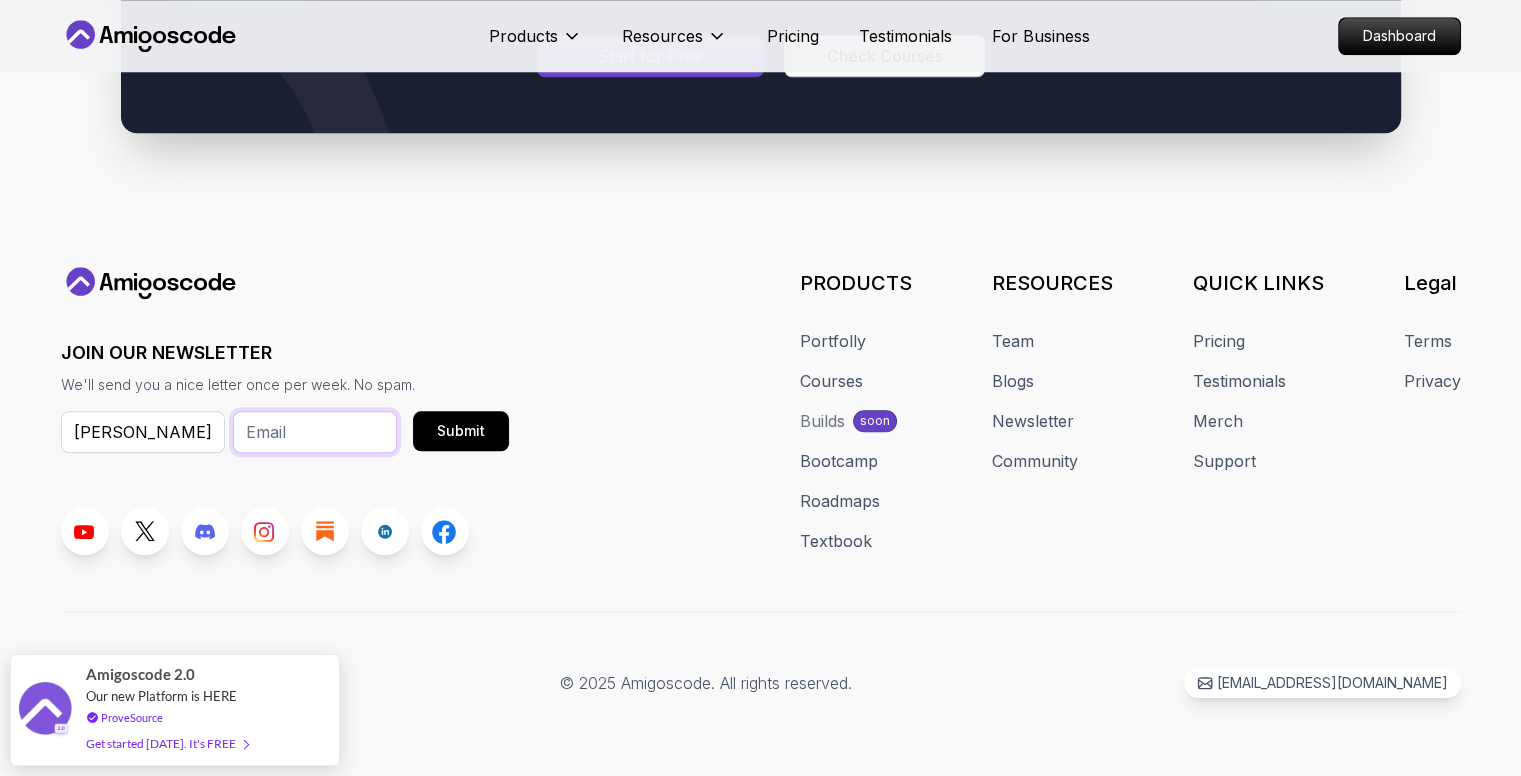 click at bounding box center [315, 432] 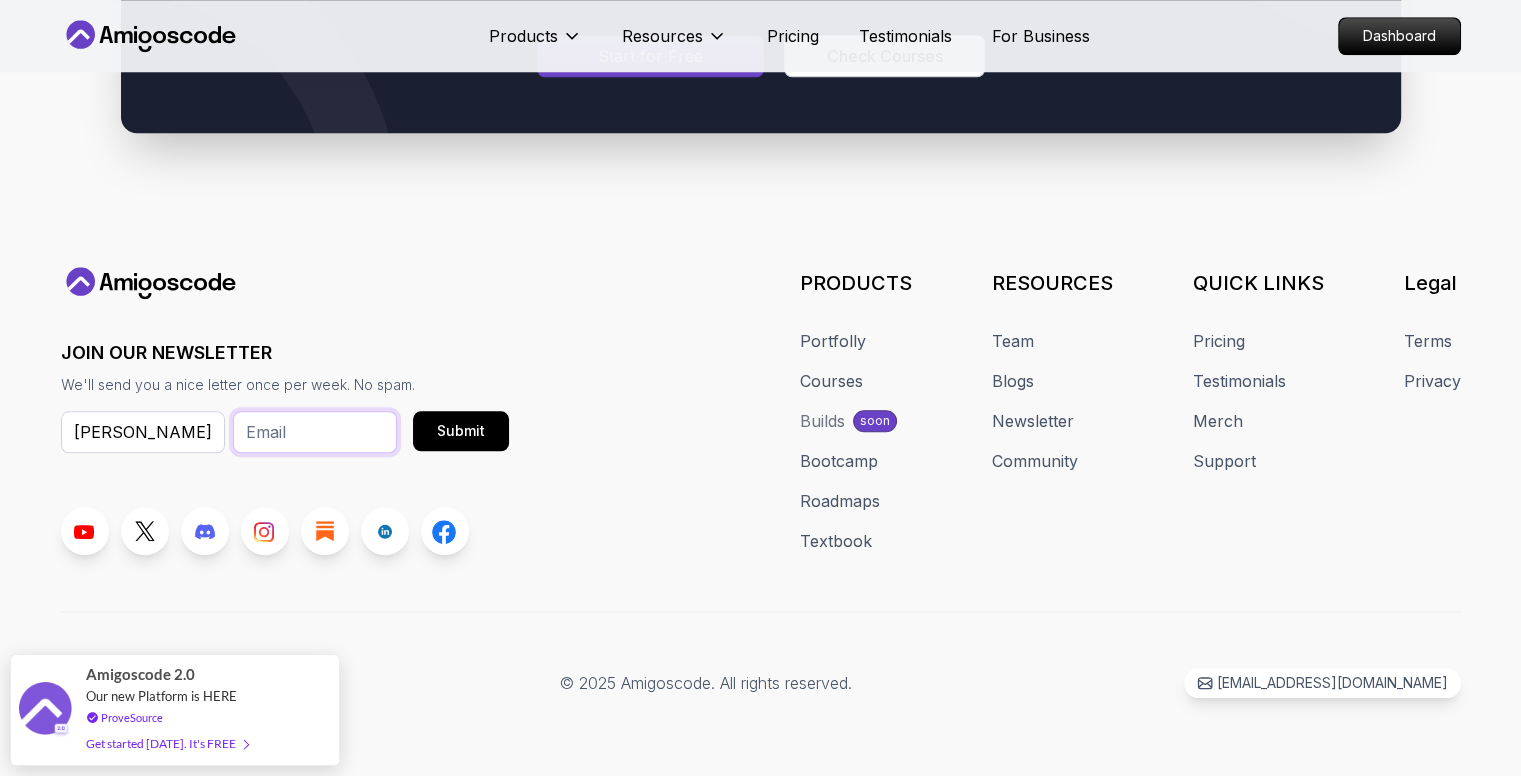 type on "felixjoseph2003@gmail.com" 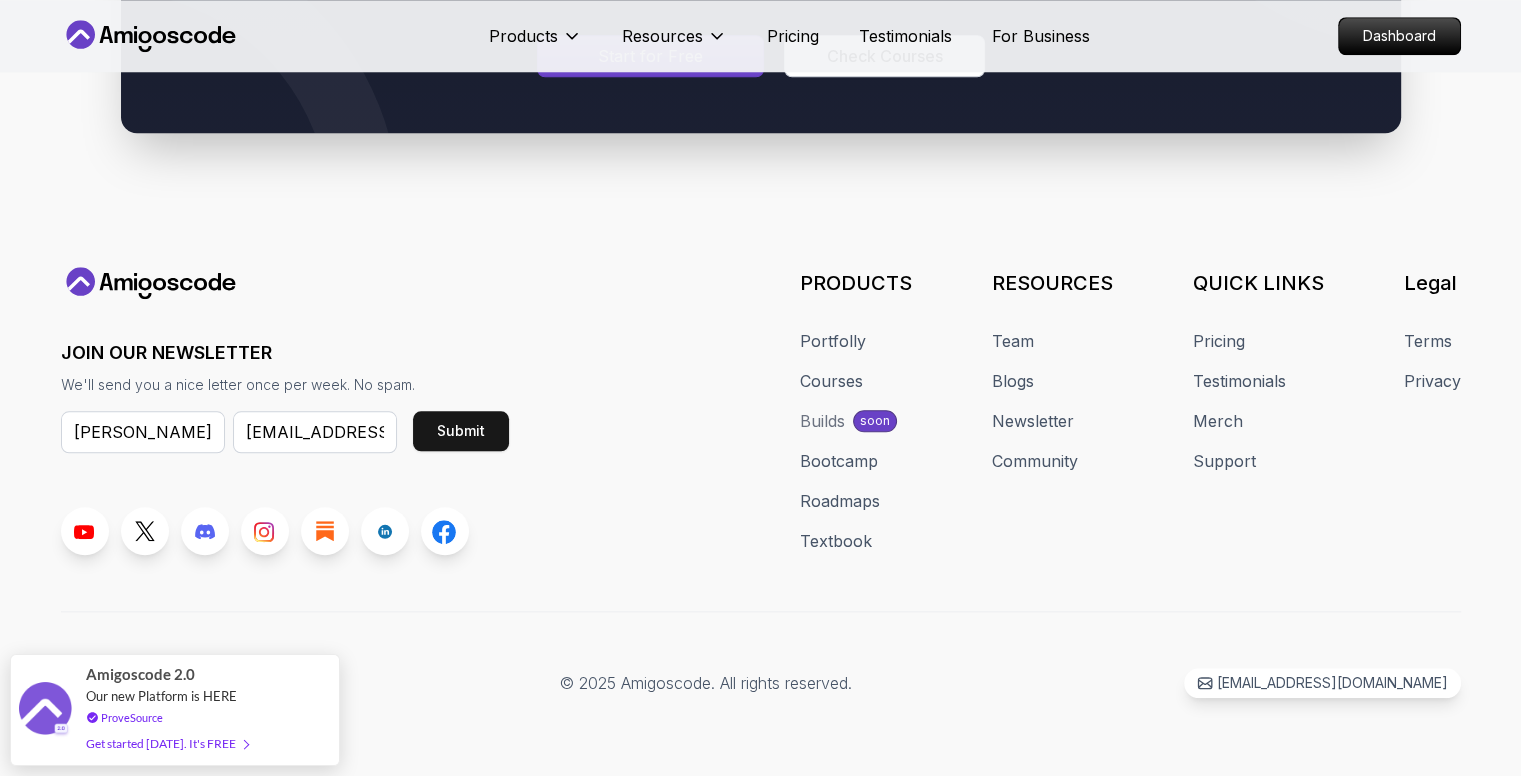 click on "Submit" at bounding box center [461, 431] 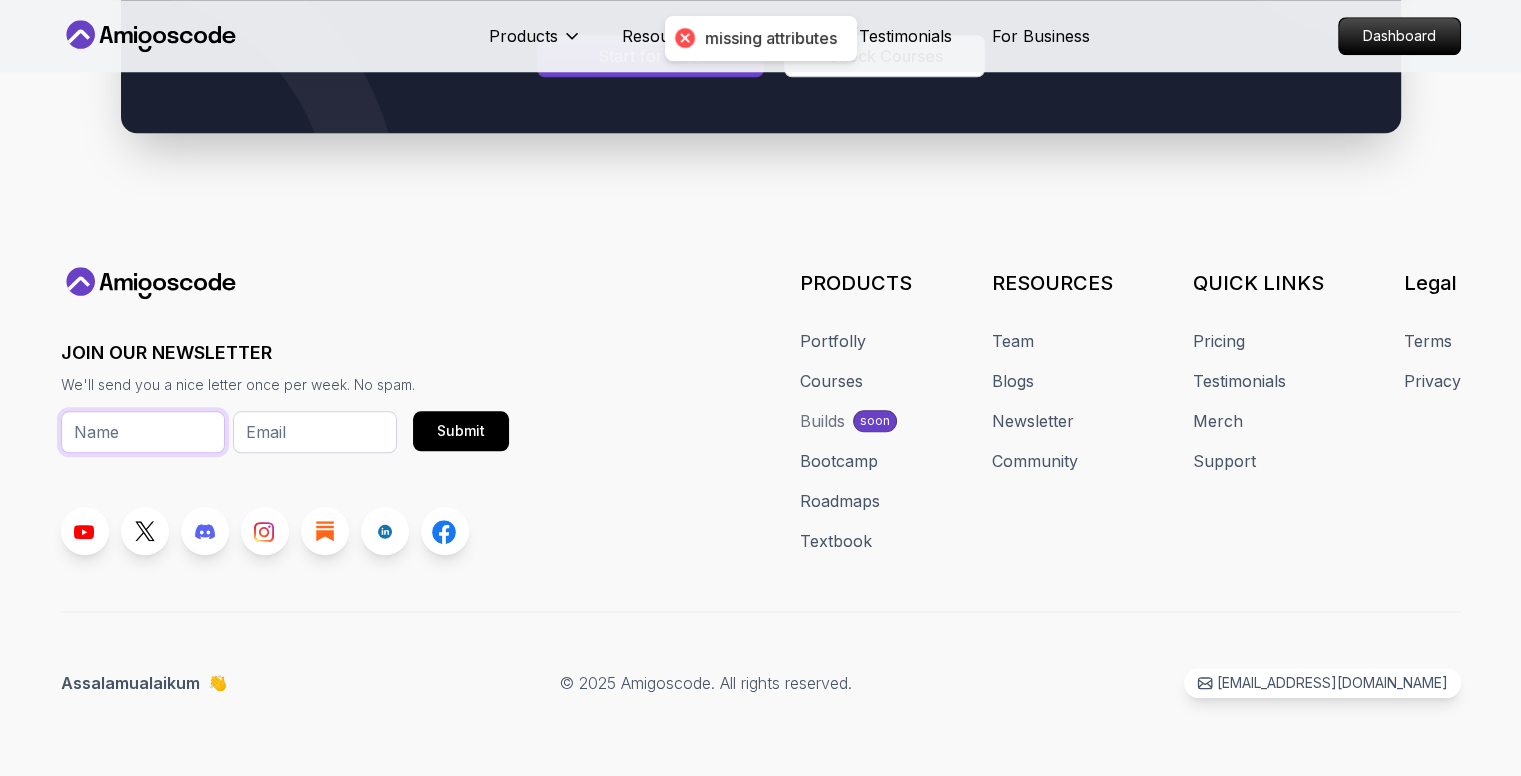 click at bounding box center (143, 432) 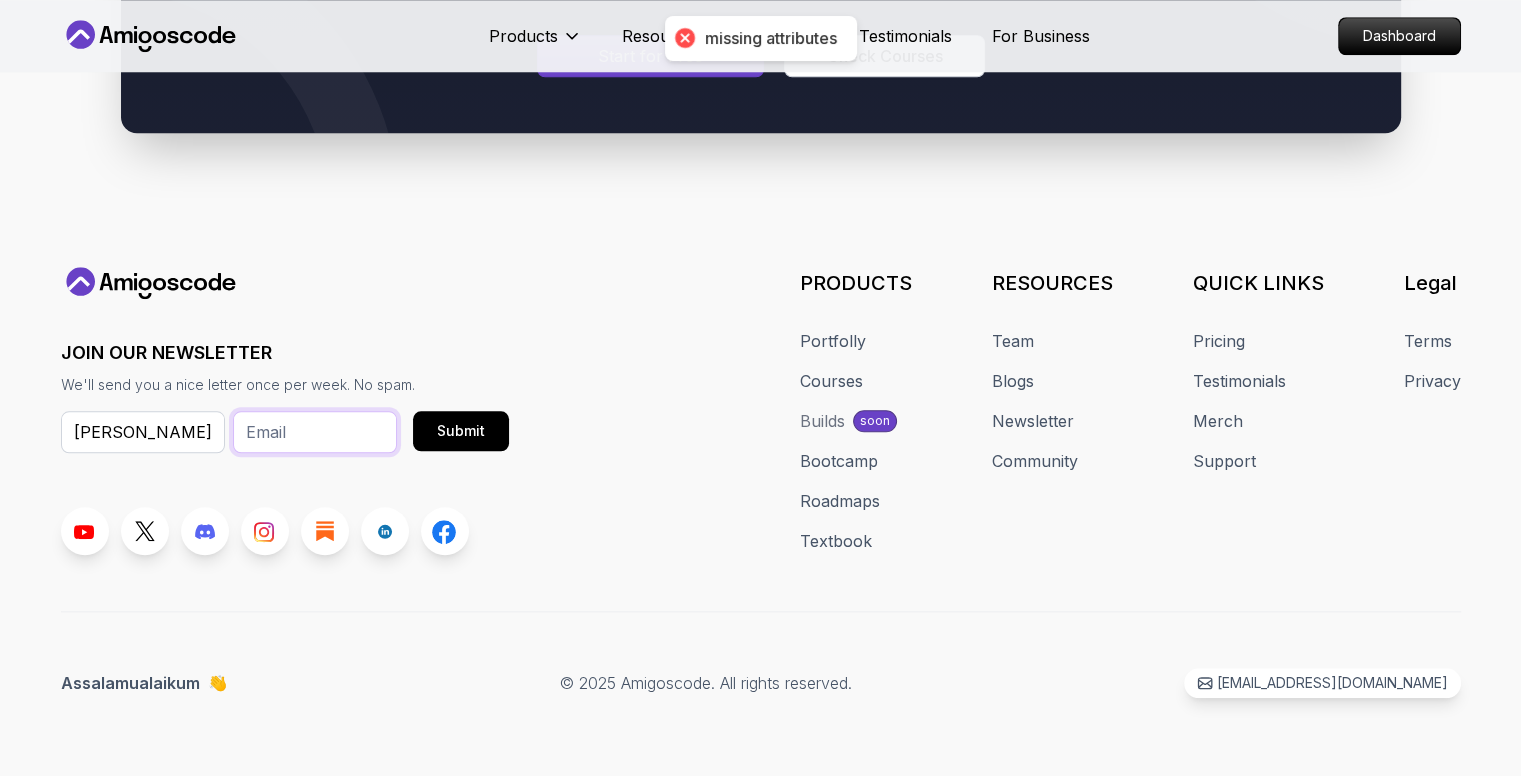click at bounding box center (315, 432) 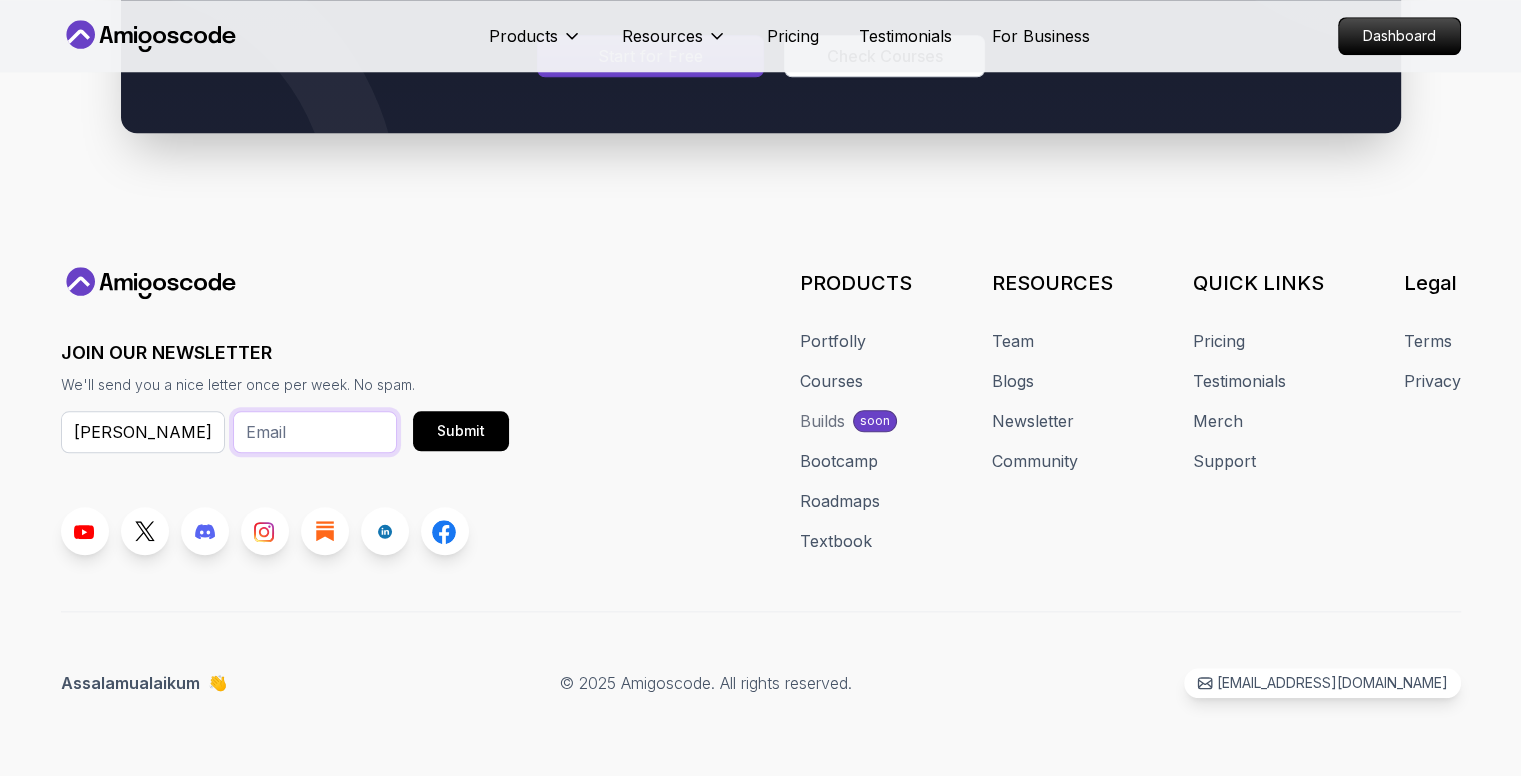 type on "felixjoseph2003@gmail.com" 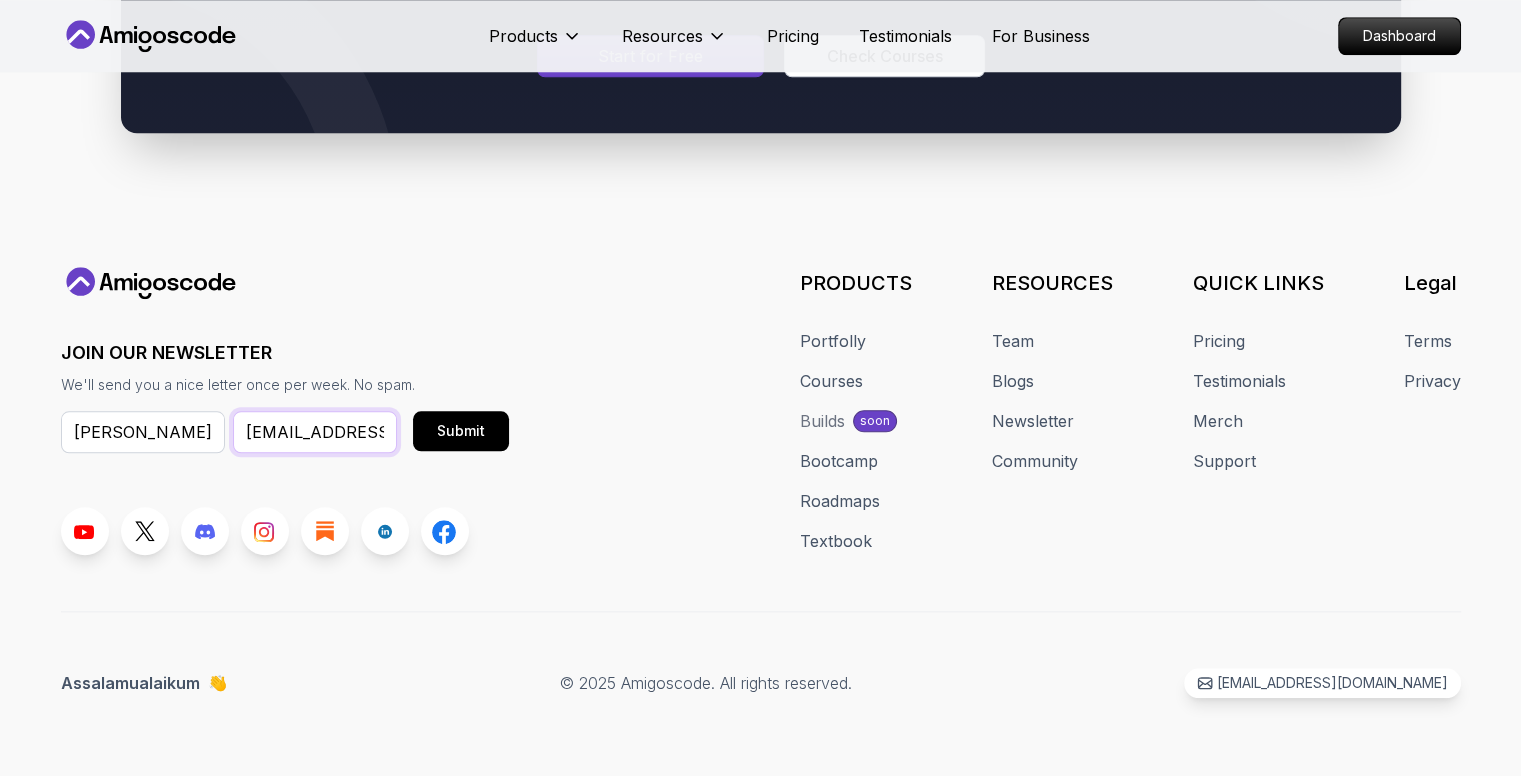 click on "felixjoseph2003@gmail.com" at bounding box center (315, 432) 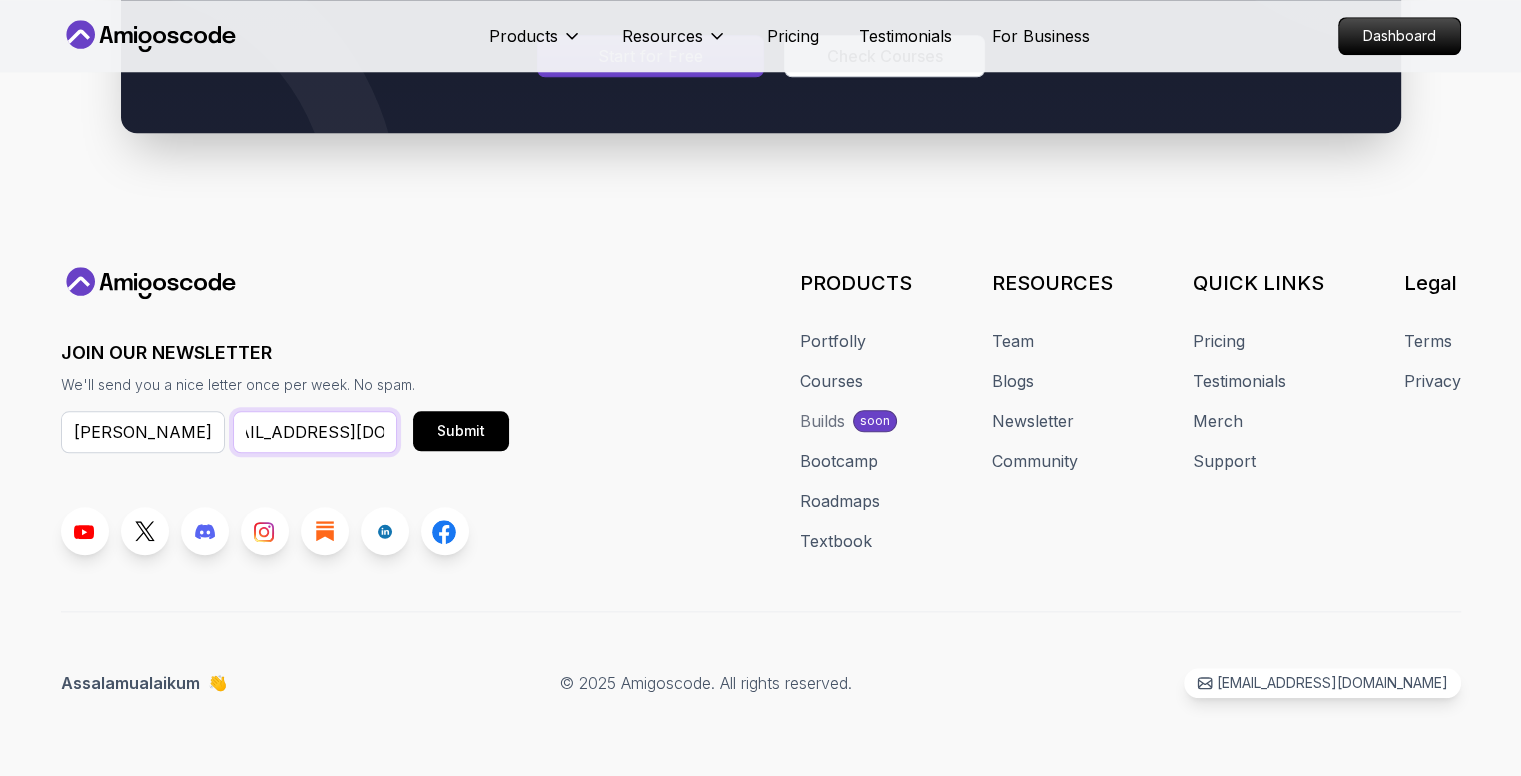 scroll, scrollTop: 0, scrollLeft: 76, axis: horizontal 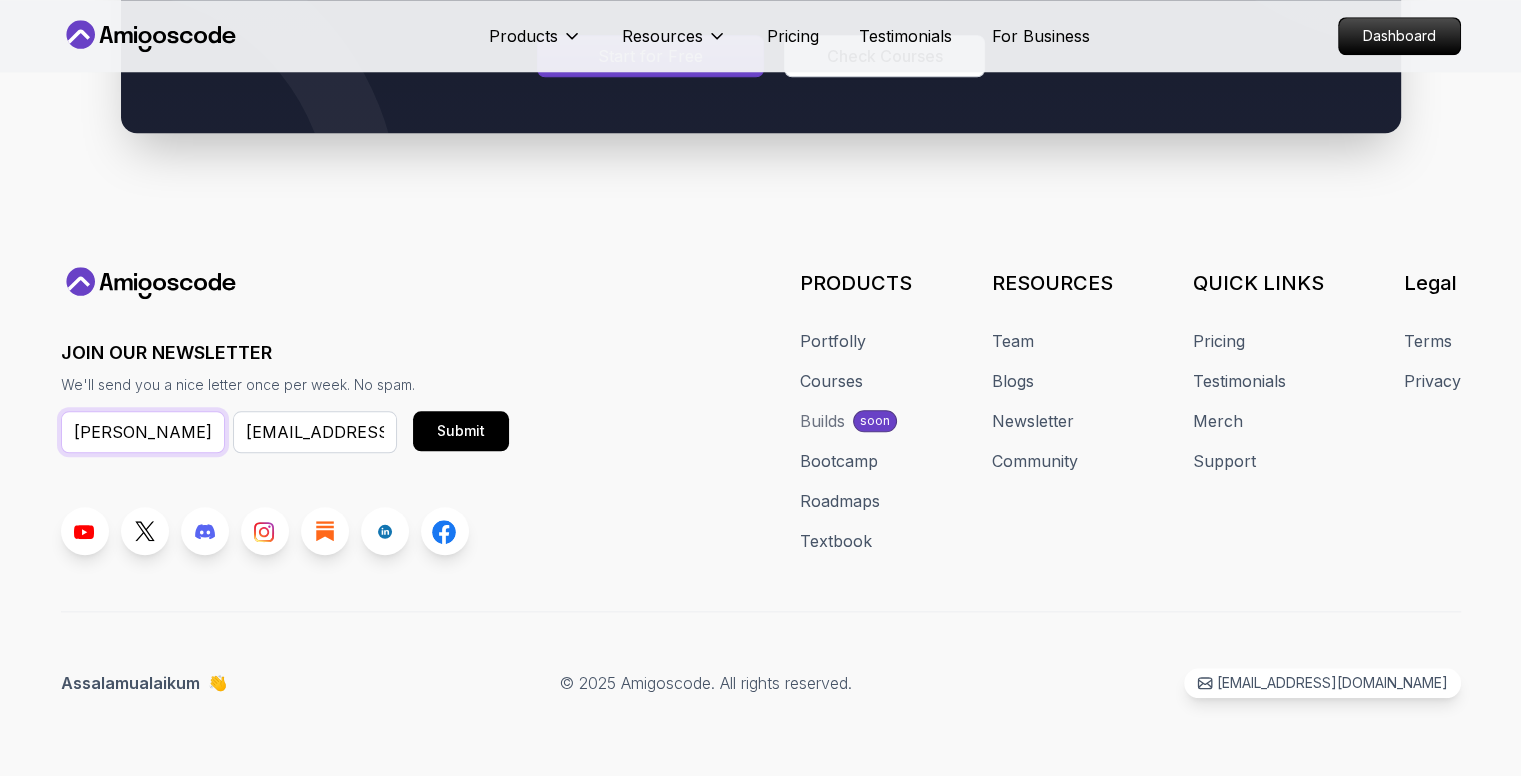 click on "Felix Joseph J" at bounding box center (143, 432) 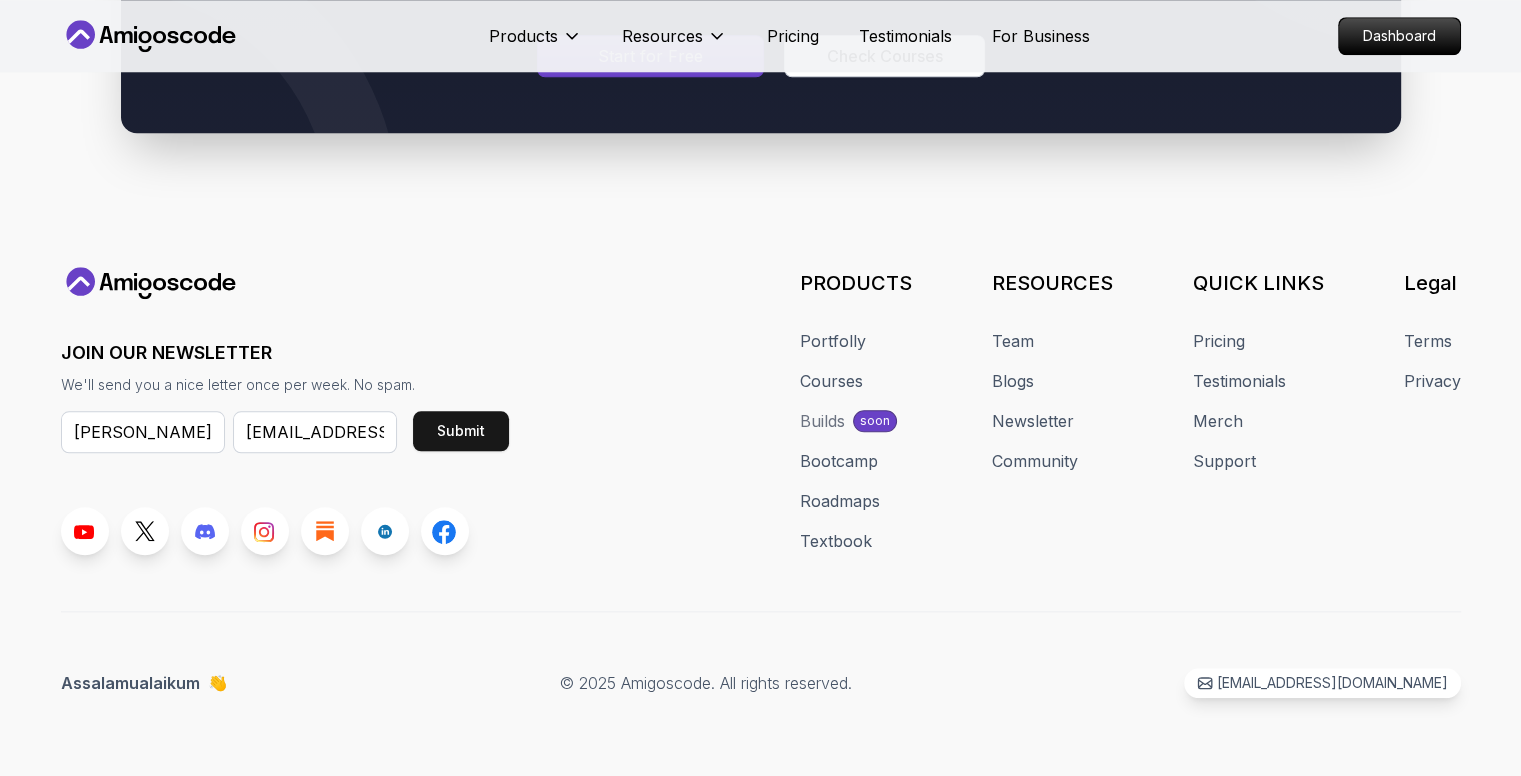 click on "Submit" at bounding box center [461, 431] 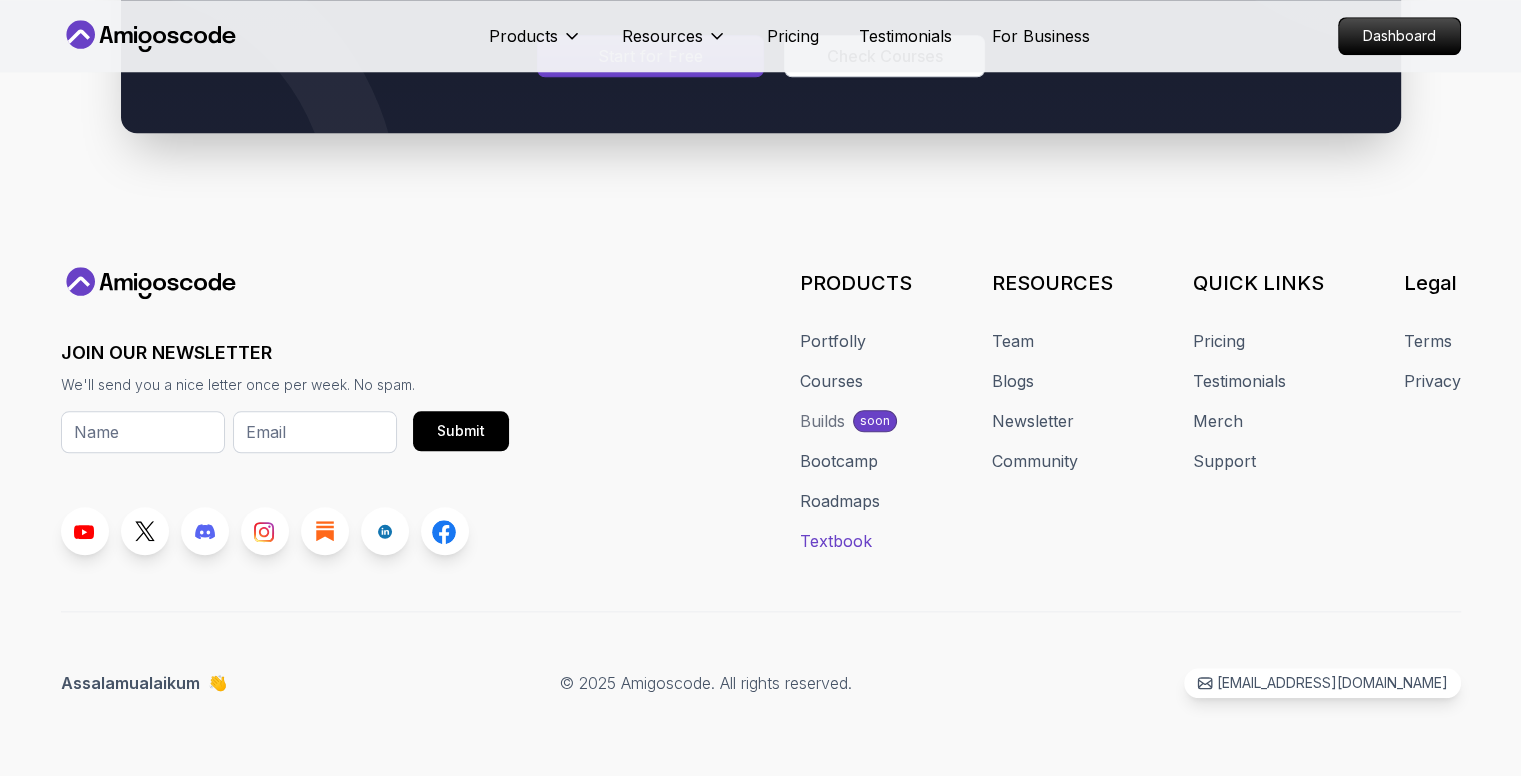 click on "Textbook" at bounding box center (836, 541) 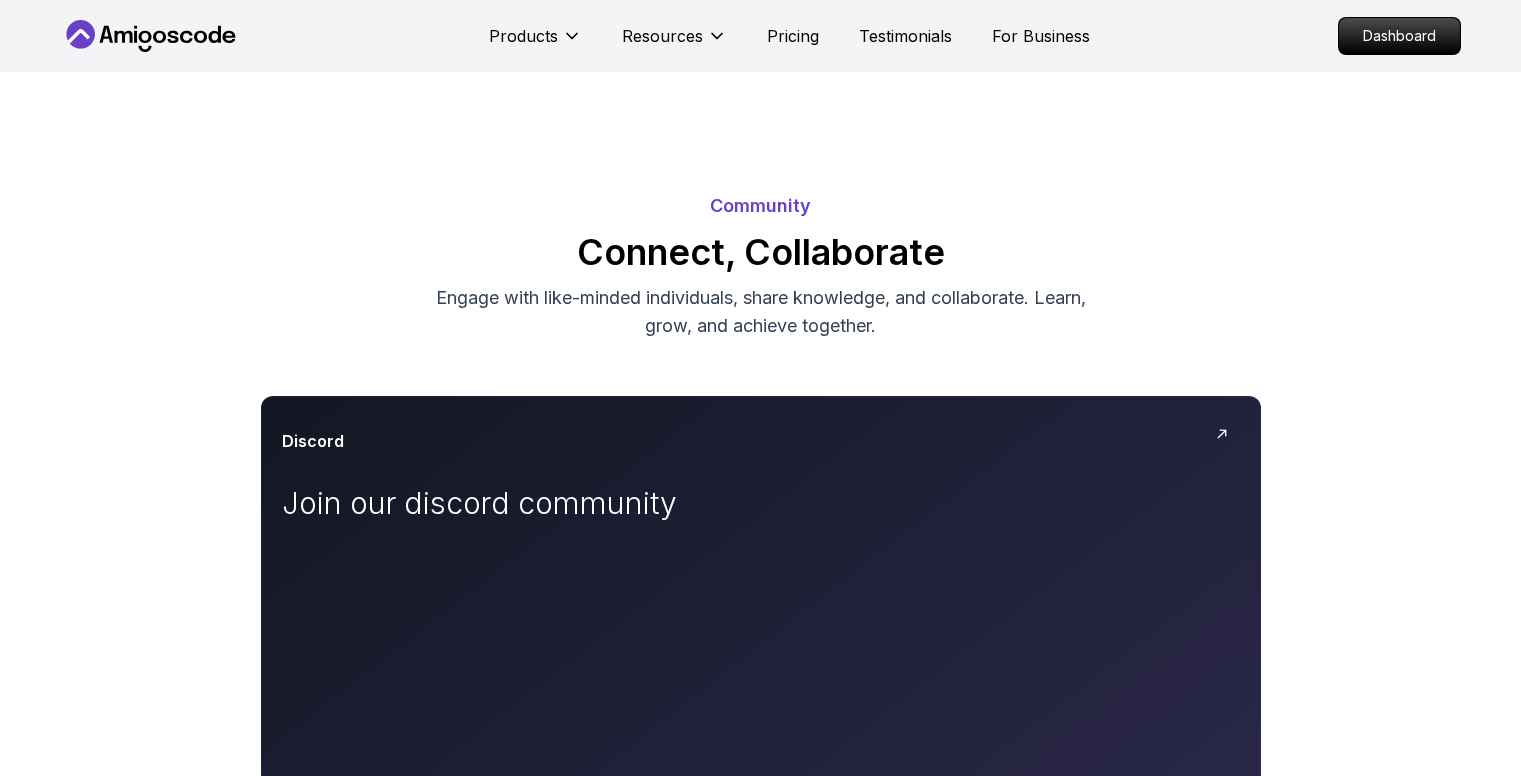 scroll, scrollTop: 1256, scrollLeft: 0, axis: vertical 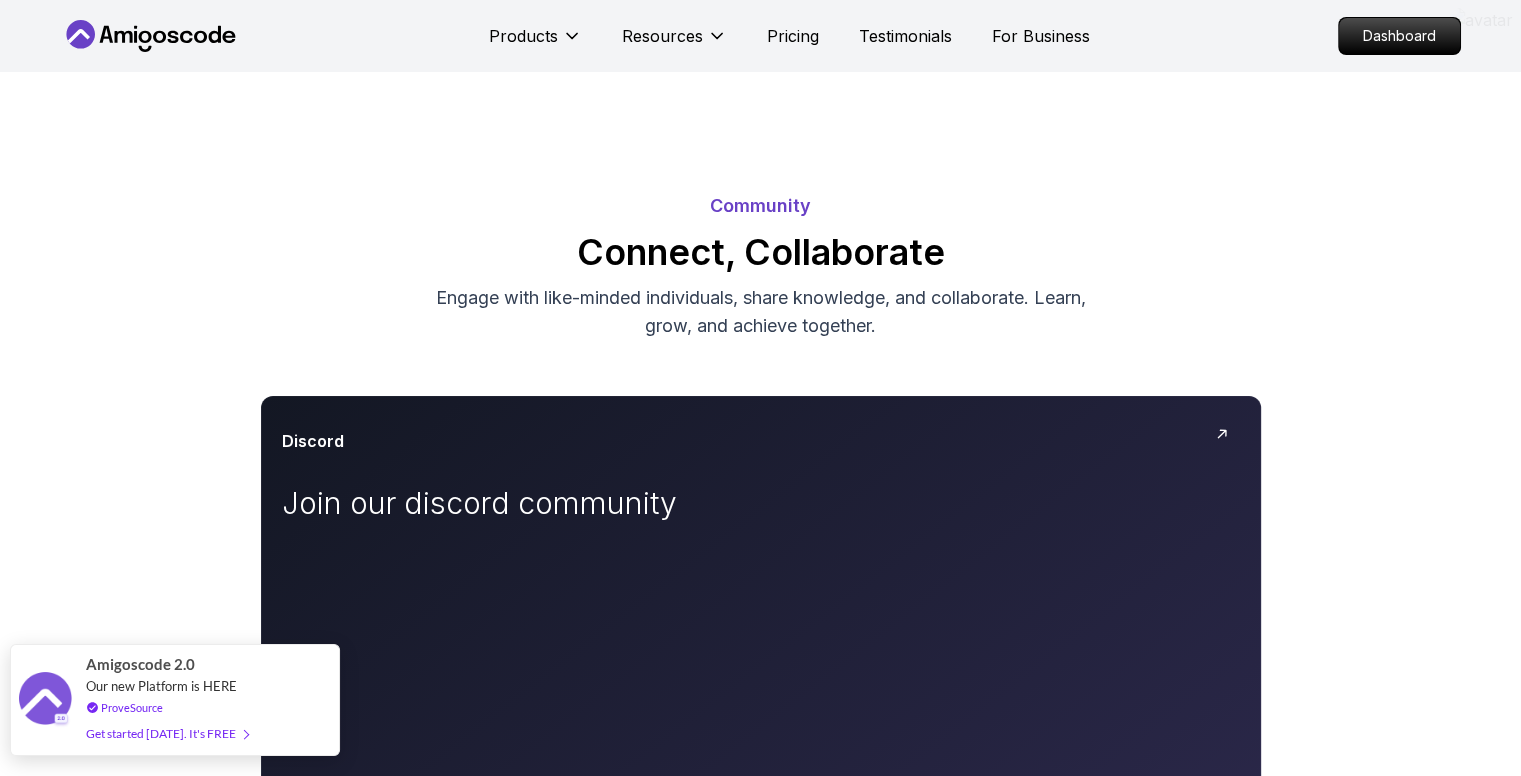 click on "Get started [DATE]. It's FREE" at bounding box center [167, 733] 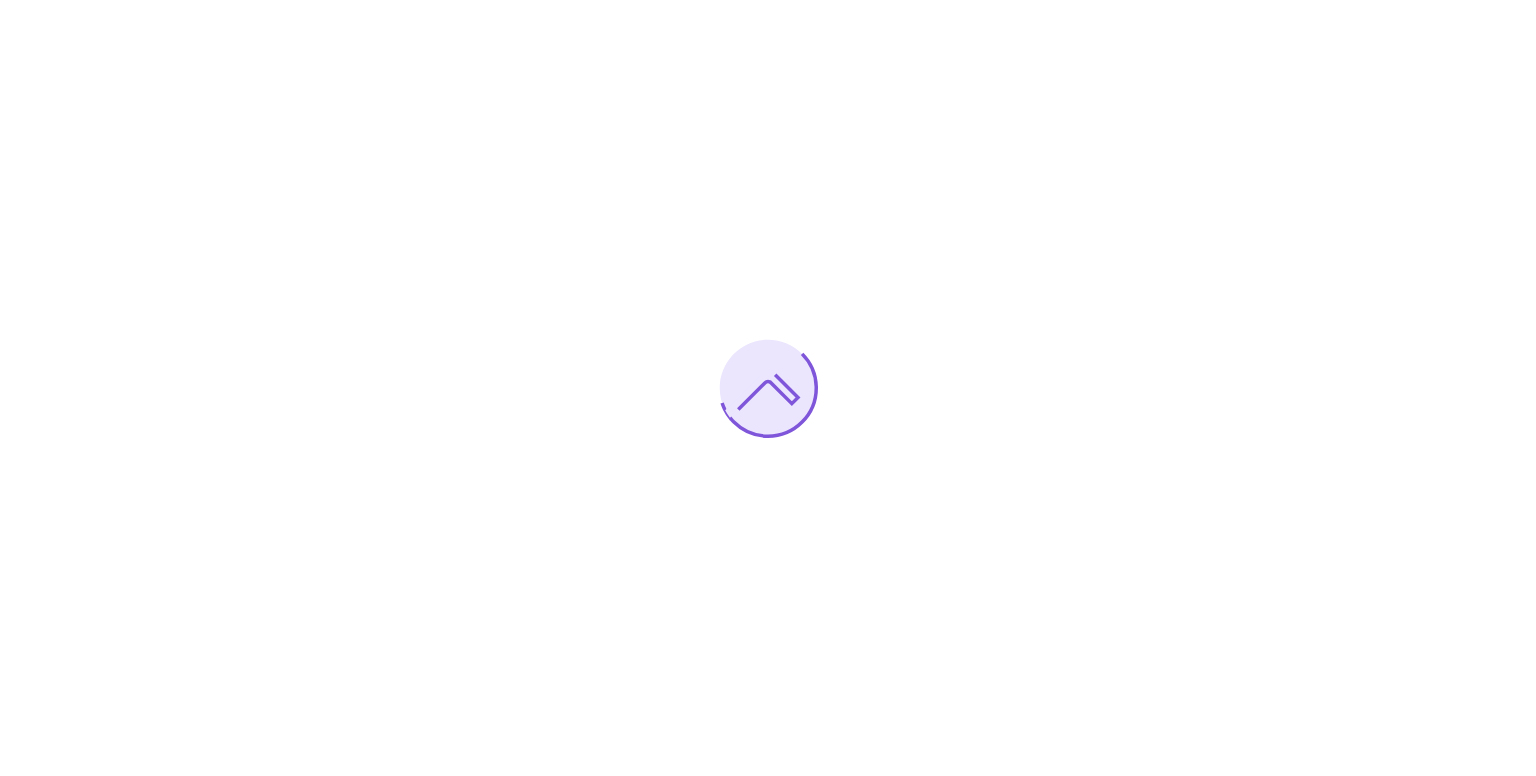 scroll, scrollTop: 0, scrollLeft: 0, axis: both 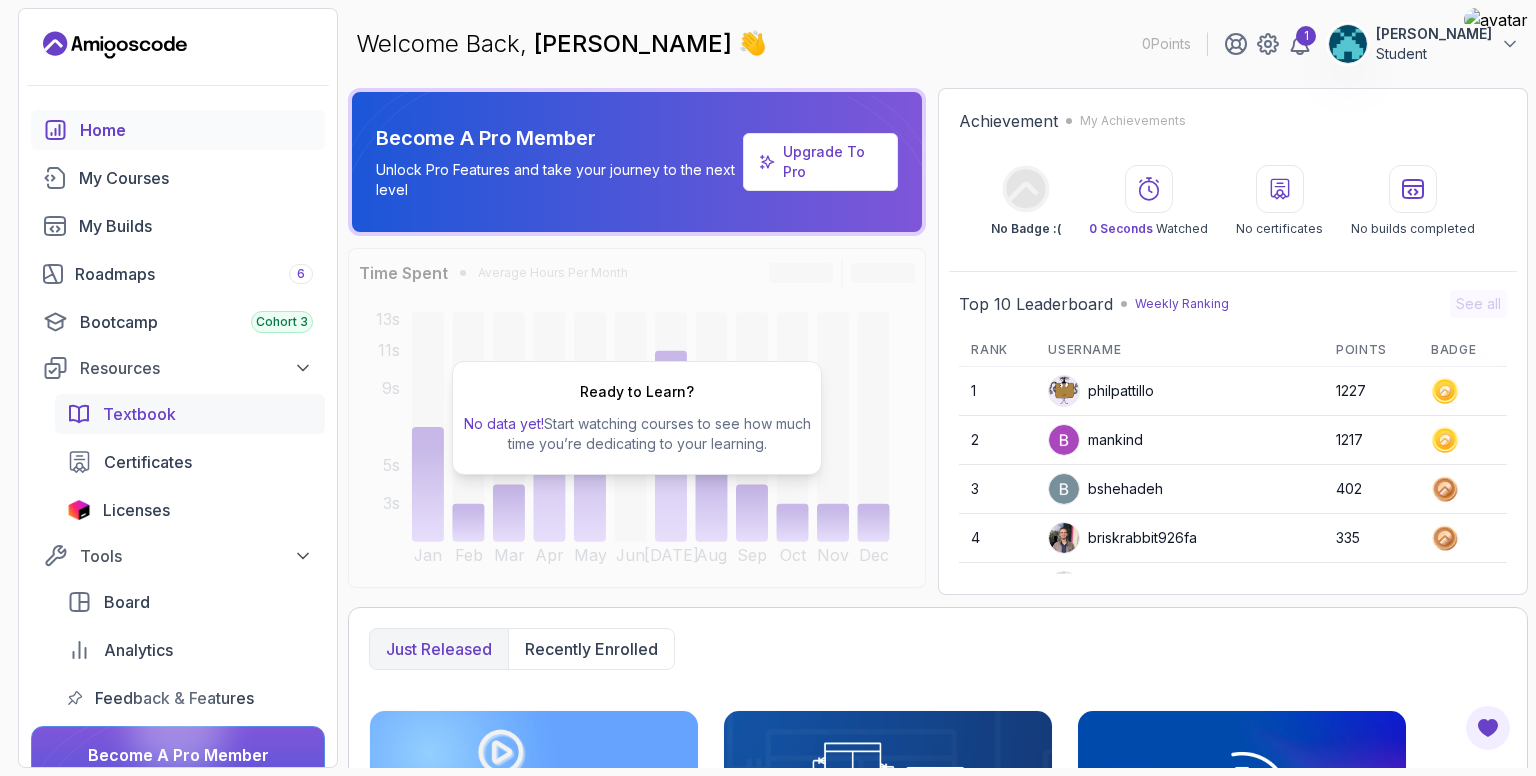 click on "Textbook" at bounding box center (139, 414) 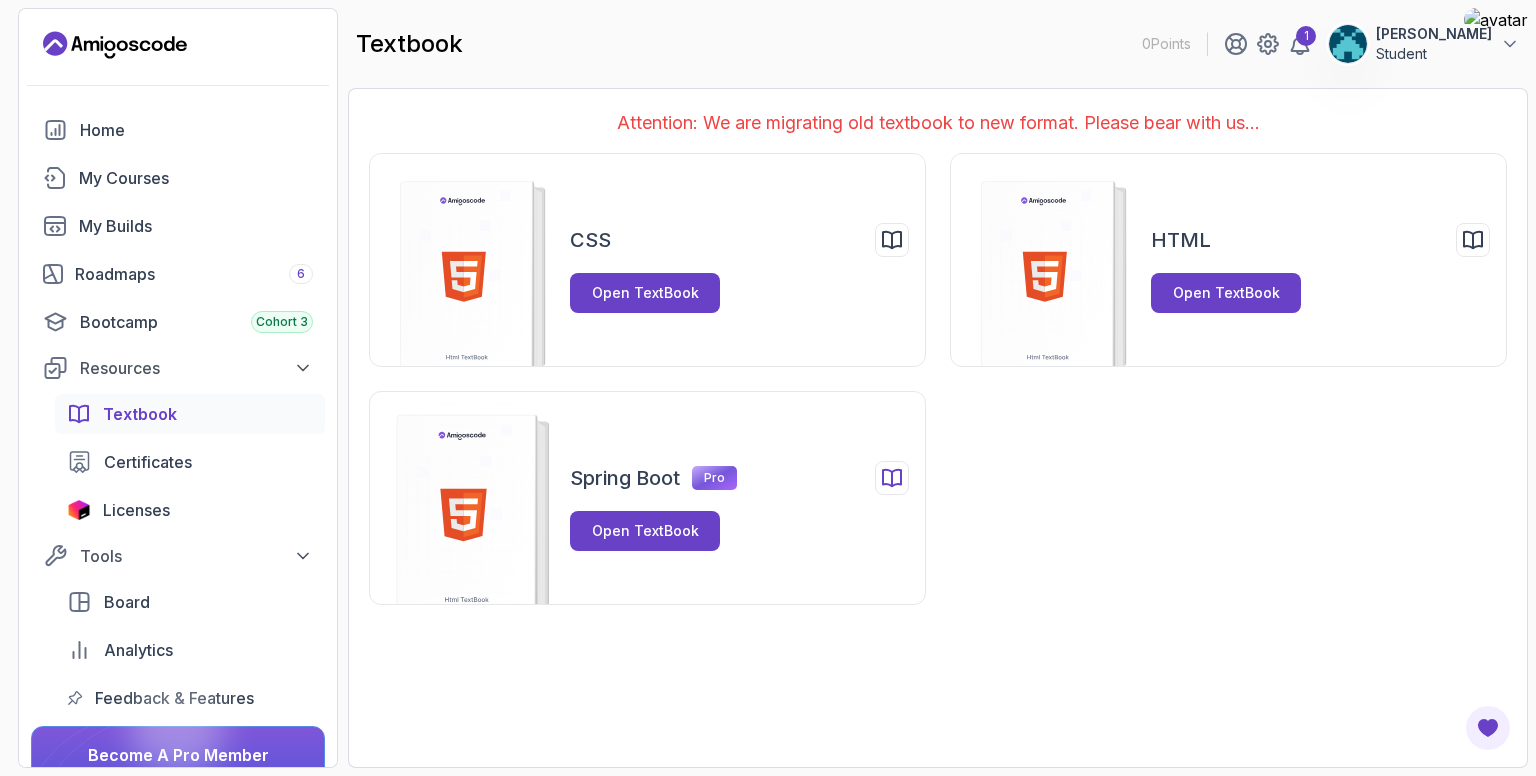click 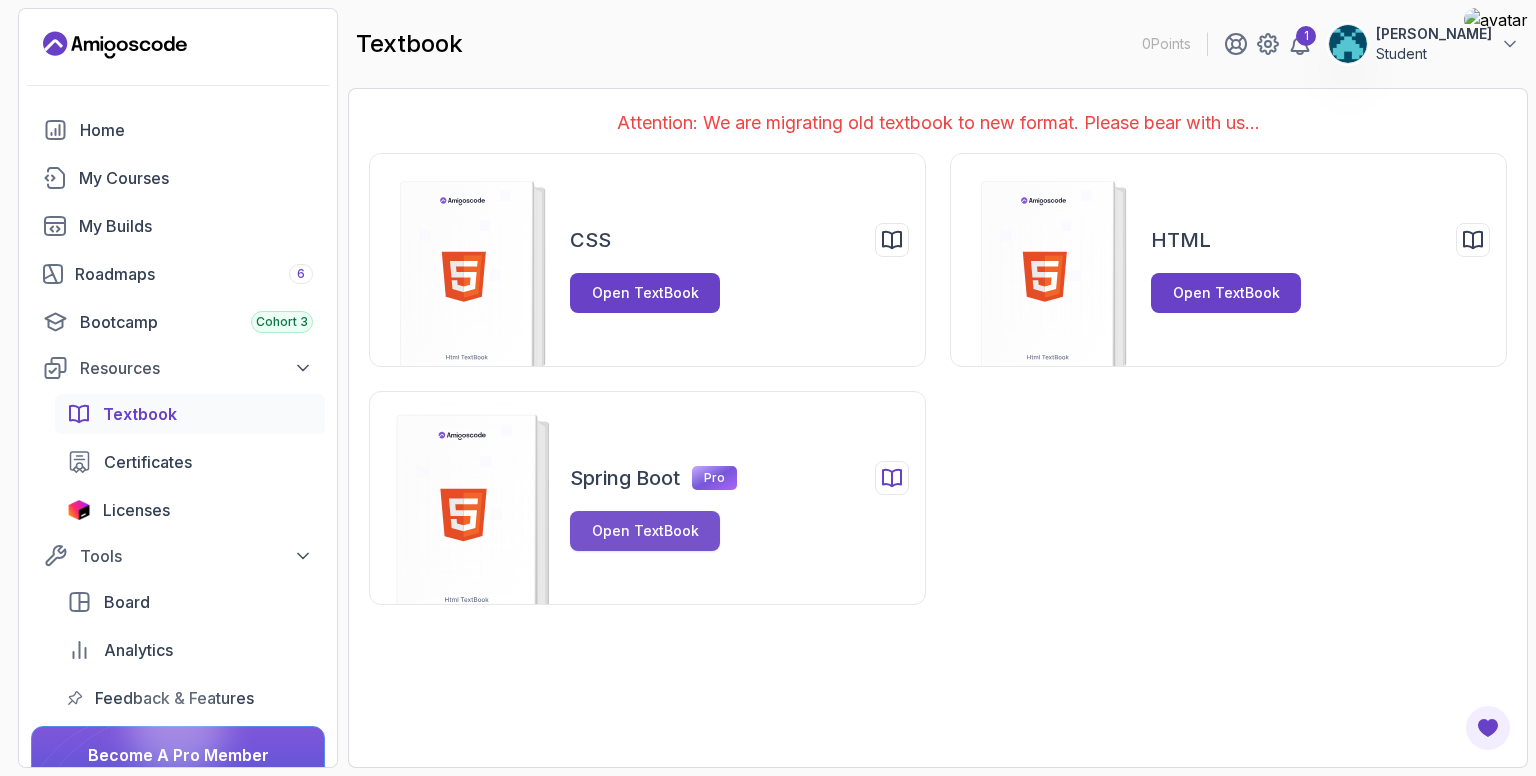 click on "Open TextBook" at bounding box center (645, 531) 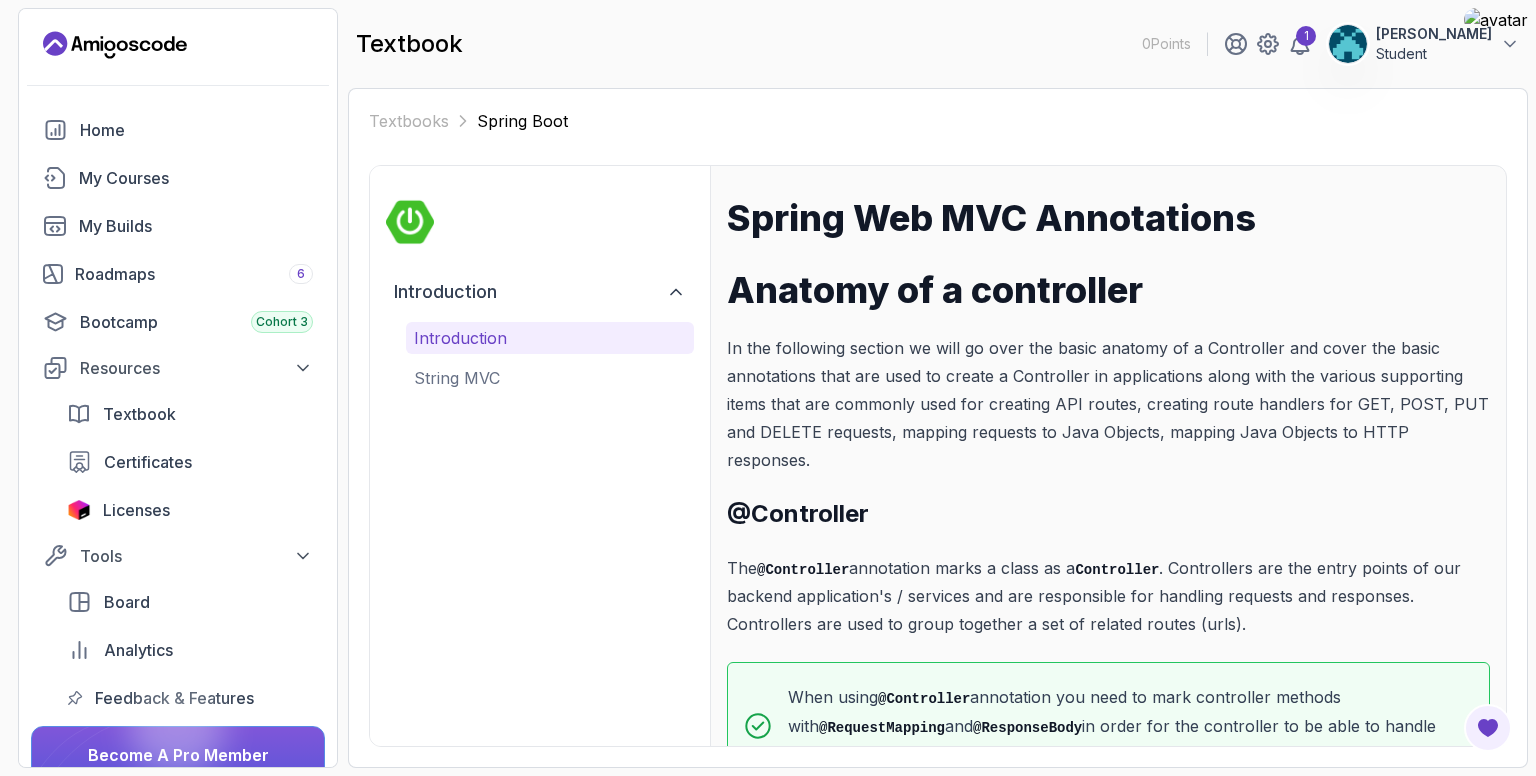 scroll, scrollTop: 44, scrollLeft: 0, axis: vertical 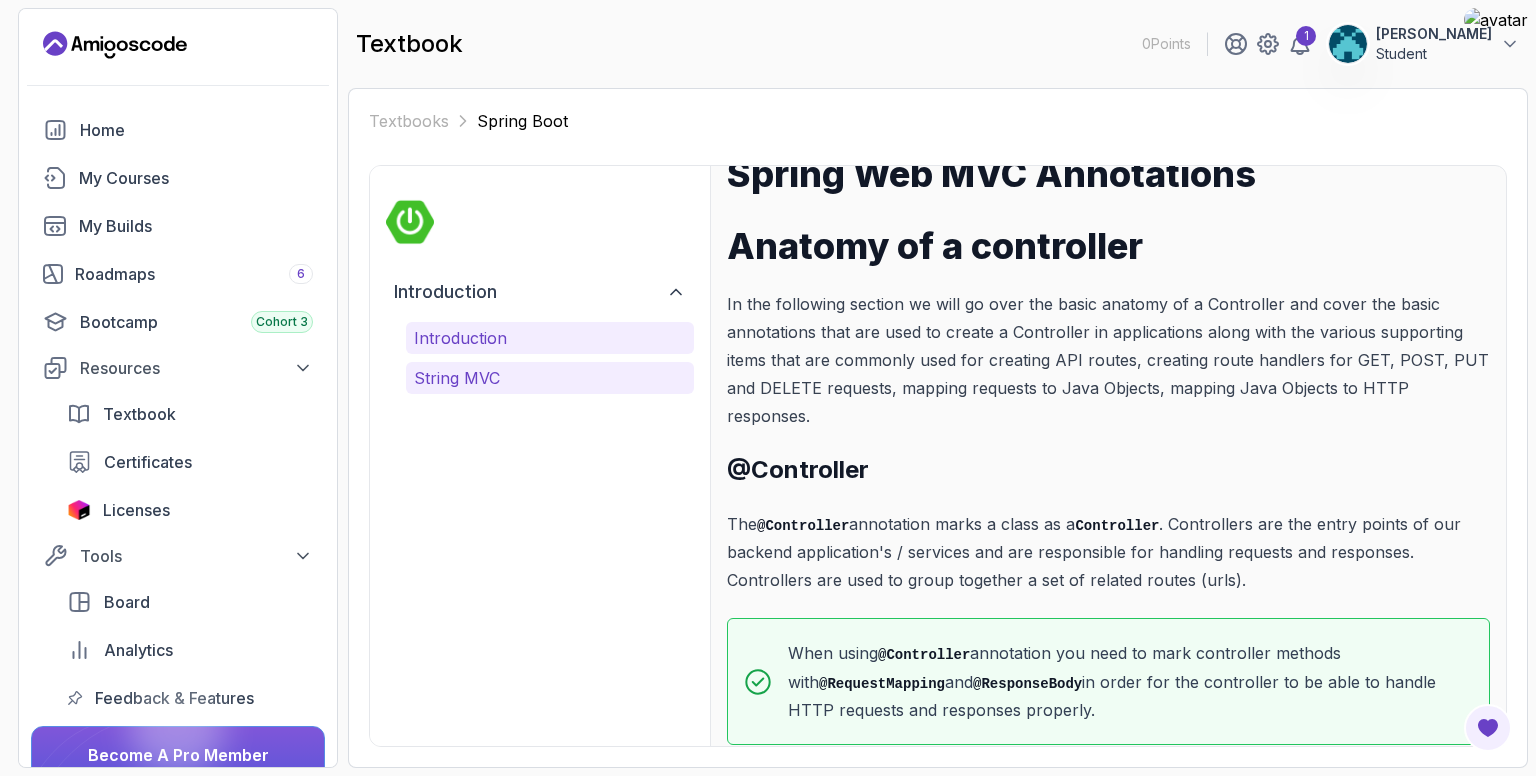 click on "String MVC" at bounding box center [550, 378] 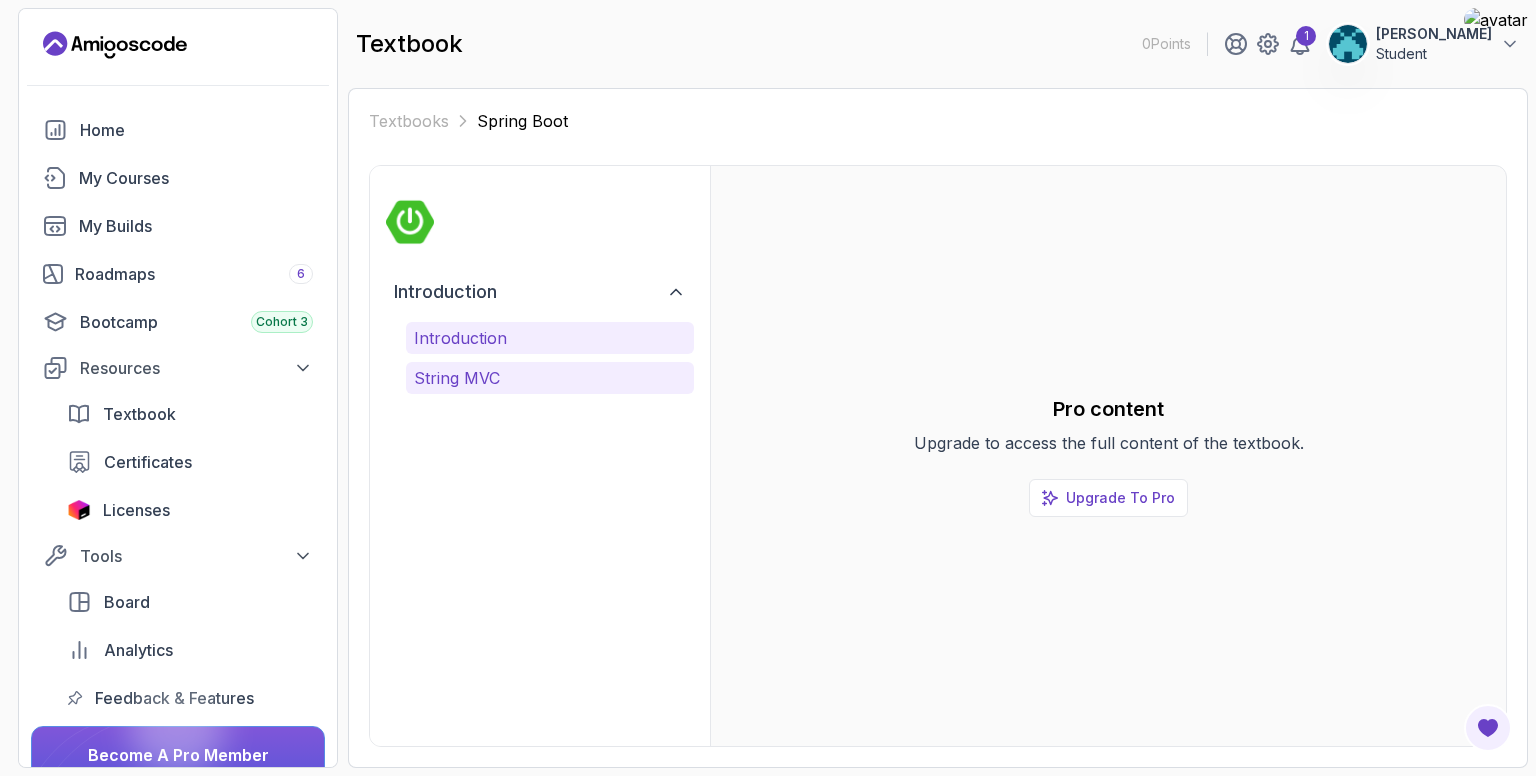 click on "Introduction" at bounding box center (550, 338) 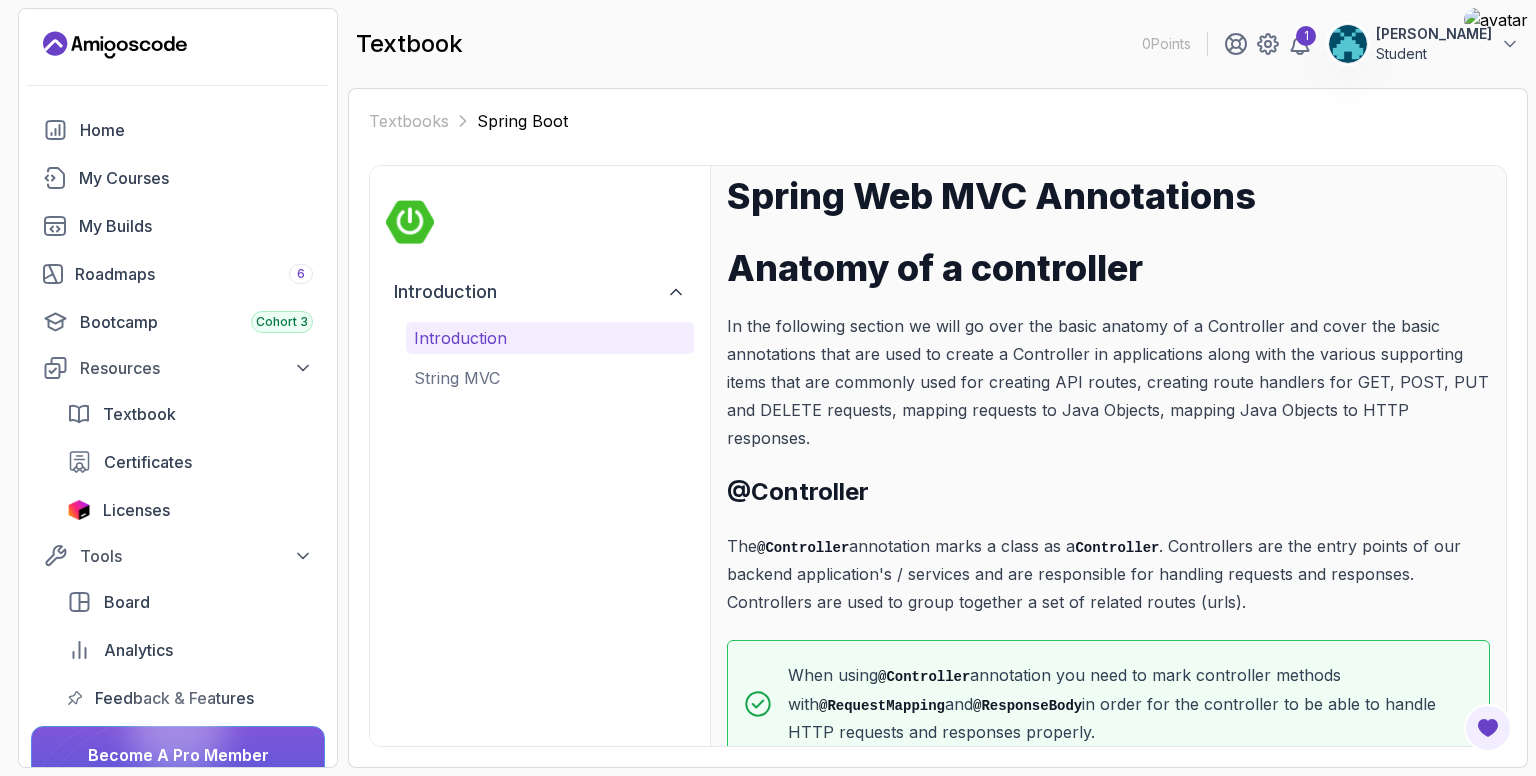 scroll, scrollTop: 0, scrollLeft: 0, axis: both 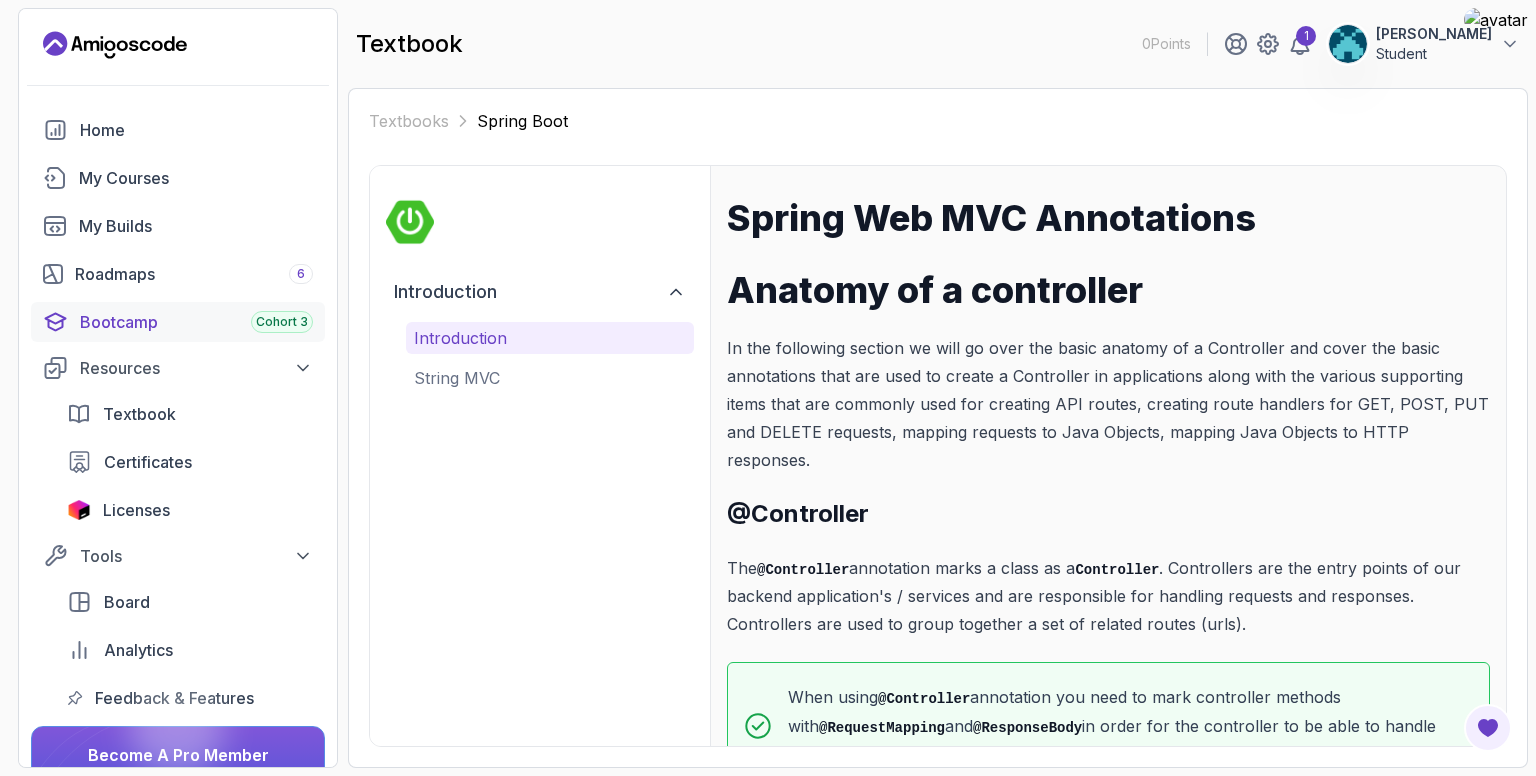 click on "Bootcamp Cohort 3" at bounding box center [196, 322] 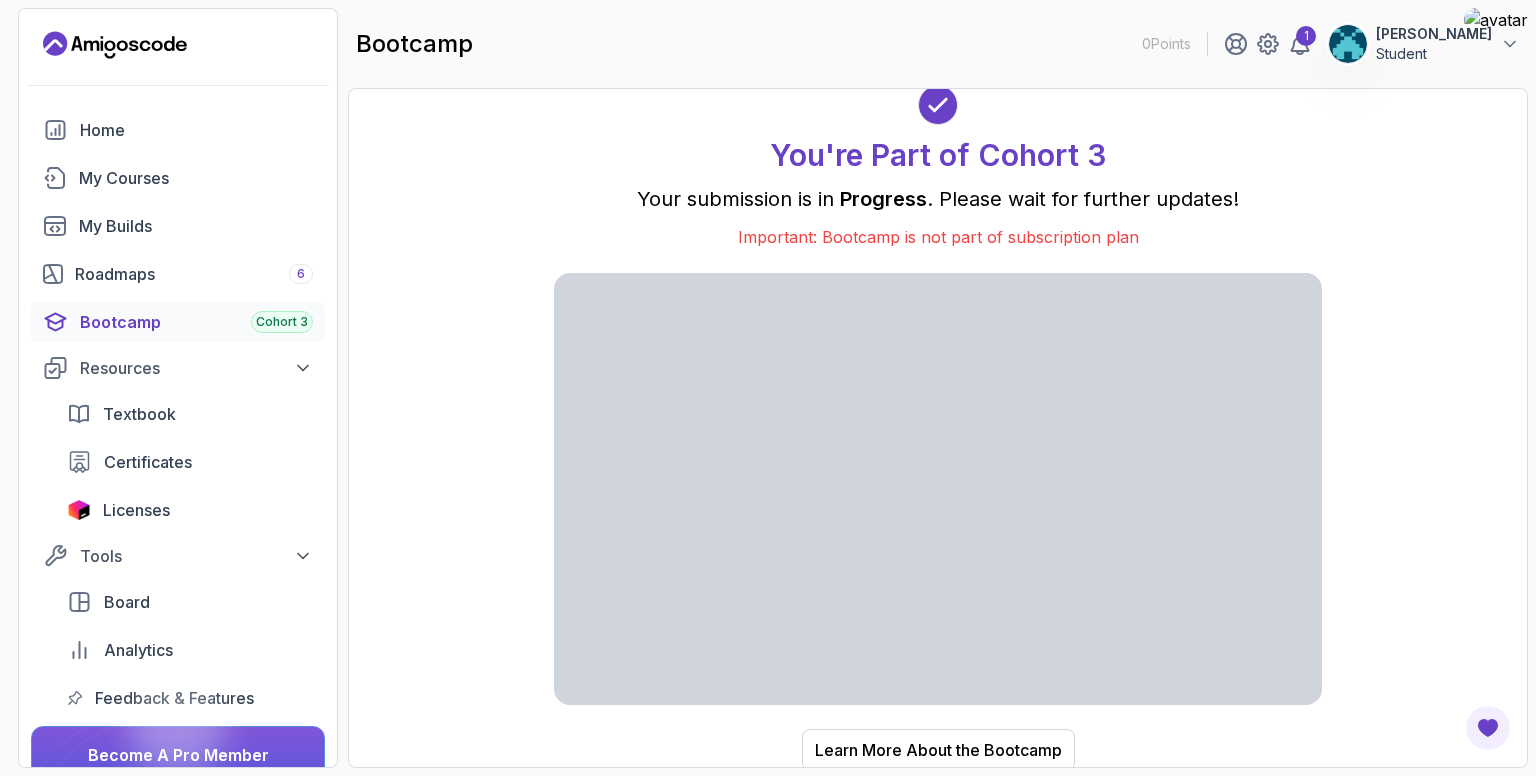 scroll, scrollTop: 0, scrollLeft: 0, axis: both 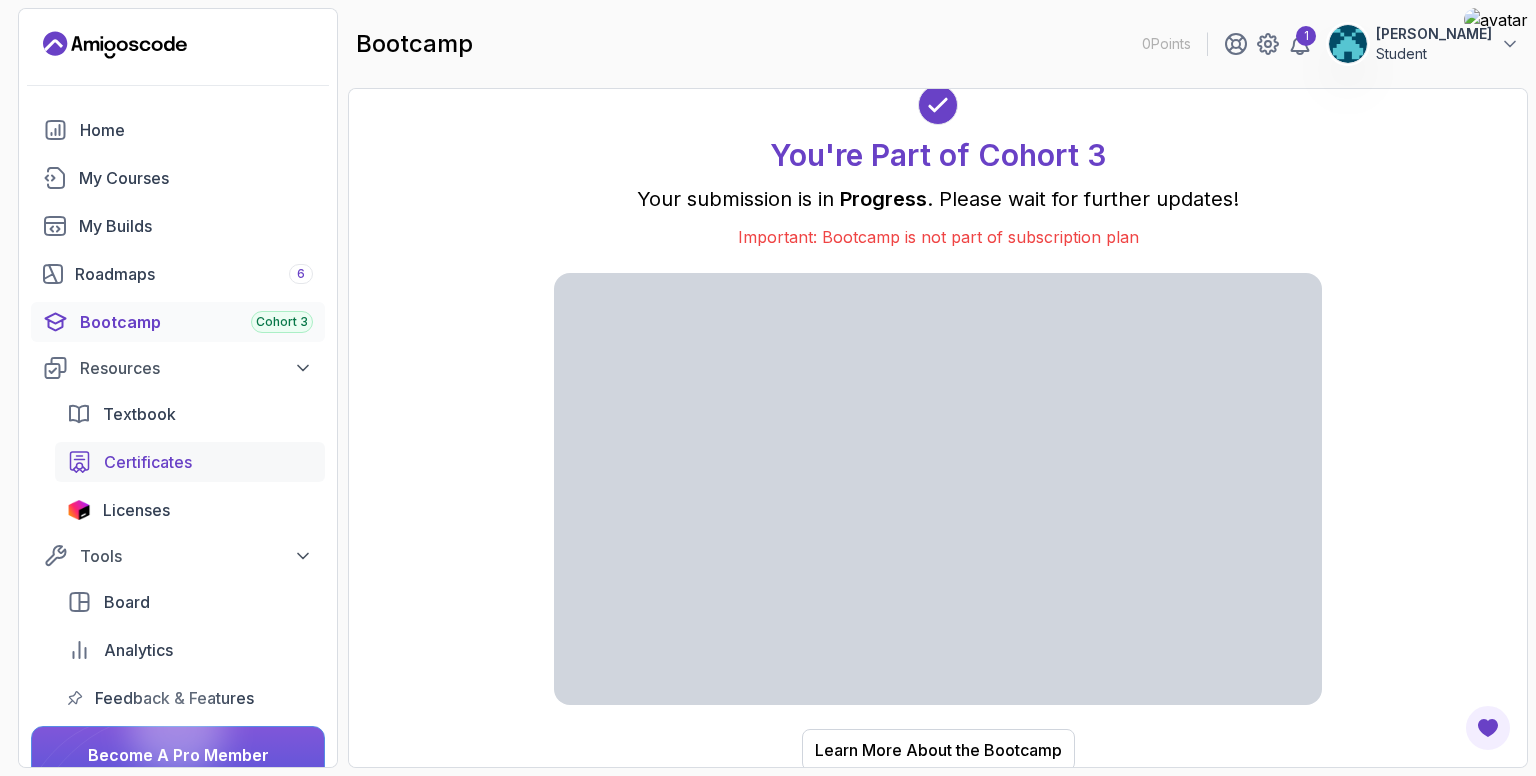 click on "Certificates" at bounding box center [148, 462] 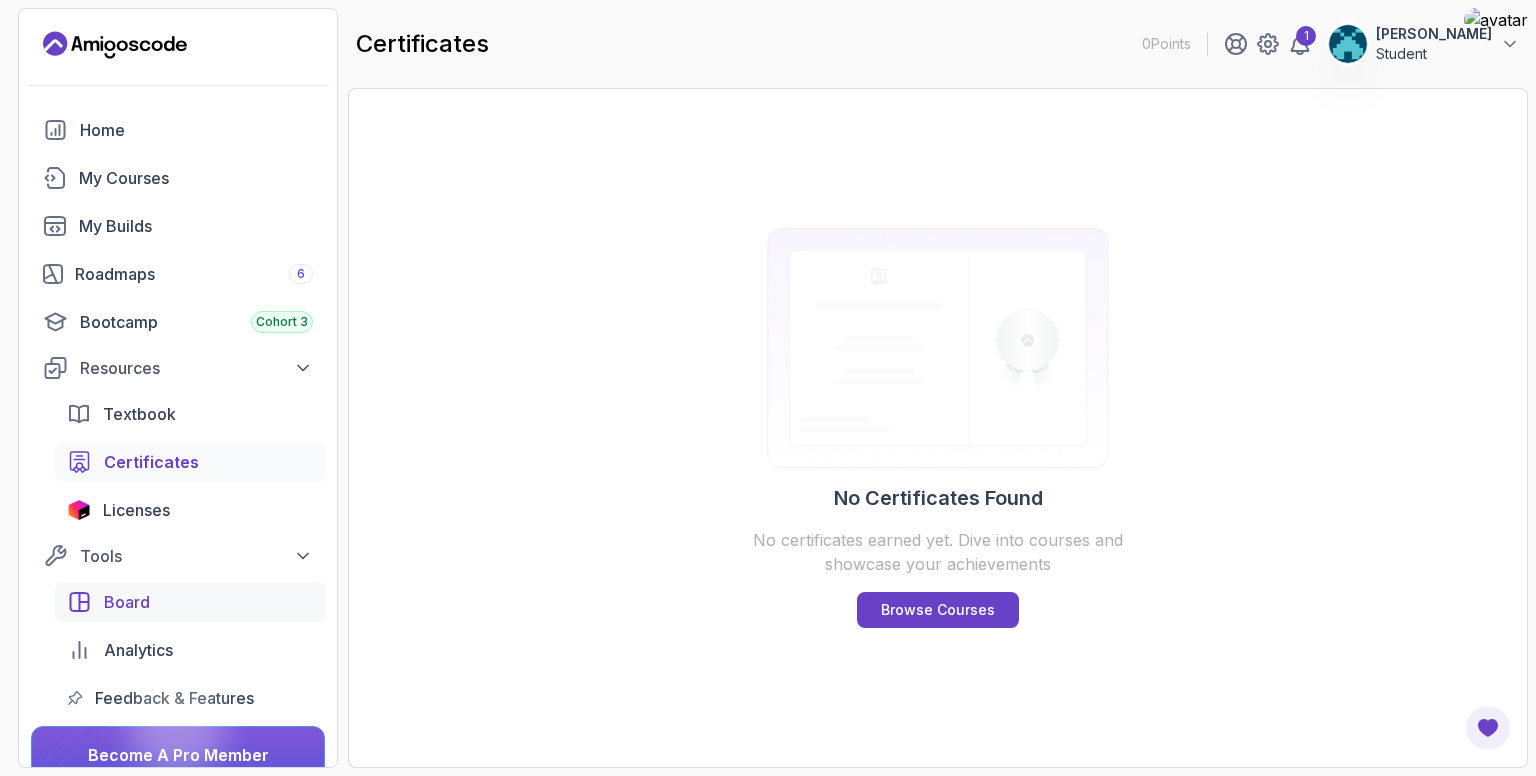 click on "Board" at bounding box center [127, 602] 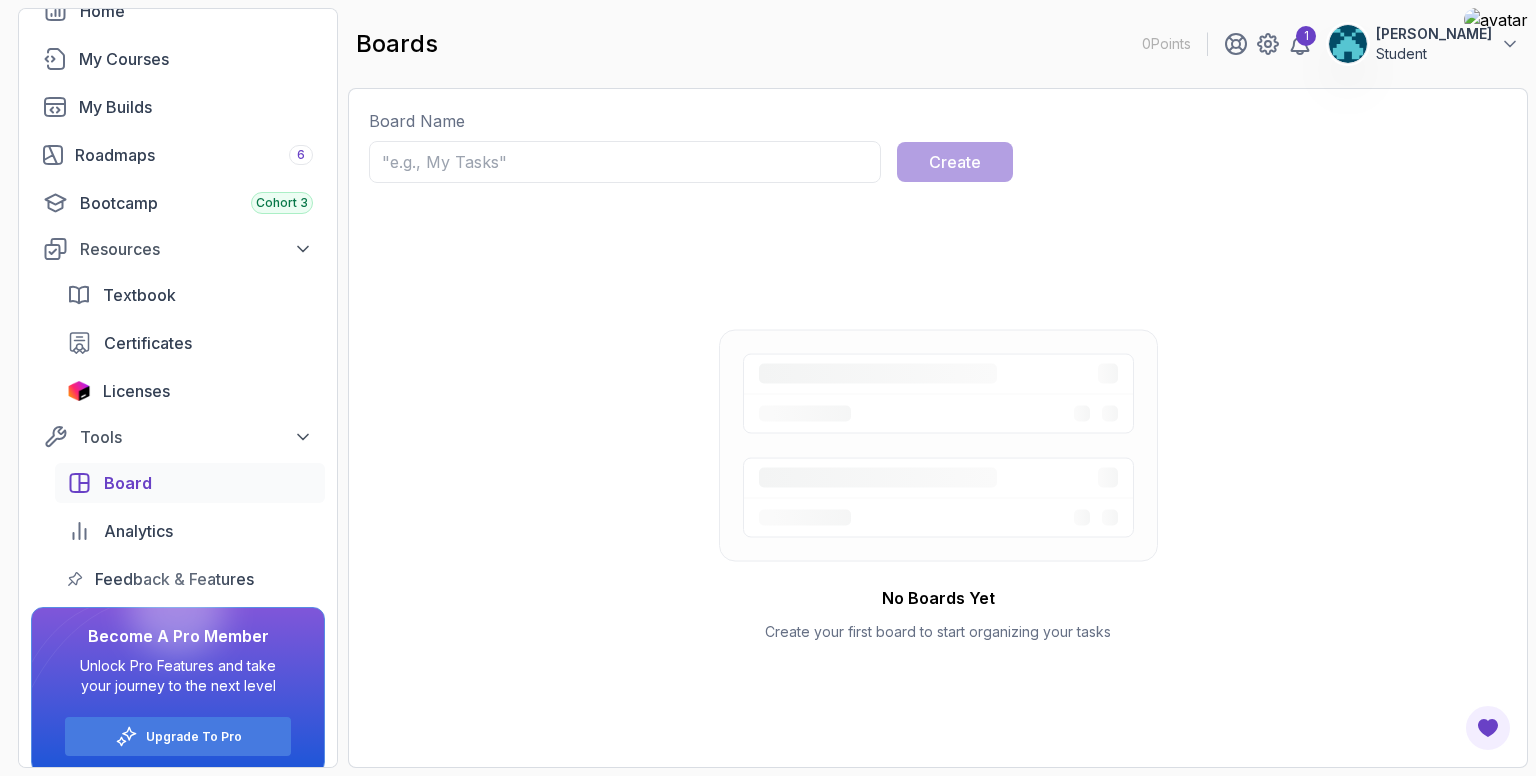 scroll, scrollTop: 137, scrollLeft: 0, axis: vertical 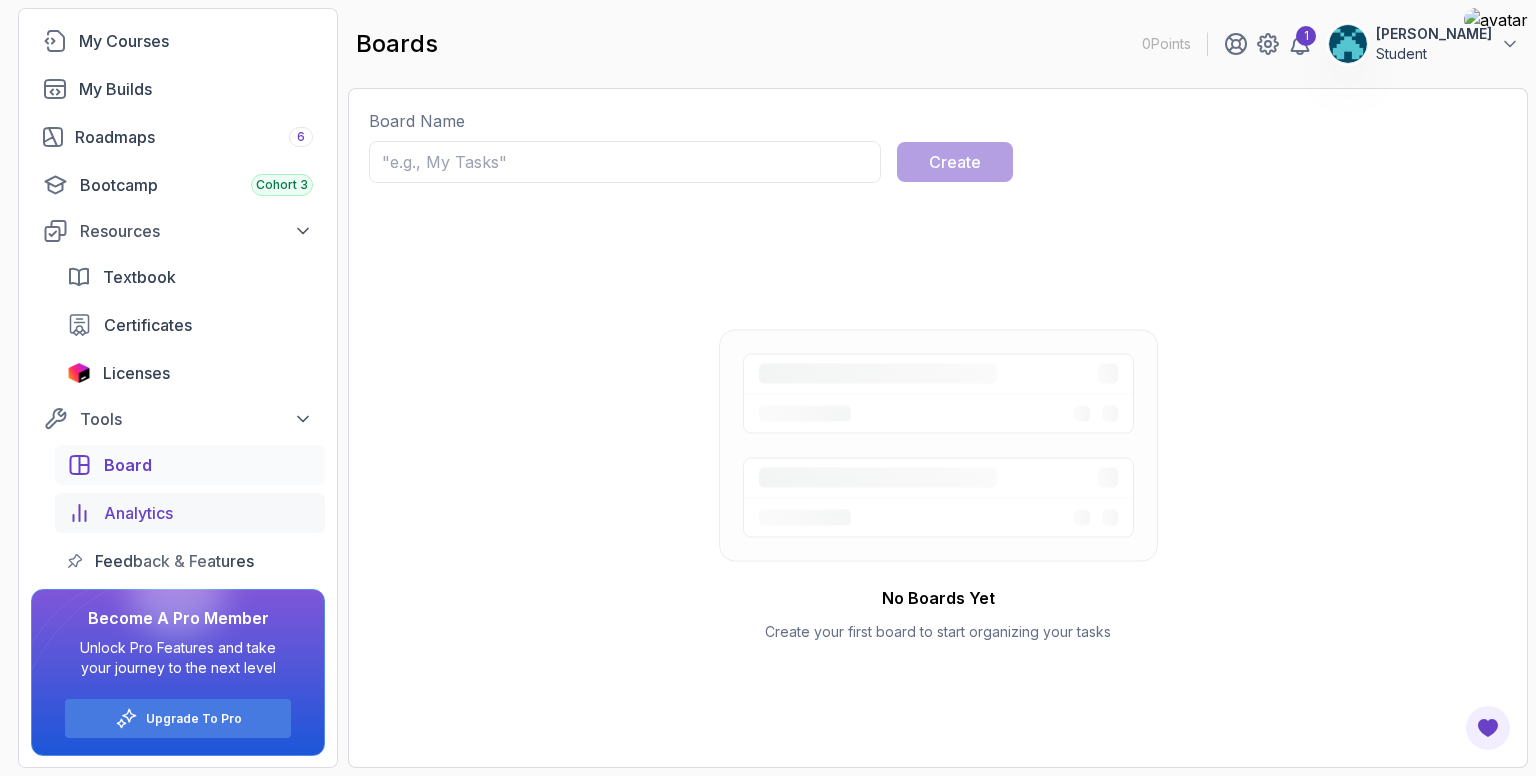 click on "Analytics" at bounding box center (190, 513) 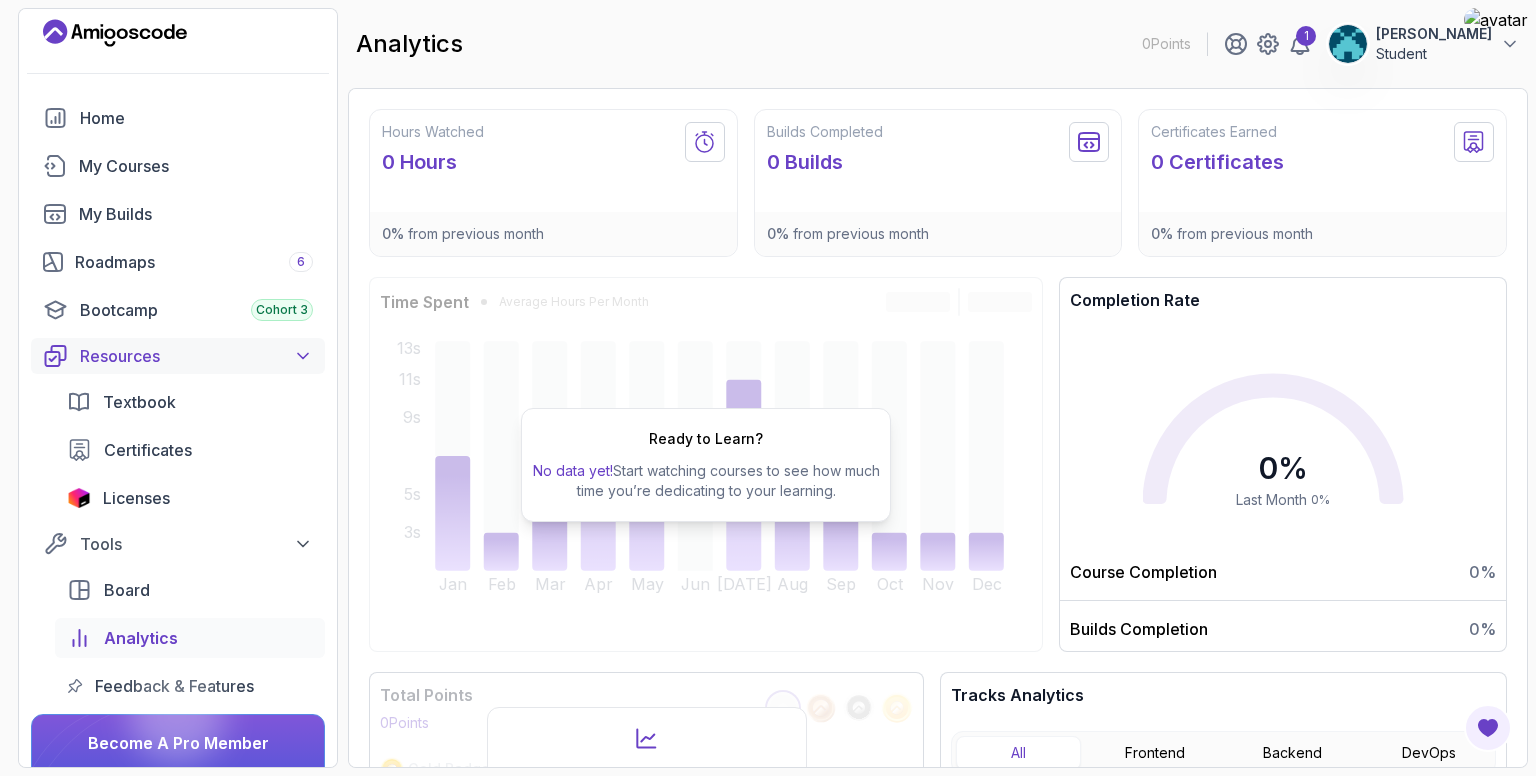 scroll, scrollTop: 0, scrollLeft: 0, axis: both 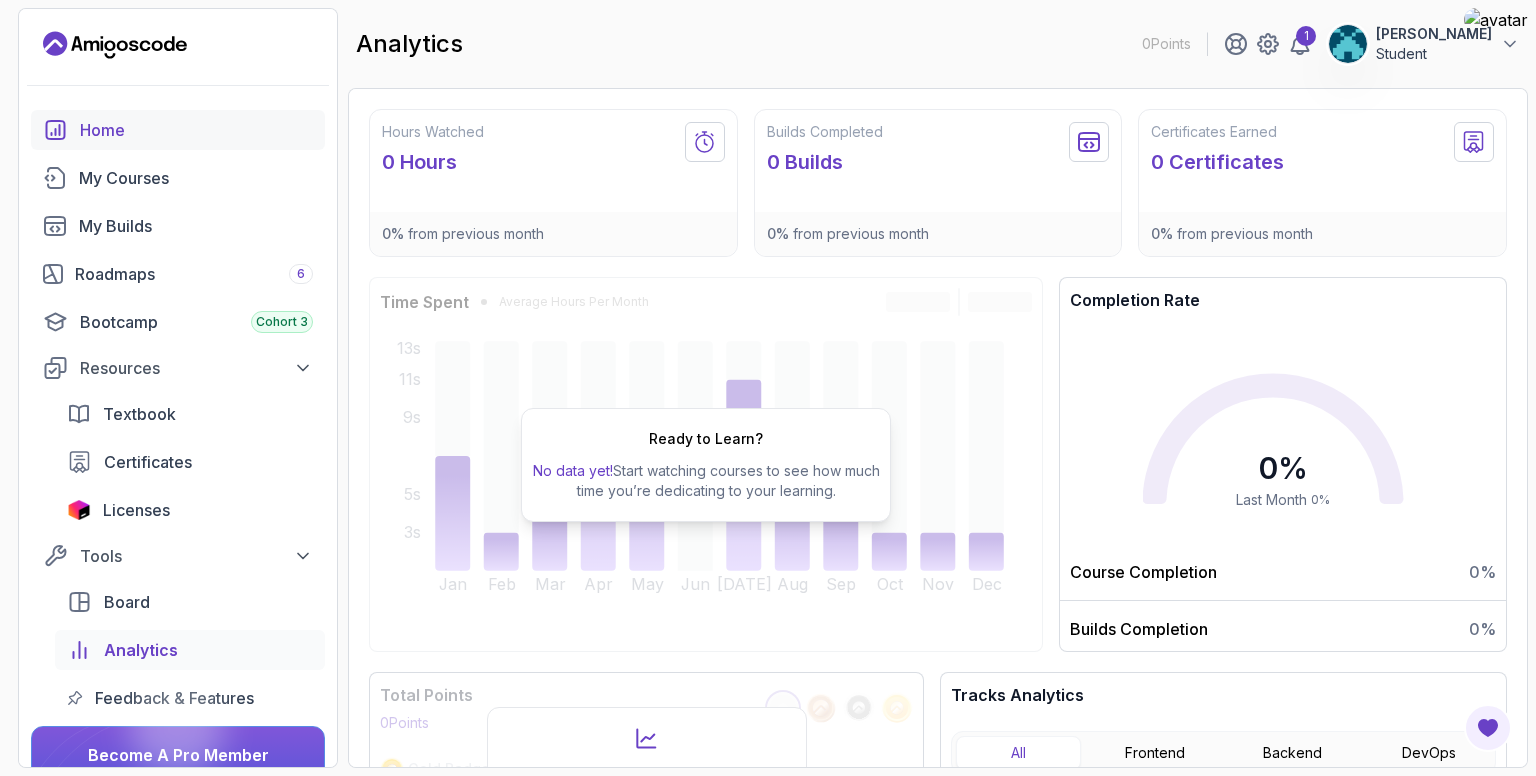 click on "Home" at bounding box center (178, 130) 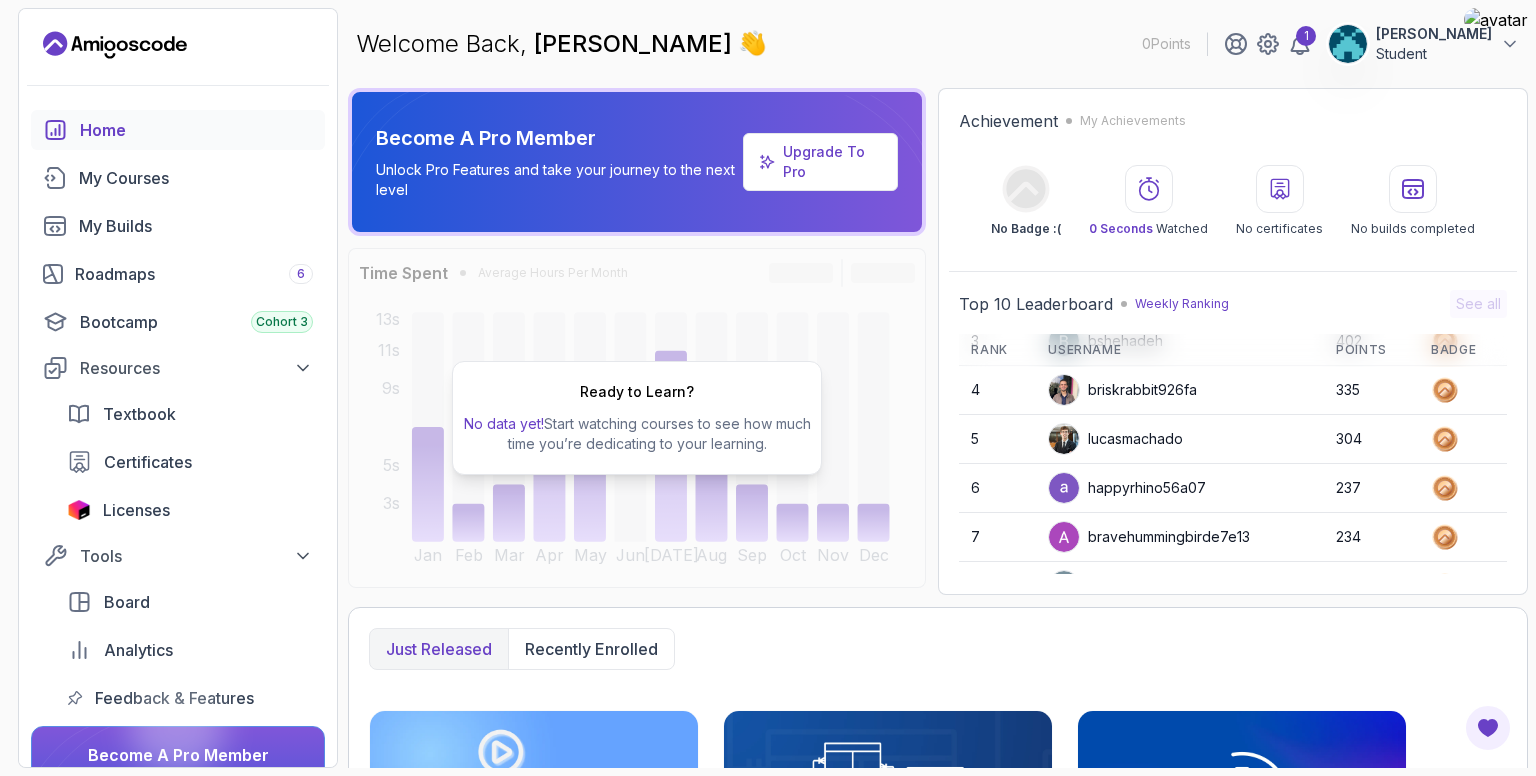 scroll, scrollTop: 0, scrollLeft: 0, axis: both 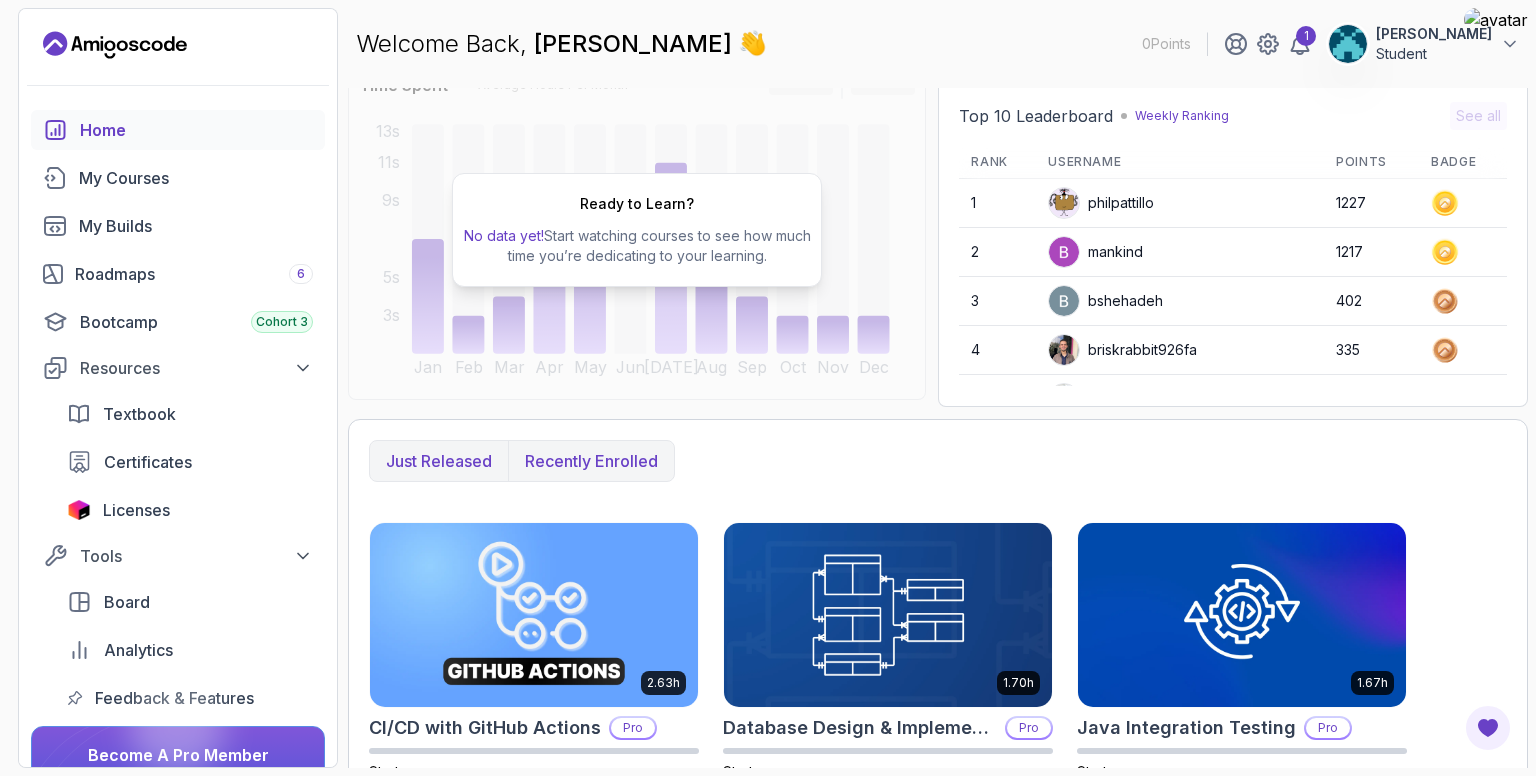 click on "Recently enrolled" at bounding box center (591, 461) 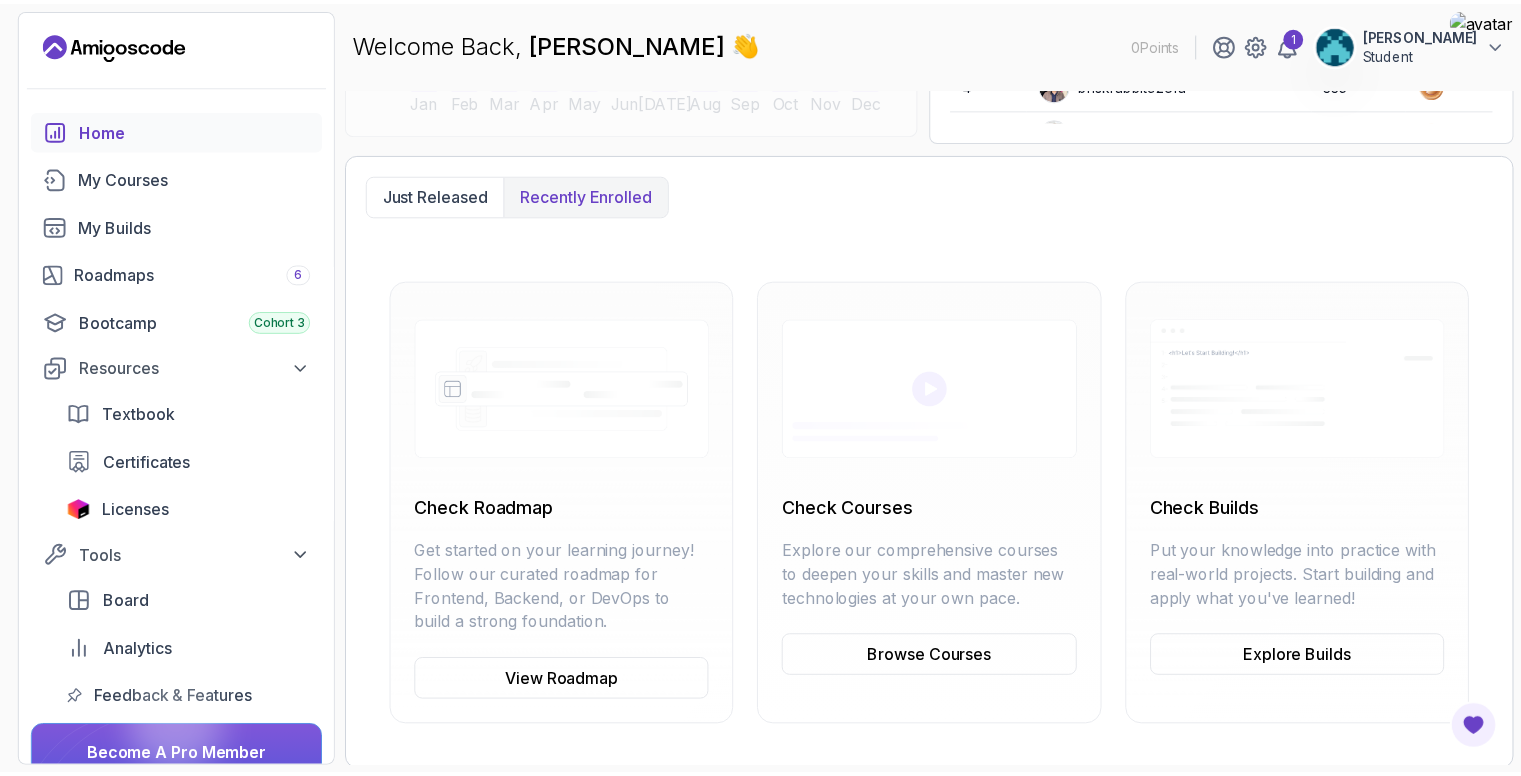 scroll, scrollTop: 455, scrollLeft: 0, axis: vertical 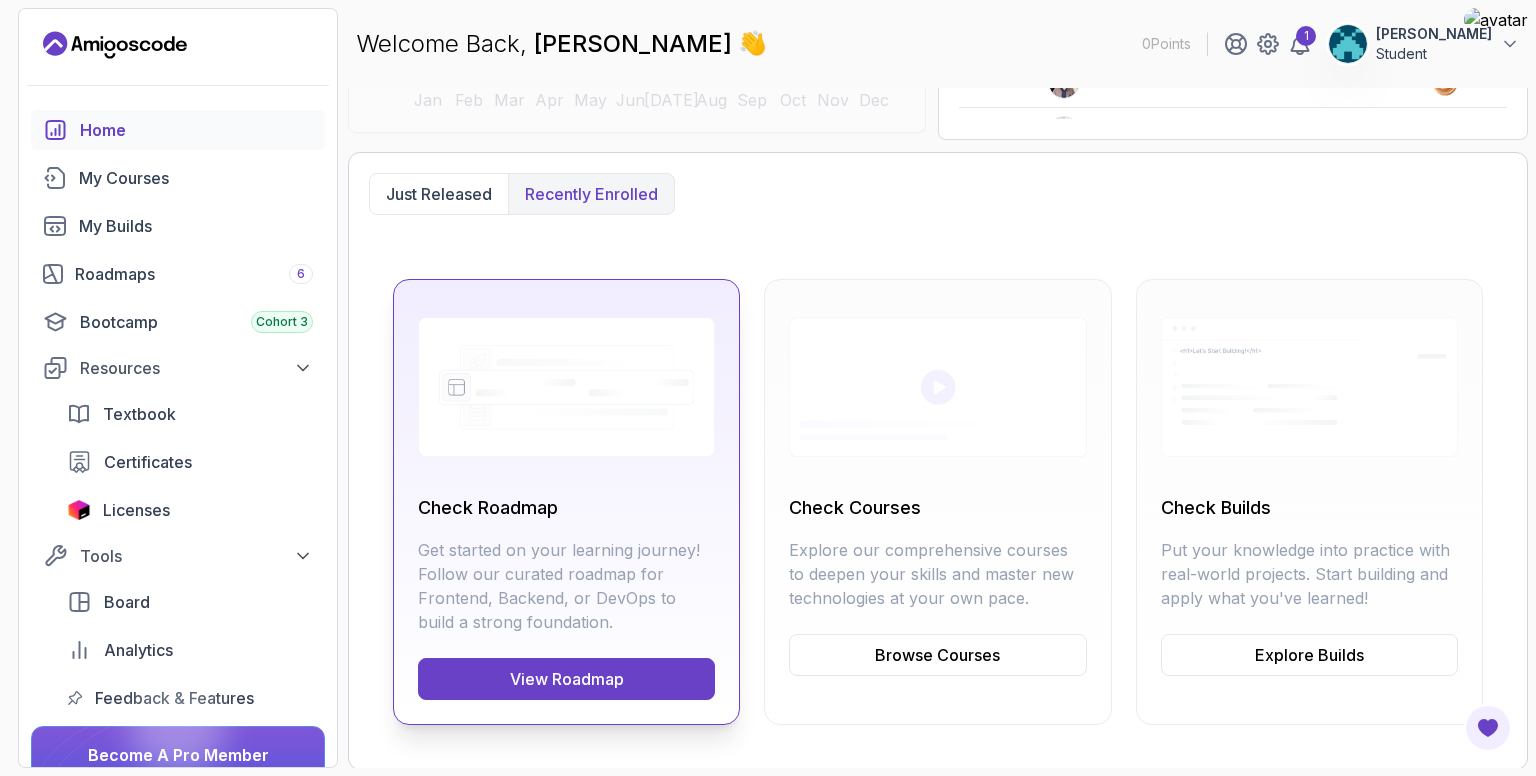 click on "View Roadmap" at bounding box center [566, 679] 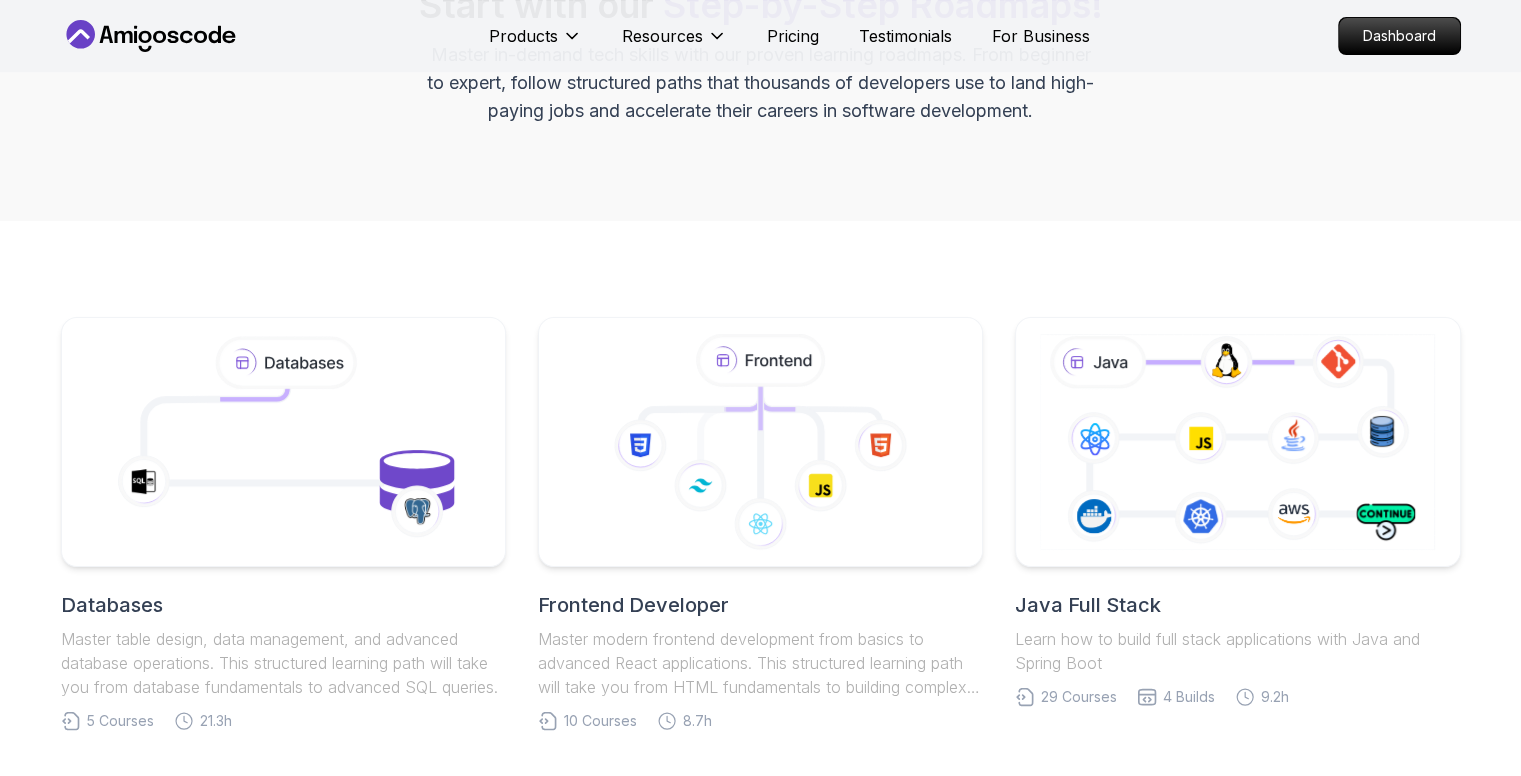 scroll, scrollTop: 300, scrollLeft: 0, axis: vertical 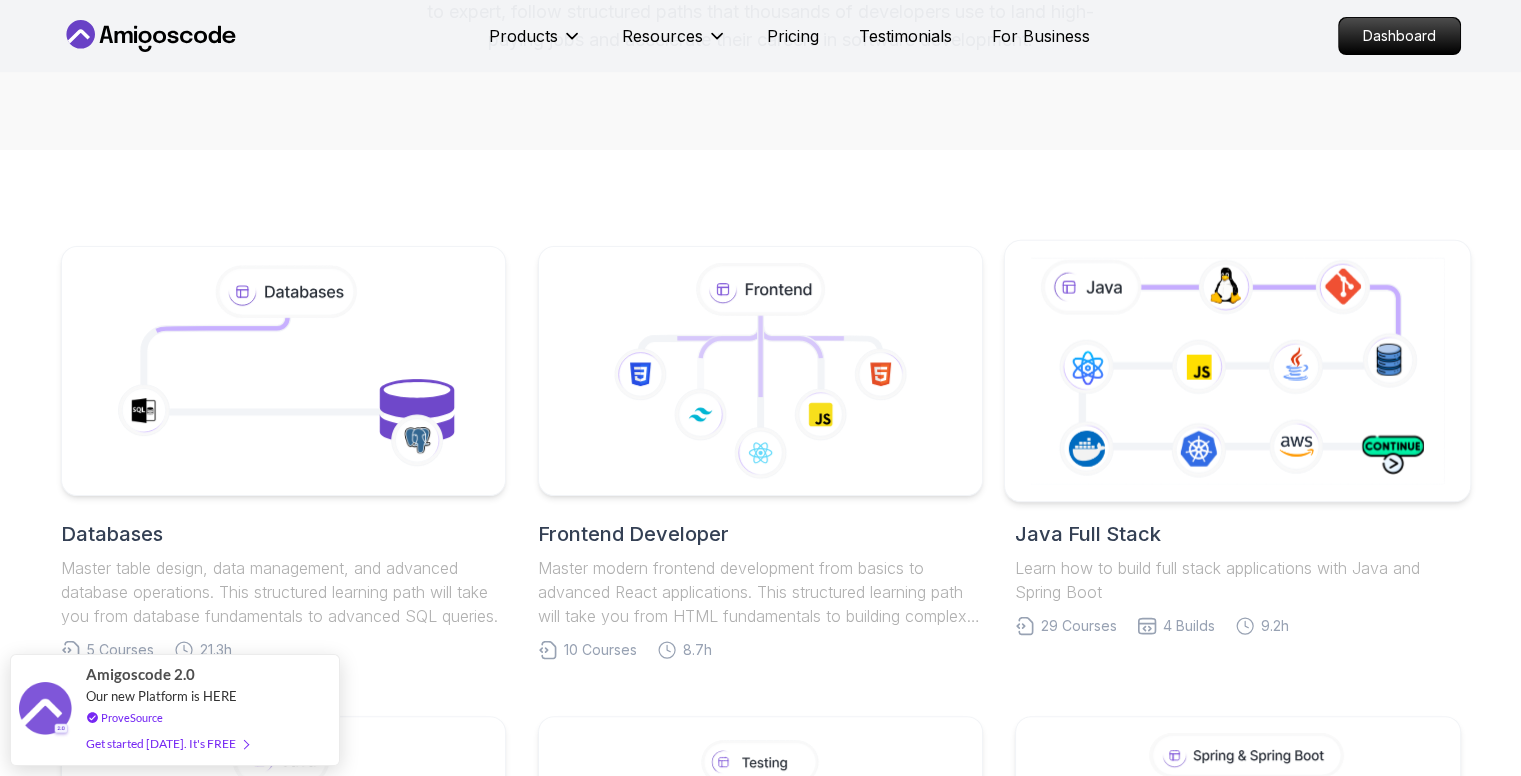 click 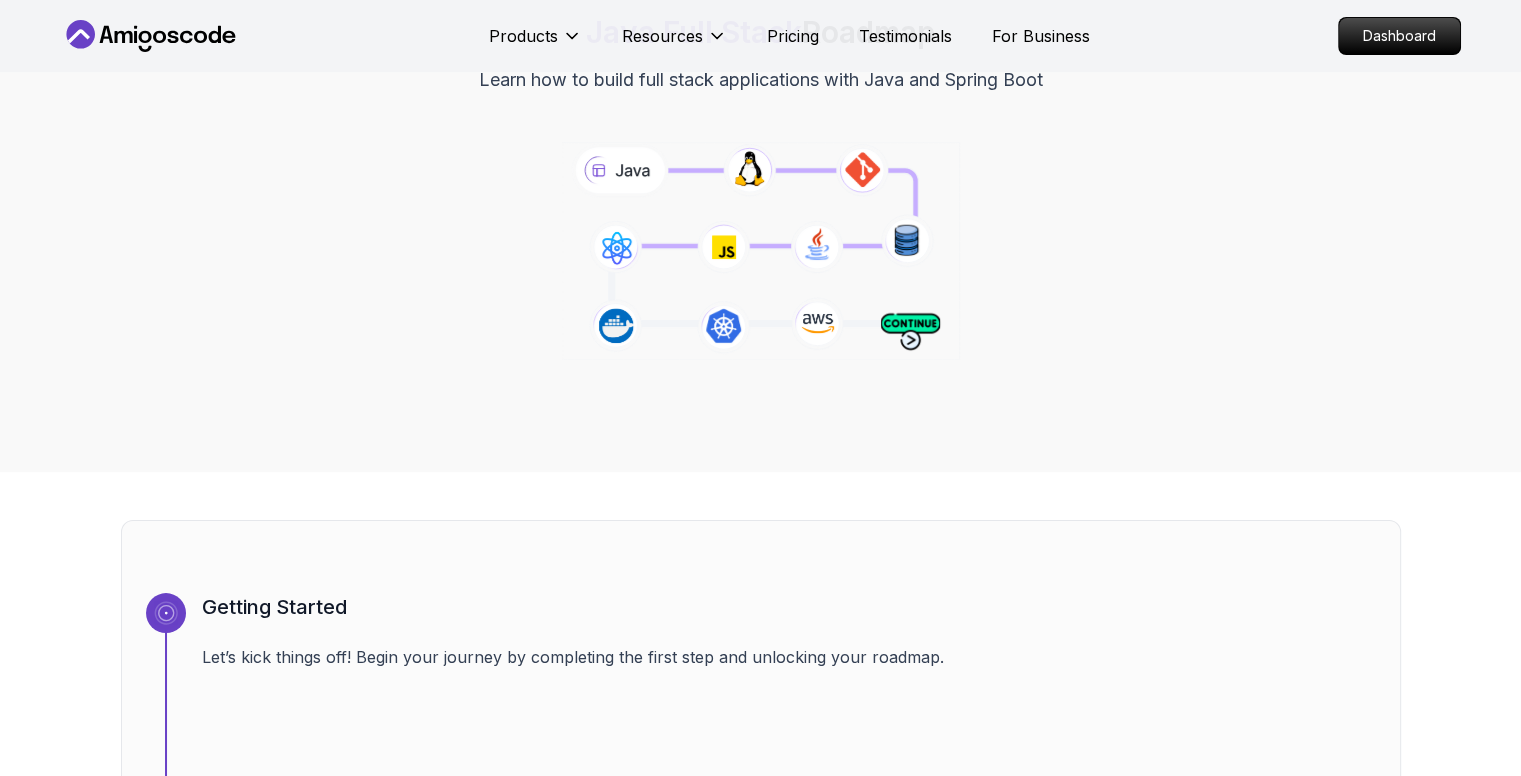scroll, scrollTop: 0, scrollLeft: 0, axis: both 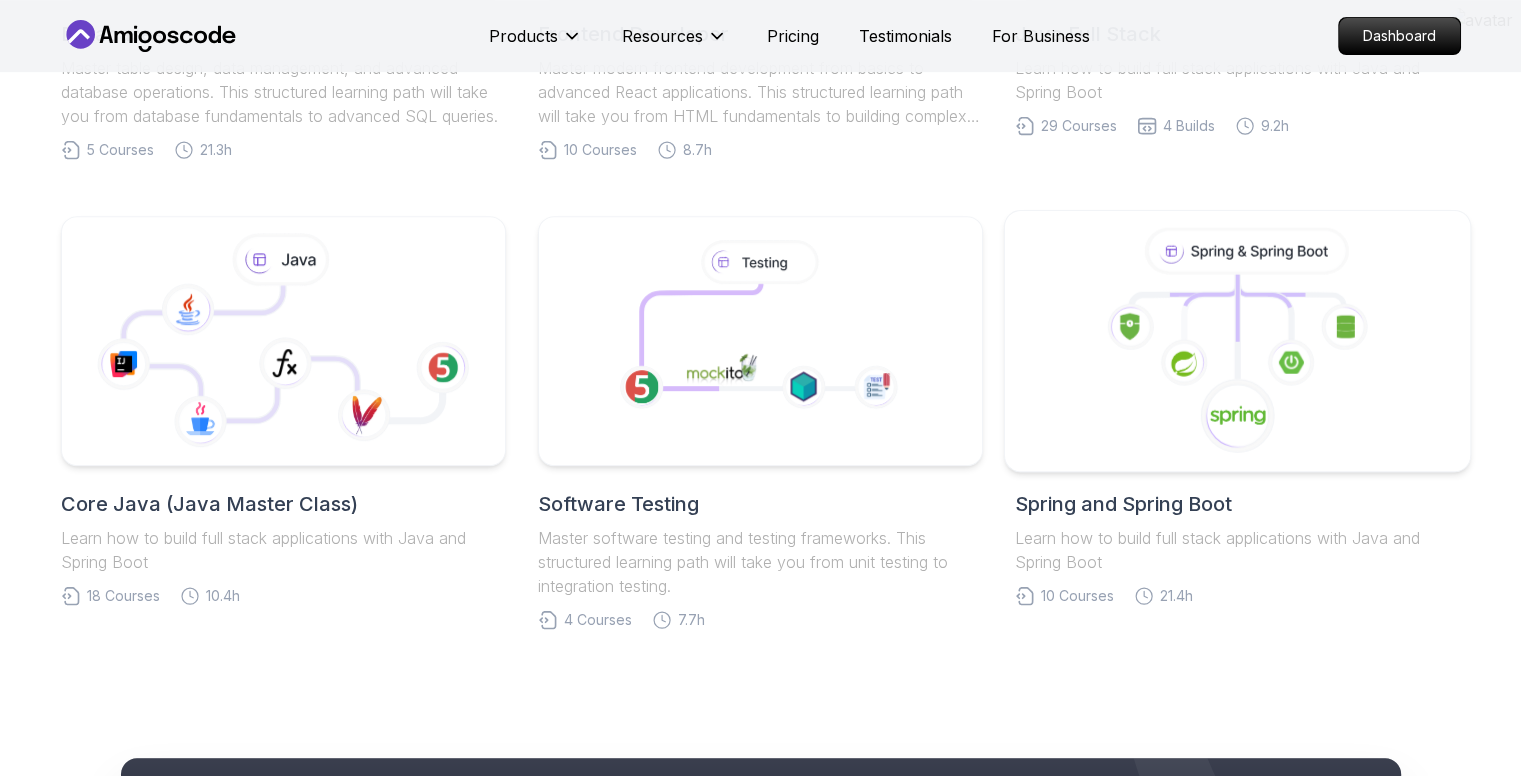 click 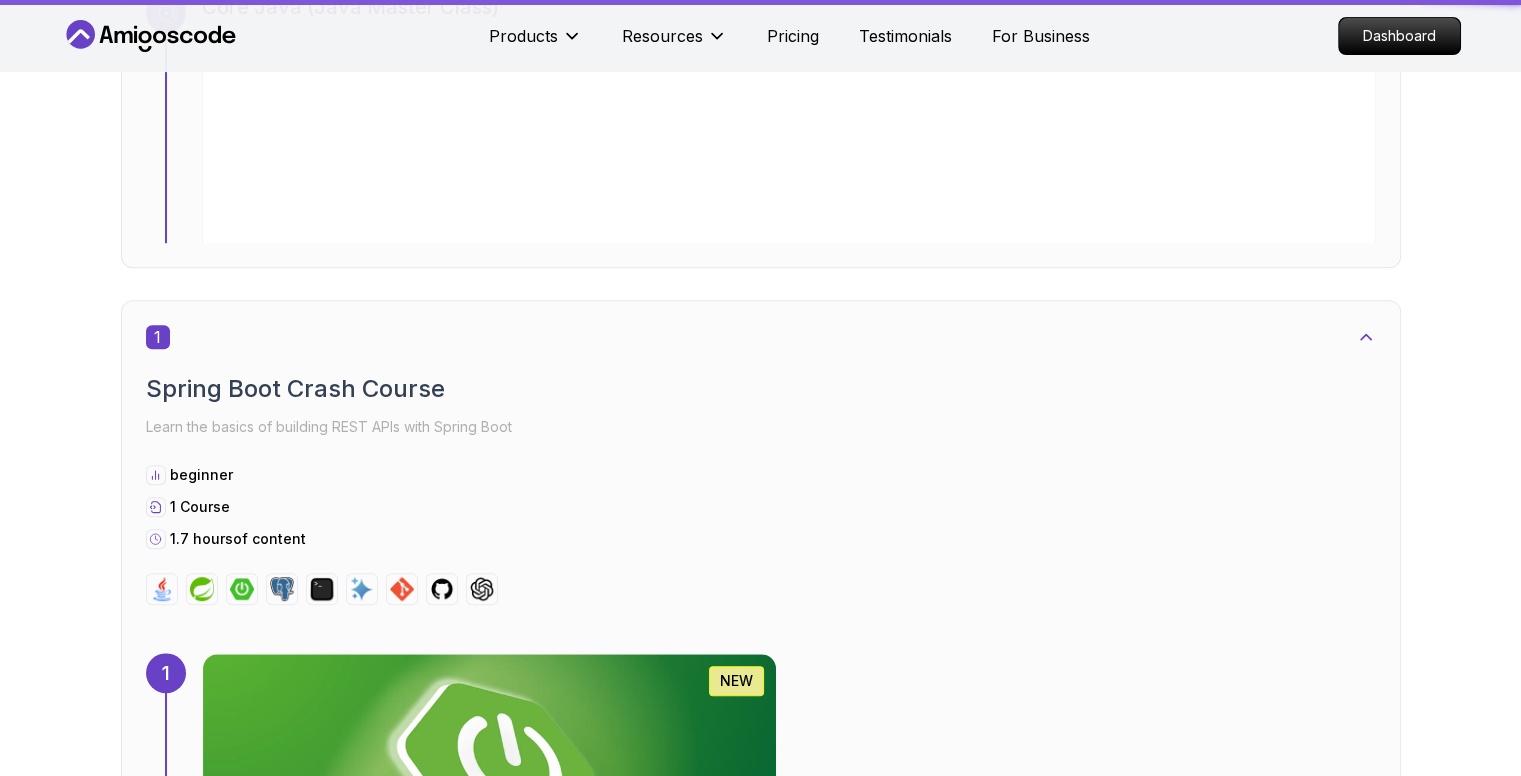 scroll, scrollTop: 0, scrollLeft: 0, axis: both 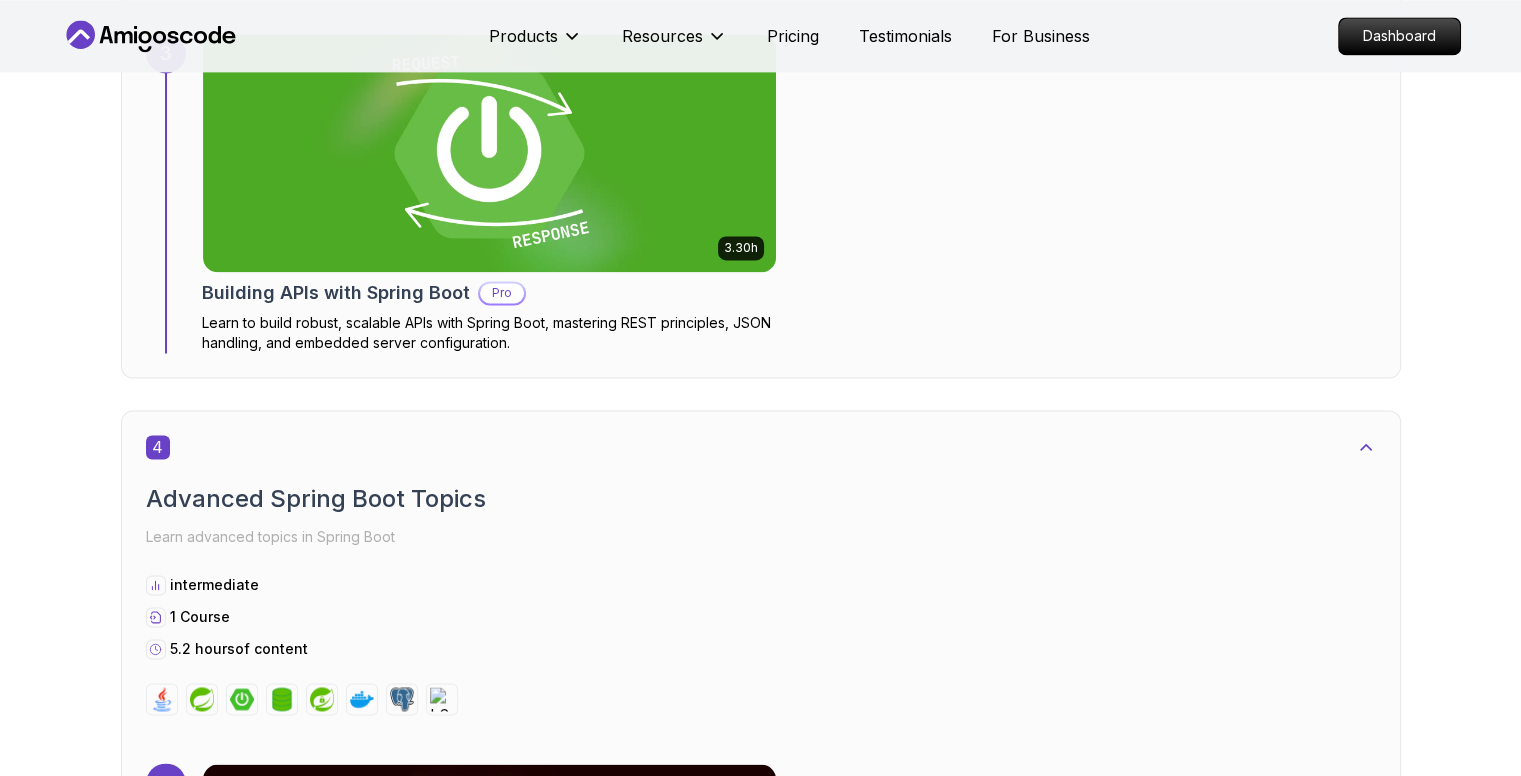click at bounding box center (242, 2159) 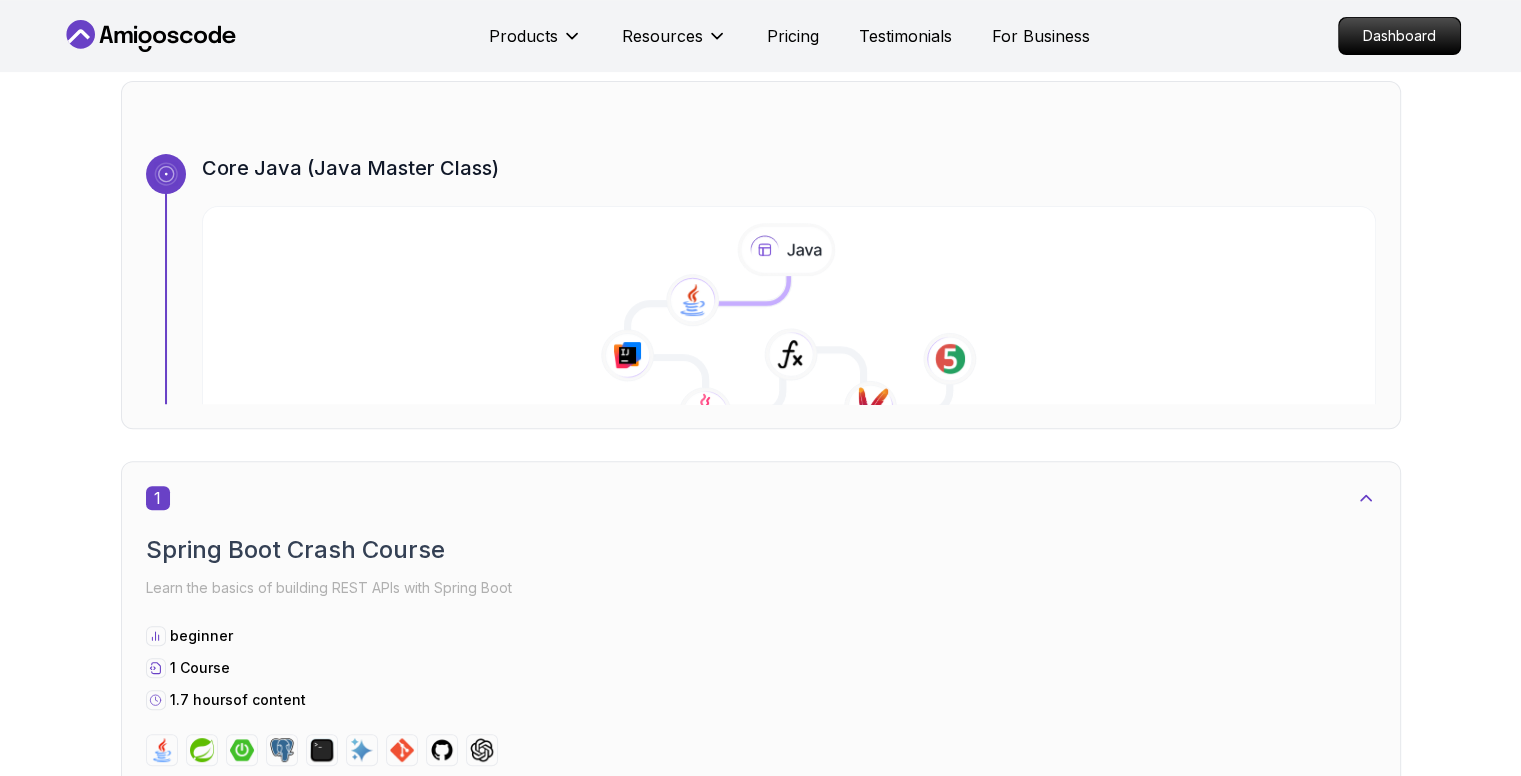 scroll, scrollTop: 700, scrollLeft: 0, axis: vertical 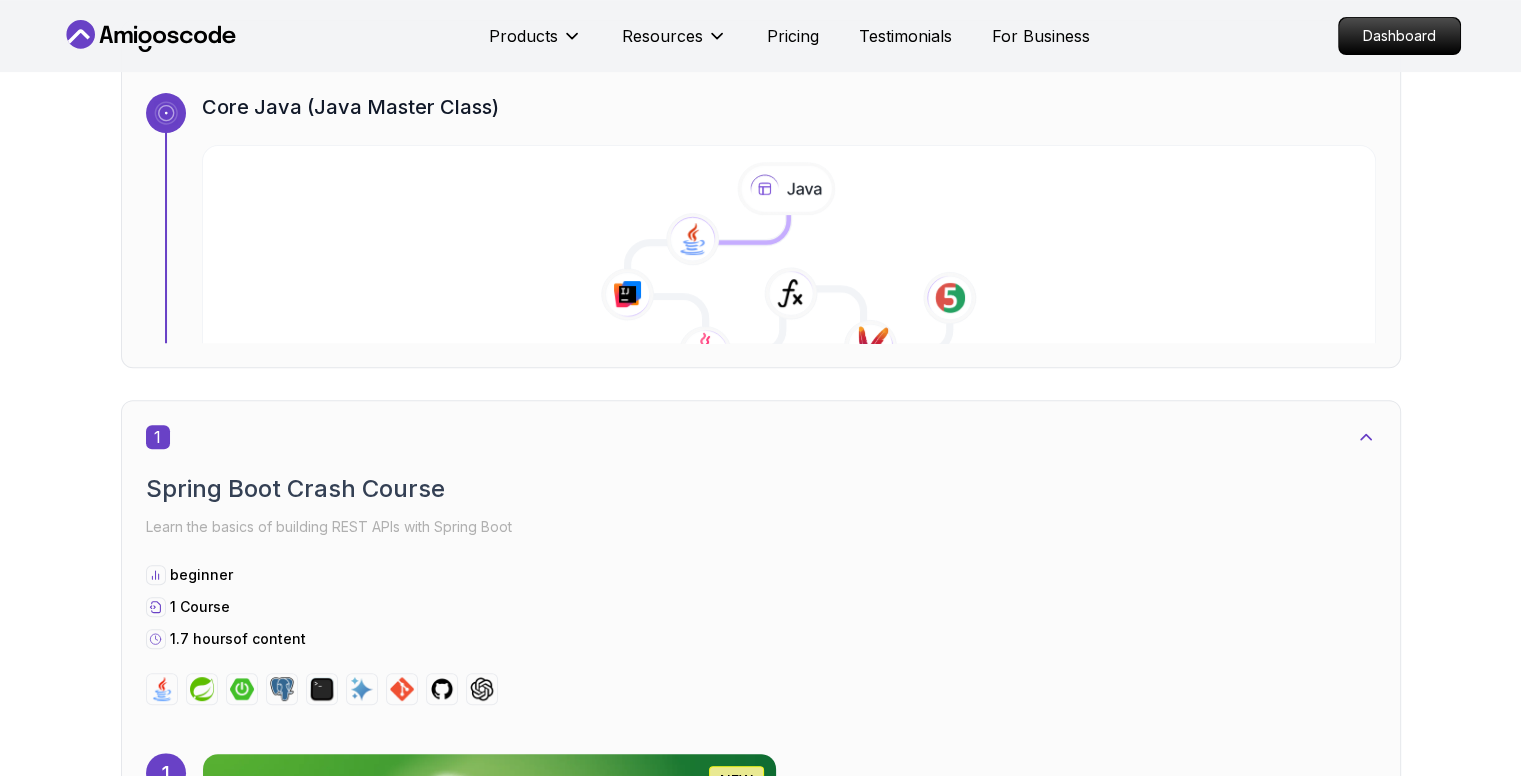 click at bounding box center (489, 873) 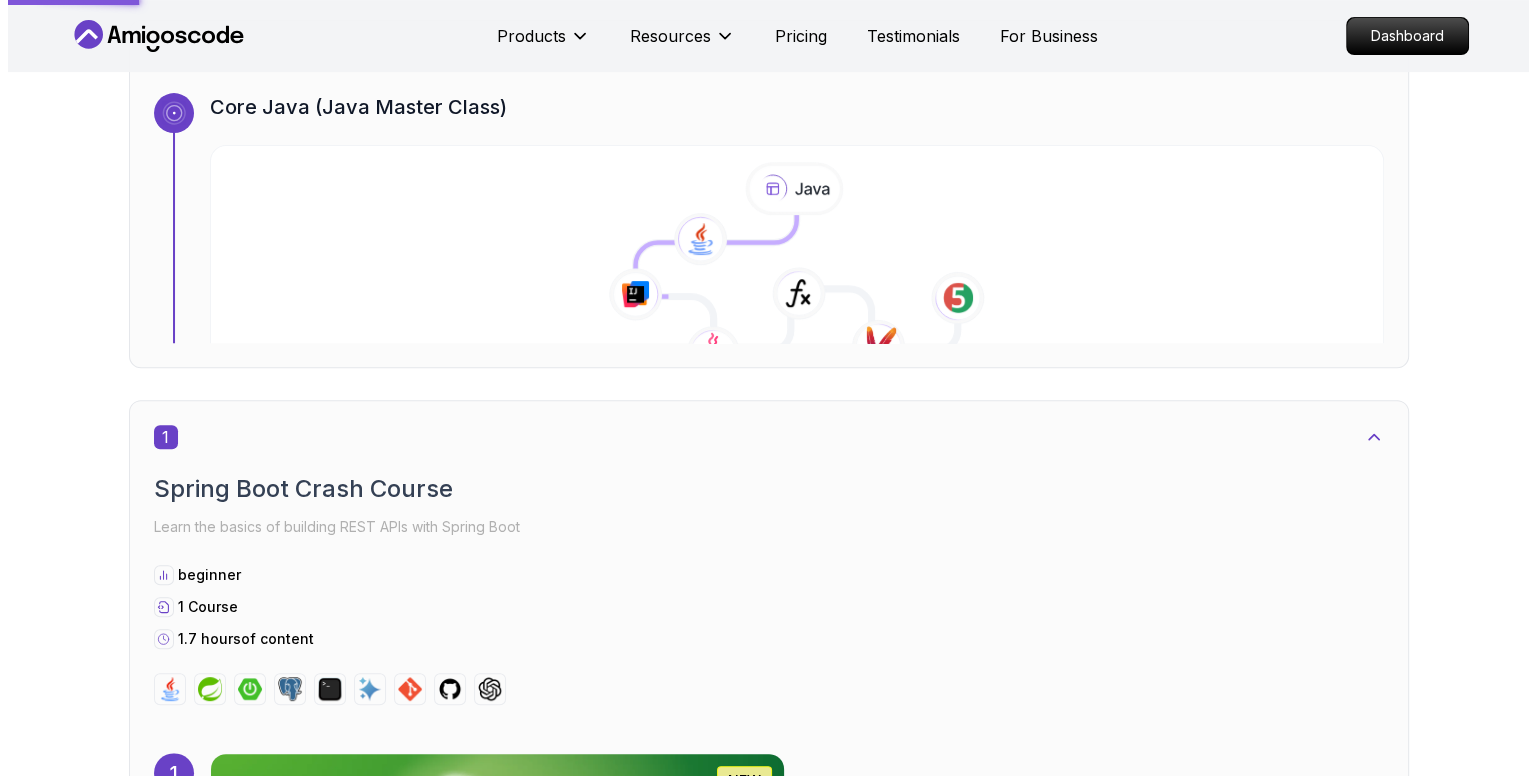 scroll, scrollTop: 0, scrollLeft: 0, axis: both 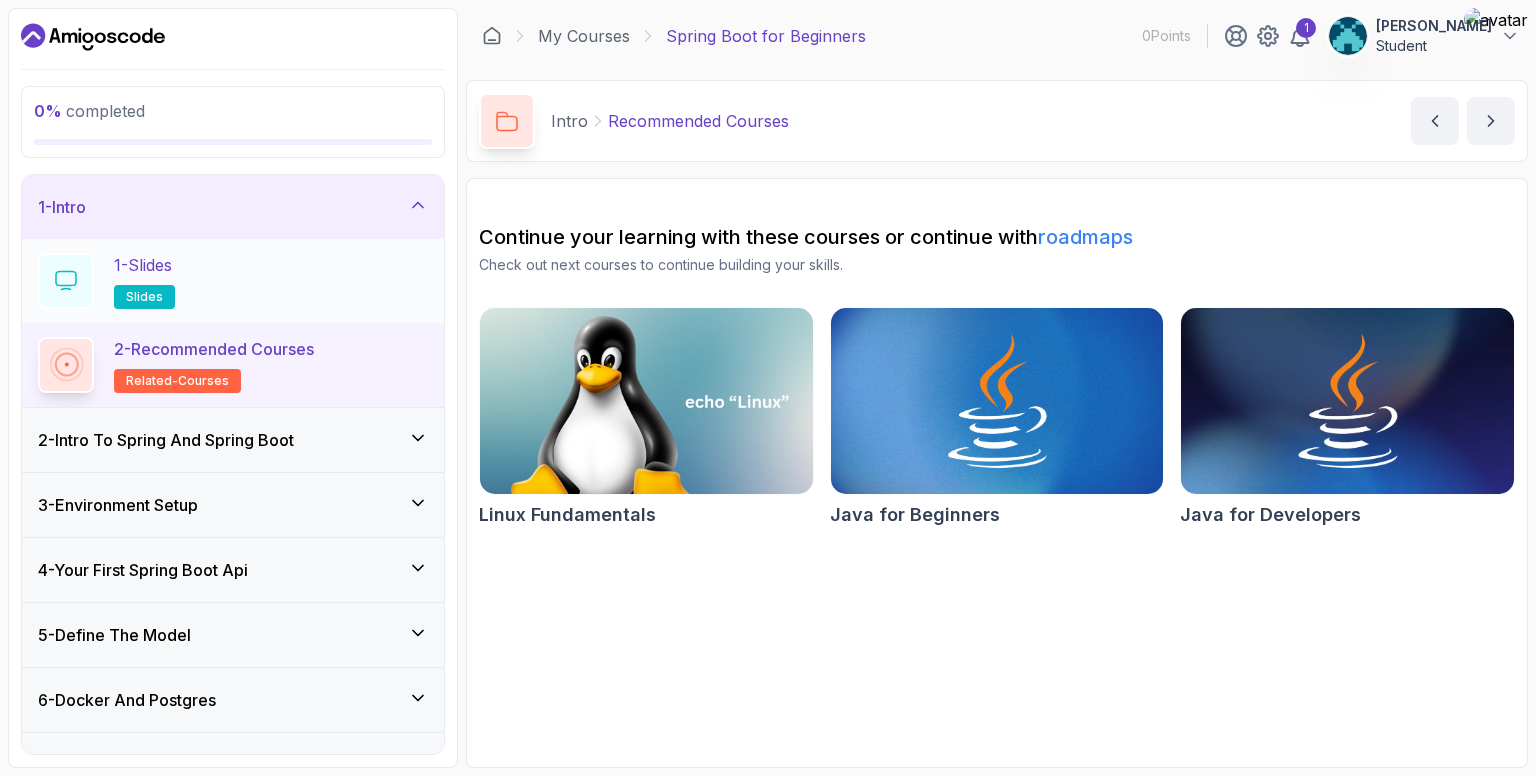 click on "1  -  Slides slides" at bounding box center [233, 281] 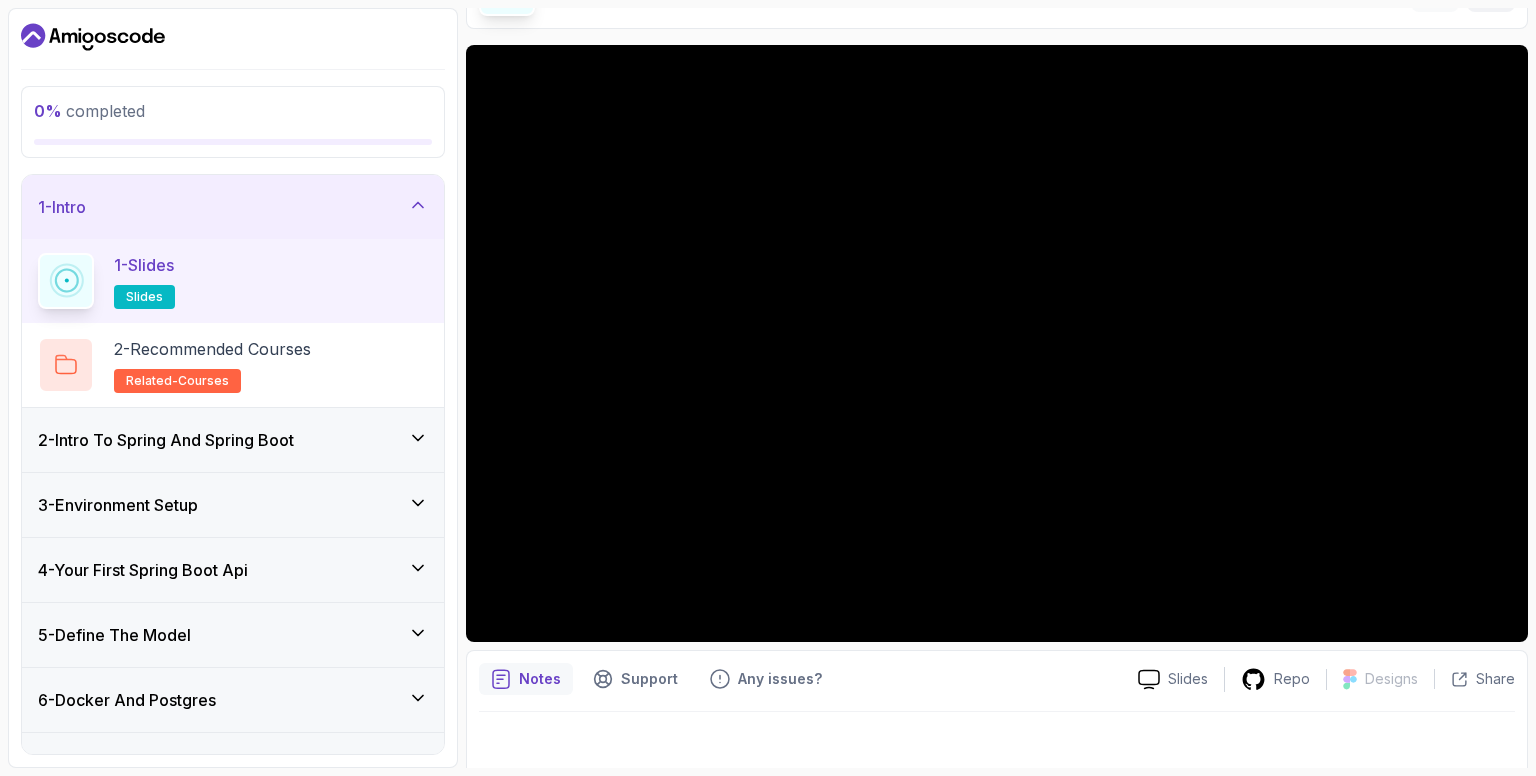 scroll, scrollTop: 145, scrollLeft: 0, axis: vertical 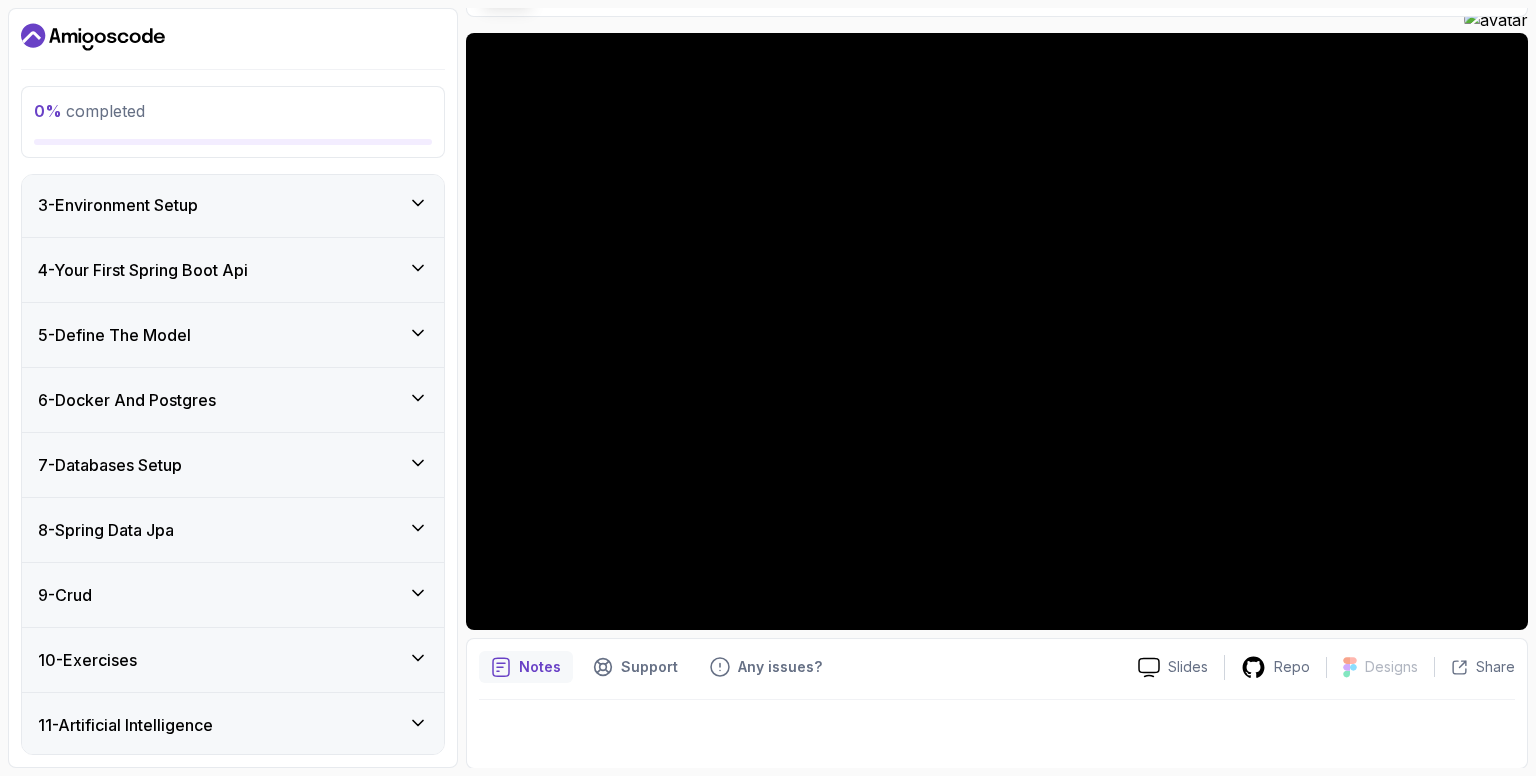 click on "Notes" at bounding box center (526, 667) 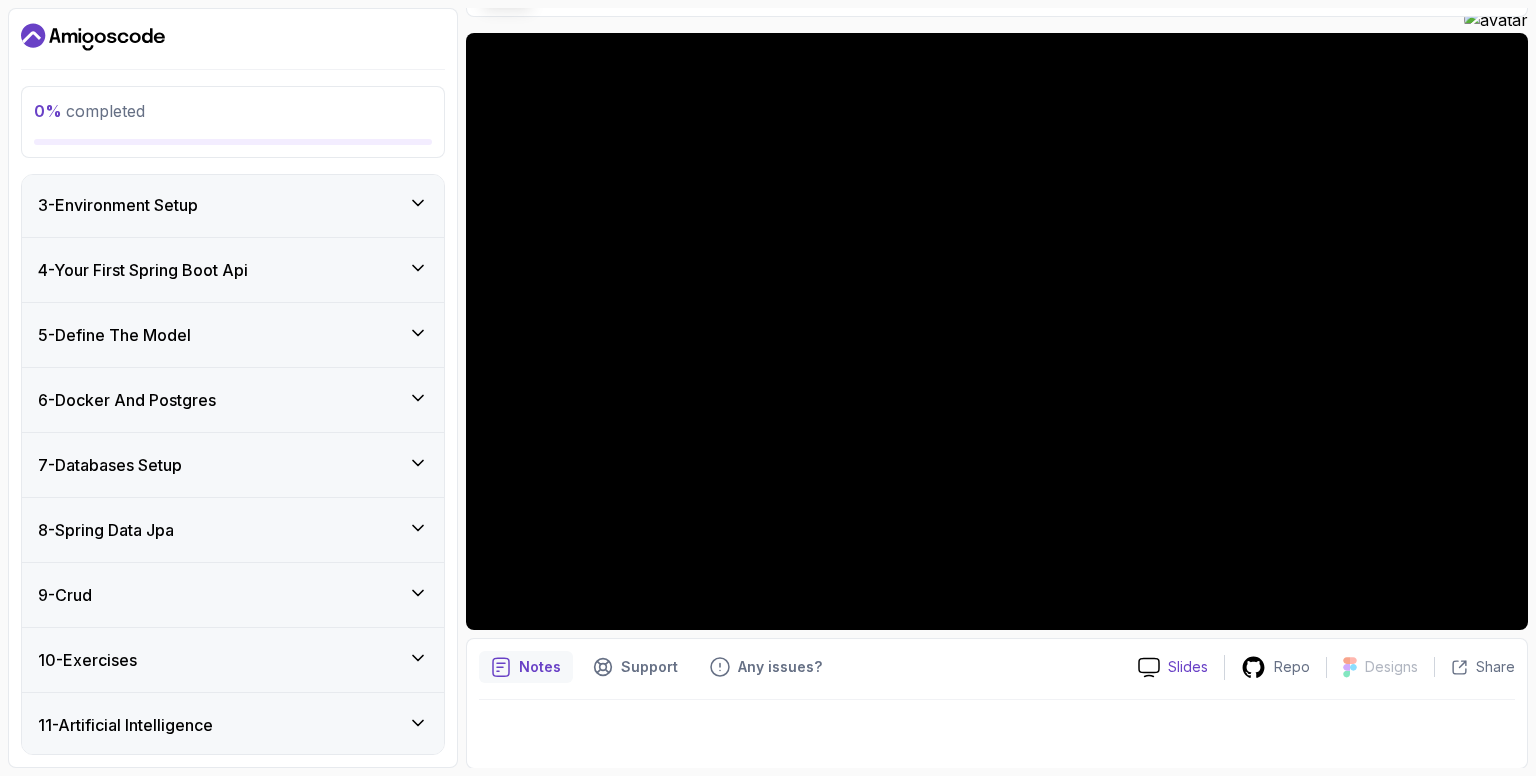 click on "Slides" at bounding box center (1173, 667) 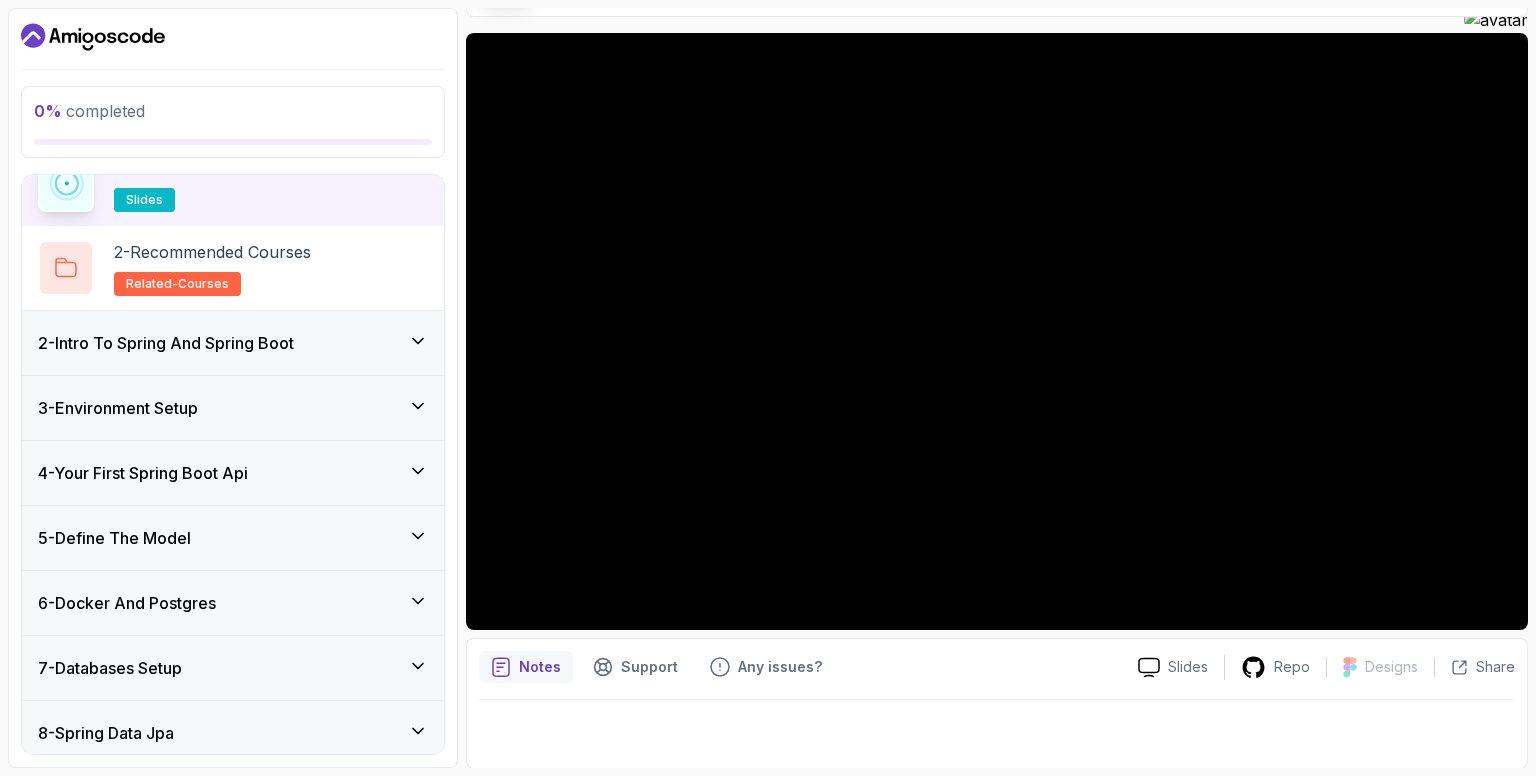 scroll, scrollTop: 100, scrollLeft: 0, axis: vertical 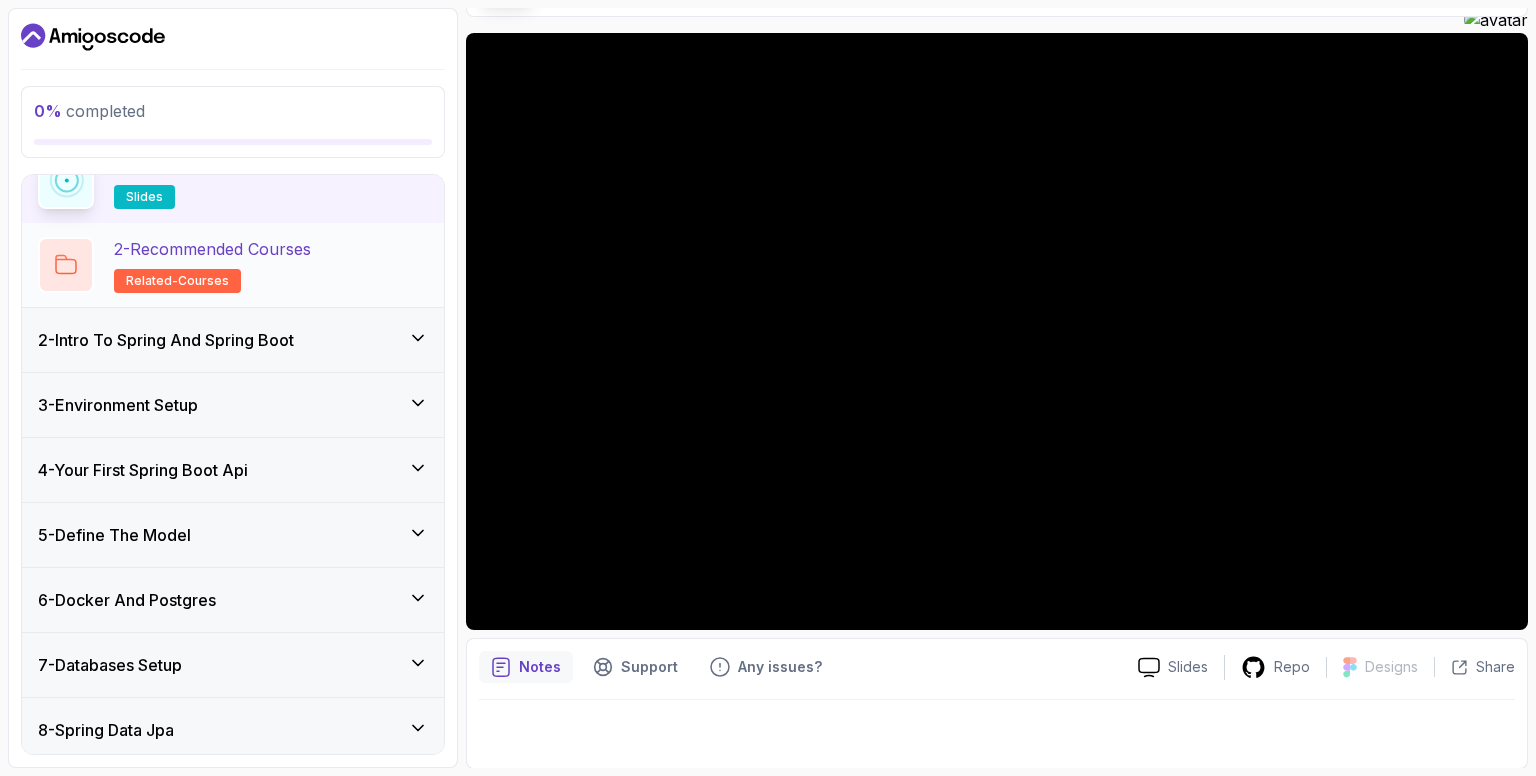 click on "2  -  Recommended Courses related-courses" at bounding box center (212, 265) 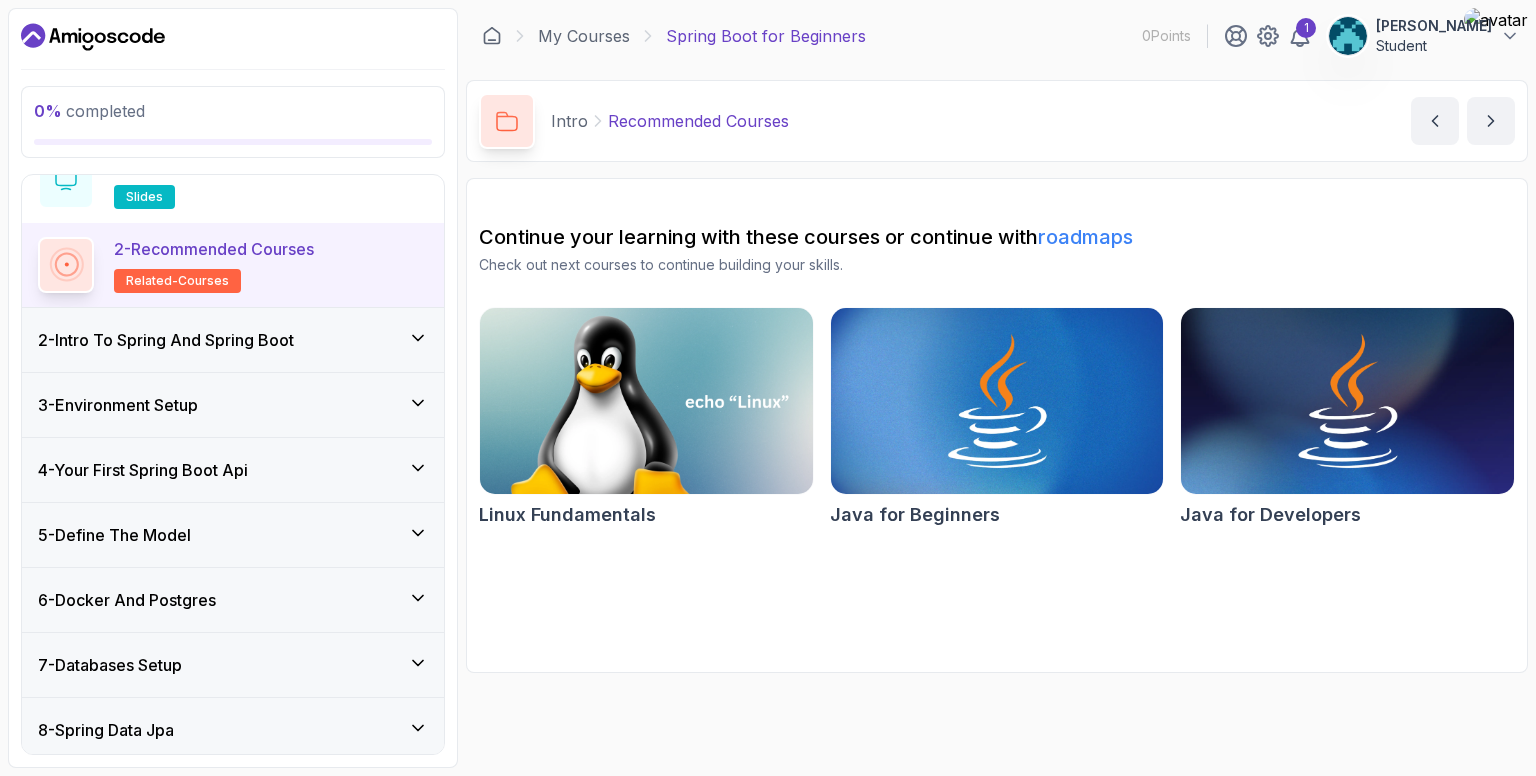 scroll, scrollTop: 0, scrollLeft: 0, axis: both 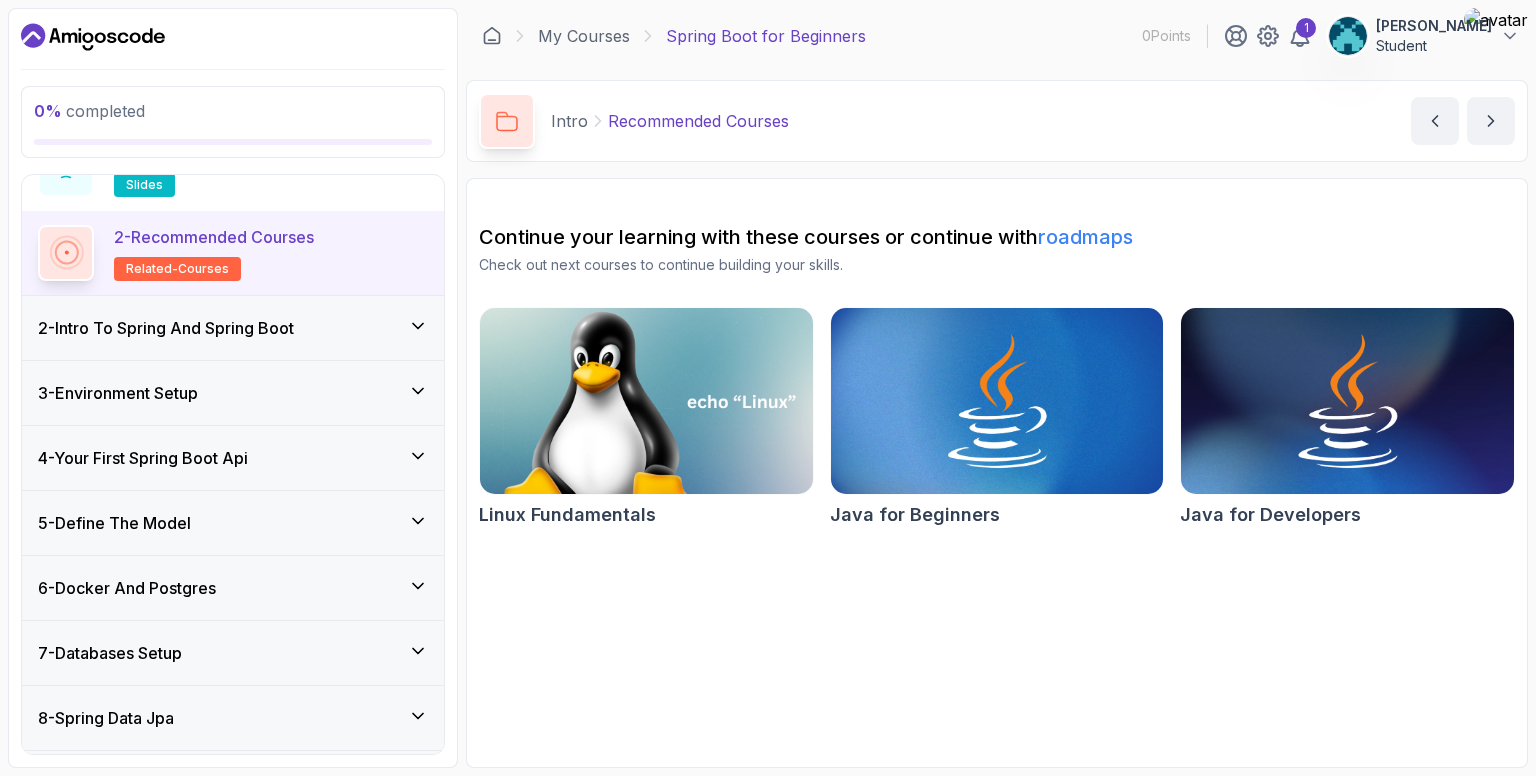 click at bounding box center (646, 401) 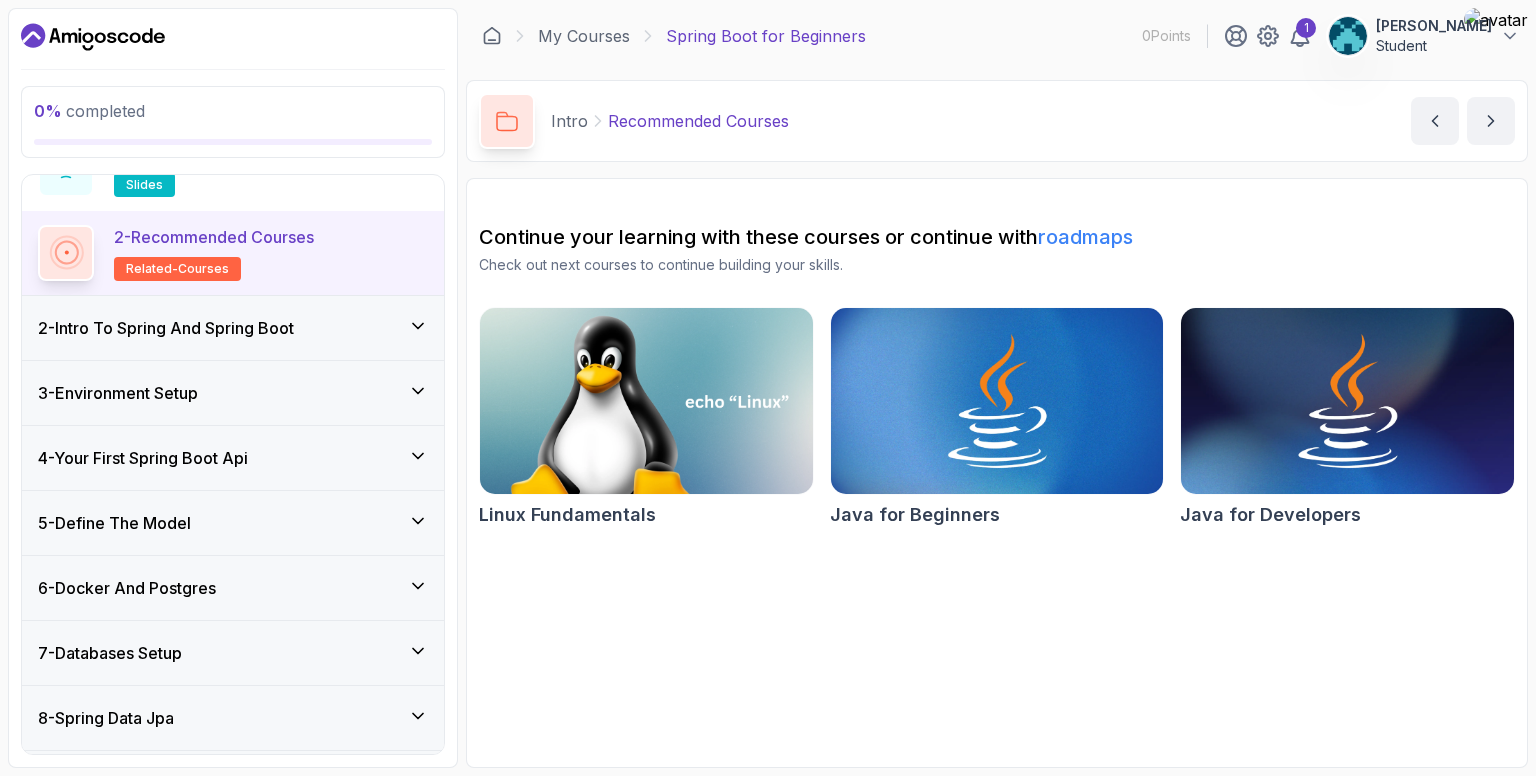 click on "2  -  Intro To Spring And Spring Boot" at bounding box center (233, 328) 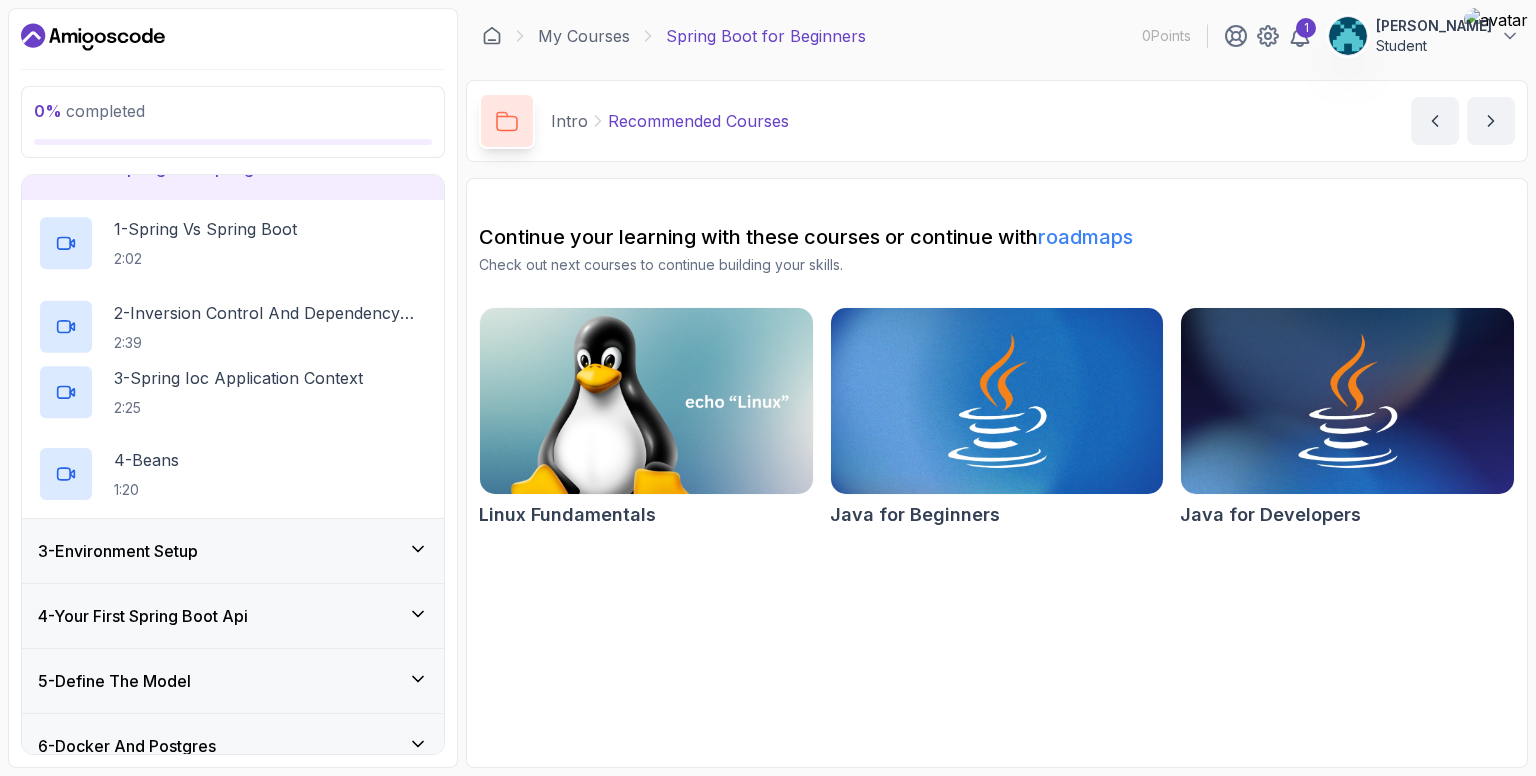 scroll, scrollTop: 78, scrollLeft: 0, axis: vertical 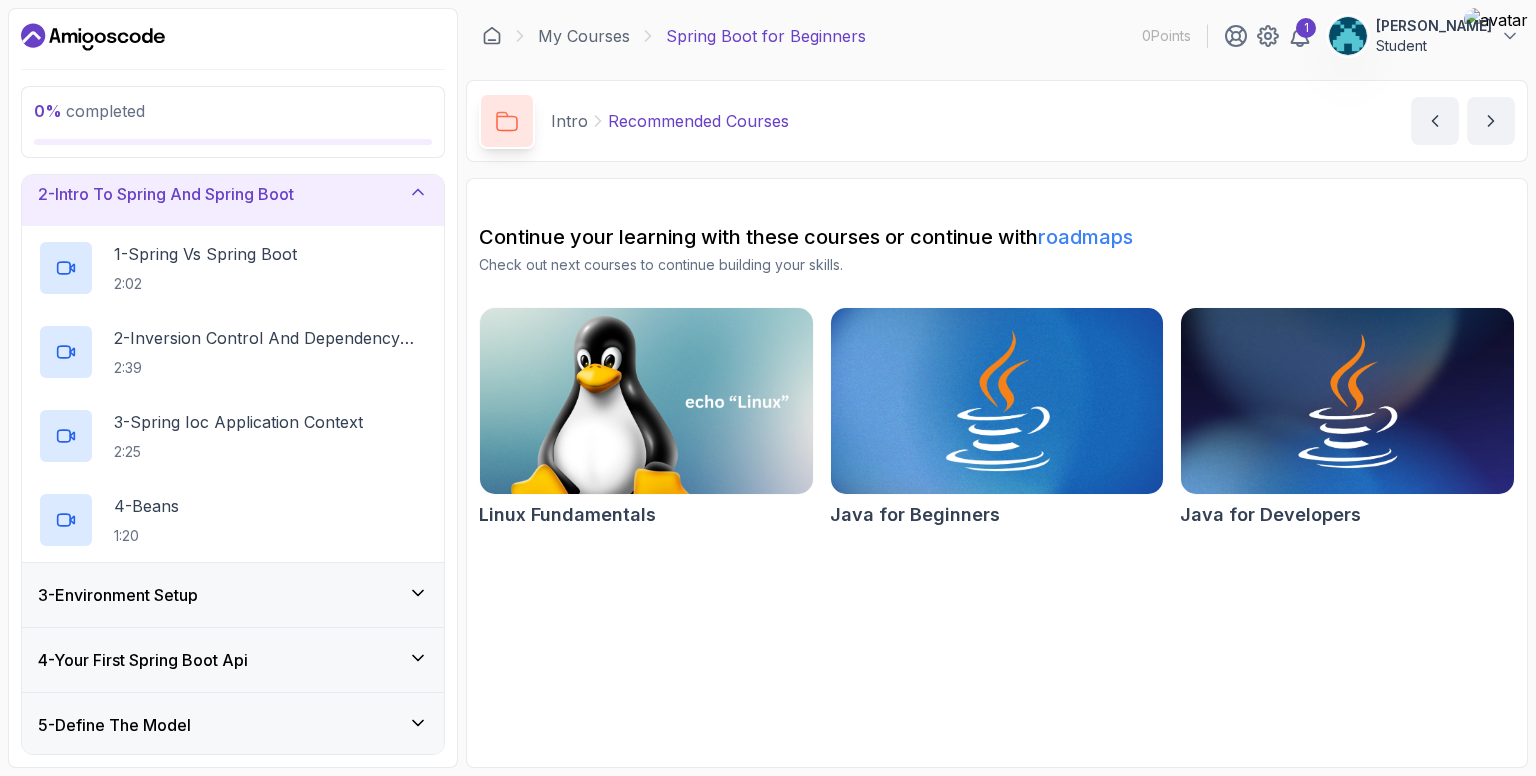 click at bounding box center (996, 401) 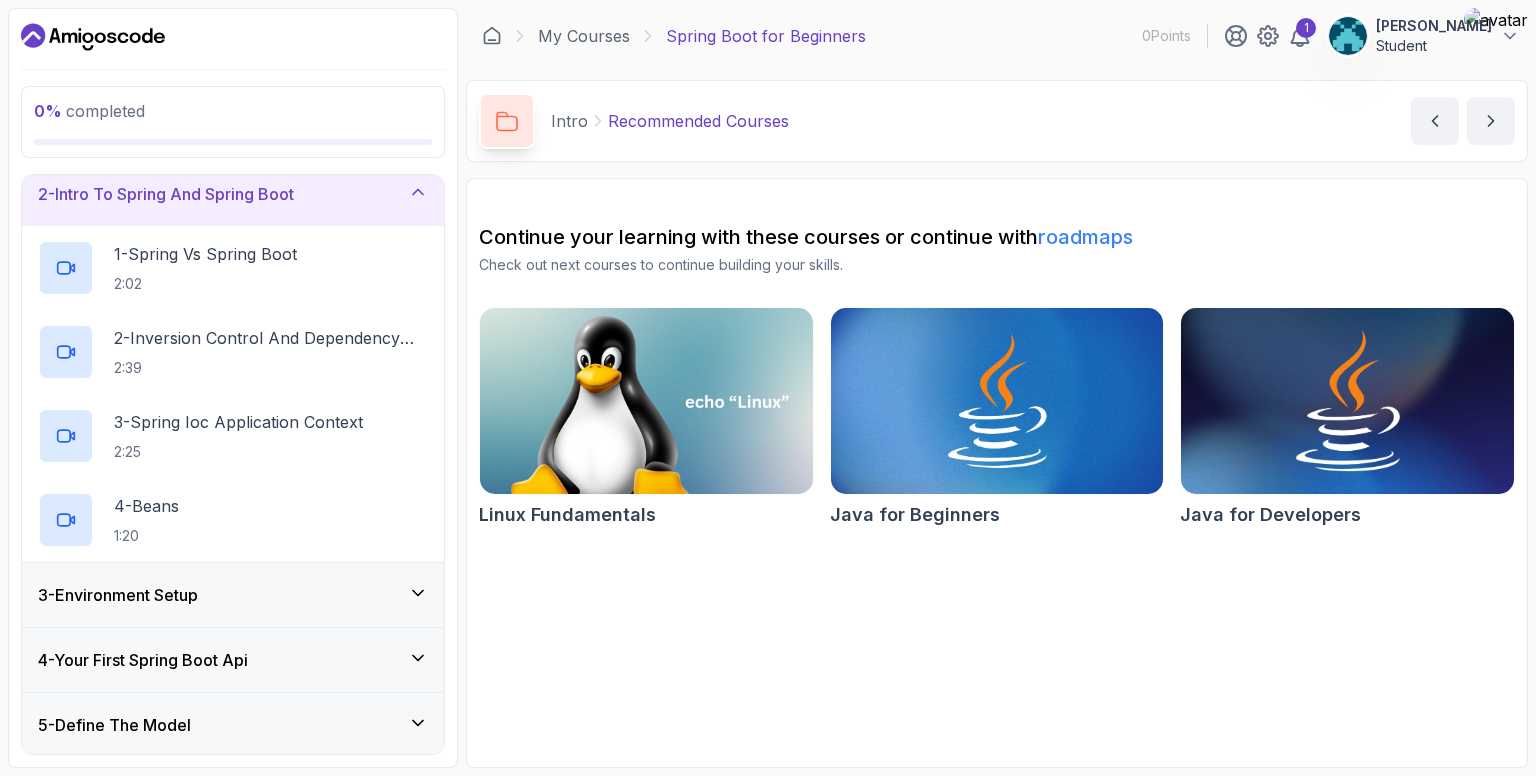 click at bounding box center [1347, 401] 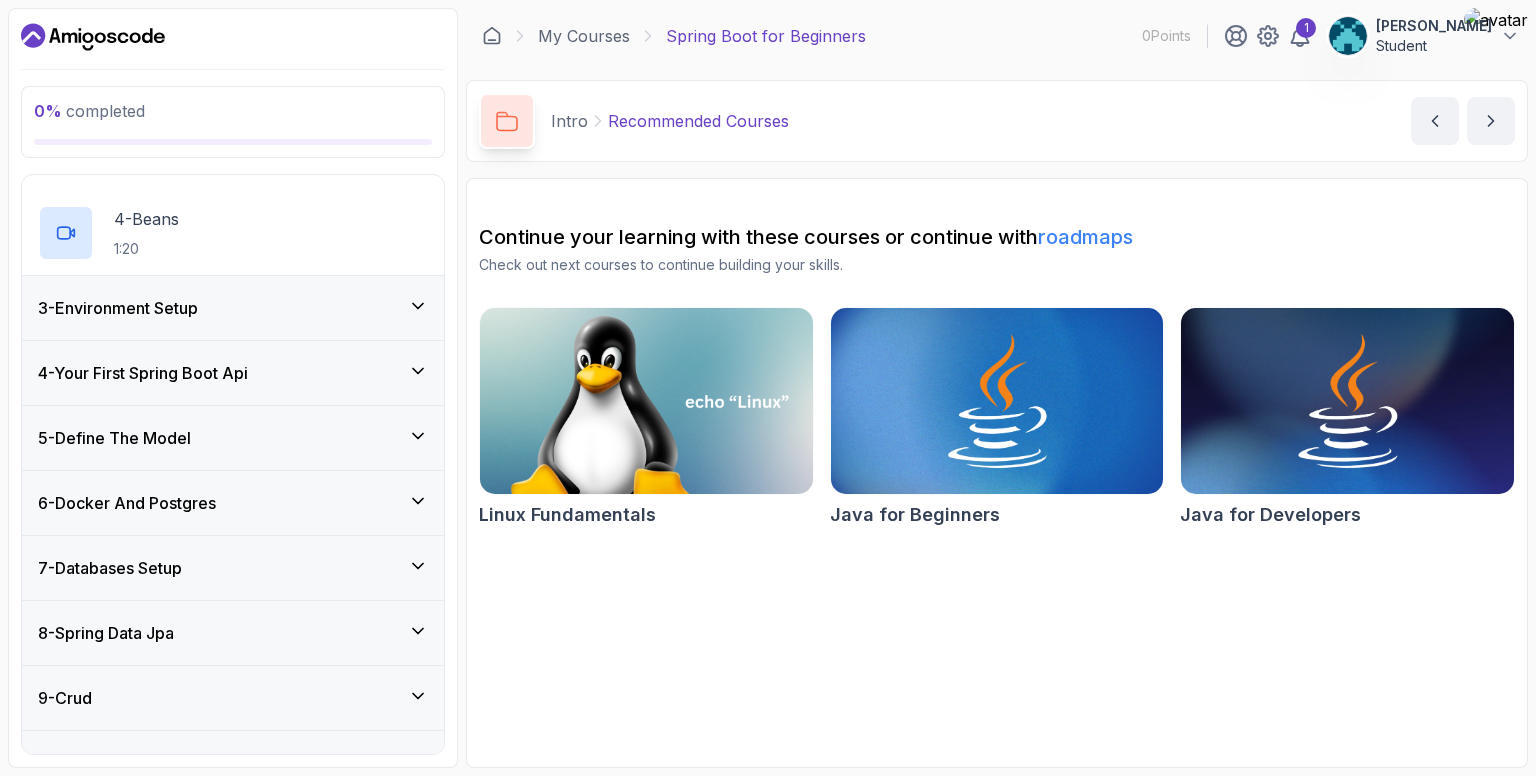 scroll, scrollTop: 378, scrollLeft: 0, axis: vertical 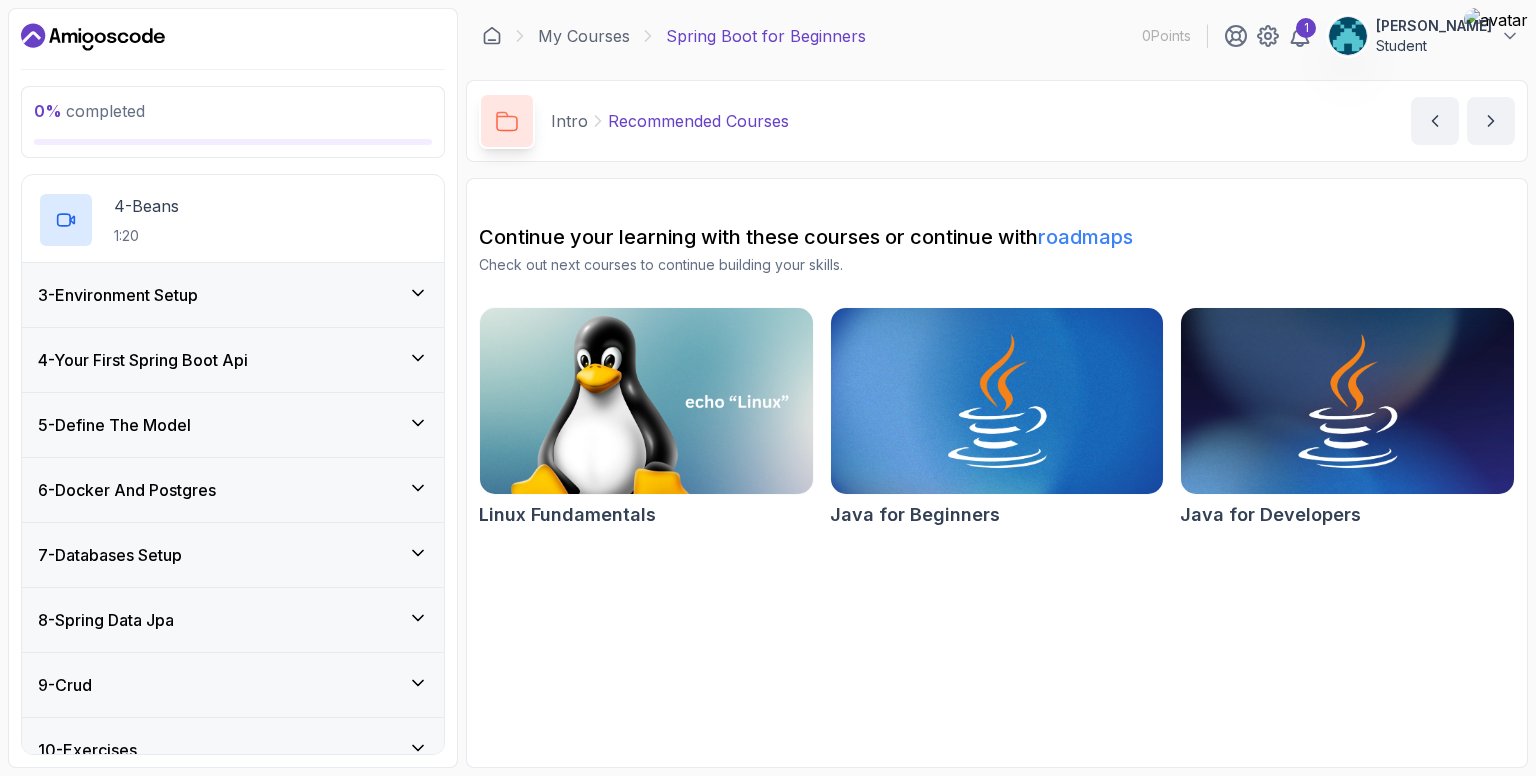 click on "3  -  Environment Setup" at bounding box center (233, 295) 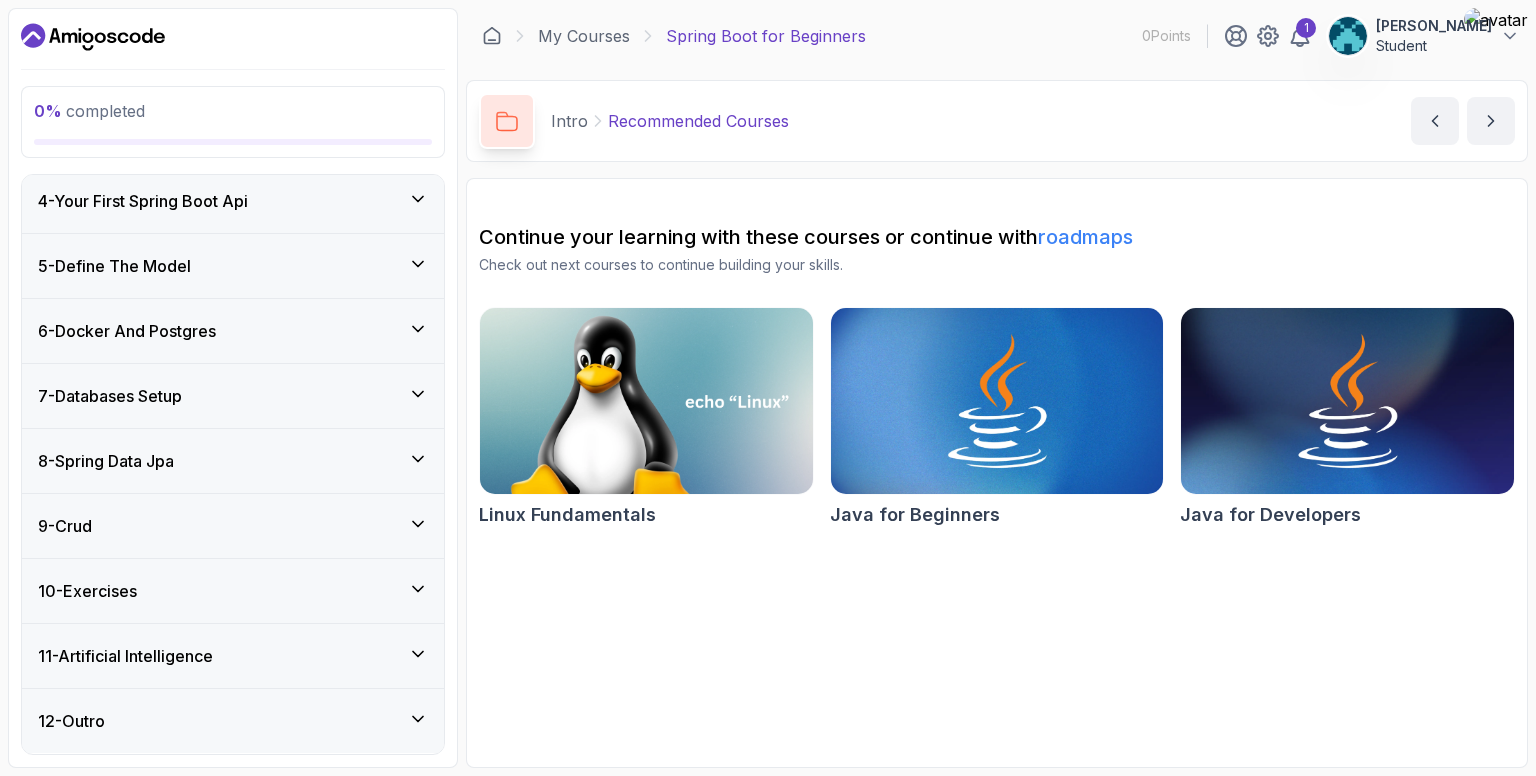 scroll, scrollTop: 448, scrollLeft: 0, axis: vertical 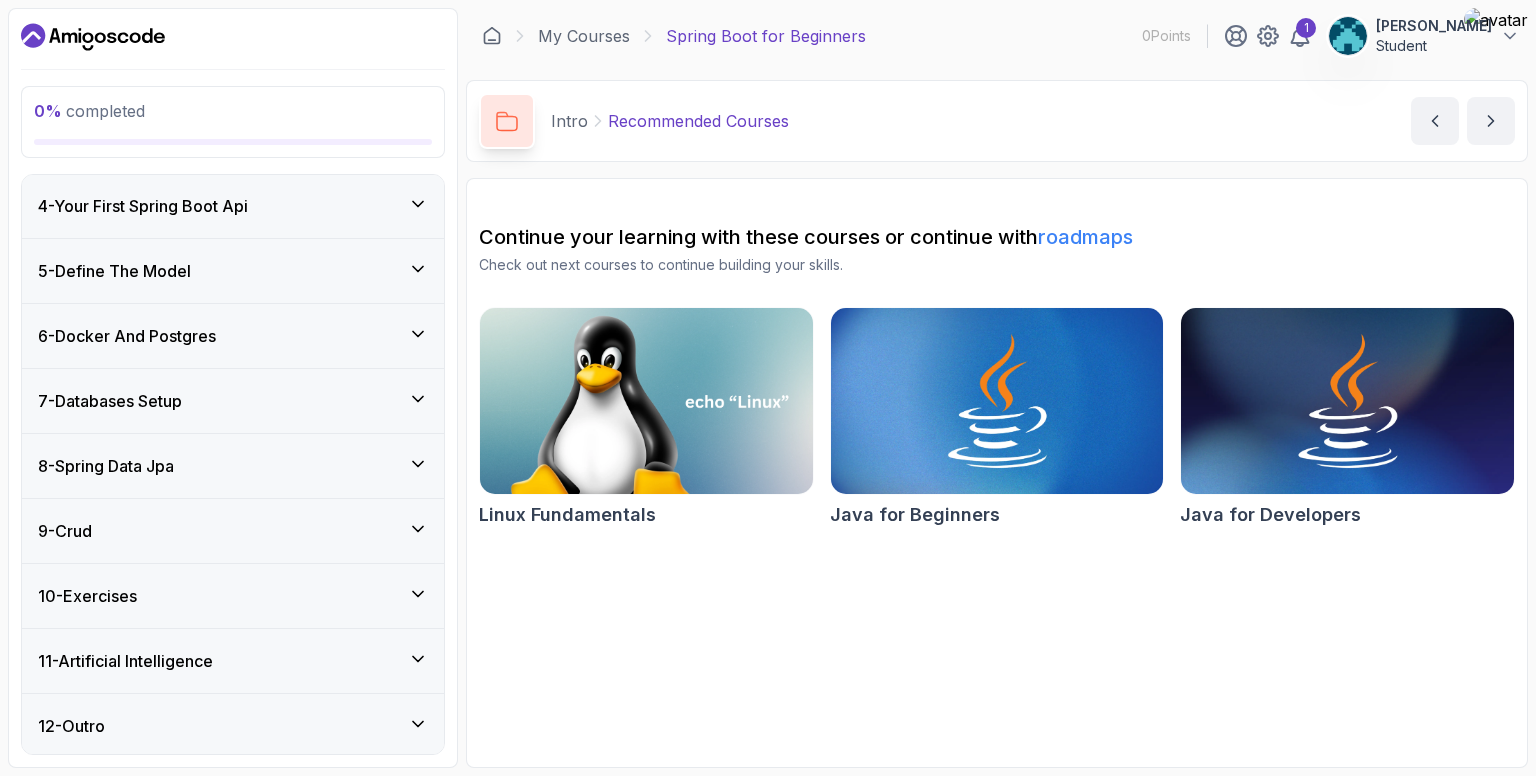 click 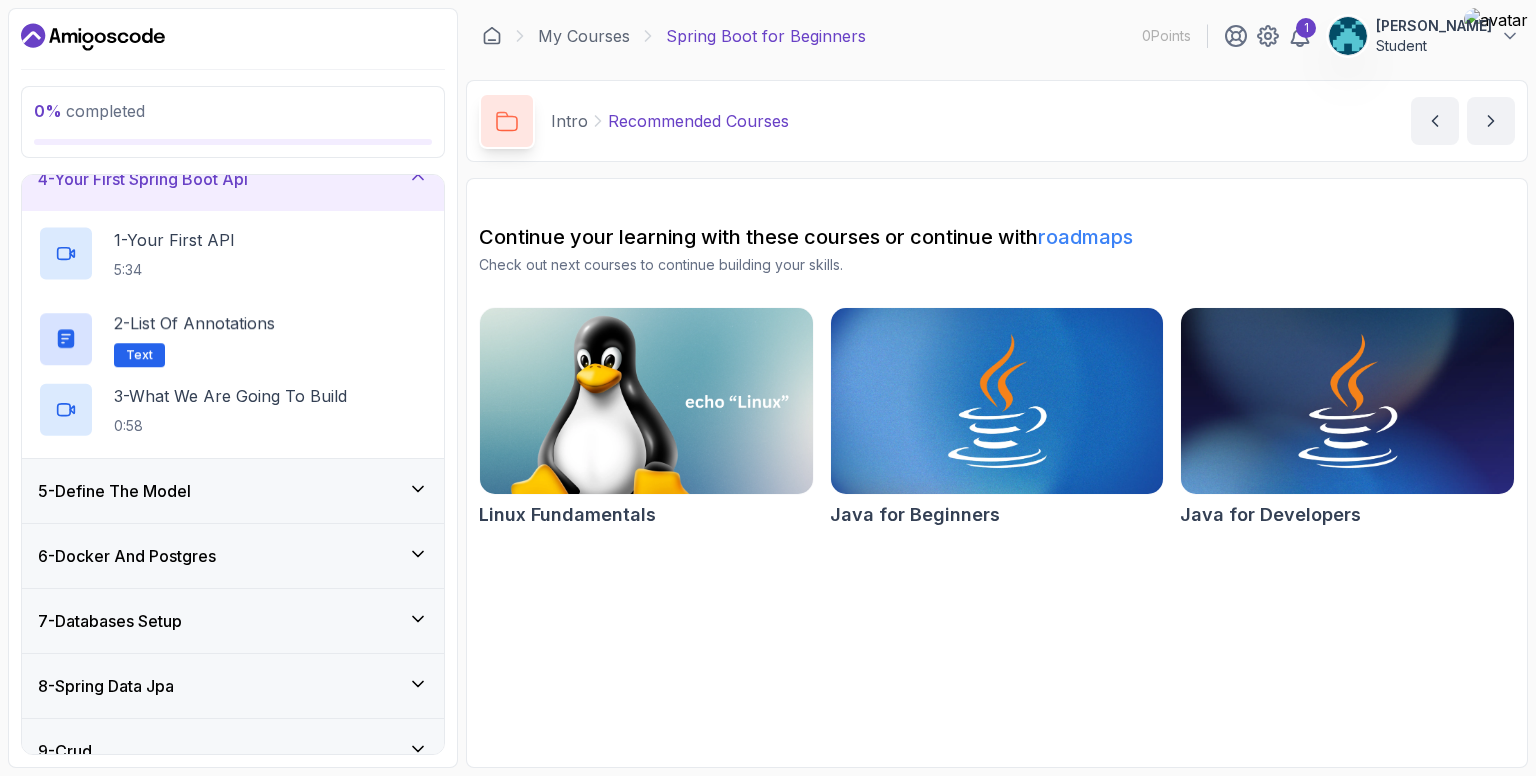 scroll, scrollTop: 196, scrollLeft: 0, axis: vertical 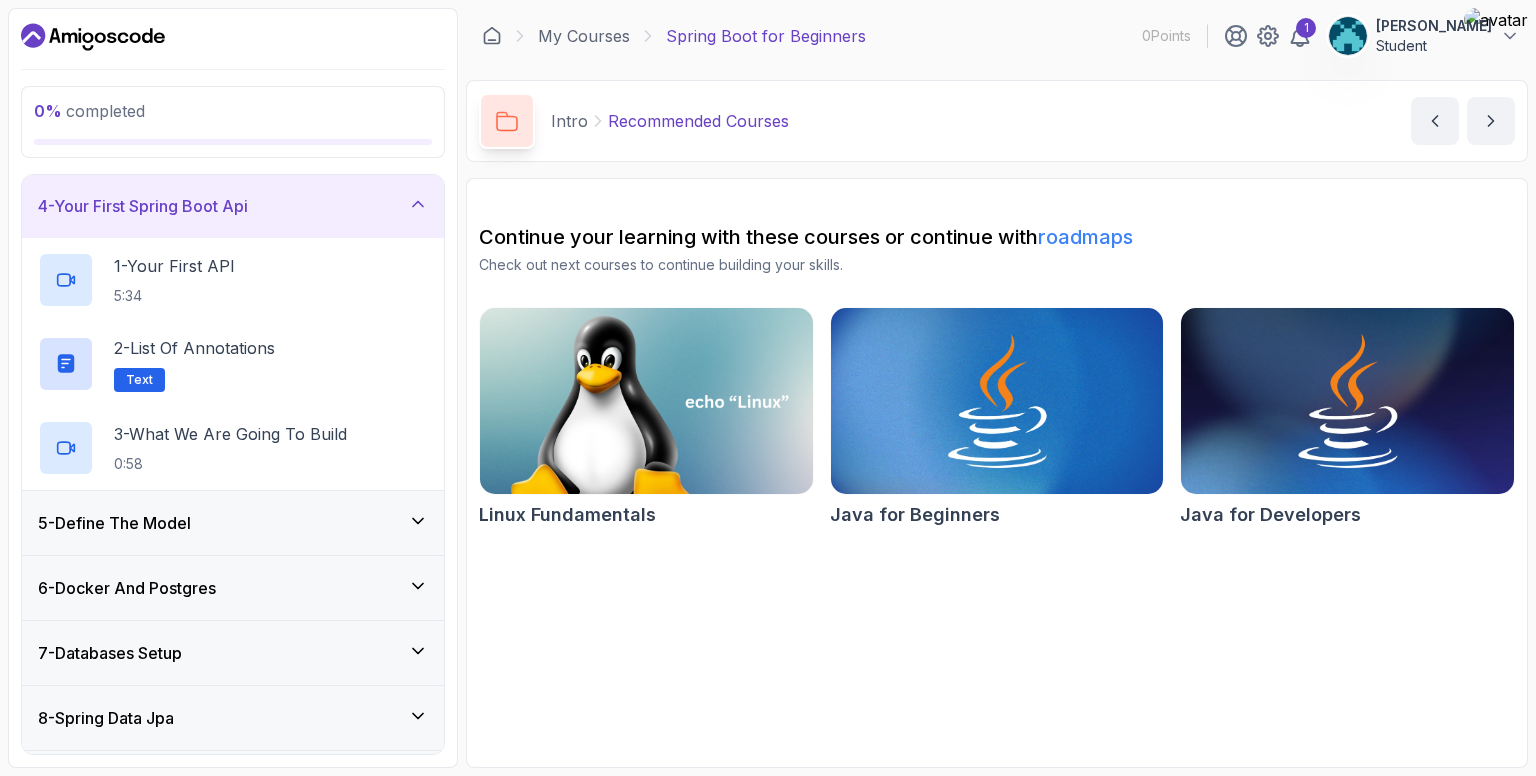 click on "5  -  Define The Model" at bounding box center (233, 523) 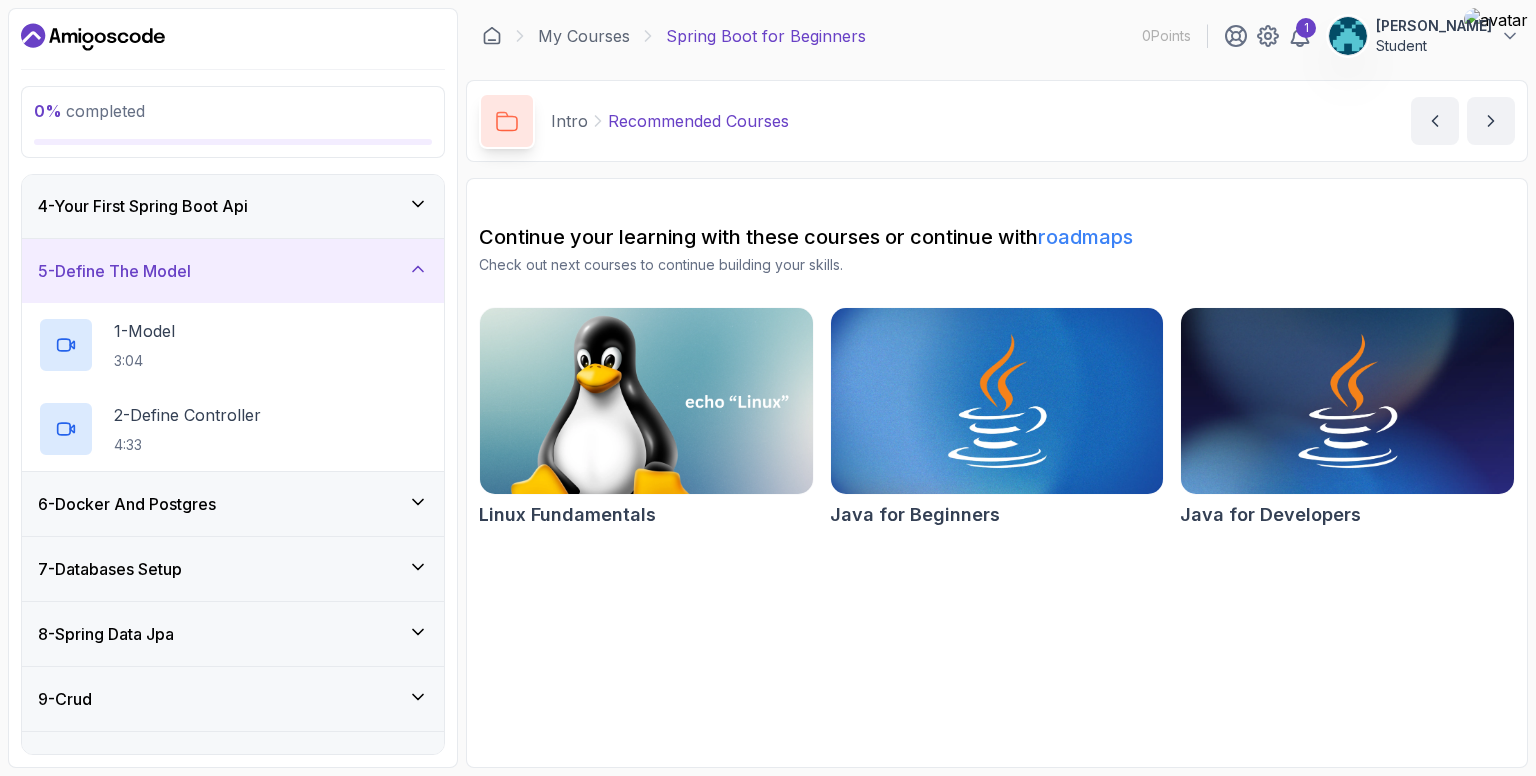 click on "6  -  Docker And Postgres" at bounding box center [233, 504] 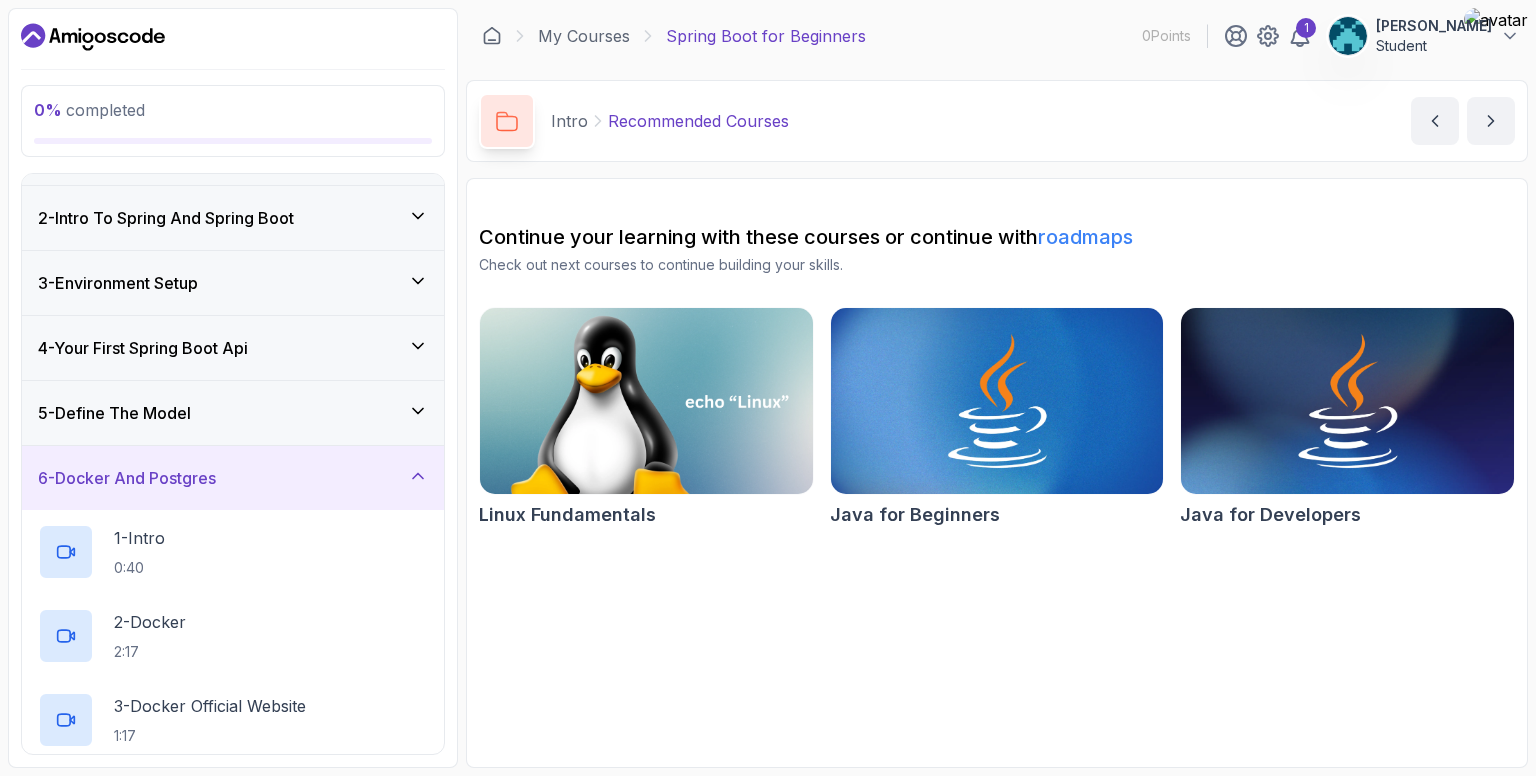 scroll, scrollTop: 0, scrollLeft: 0, axis: both 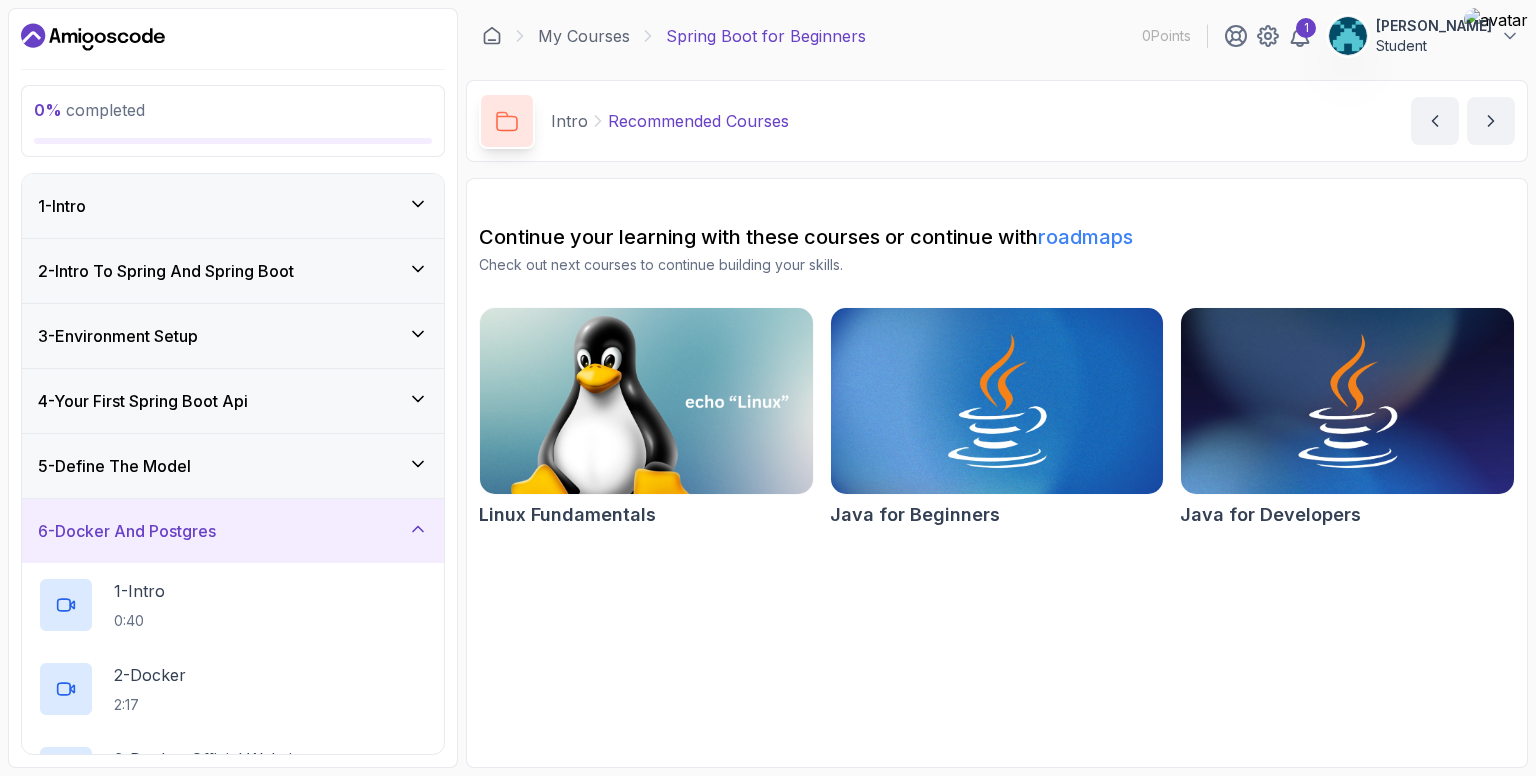 click on "5  -  Define The Model" at bounding box center [233, 466] 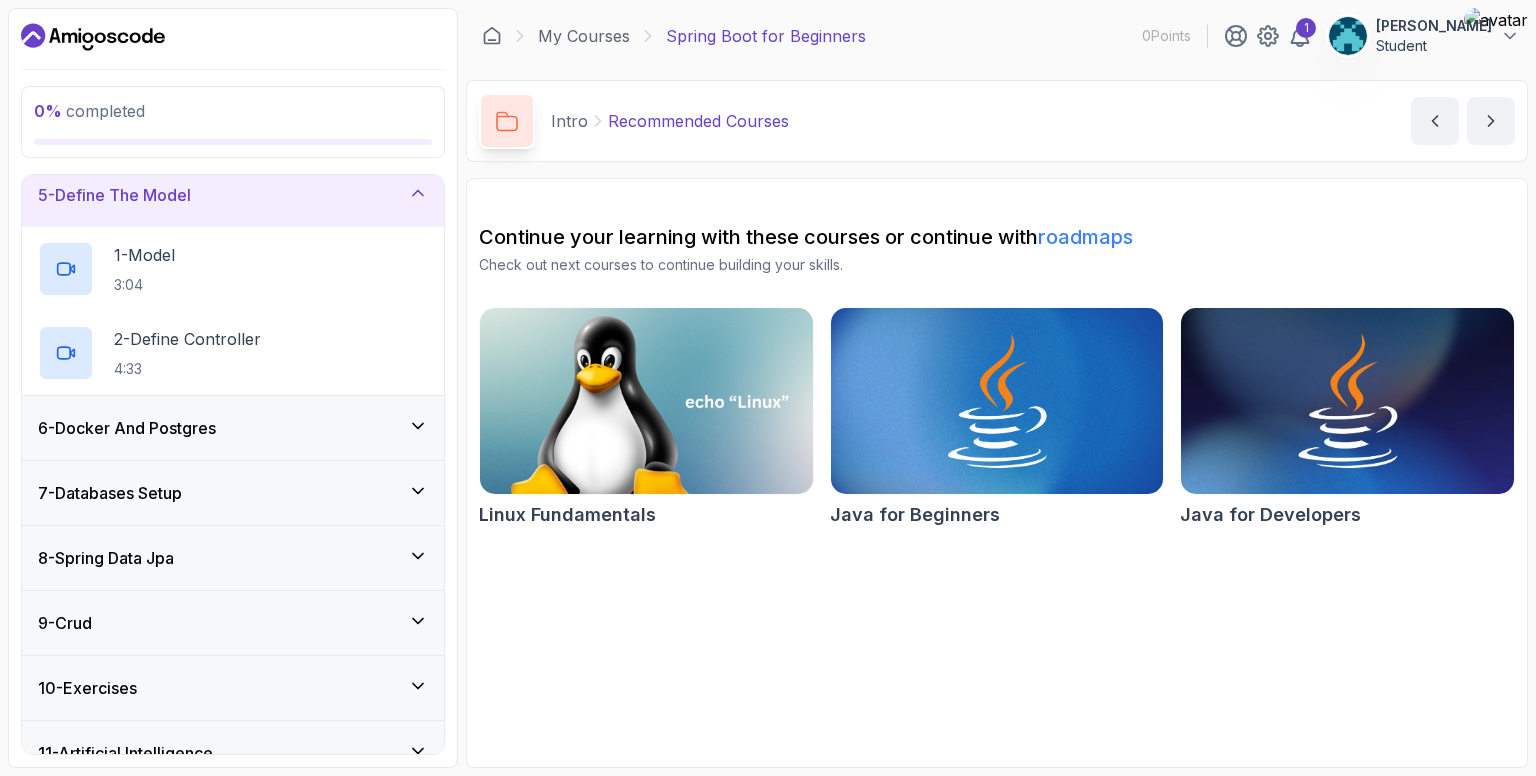 scroll, scrollTop: 364, scrollLeft: 0, axis: vertical 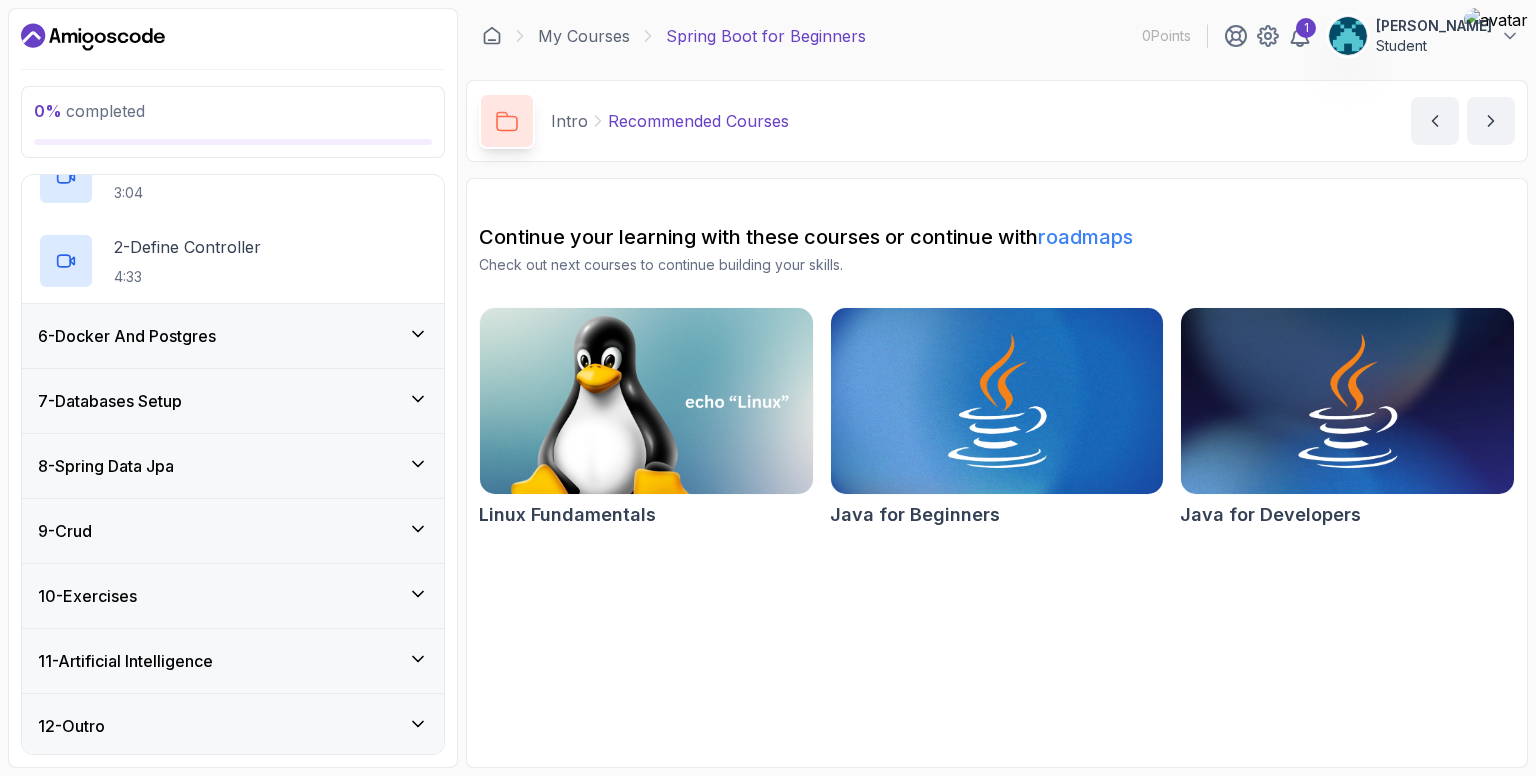 click on "6  -  Docker And Postgres" at bounding box center [233, 336] 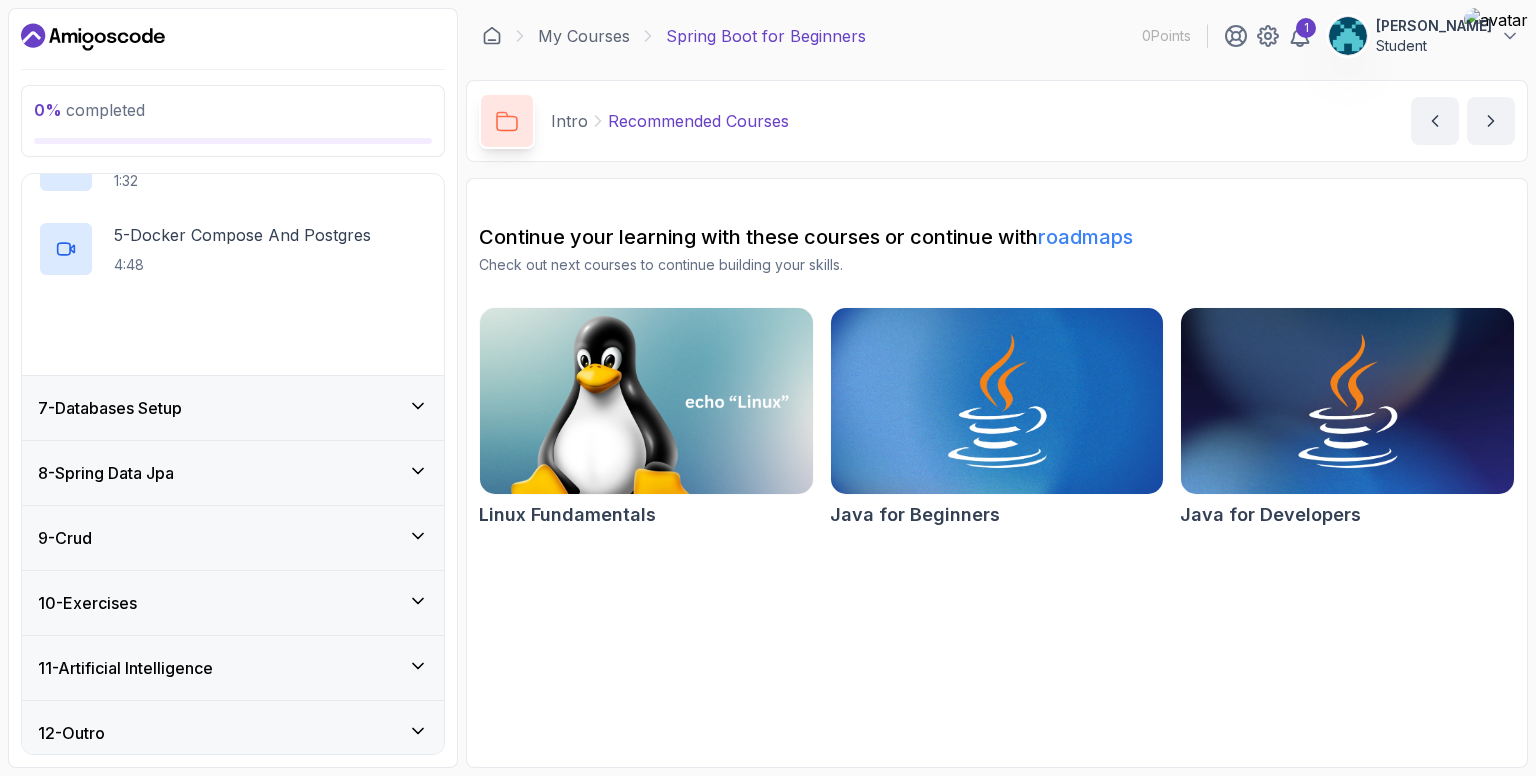 scroll, scrollTop: 696, scrollLeft: 0, axis: vertical 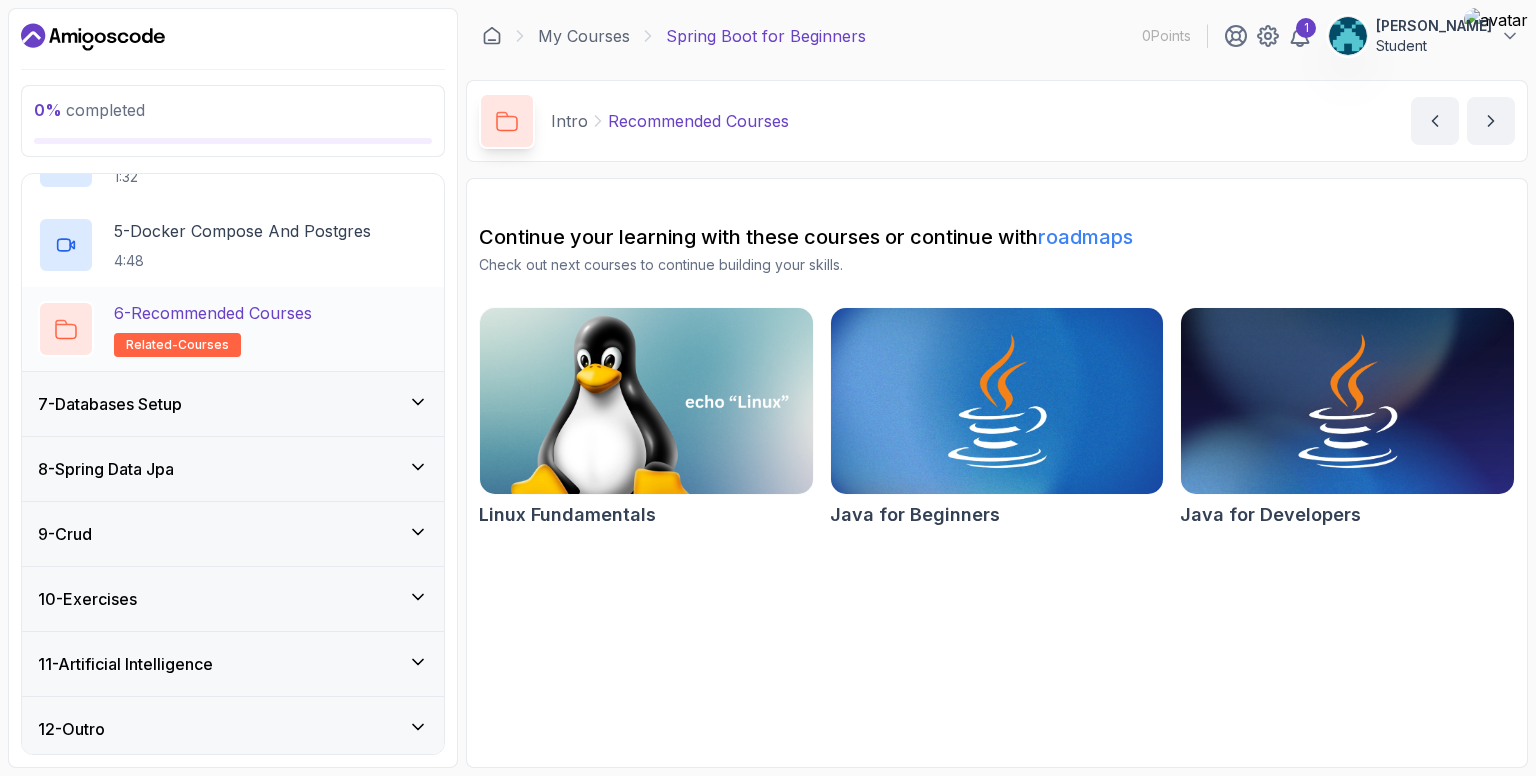 click on "6  -  Recommended Courses" at bounding box center (213, 313) 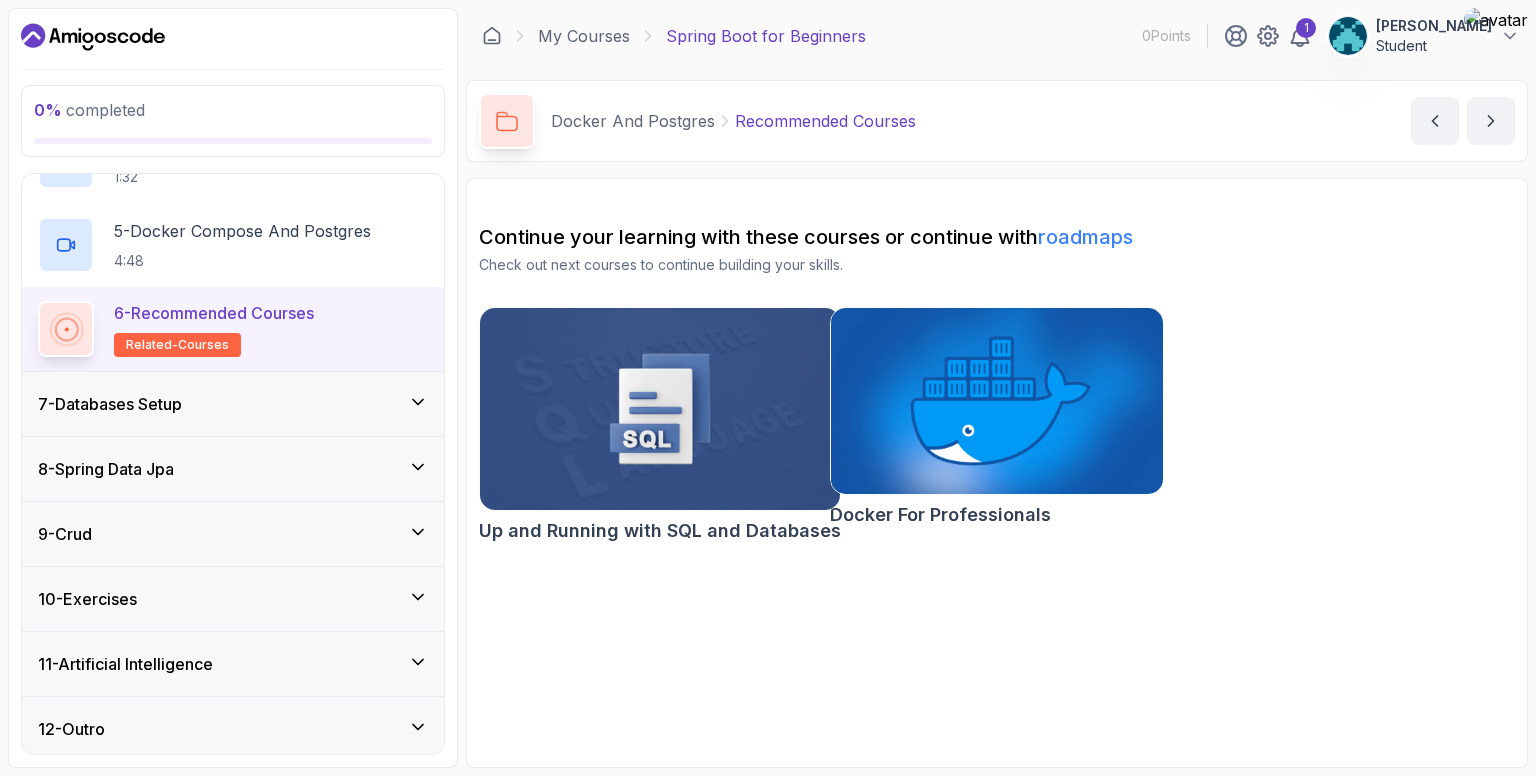 click at bounding box center (996, 401) 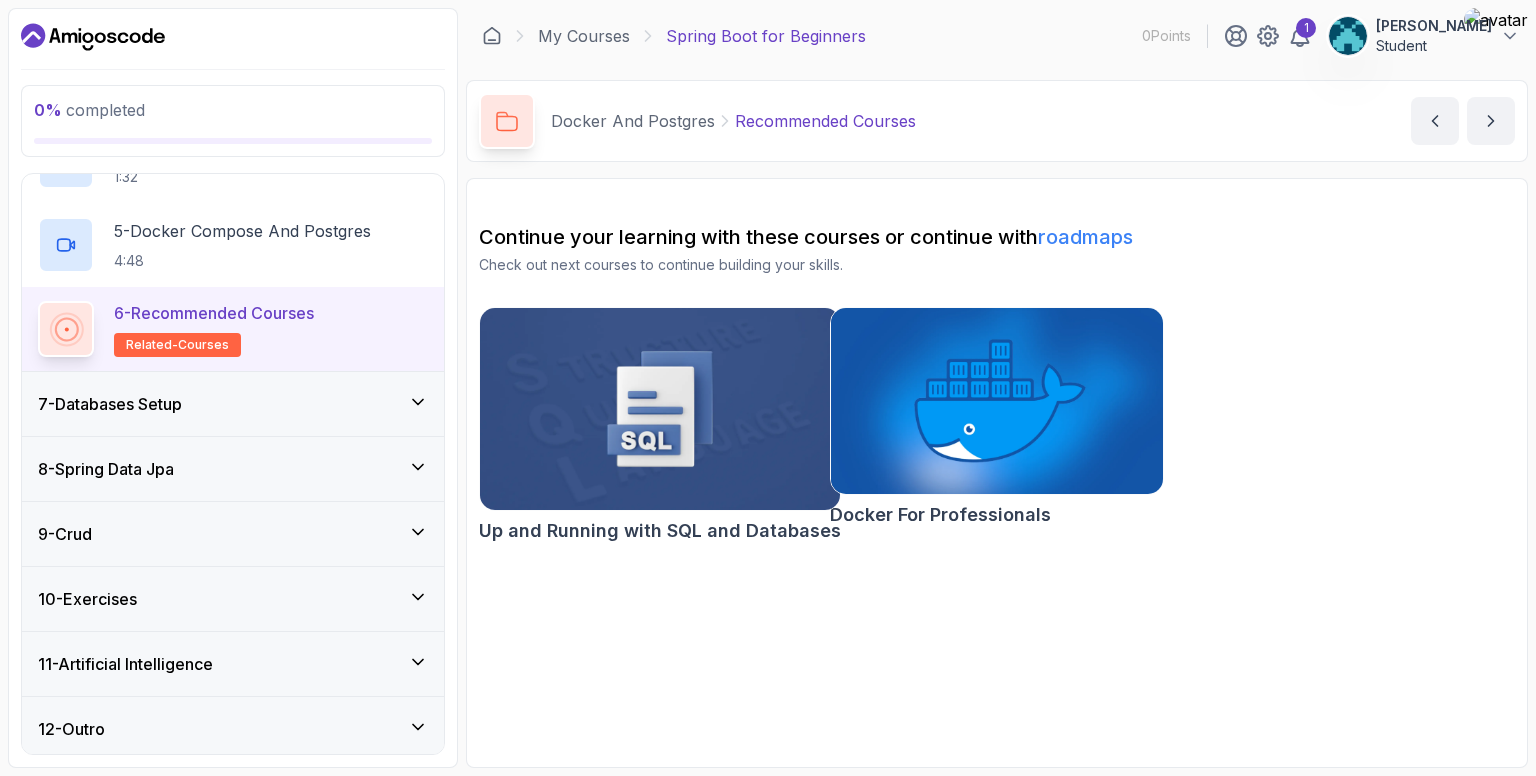 click at bounding box center (660, 409) 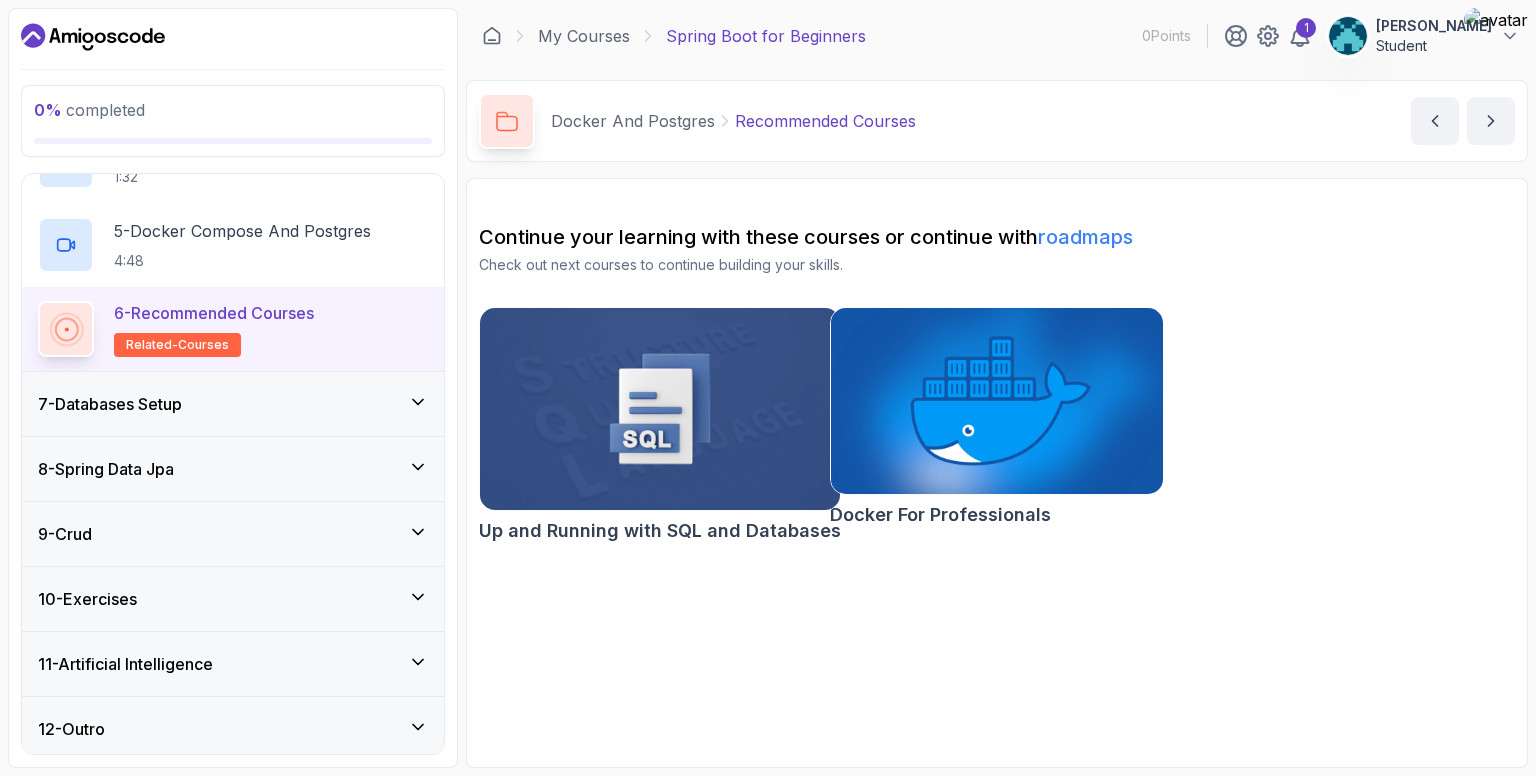 click at bounding box center [996, 401] 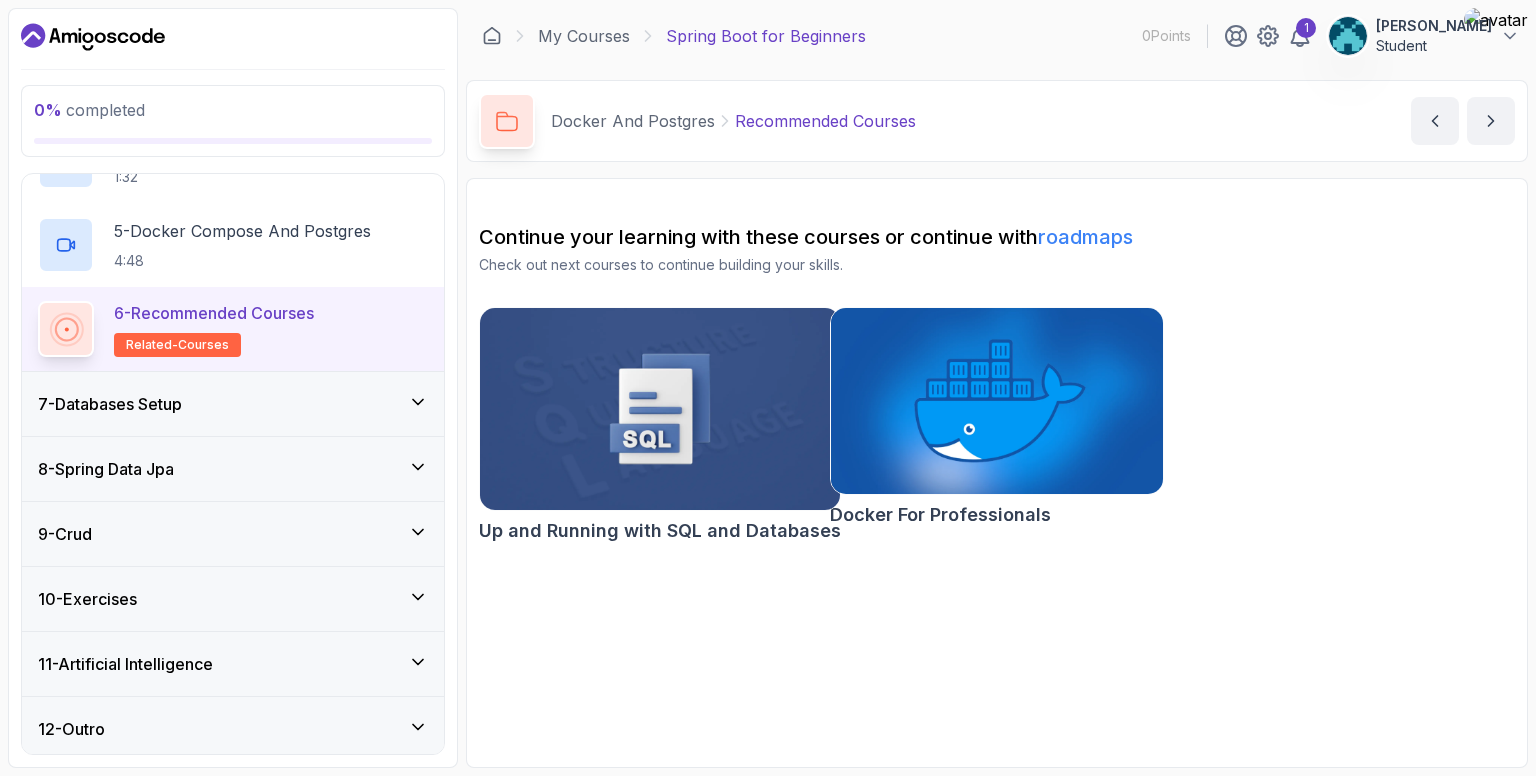 click on "7  -  Databases Setup" at bounding box center (233, 404) 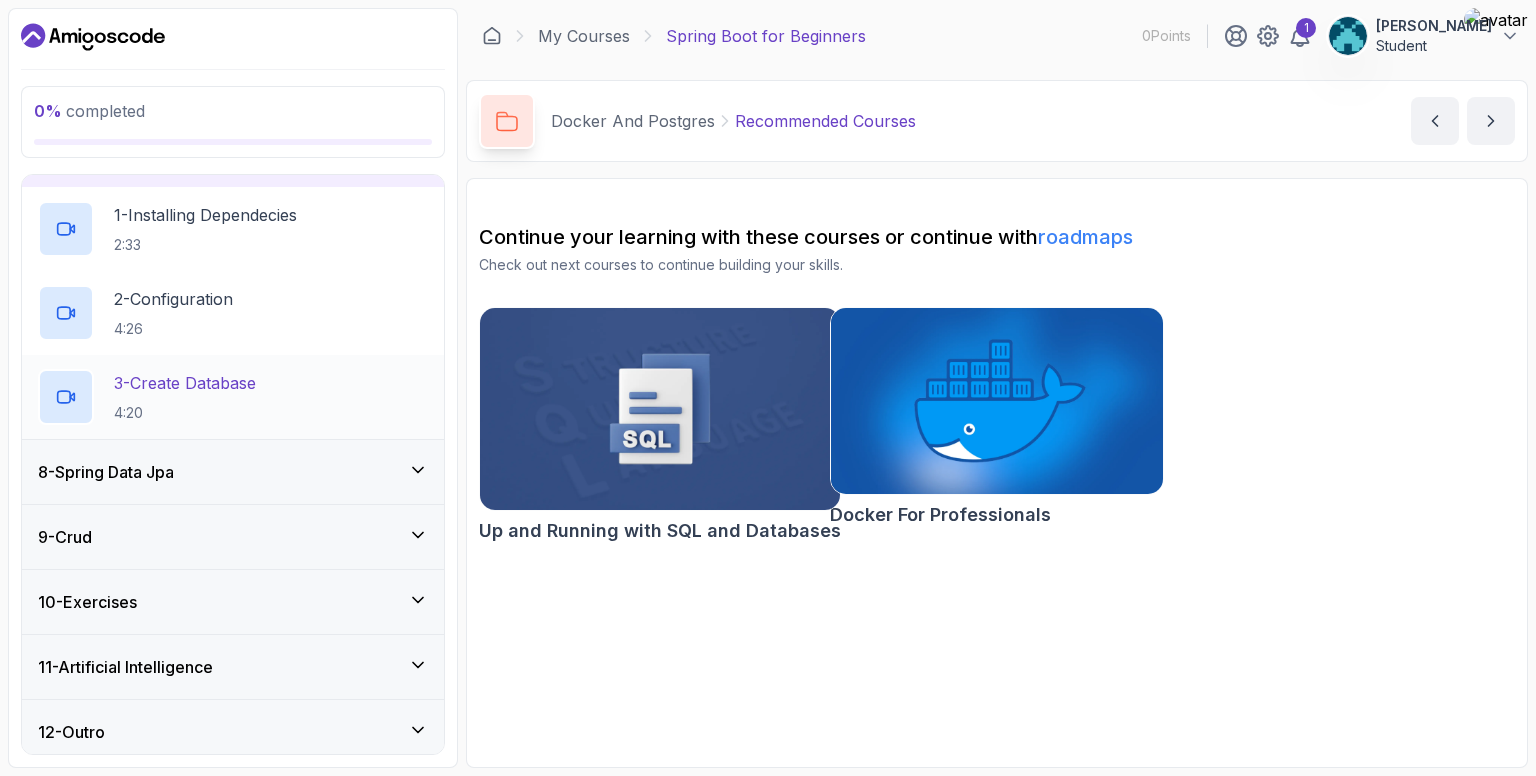 scroll, scrollTop: 448, scrollLeft: 0, axis: vertical 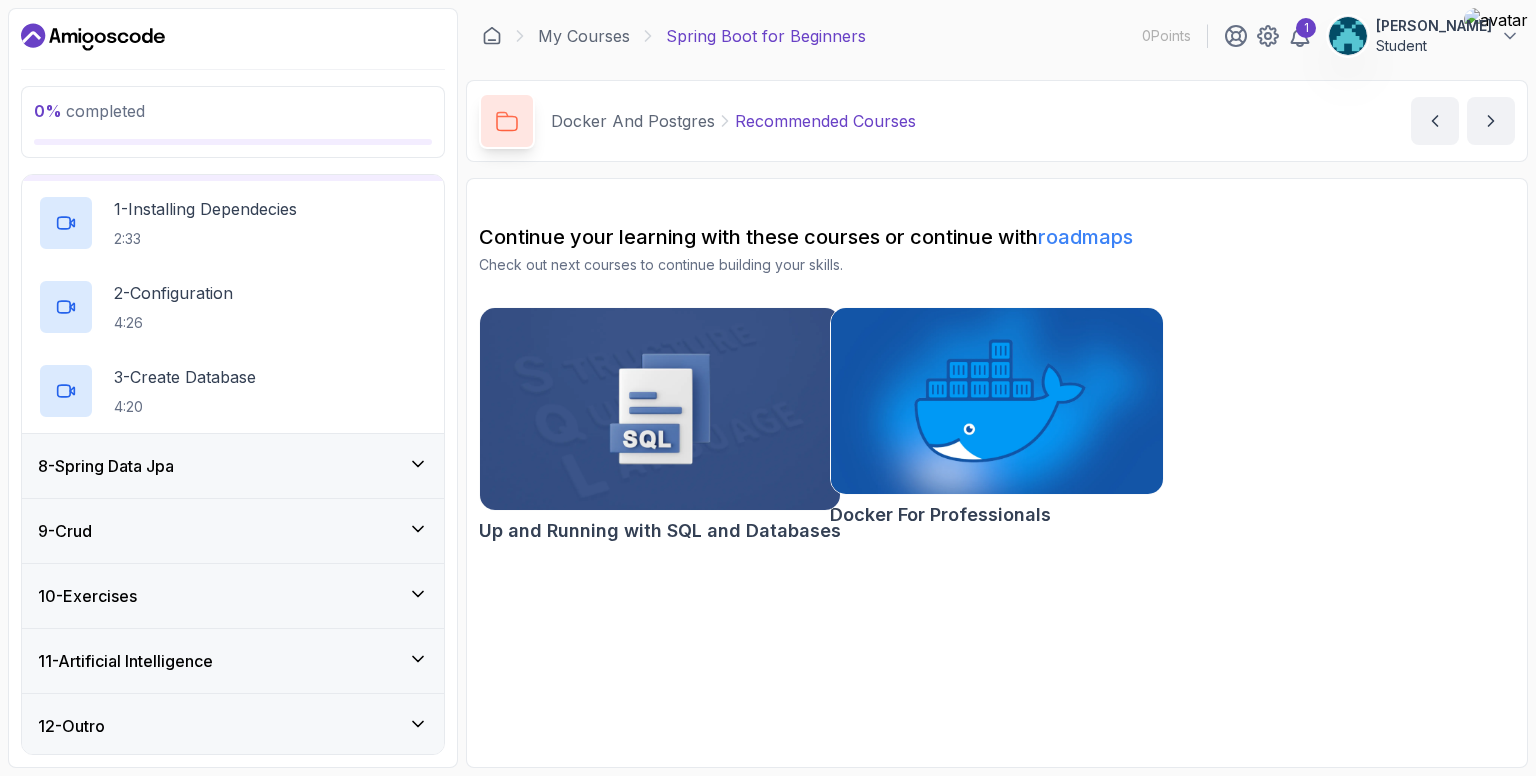 click on "8  -  Spring Data Jpa" at bounding box center [233, 466] 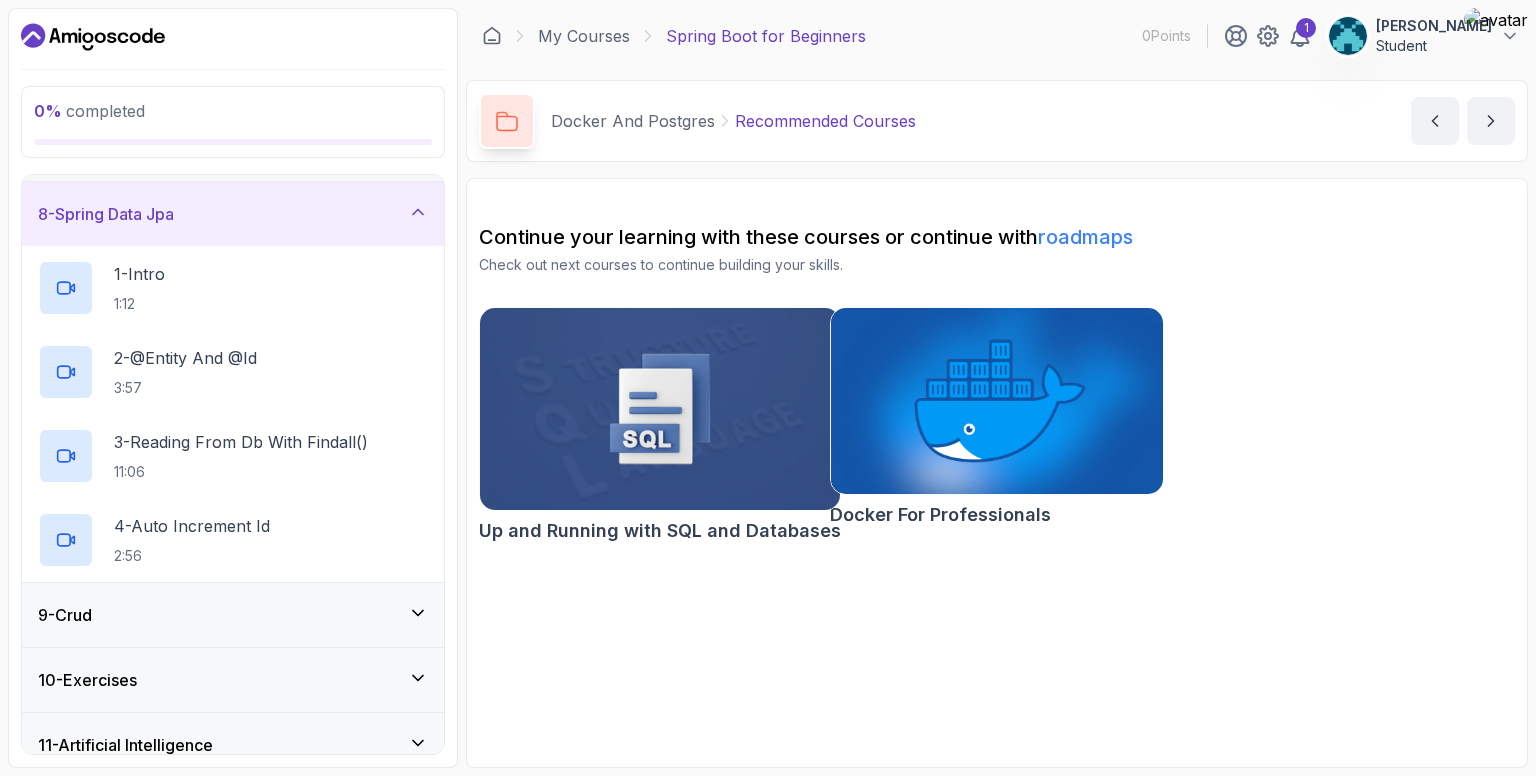 click on "9  -  Crud" at bounding box center (233, 615) 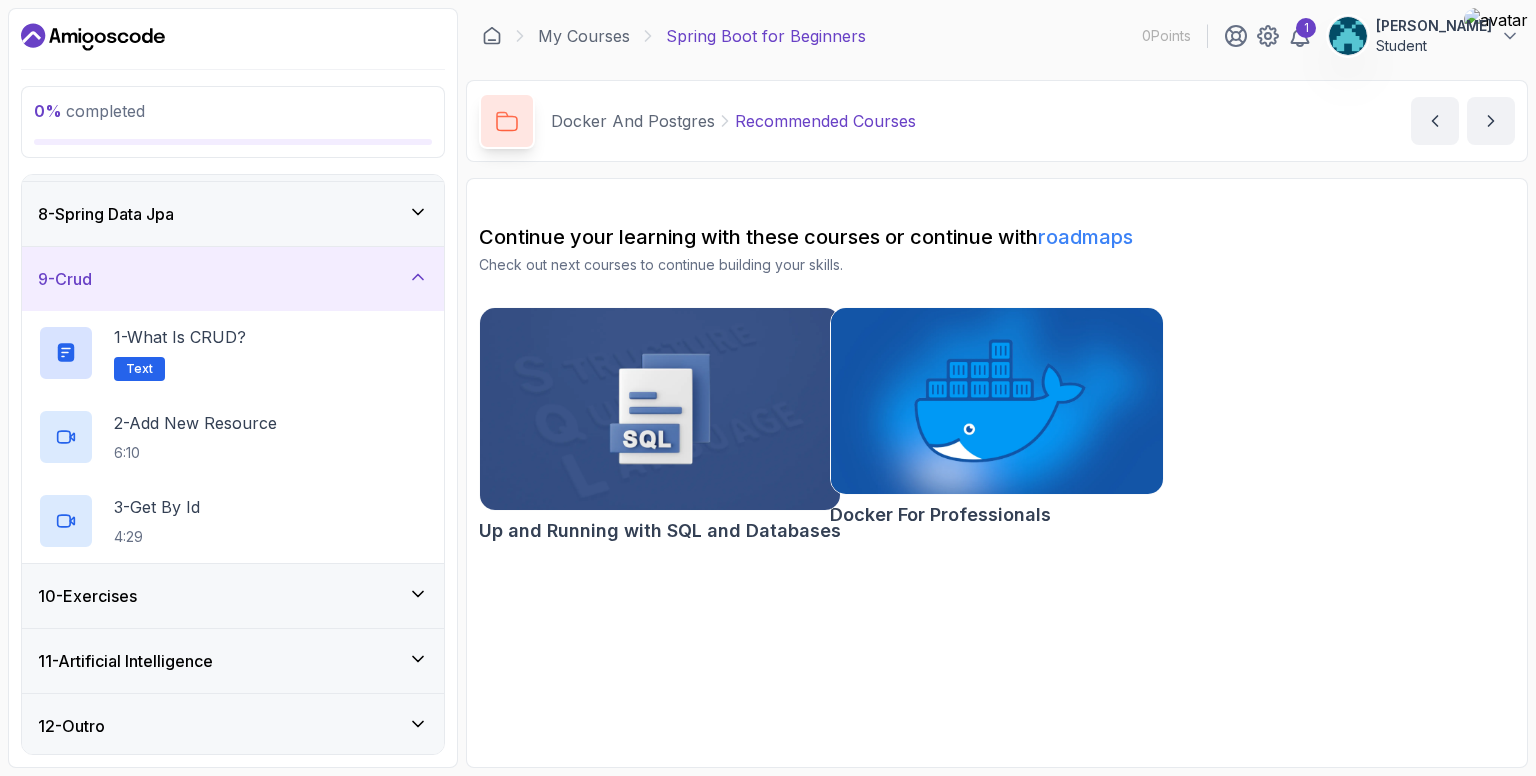 click on "10  -  Exercises" at bounding box center (233, 596) 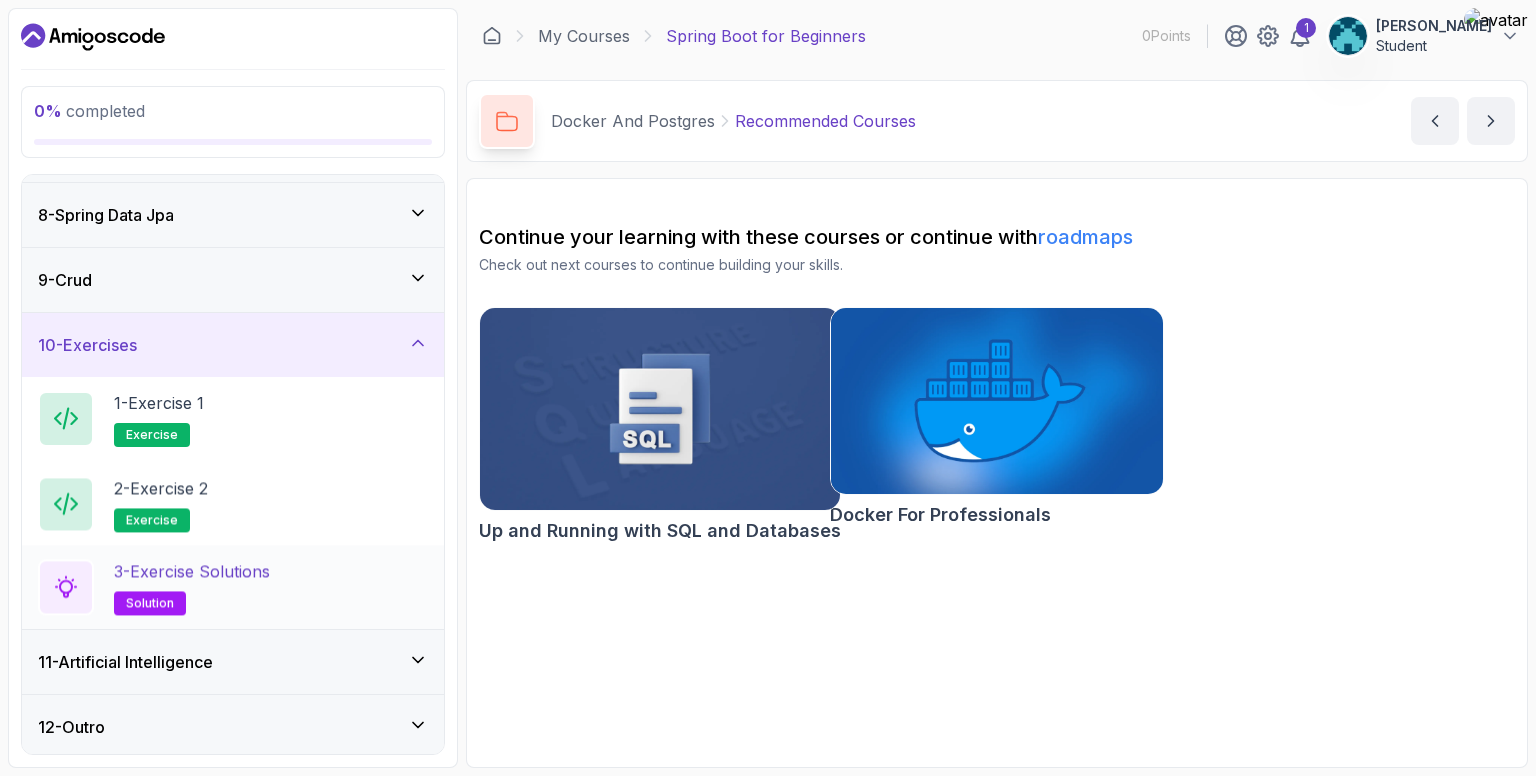 scroll, scrollTop: 448, scrollLeft: 0, axis: vertical 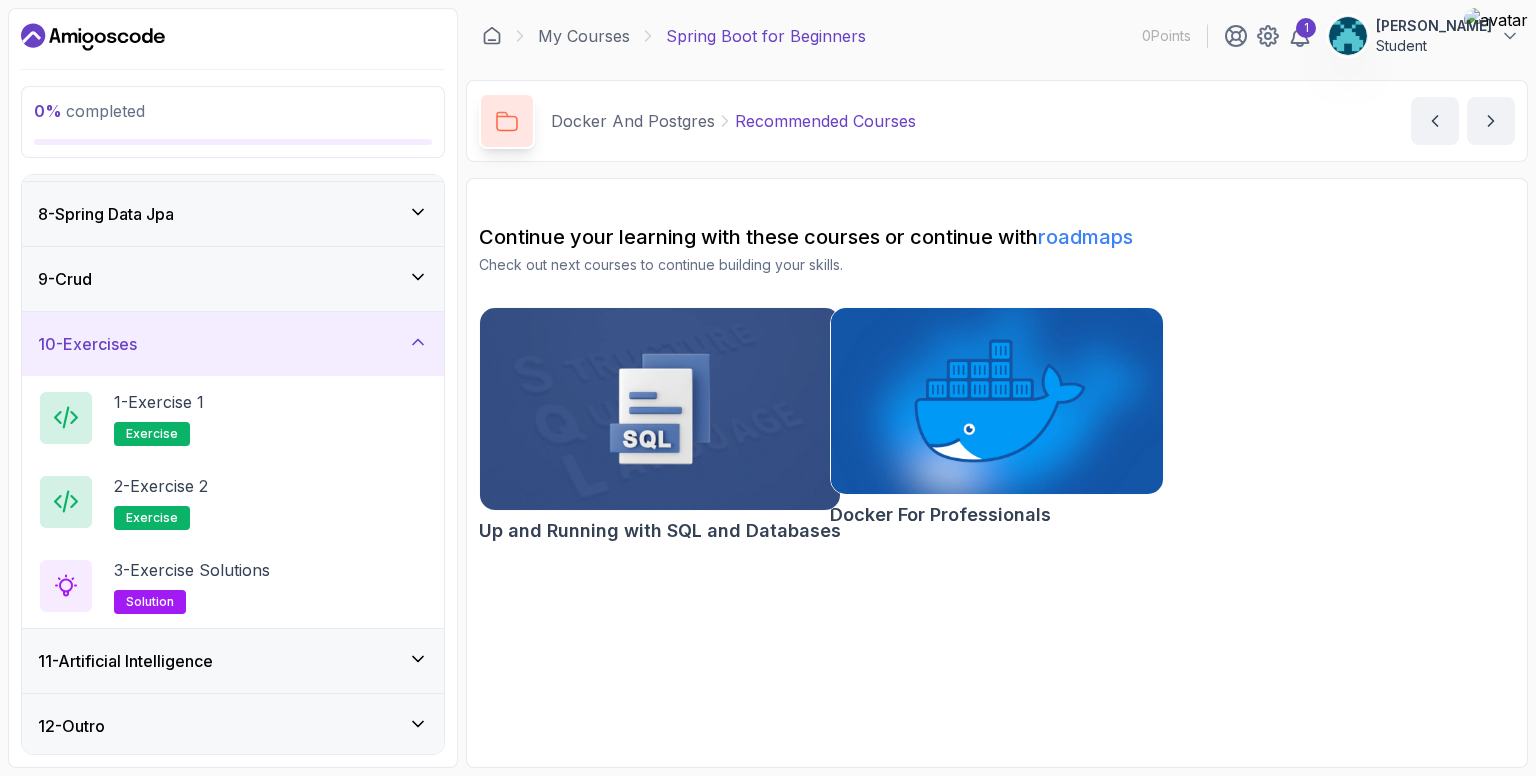 click on "11  -  Artificial Intelligence" at bounding box center [233, 661] 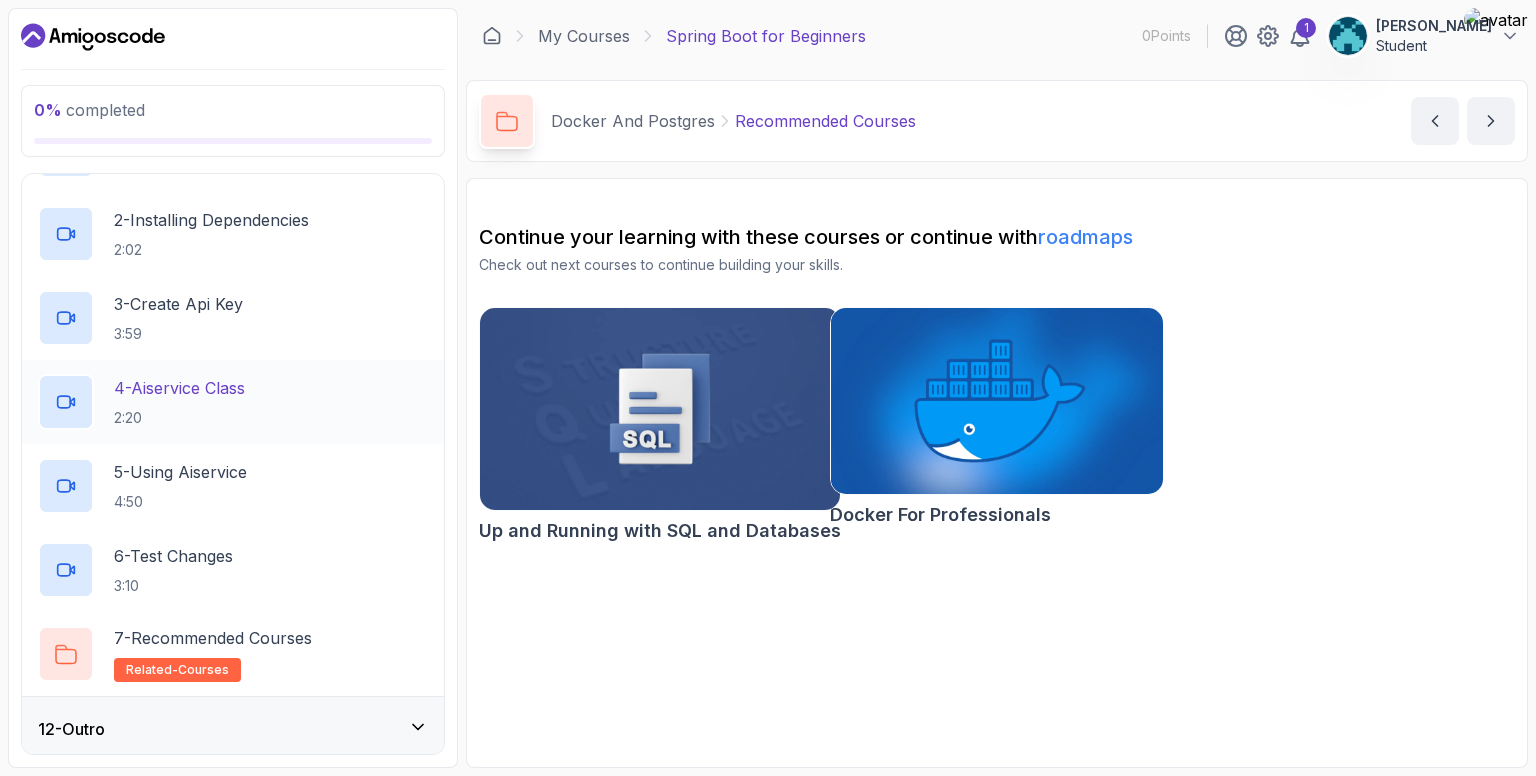 scroll, scrollTop: 784, scrollLeft: 0, axis: vertical 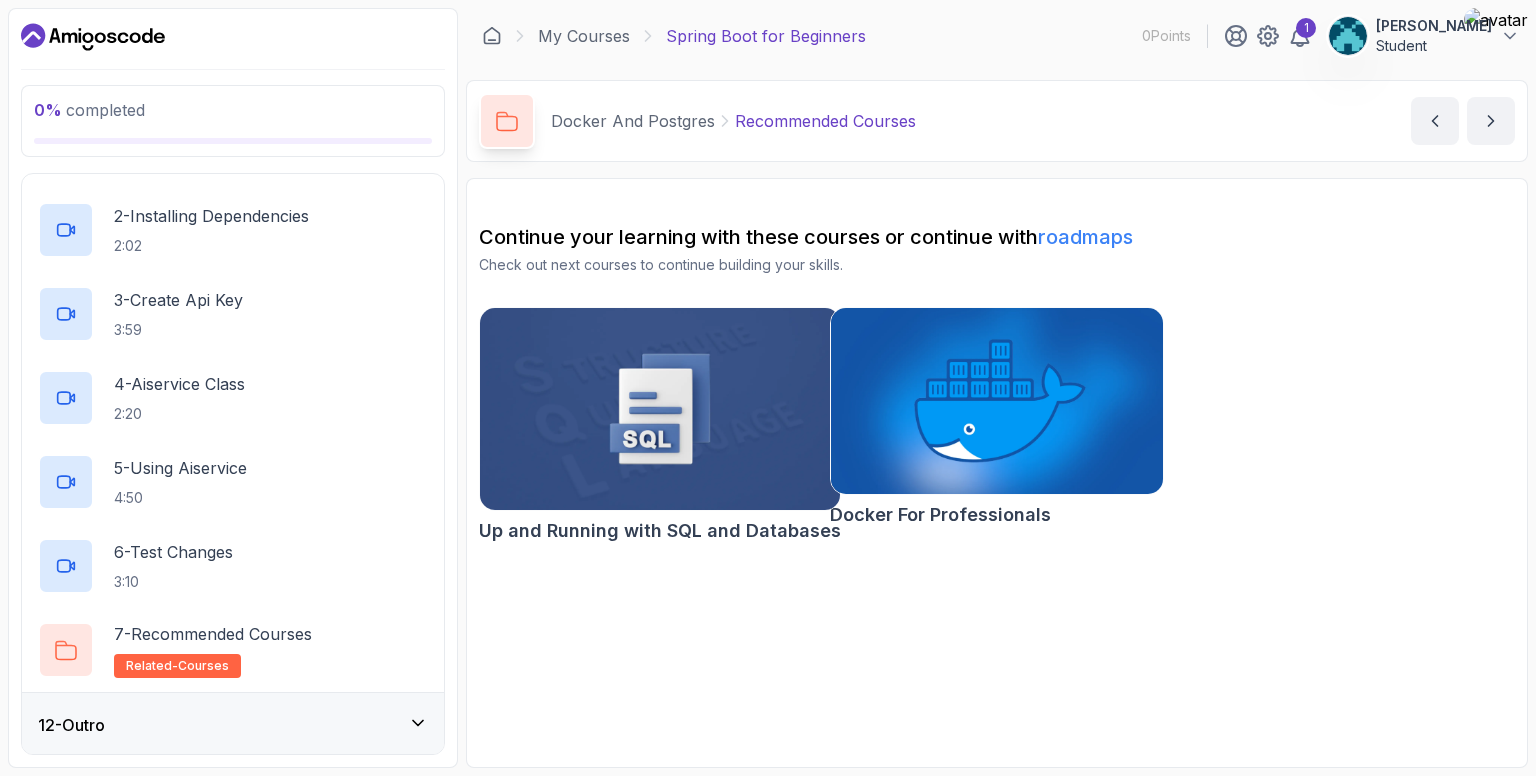 click on "12  -  Outro" at bounding box center [233, 725] 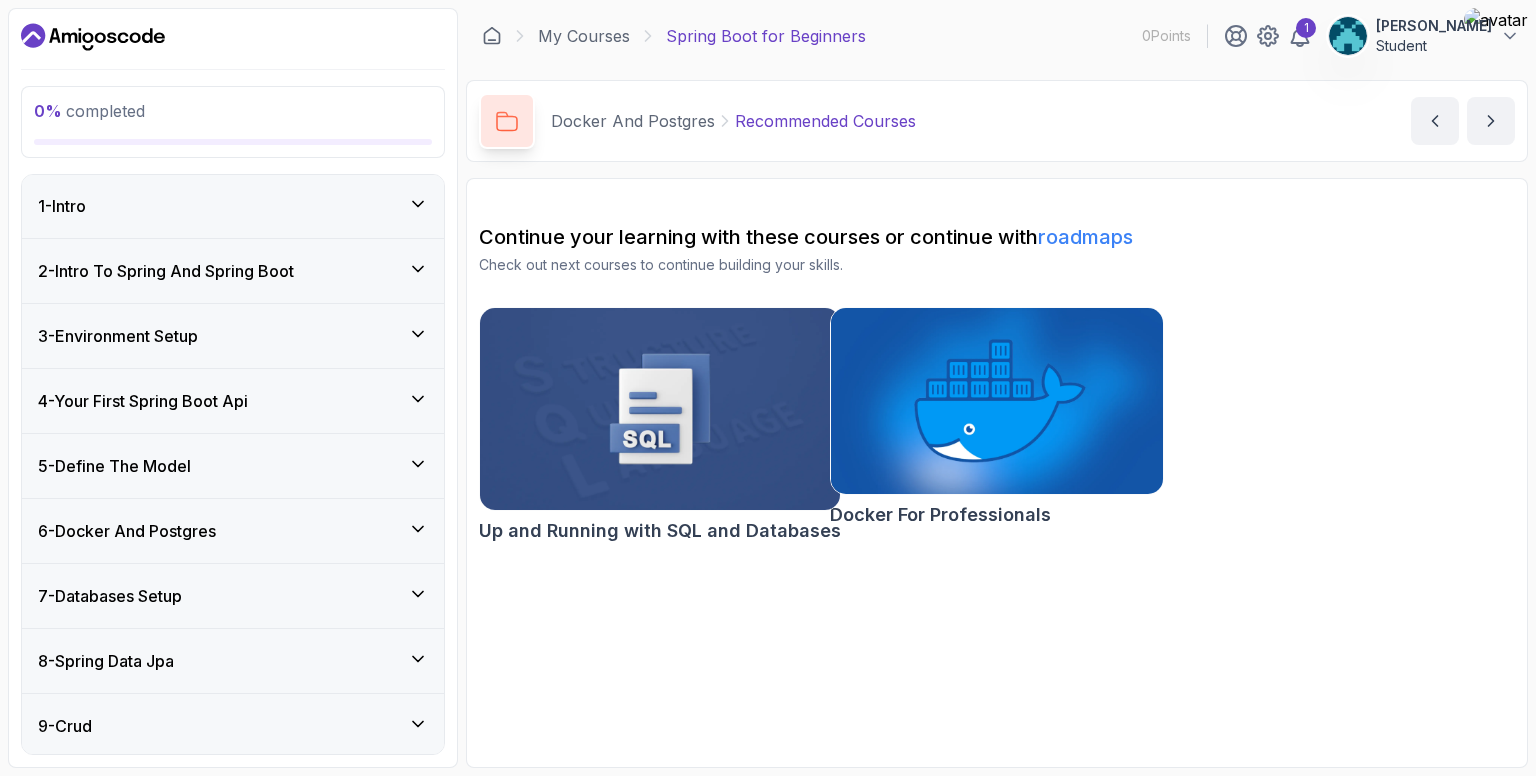 scroll, scrollTop: 0, scrollLeft: 0, axis: both 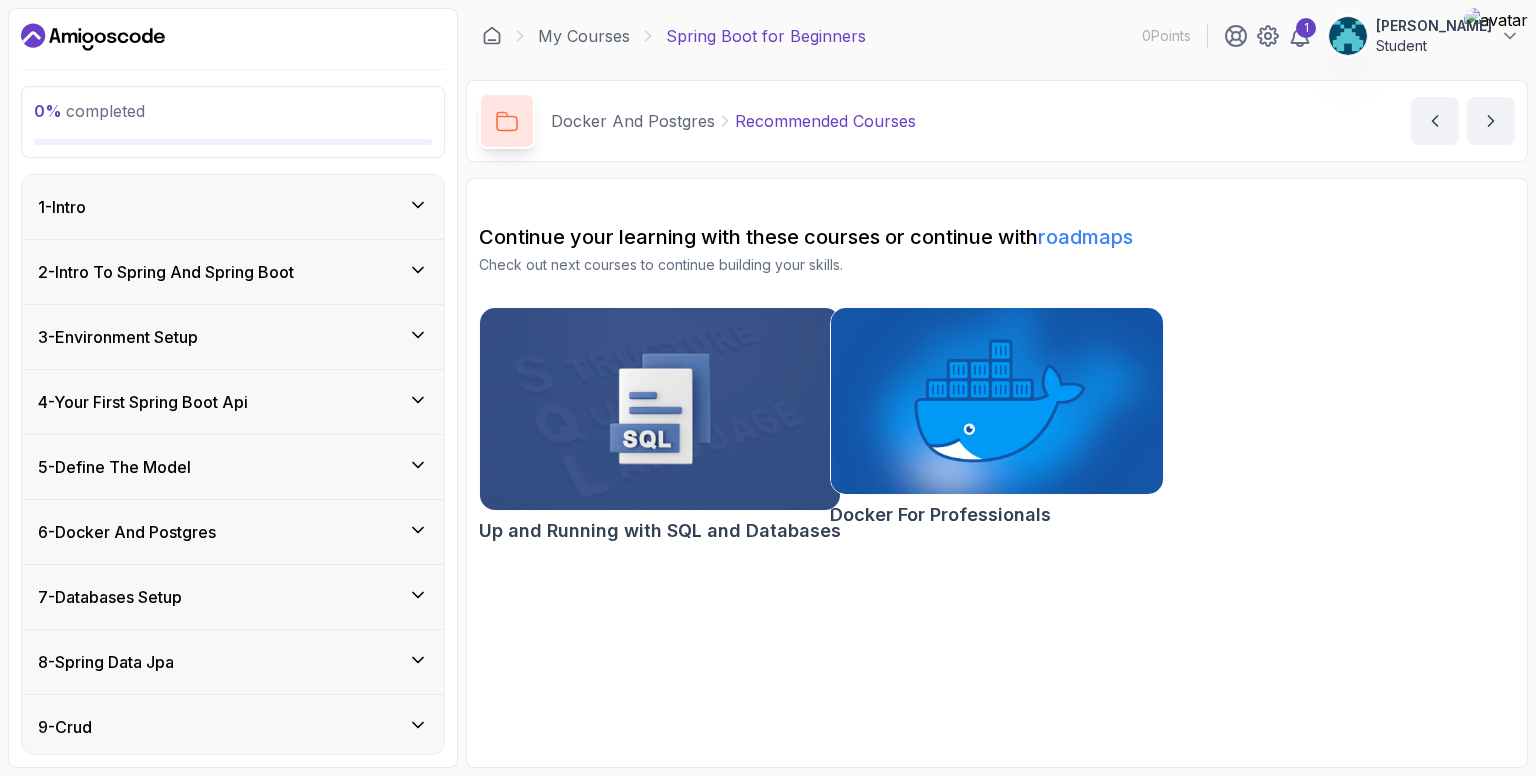 click on "1  -  Intro" at bounding box center (233, 207) 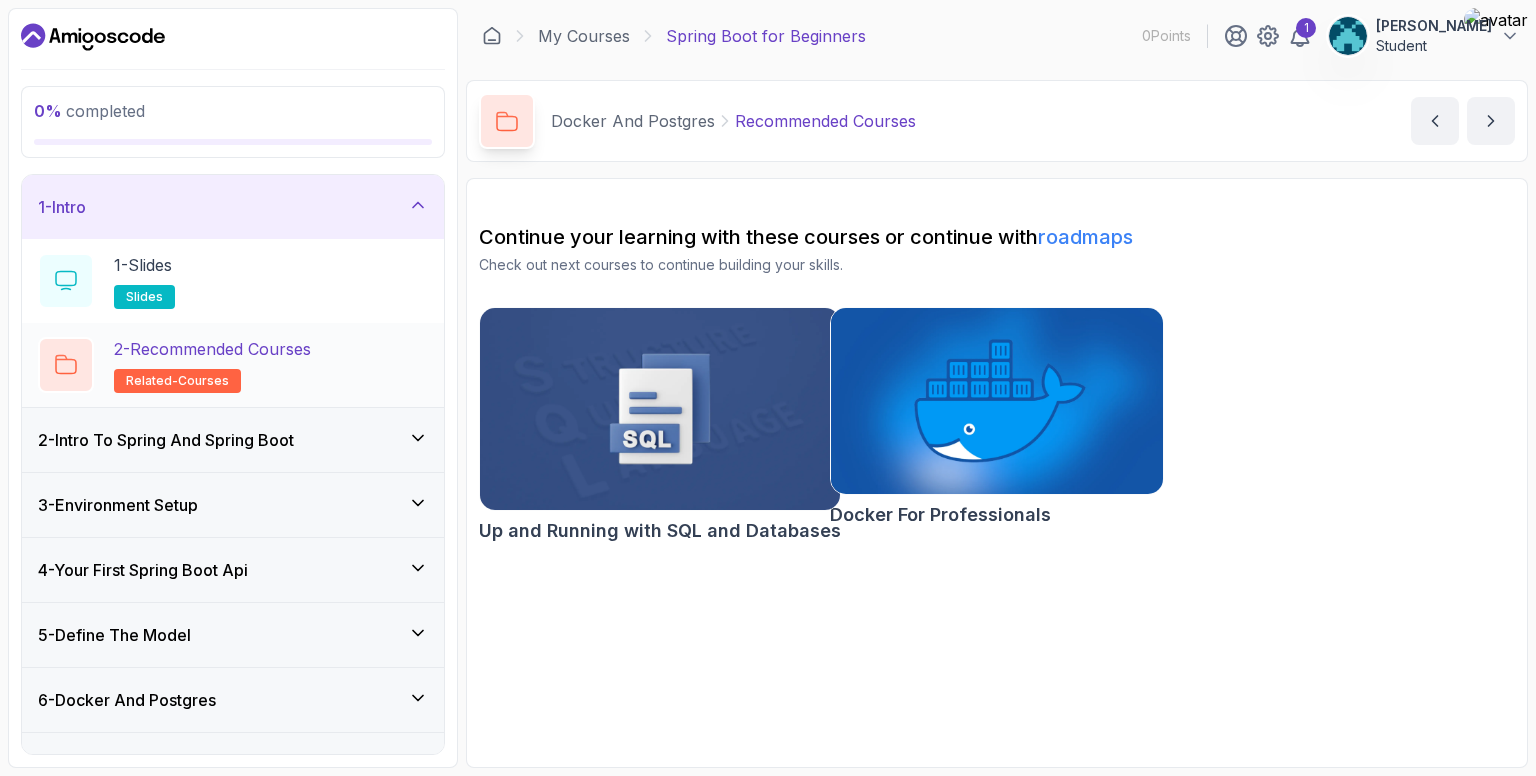 click on "2  -  Recommended Courses" at bounding box center (212, 349) 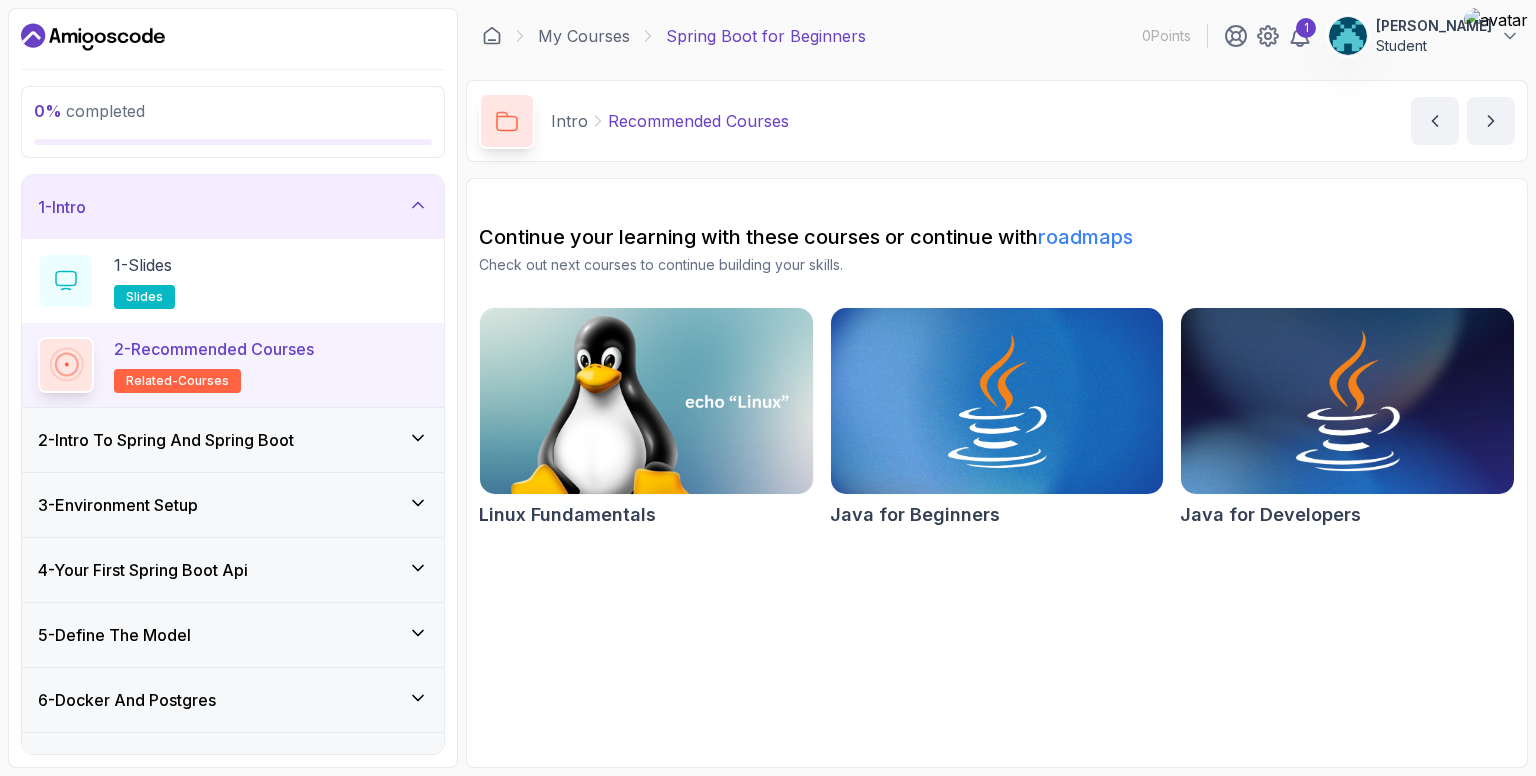 click at bounding box center (1347, 401) 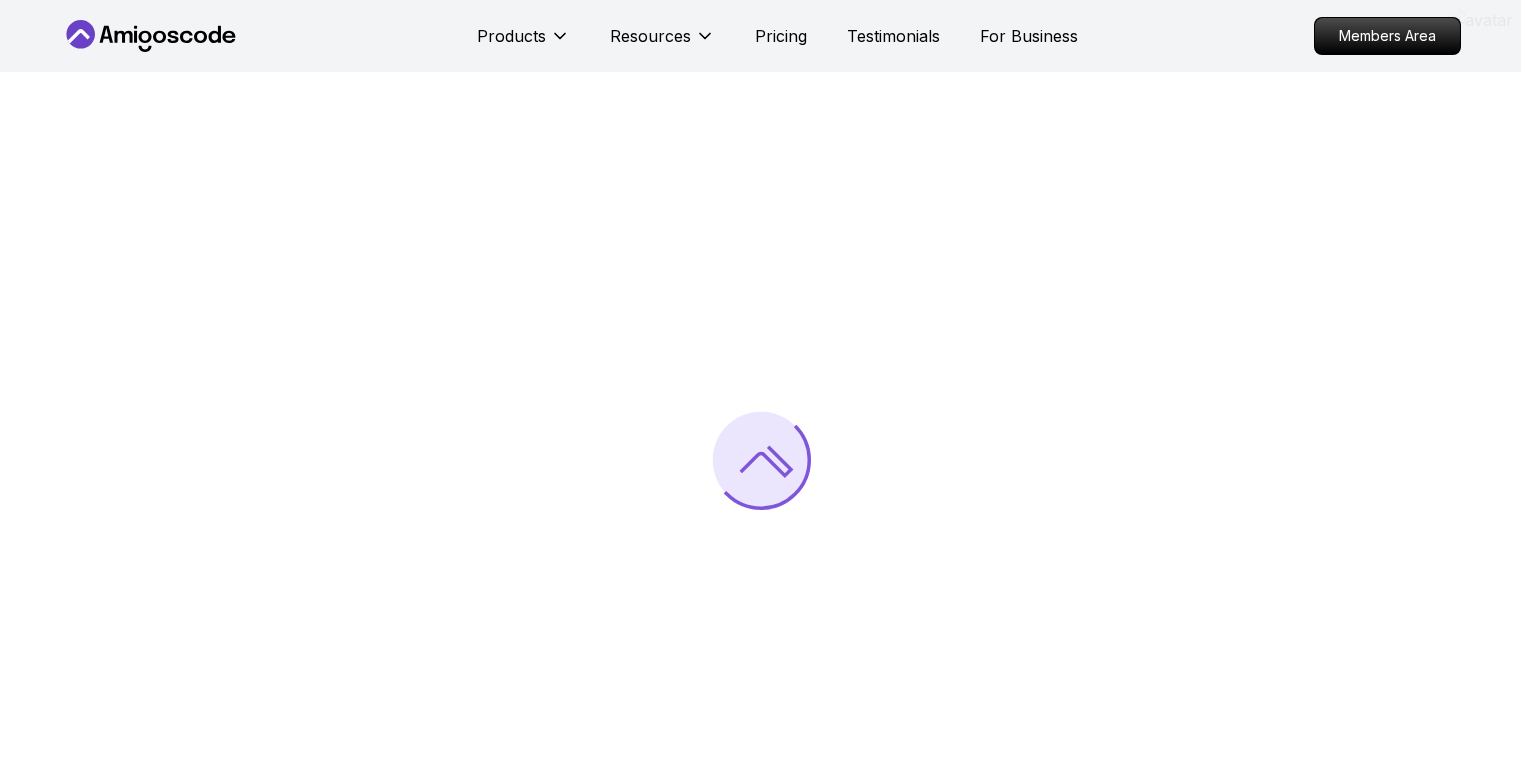 scroll, scrollTop: 0, scrollLeft: 0, axis: both 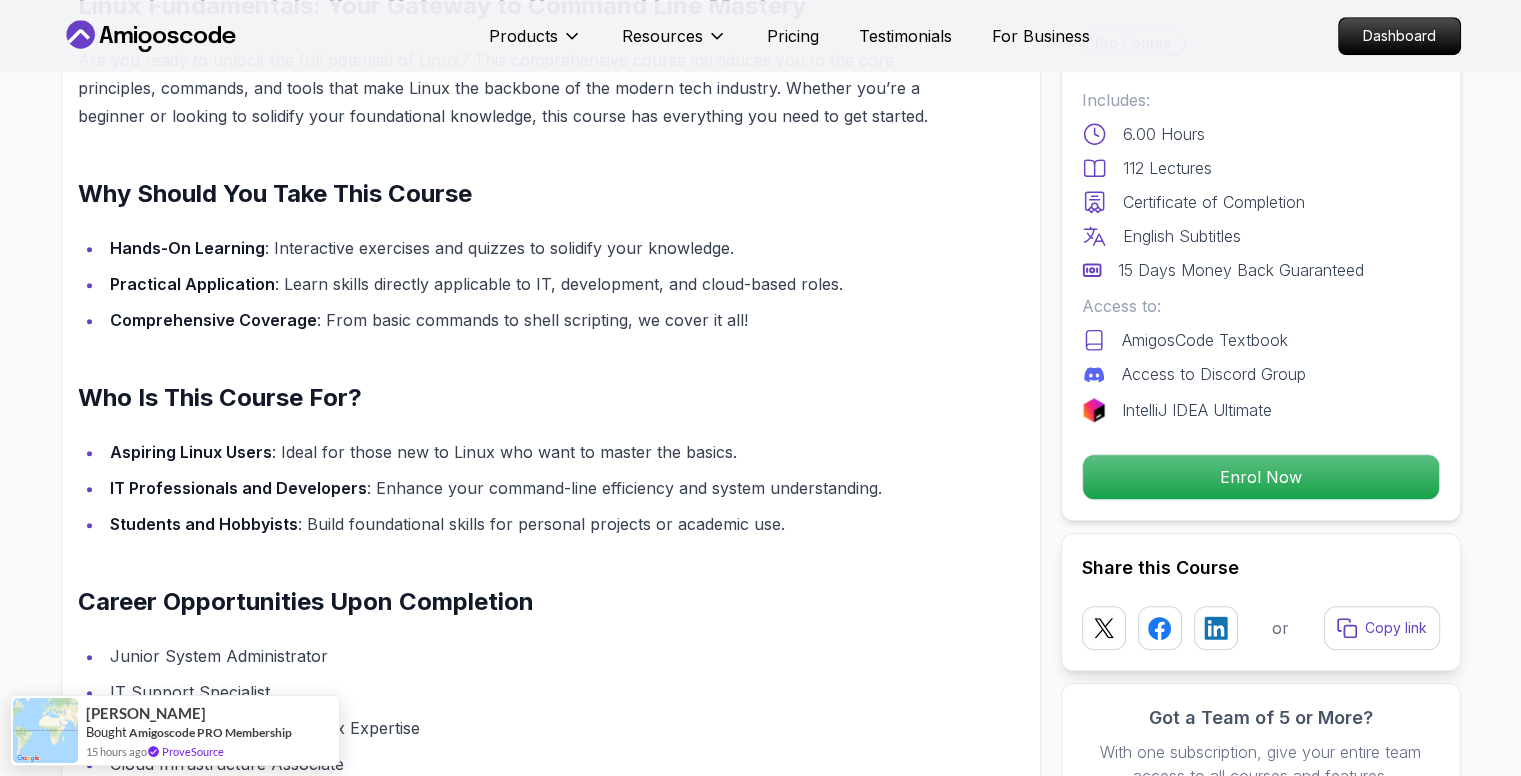 click on "Products Resources Pricing Testimonials For Business Dashboard Products Resources Pricing Testimonials For Business Dashboard Linux Fundamentals Learn the fundamentals of Linux and how to use the command line Mama Samba Braima Djalo  /   Instructor Pro Course Includes: 6.00 Hours 112 Lectures Certificate of Completion English Subtitles 15 Days Money Back Guaranteed Access to: AmigosCode Textbook Access to Discord Group IntelliJ IDEA Ultimate Enrol Now Share this Course or Copy link Got a Team of 5 or More? With one subscription, give your entire team access to all courses and features. Check our Business Plan Mama Samba Braima Djalo  /   Instructor What you will learn linux ubuntu terminal bash Getting Started with Linux - An introduction to the Linux operating system and its history. Linux Installation (Mac, Windows, Linux) - Step-by-[PERSON_NAME] to installing Linux on different platforms. Using Virtual Machines - Learn how to set up and use virtual machines for running Linux.
Hands-On Learning" at bounding box center [760, 2624] 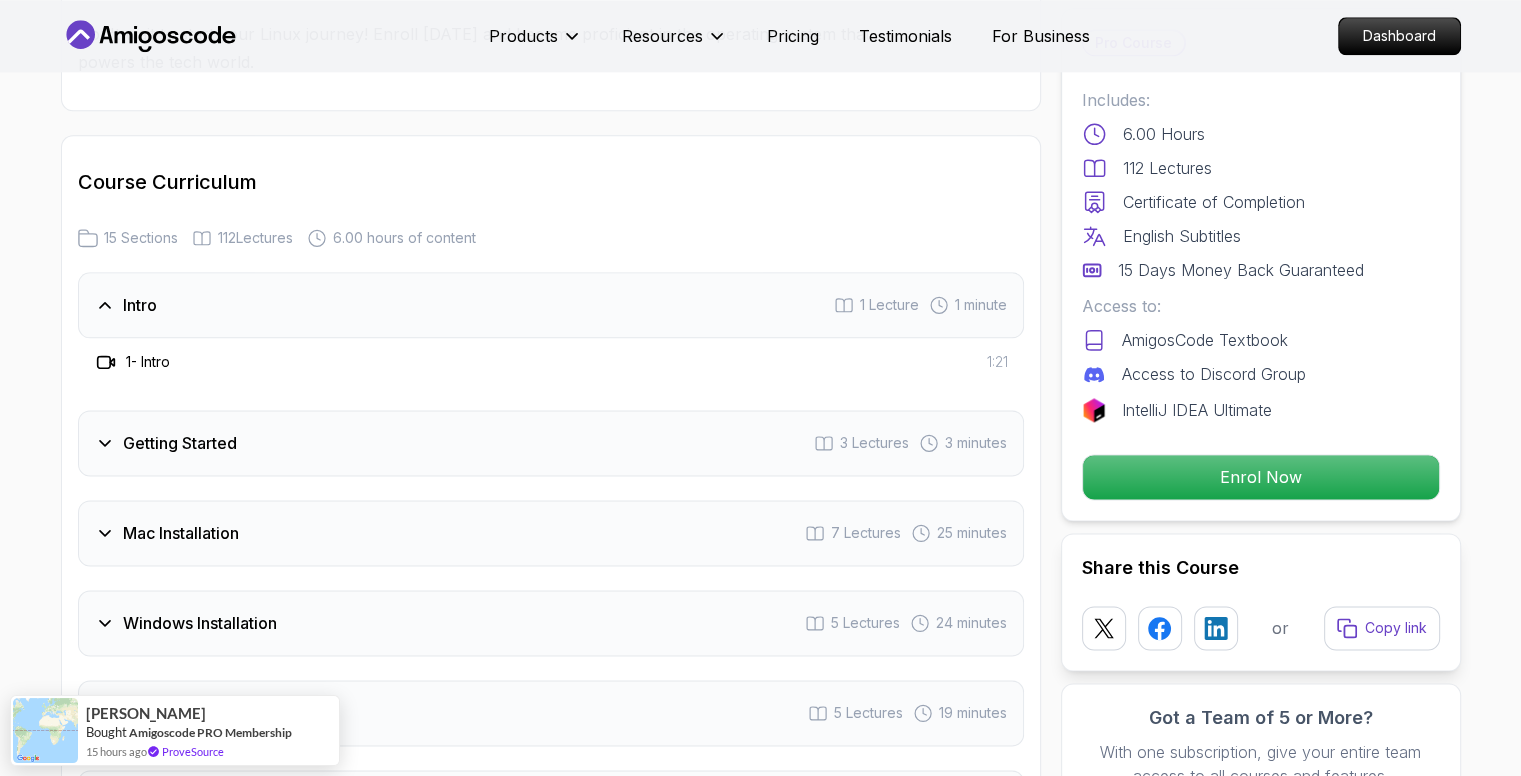 scroll, scrollTop: 2500, scrollLeft: 0, axis: vertical 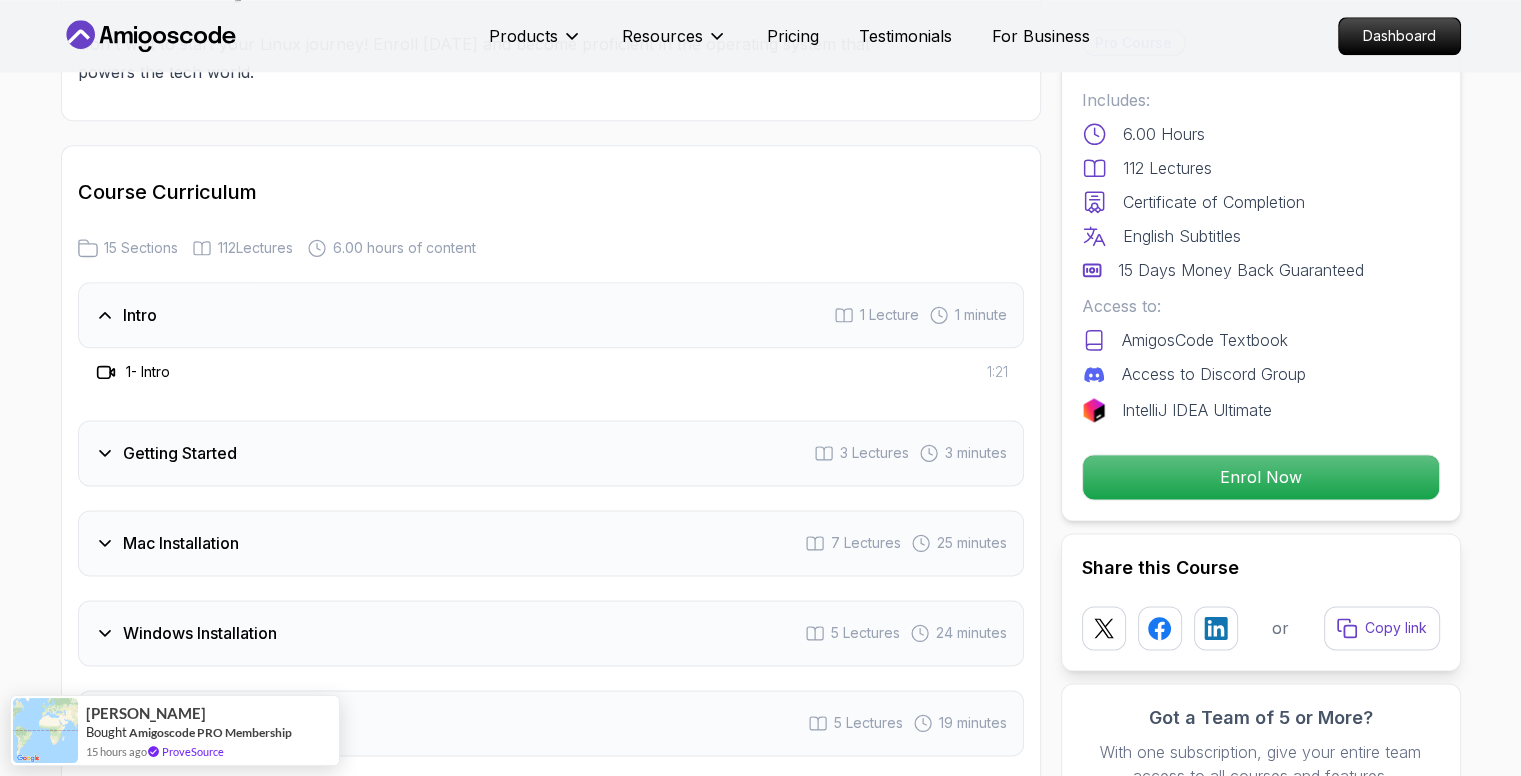 click on "Getting Started 3   Lectures     3 minutes" at bounding box center [551, 453] 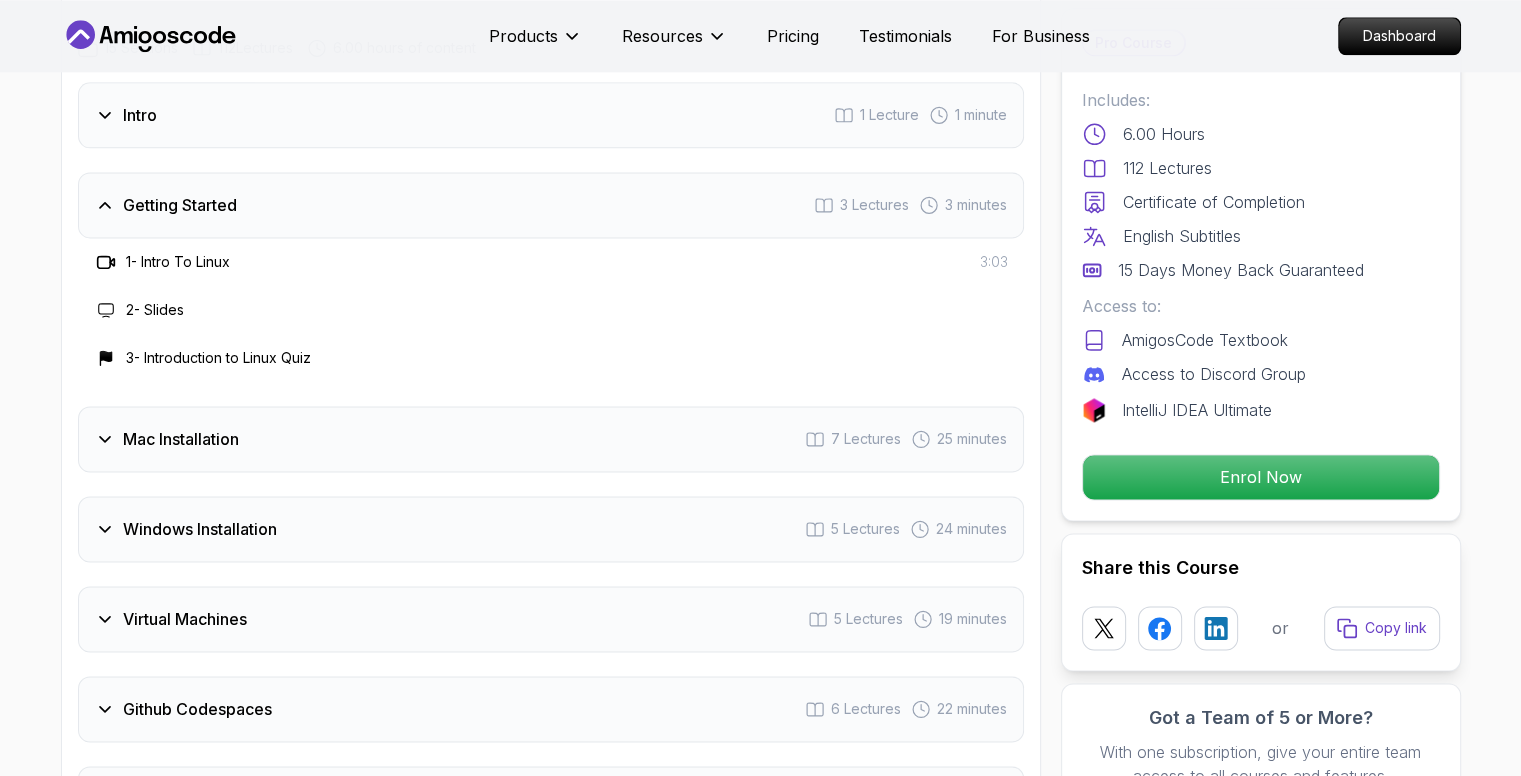click on "Mac Installation" at bounding box center (181, 439) 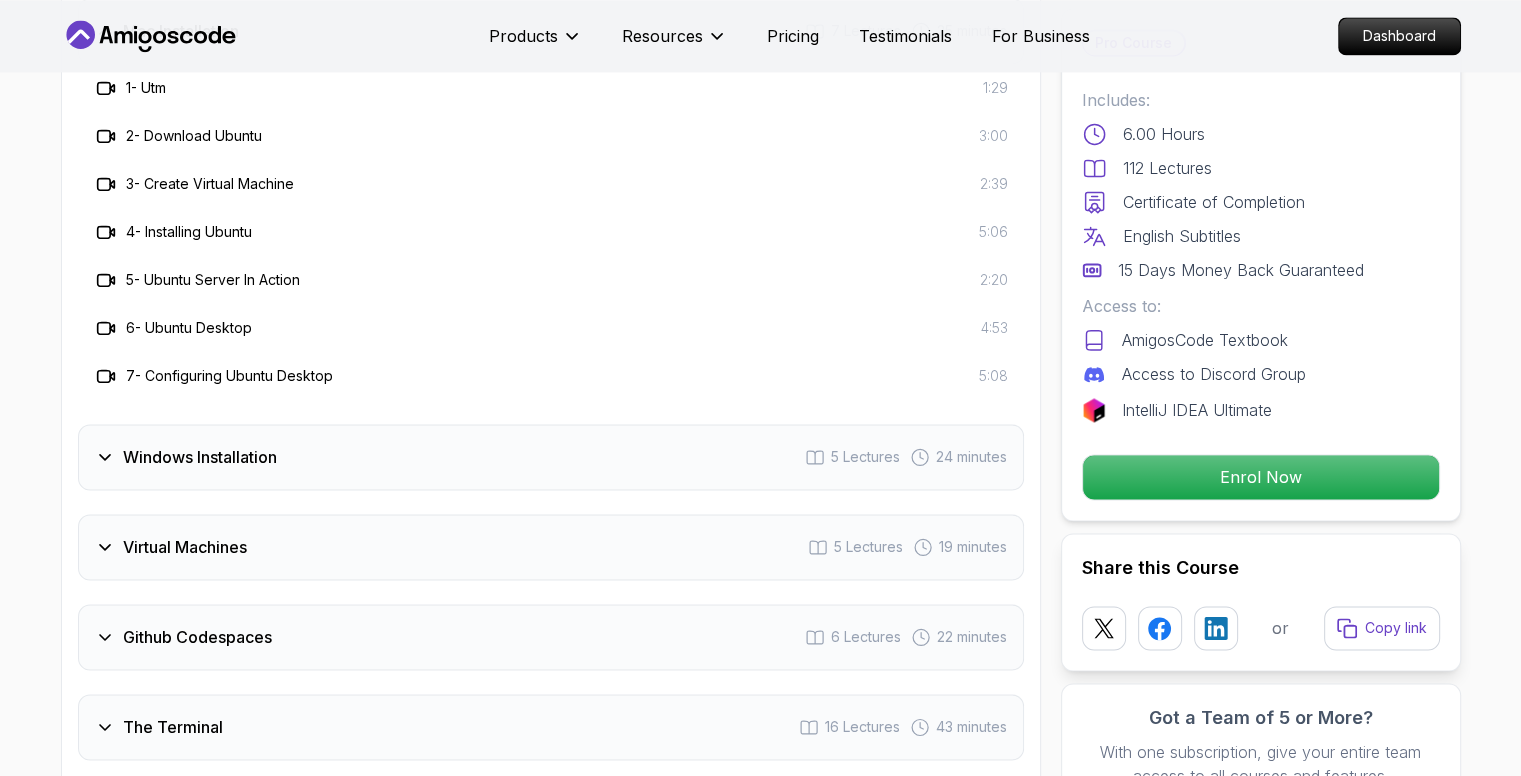scroll, scrollTop: 3000, scrollLeft: 0, axis: vertical 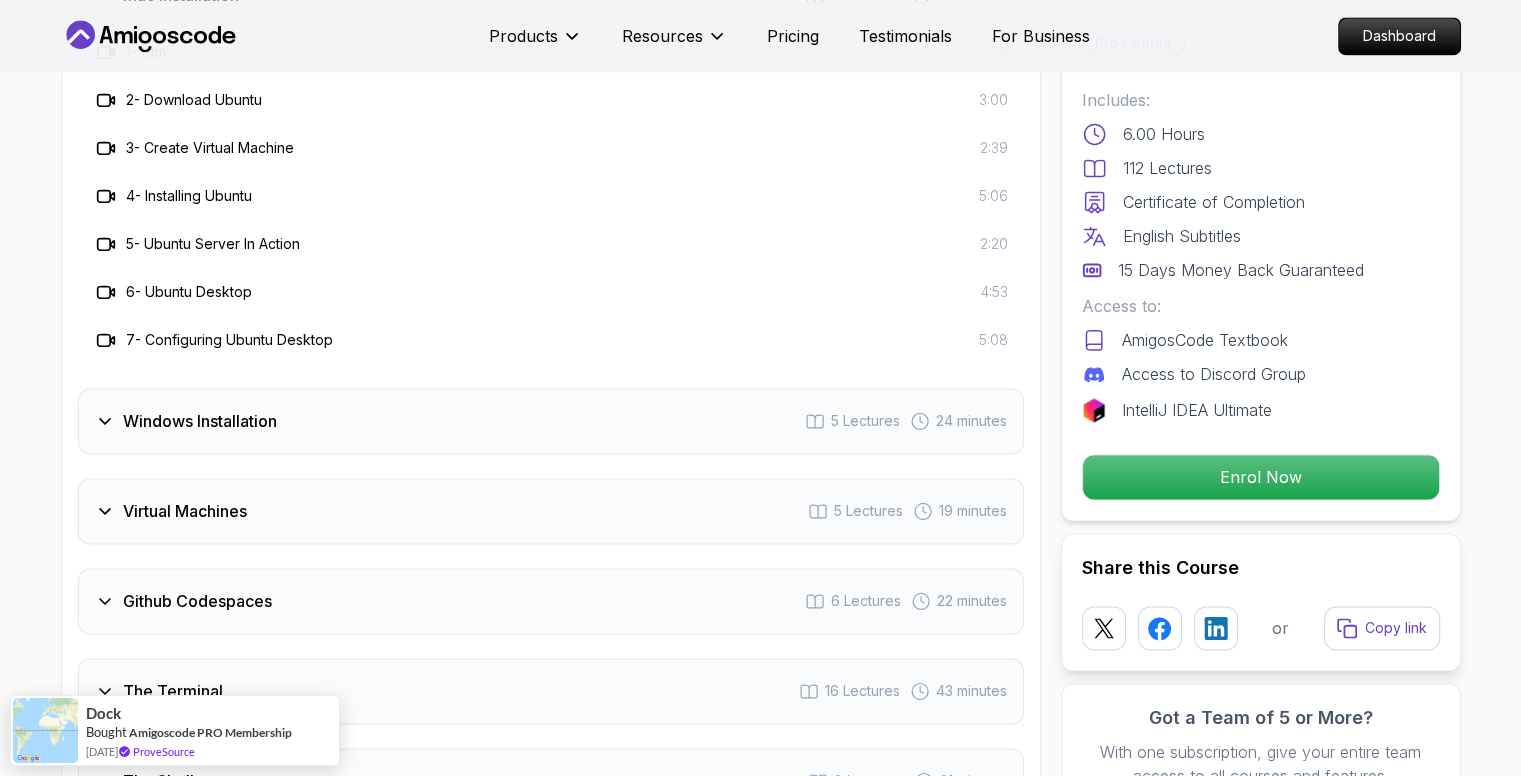 click on "Windows Installation" at bounding box center (200, 421) 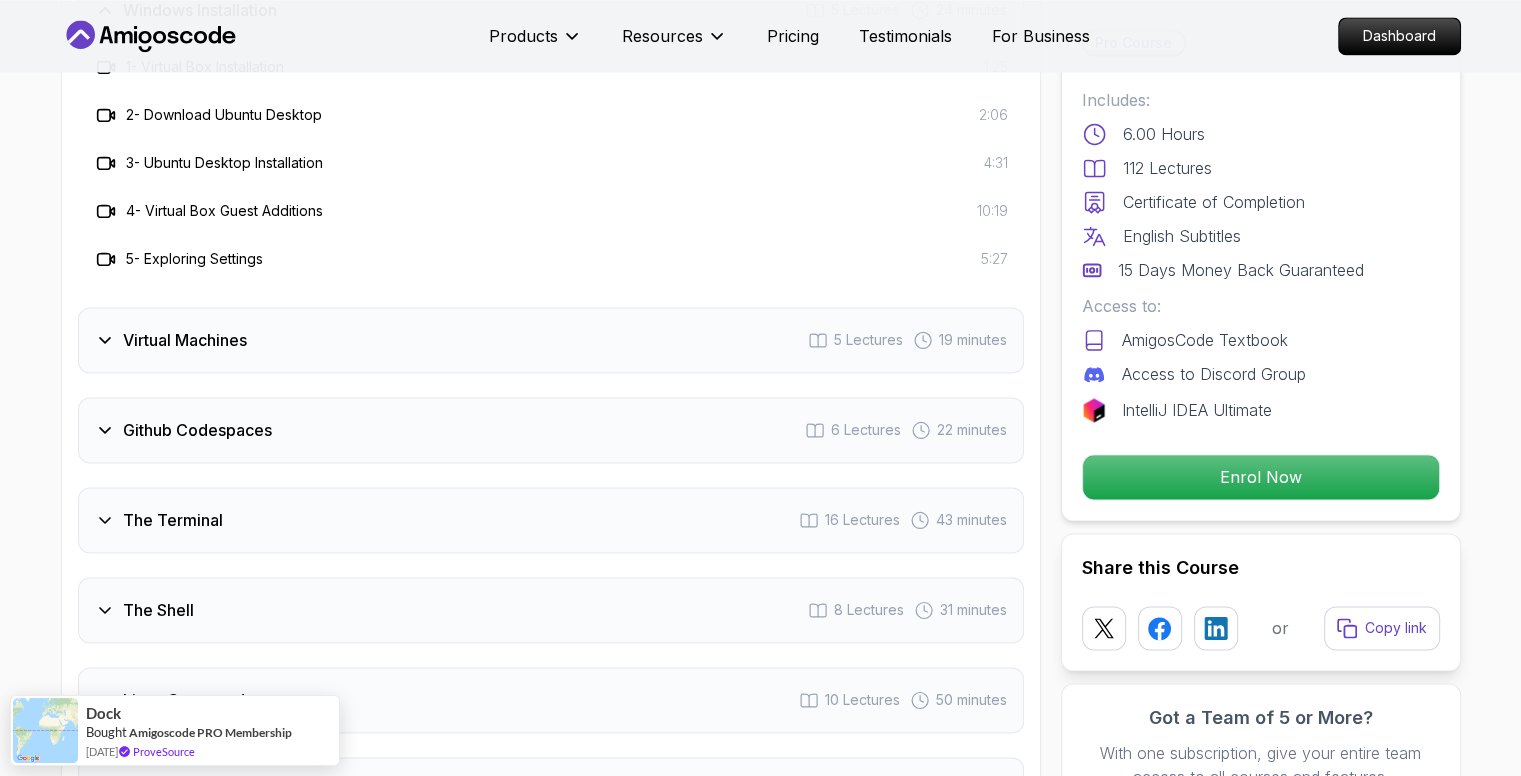 scroll, scrollTop: 3200, scrollLeft: 0, axis: vertical 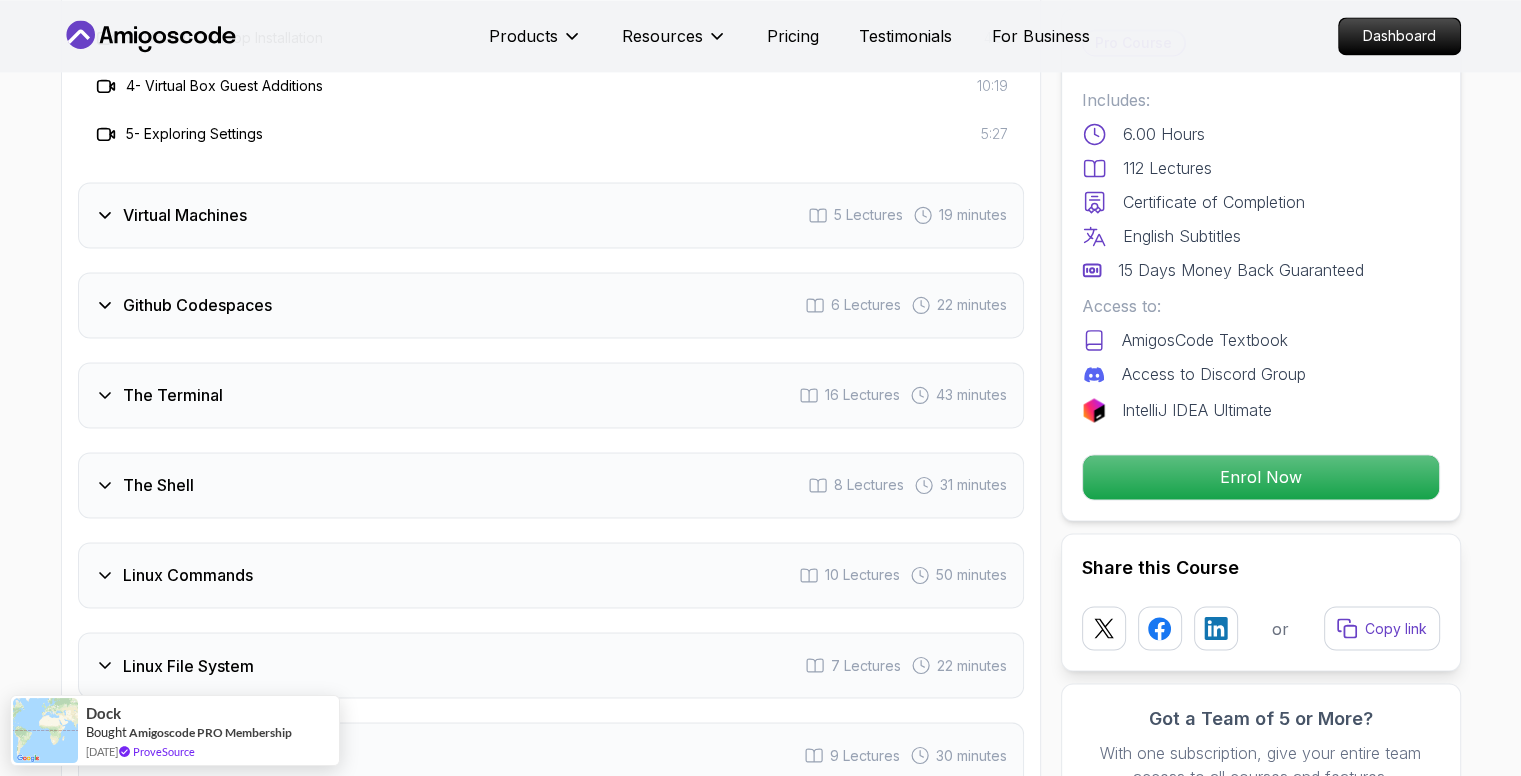 click on "Virtual Machines" at bounding box center [185, 215] 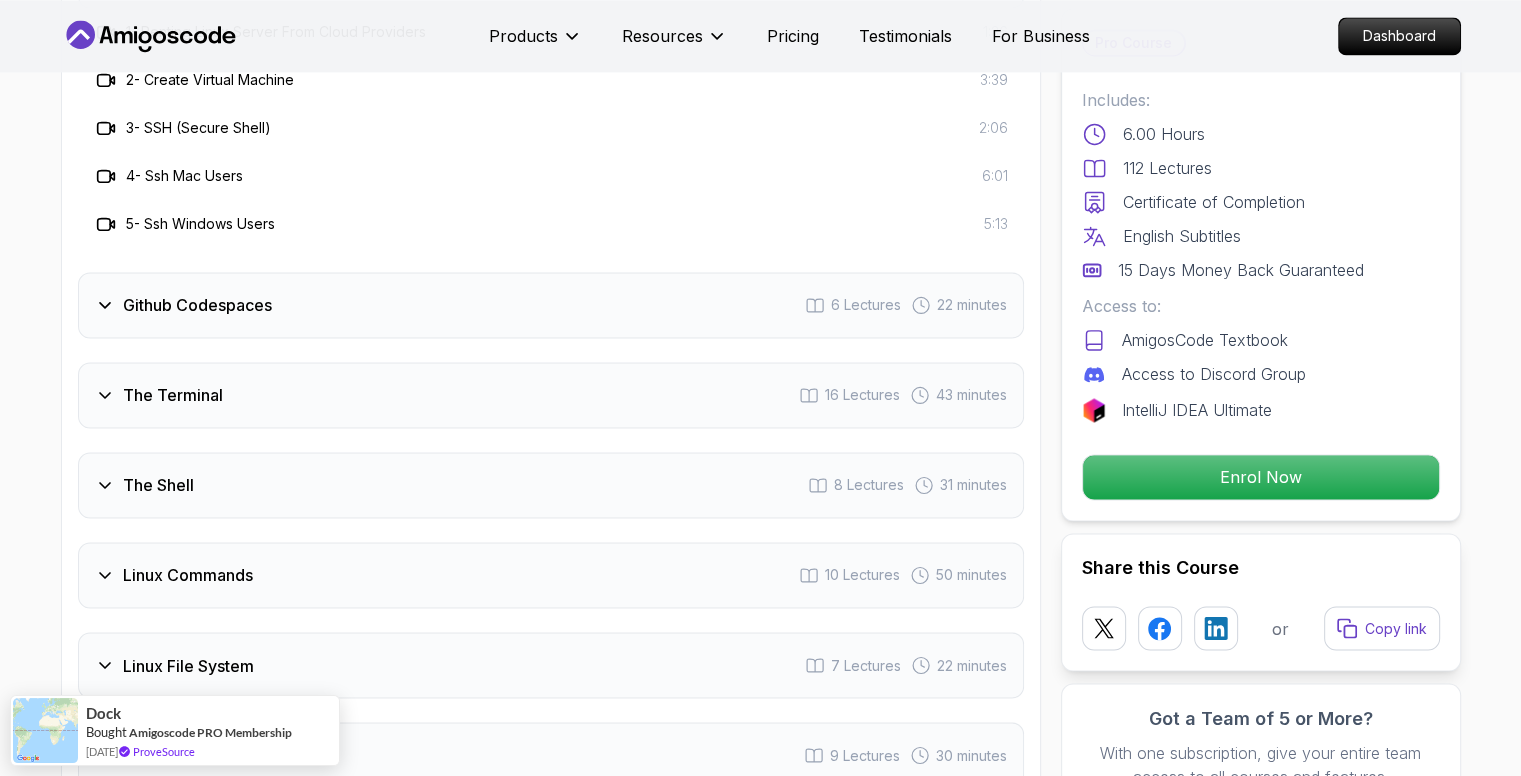 click on "Github Codespaces" at bounding box center [197, 305] 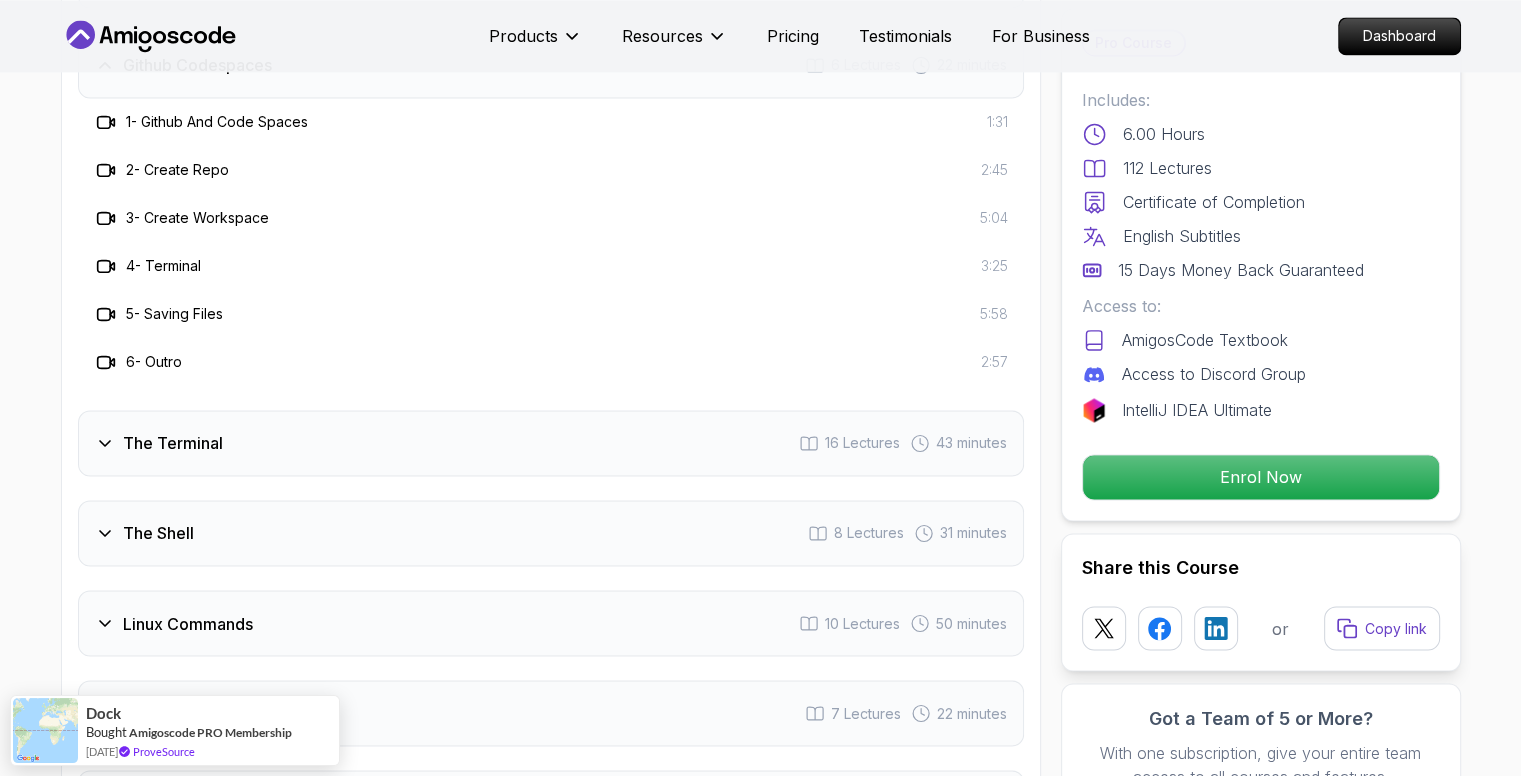click on "The Terminal" at bounding box center (173, 443) 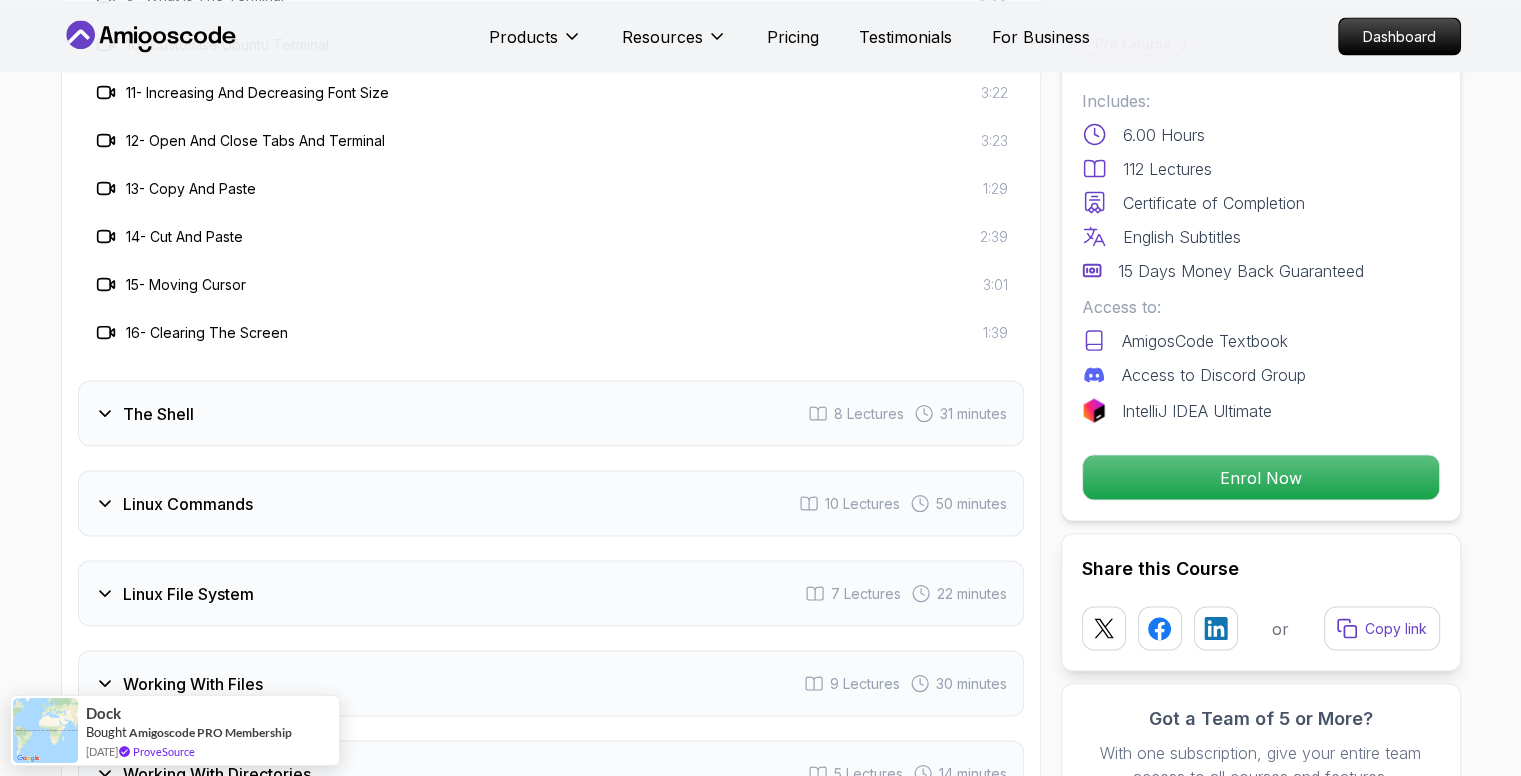 click on "The Shell" at bounding box center [158, 413] 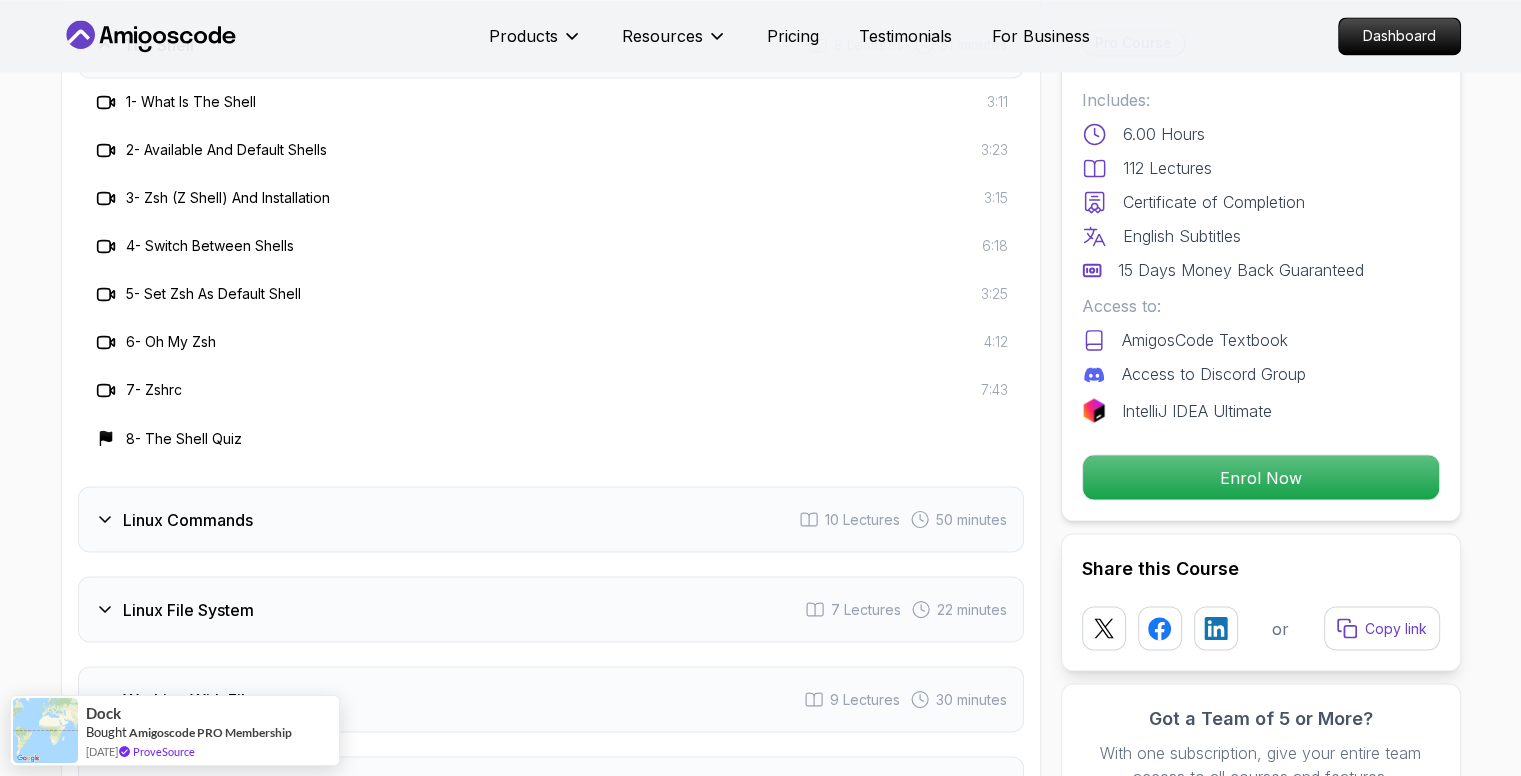 scroll, scrollTop: 3500, scrollLeft: 0, axis: vertical 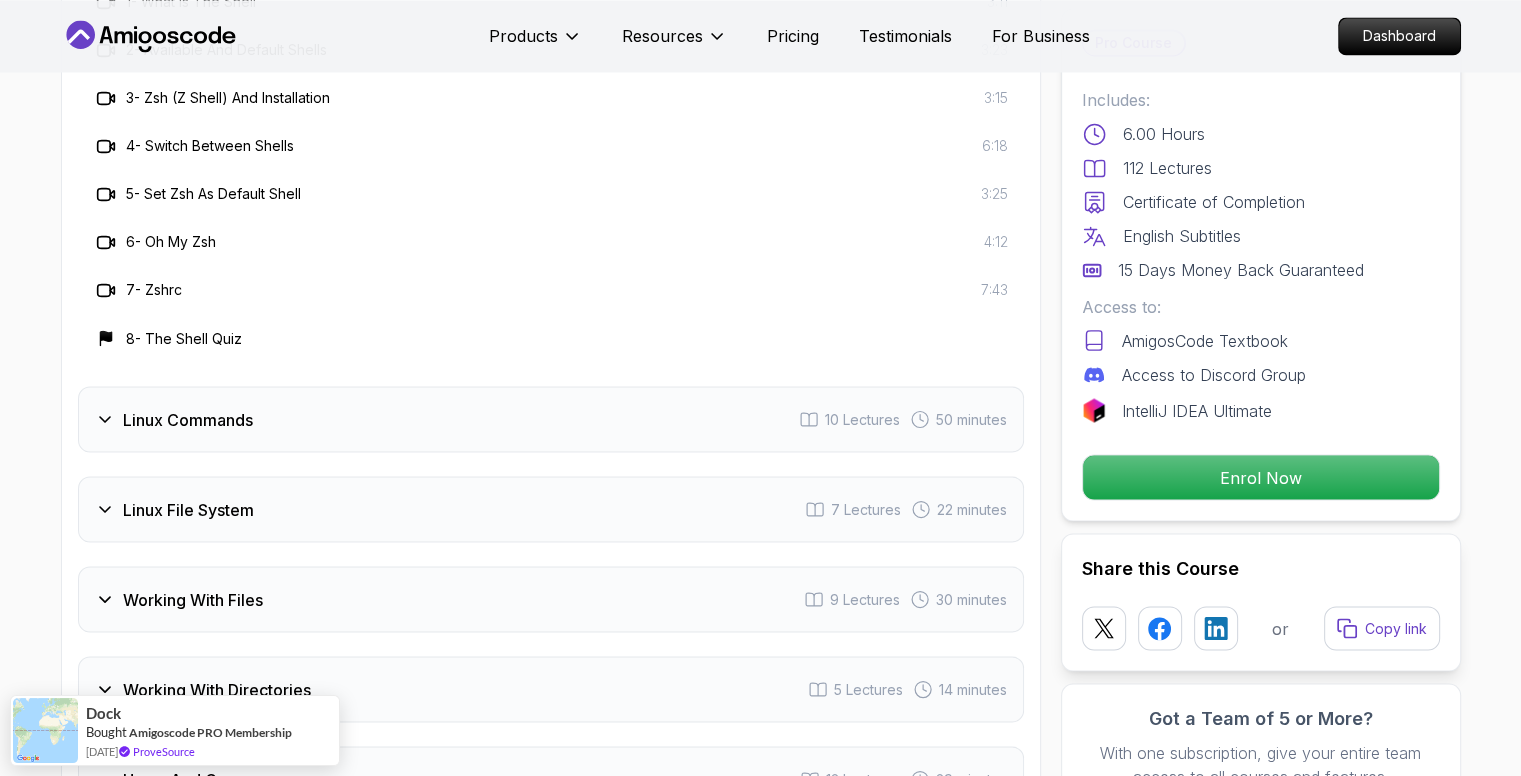 click on "Linux Commands" at bounding box center (188, 419) 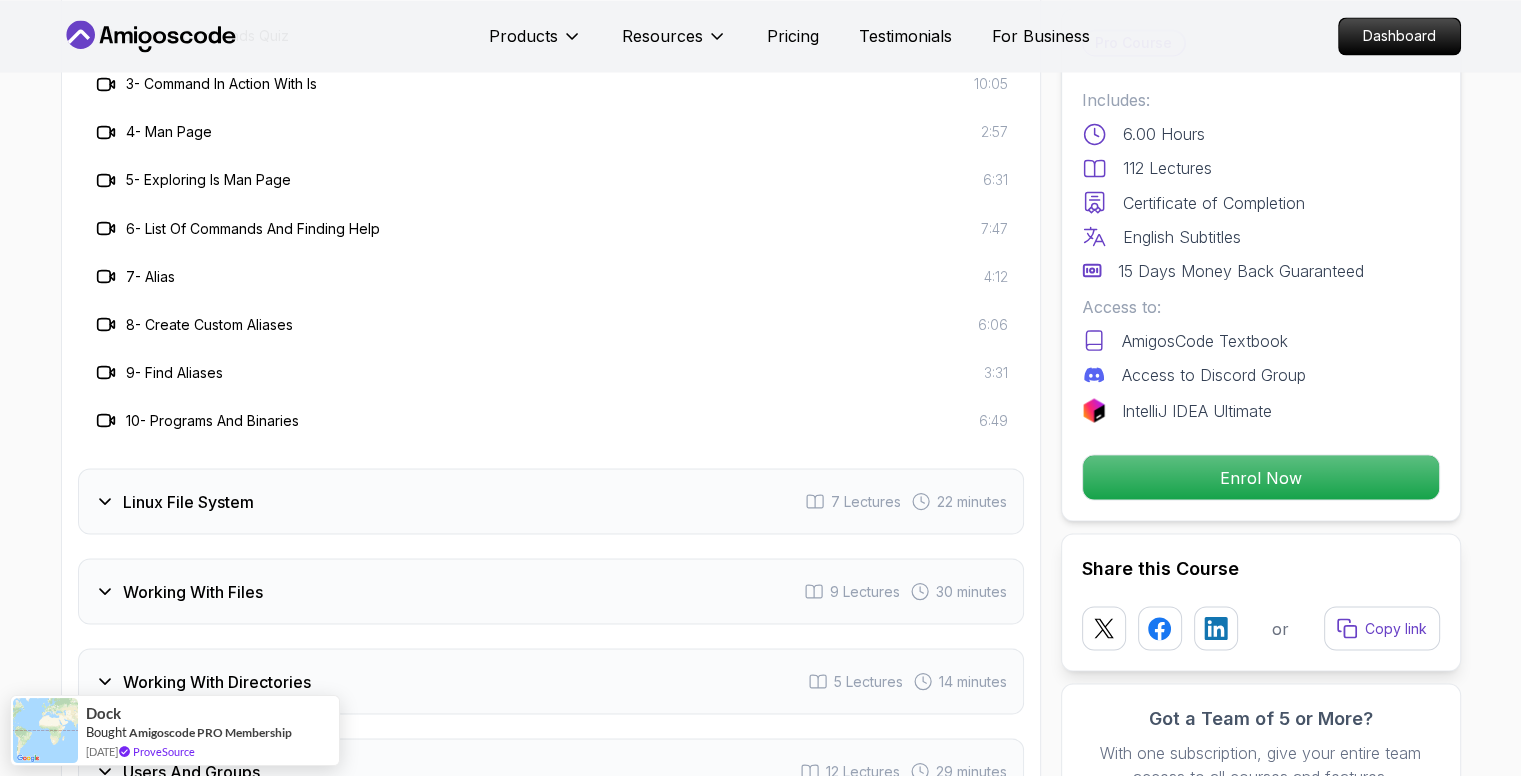 scroll, scrollTop: 3800, scrollLeft: 0, axis: vertical 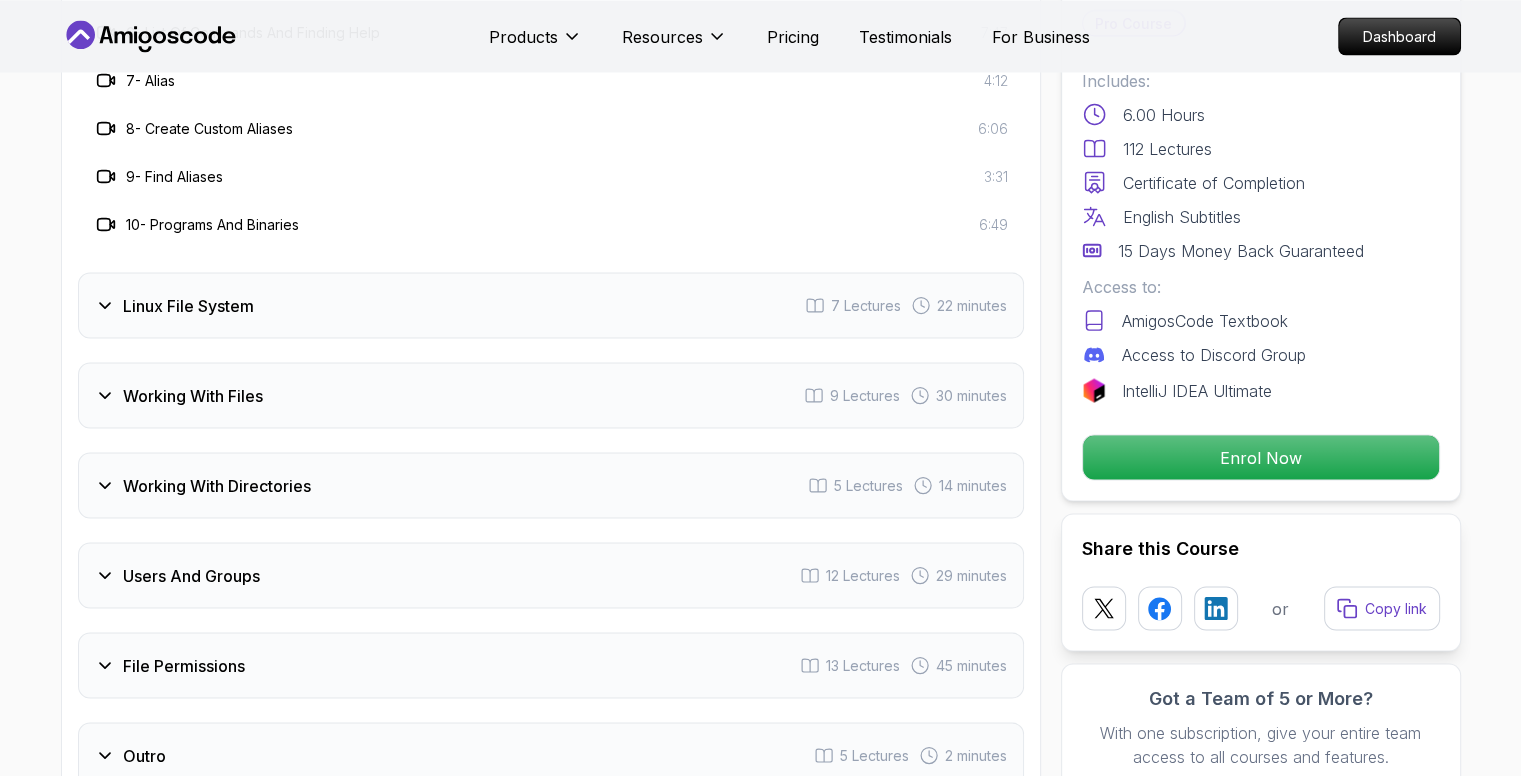click on "Linux File System 7   Lectures     22 minutes" at bounding box center [551, 305] 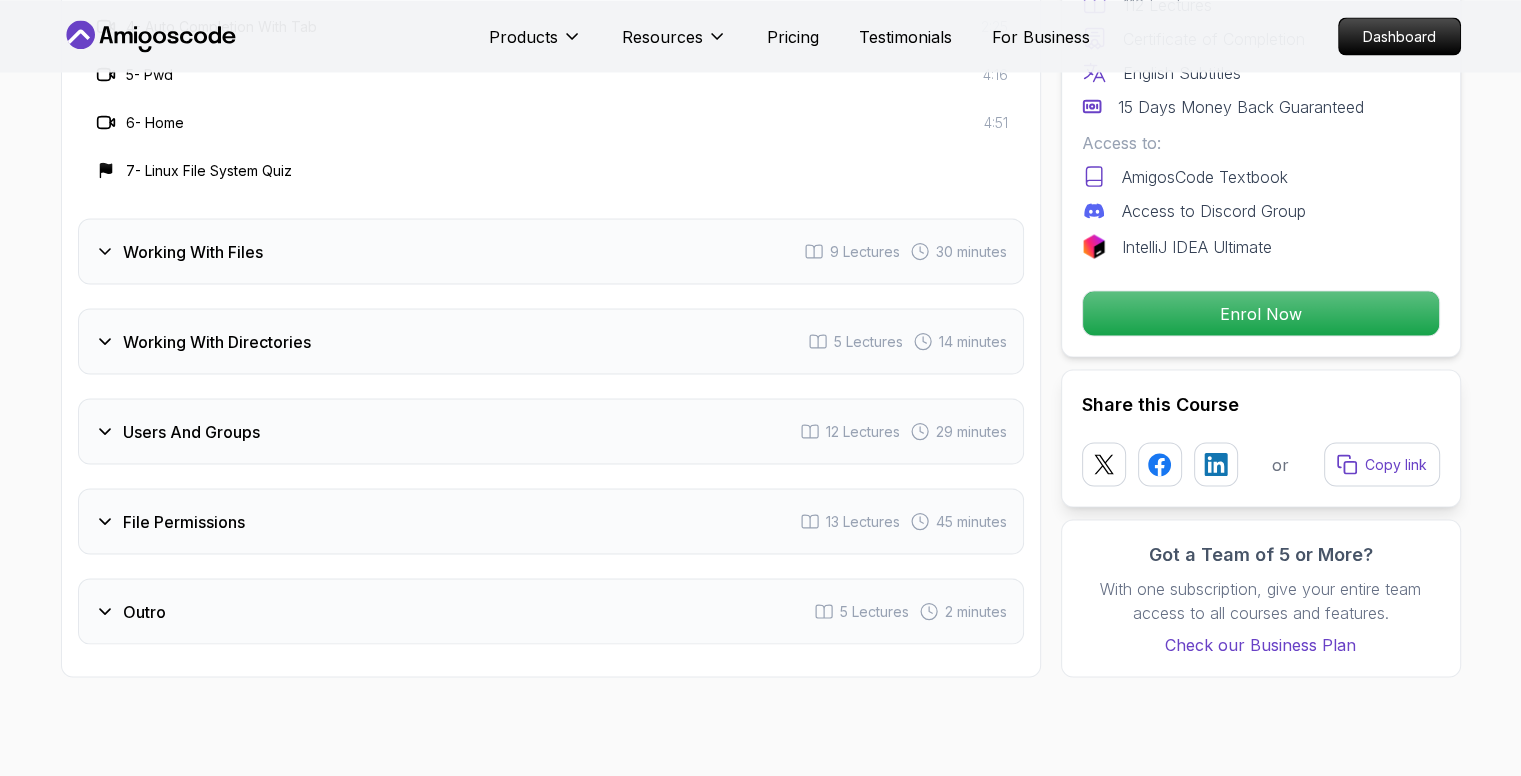 click on "Working With Files" at bounding box center [193, 251] 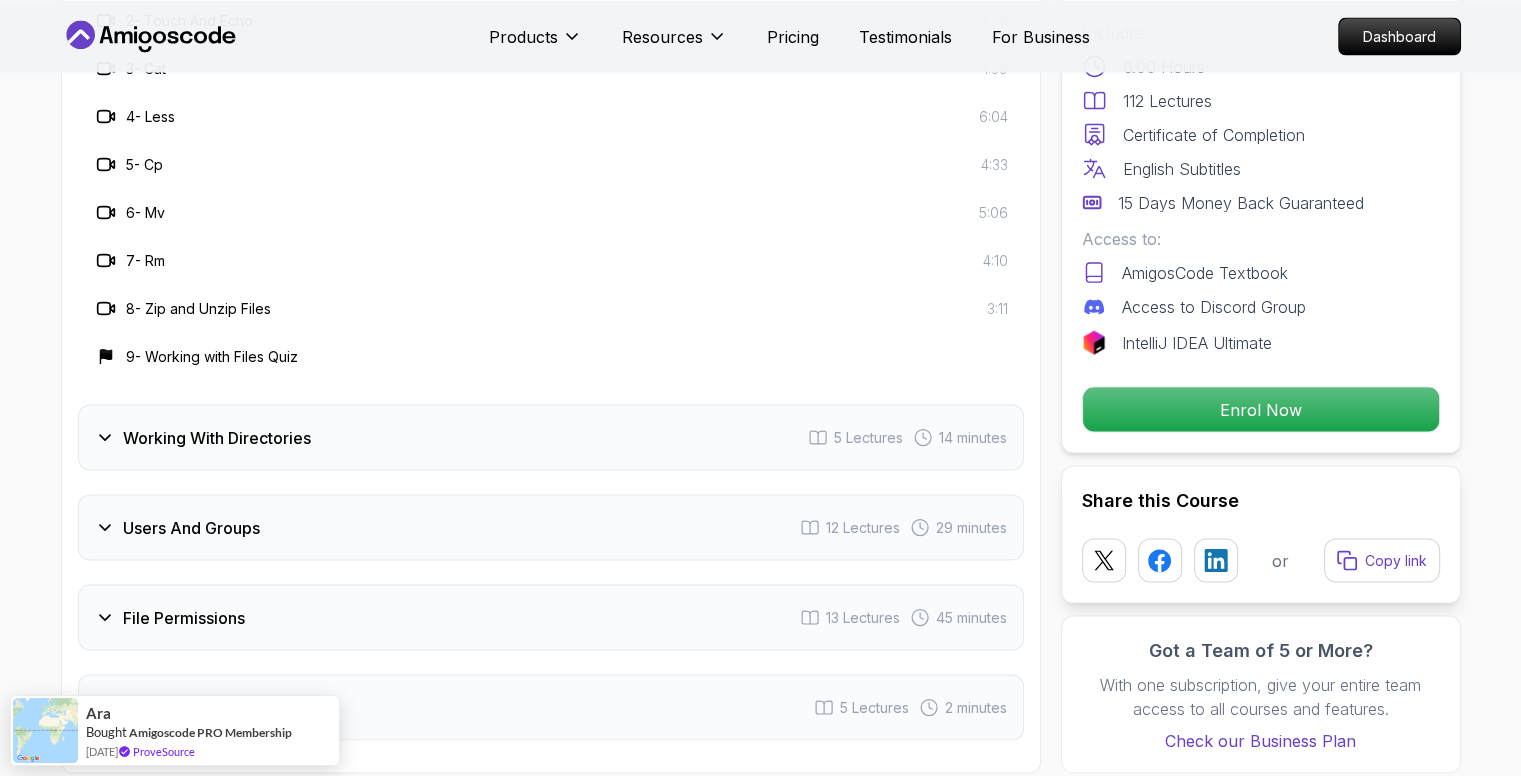 click on "Working With Directories 5   Lectures     14 minutes" at bounding box center (551, 437) 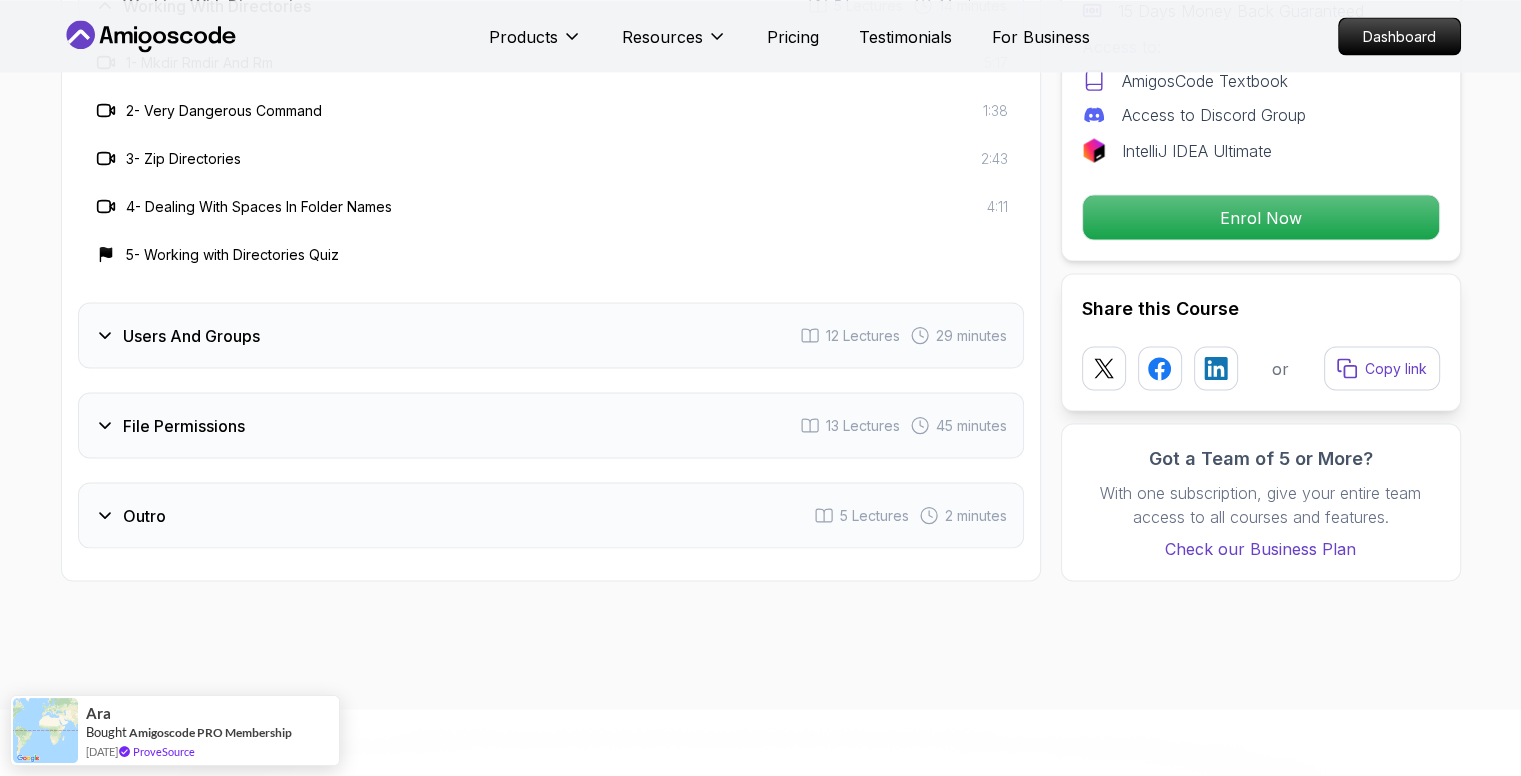 click on "Users And Groups 12   Lectures     29 minutes" at bounding box center [551, 335] 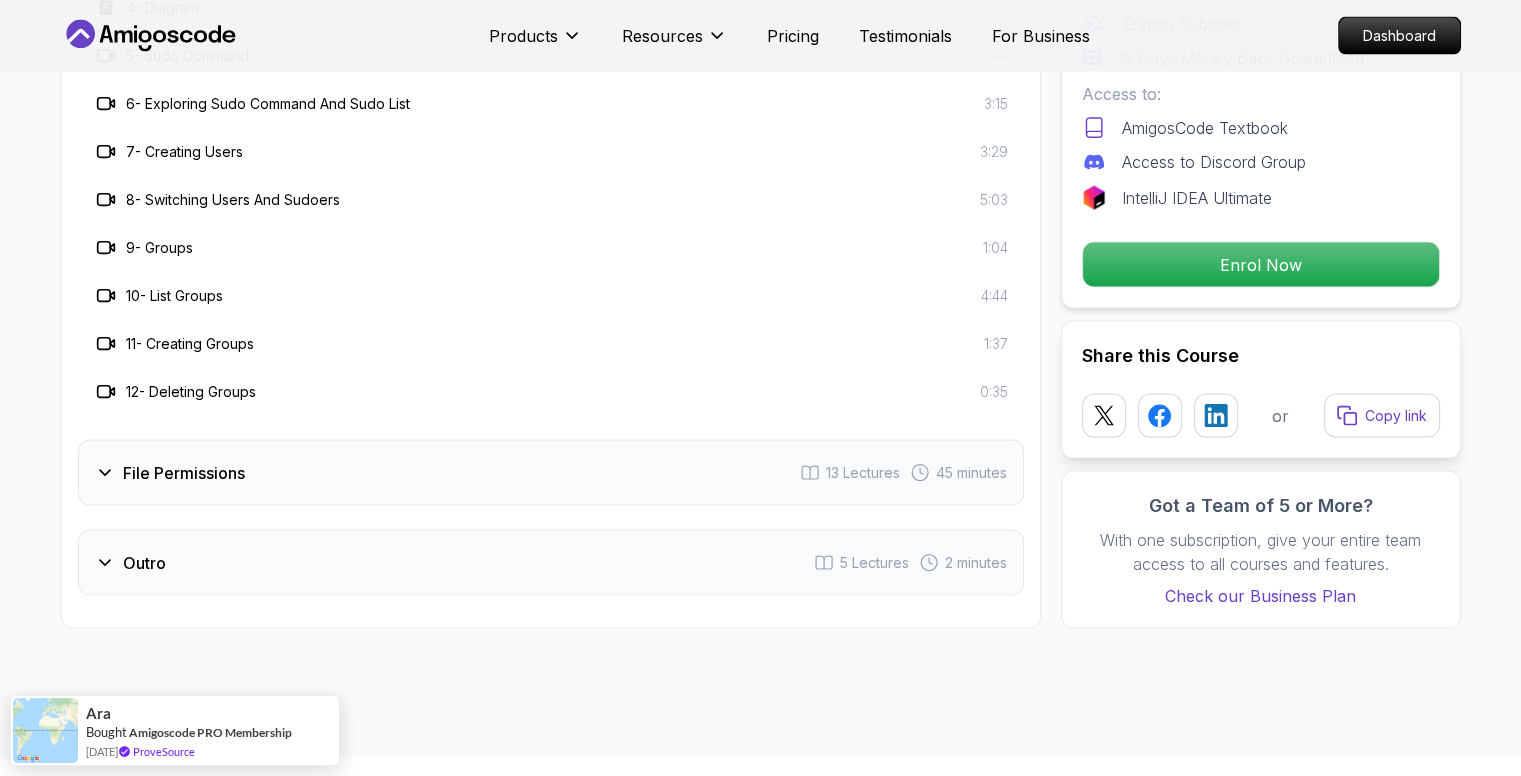 scroll, scrollTop: 4200, scrollLeft: 0, axis: vertical 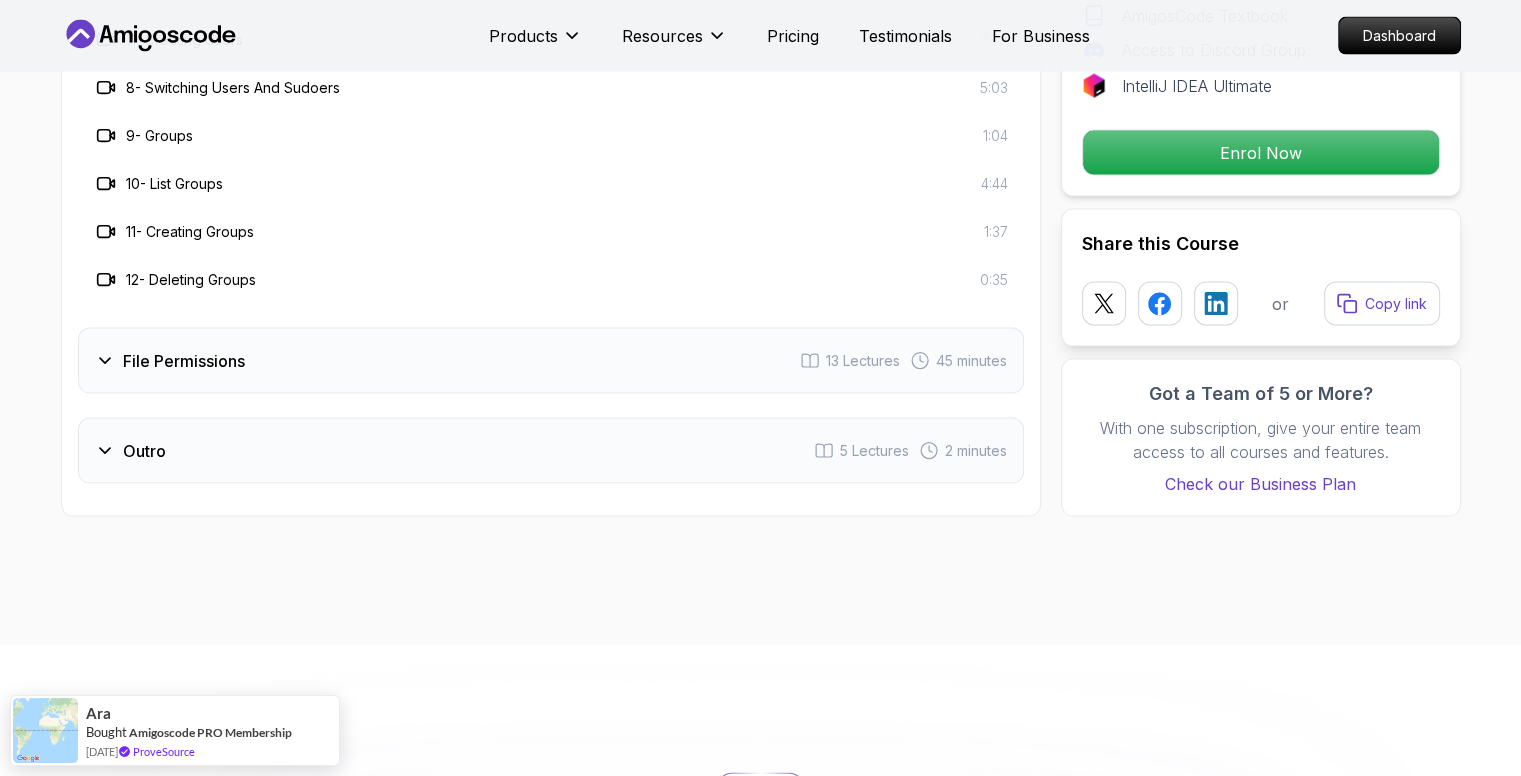 click on "File Permissions 13   Lectures     45 minutes" at bounding box center [551, 361] 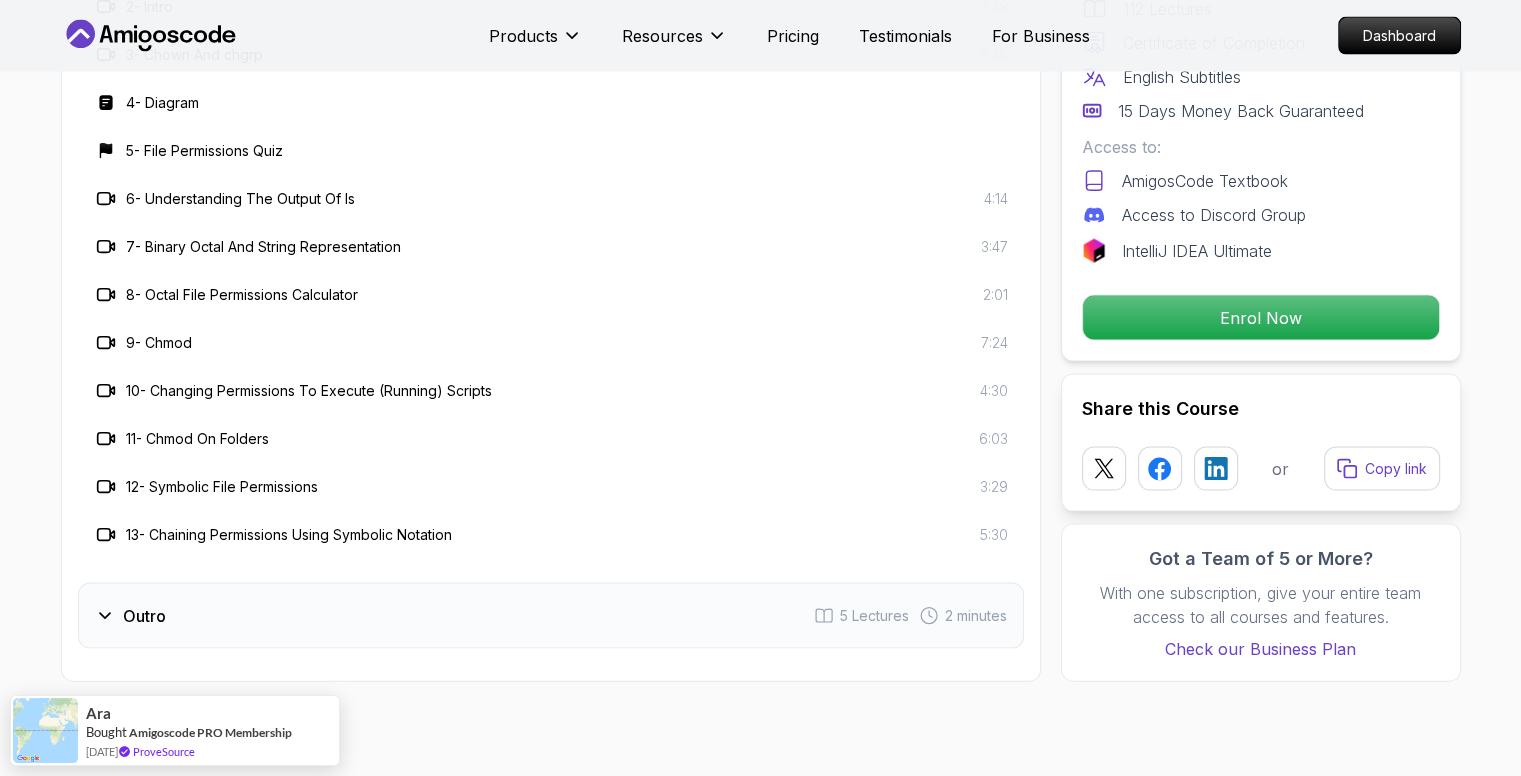 scroll, scrollTop: 4100, scrollLeft: 0, axis: vertical 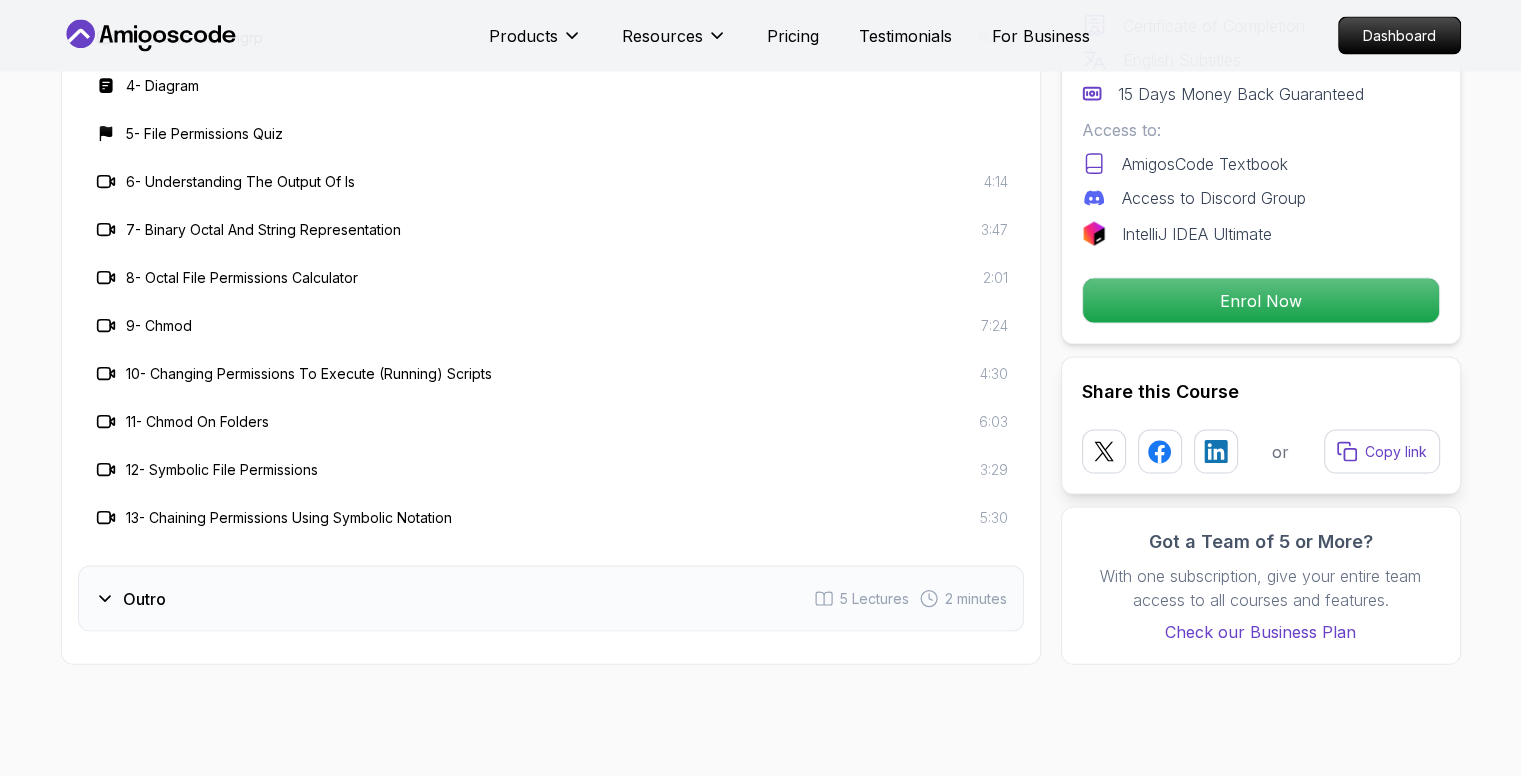 click on "Outro 5   Lectures     2 minutes" at bounding box center (551, 599) 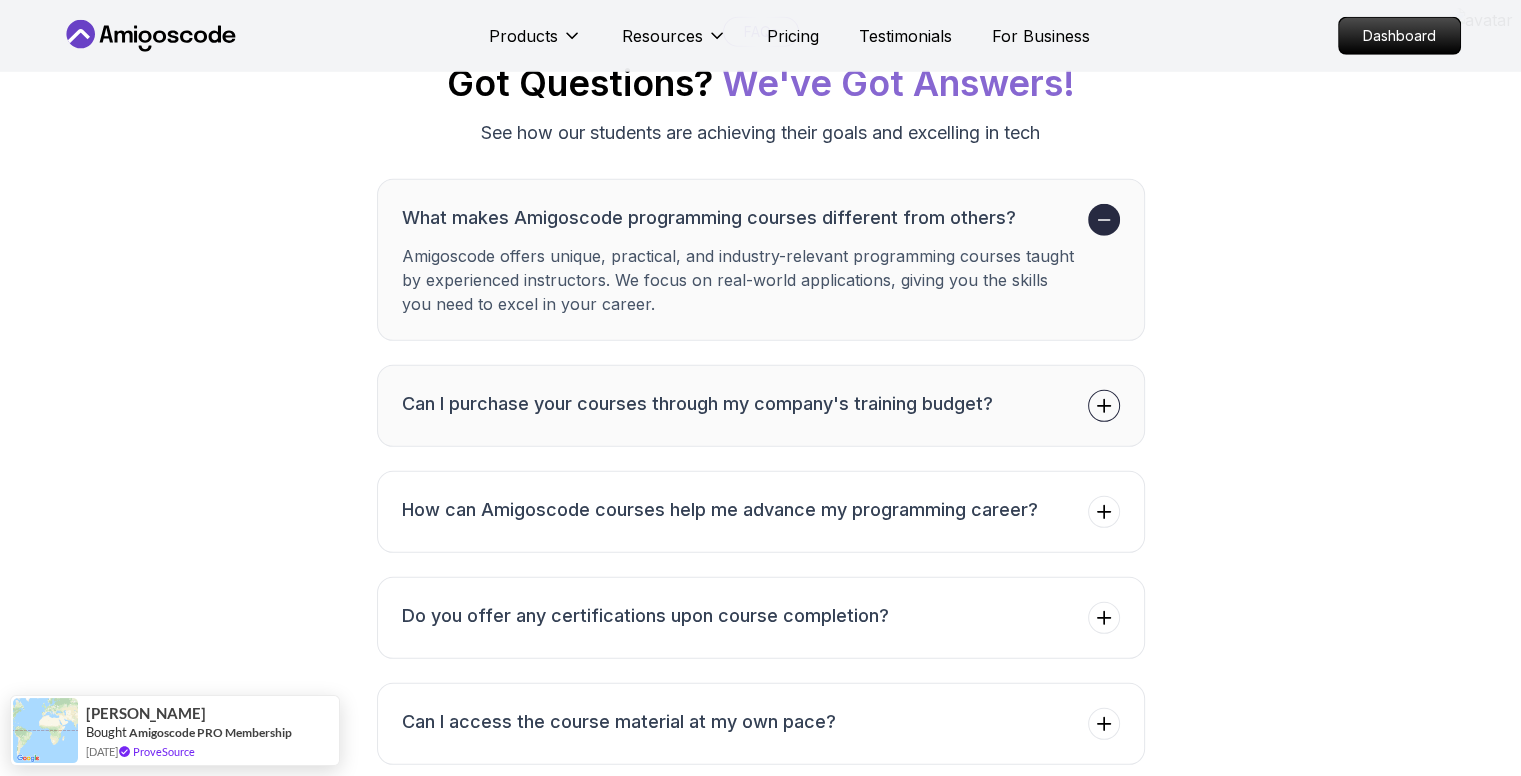 scroll, scrollTop: 5900, scrollLeft: 0, axis: vertical 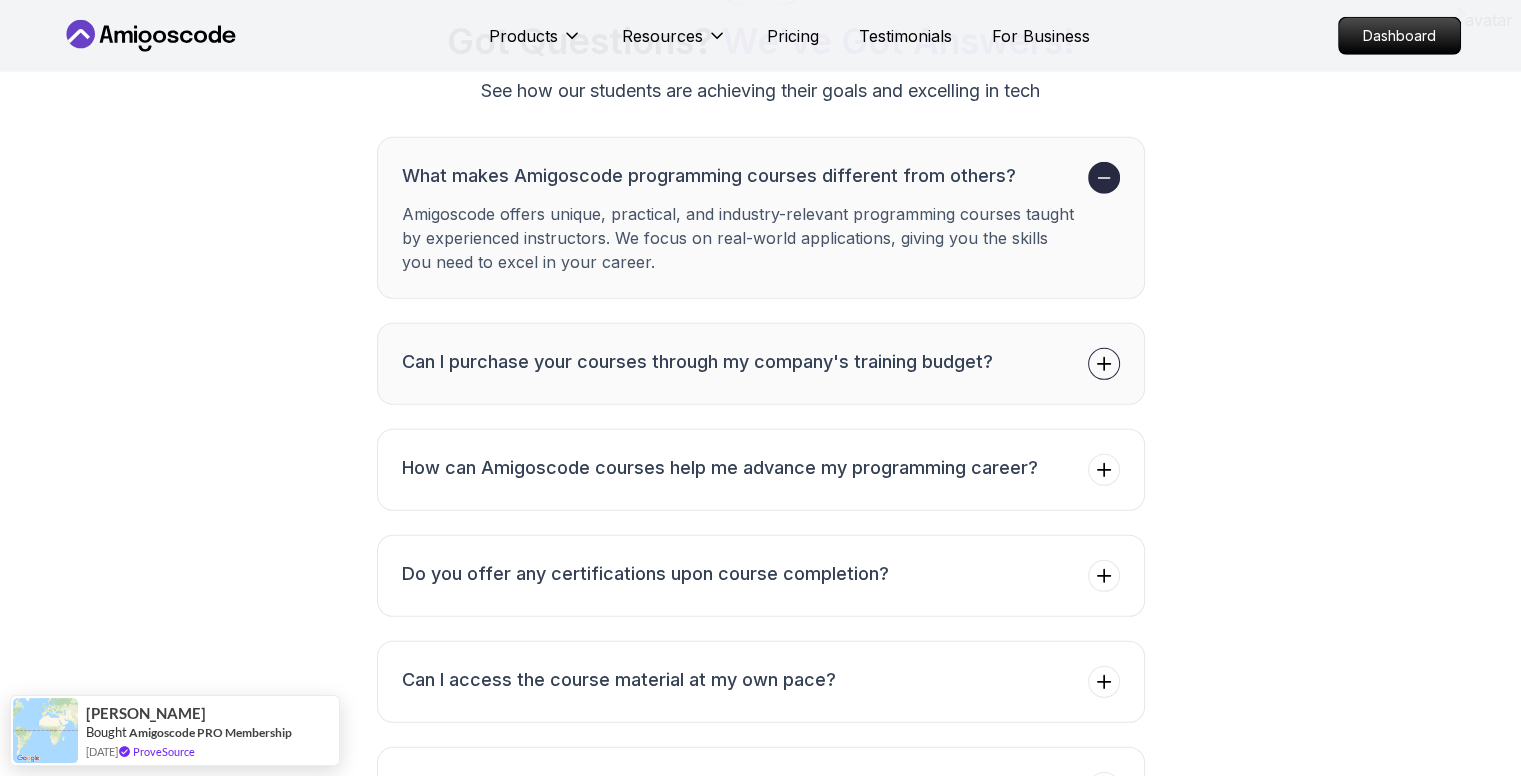 click at bounding box center (1104, 364) 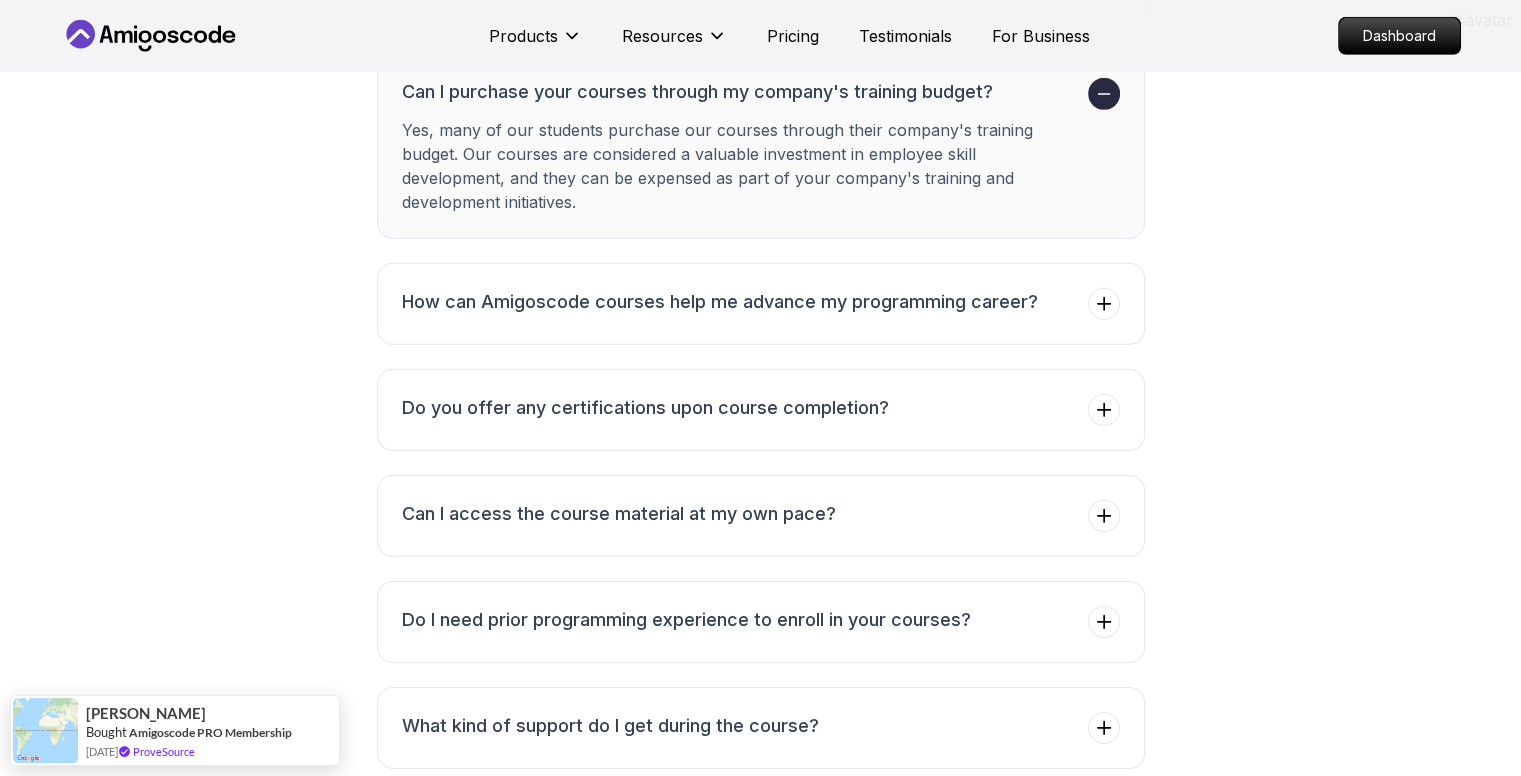 scroll, scrollTop: 6100, scrollLeft: 0, axis: vertical 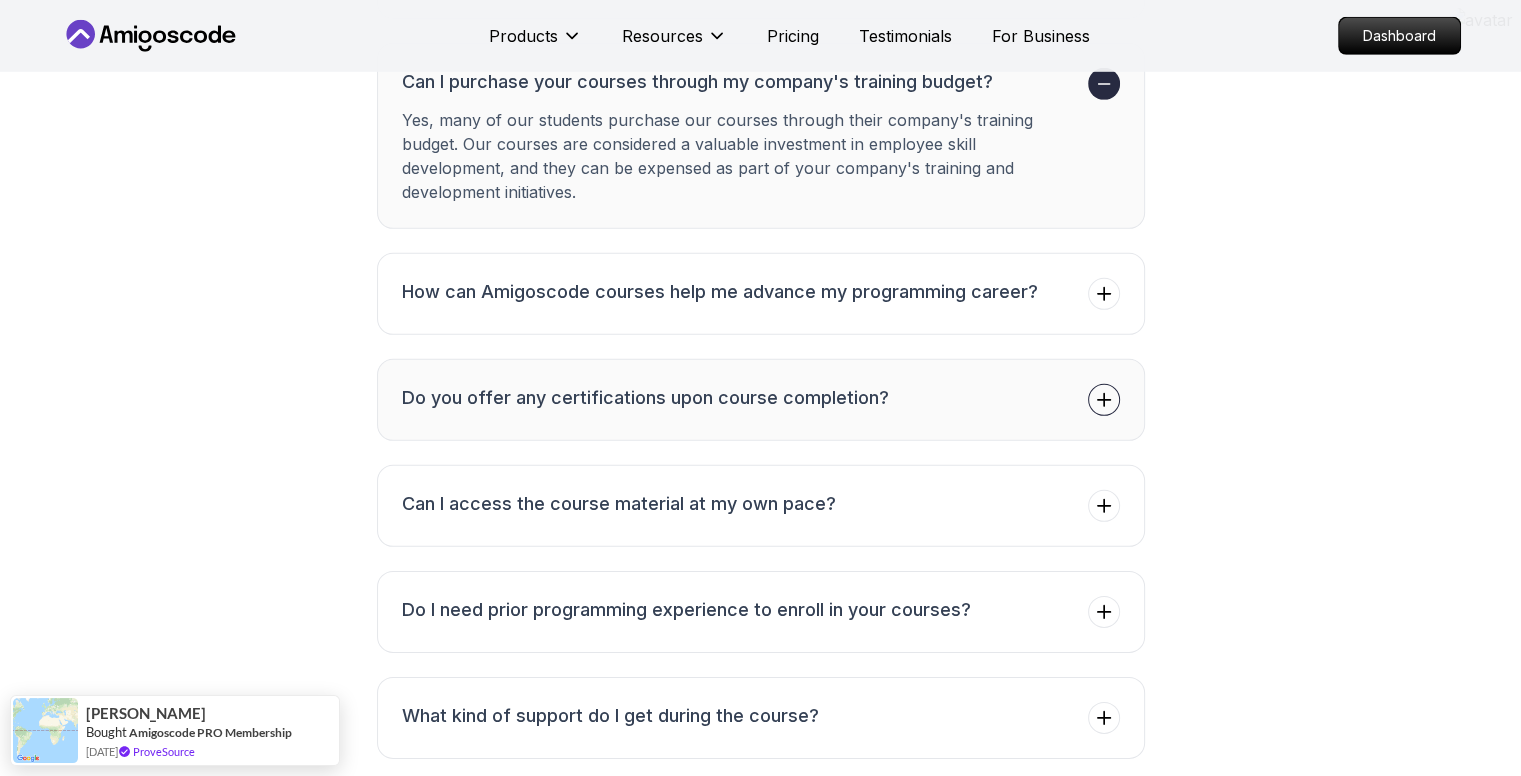 click 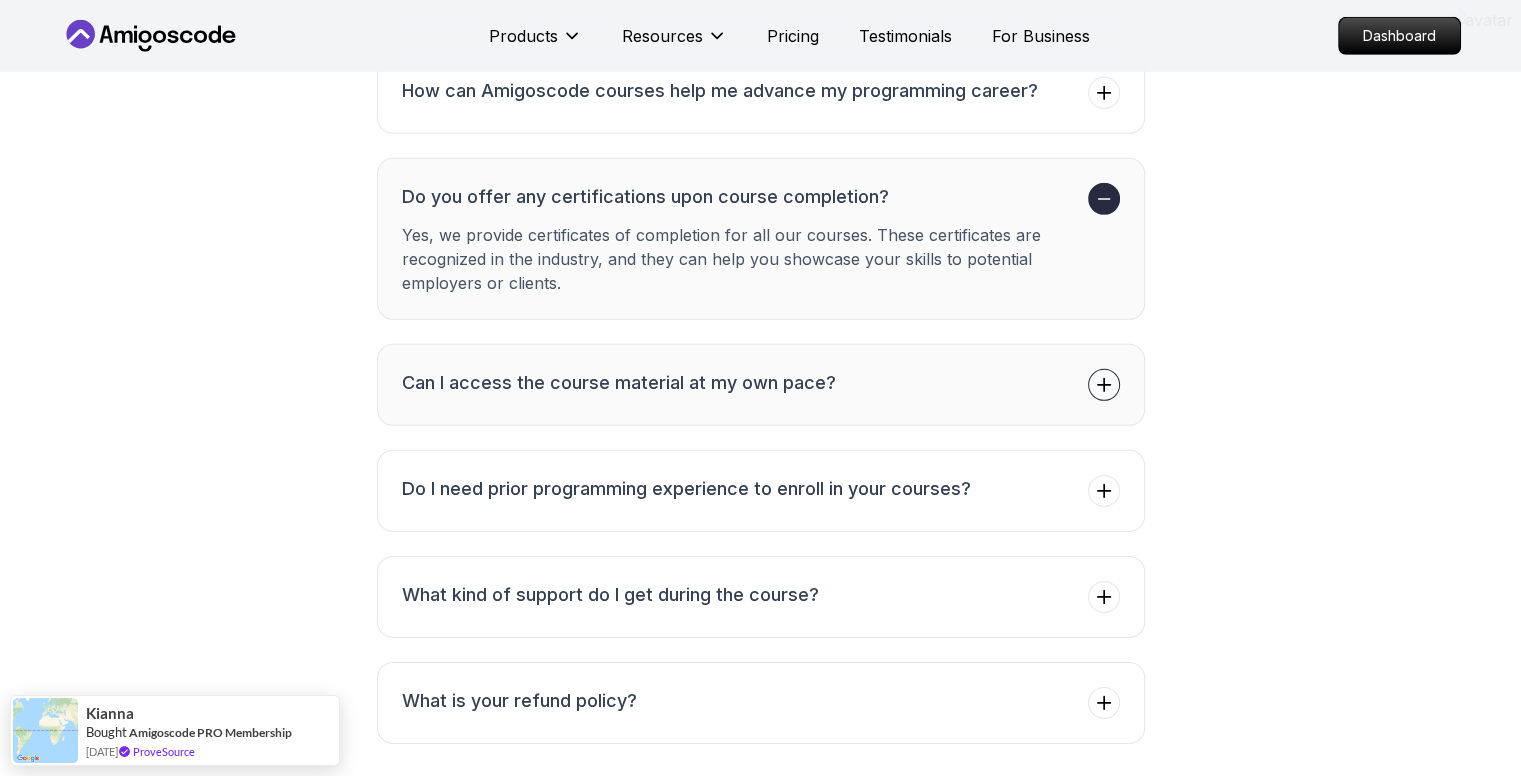 scroll, scrollTop: 6200, scrollLeft: 0, axis: vertical 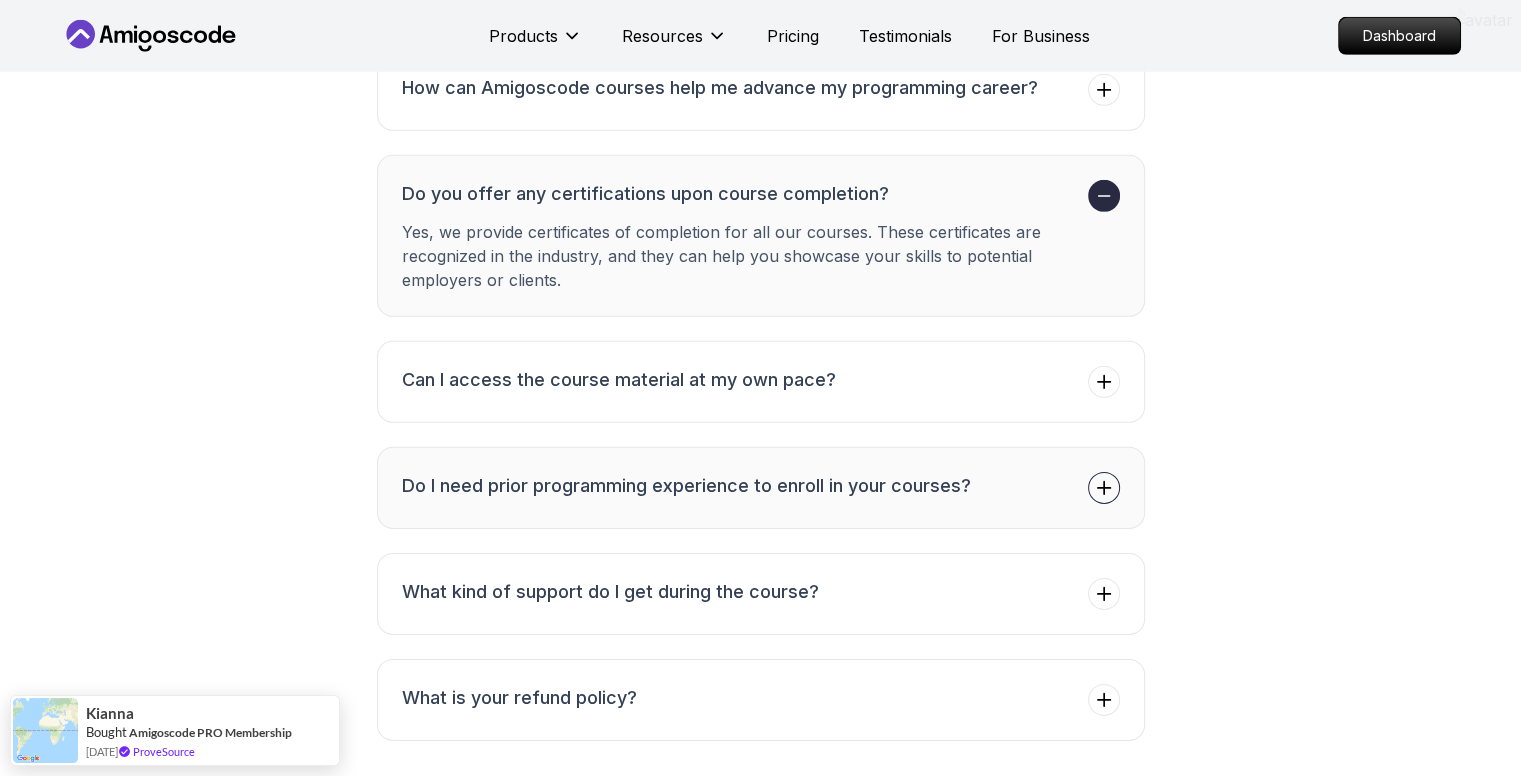 click 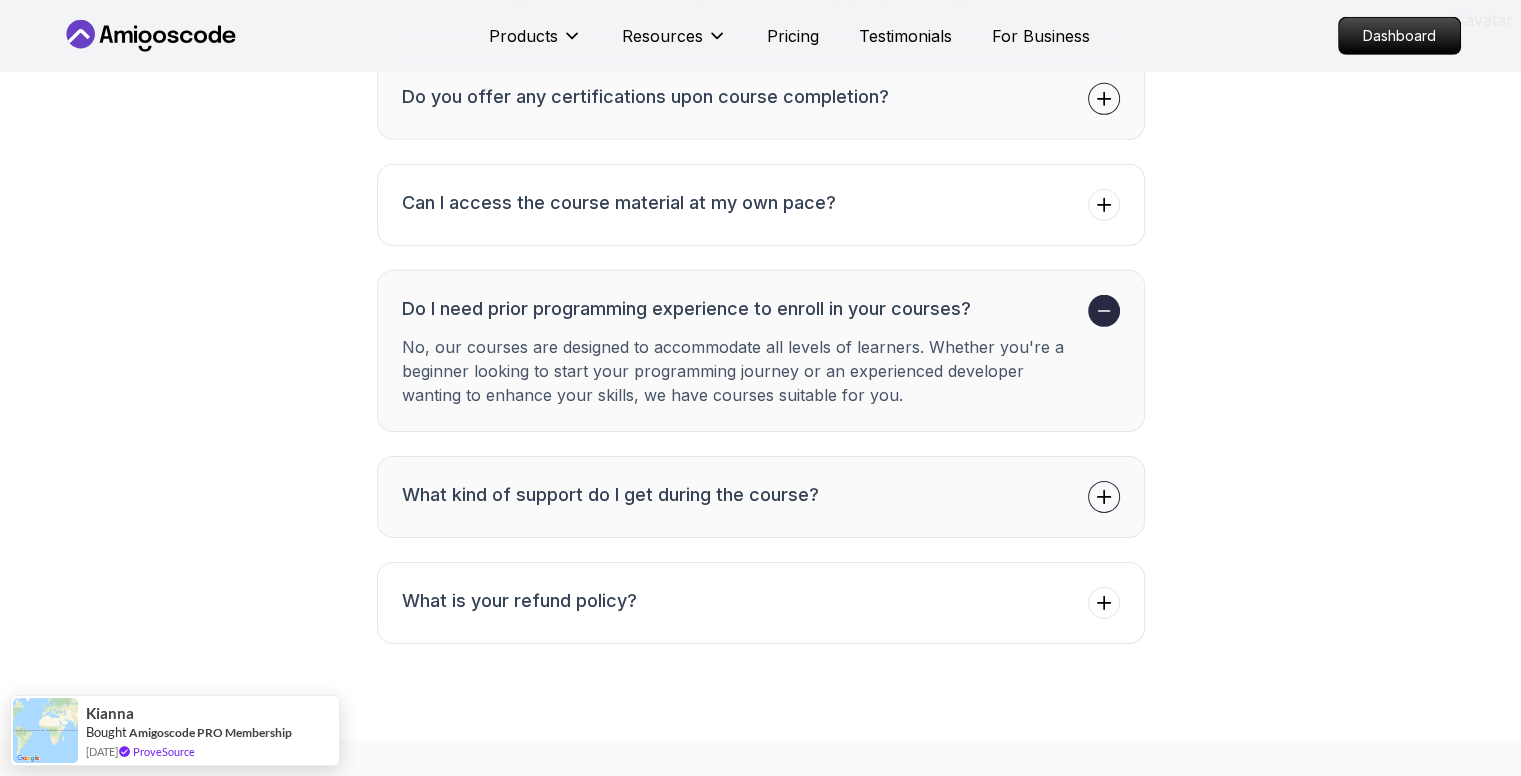 scroll, scrollTop: 6300, scrollLeft: 0, axis: vertical 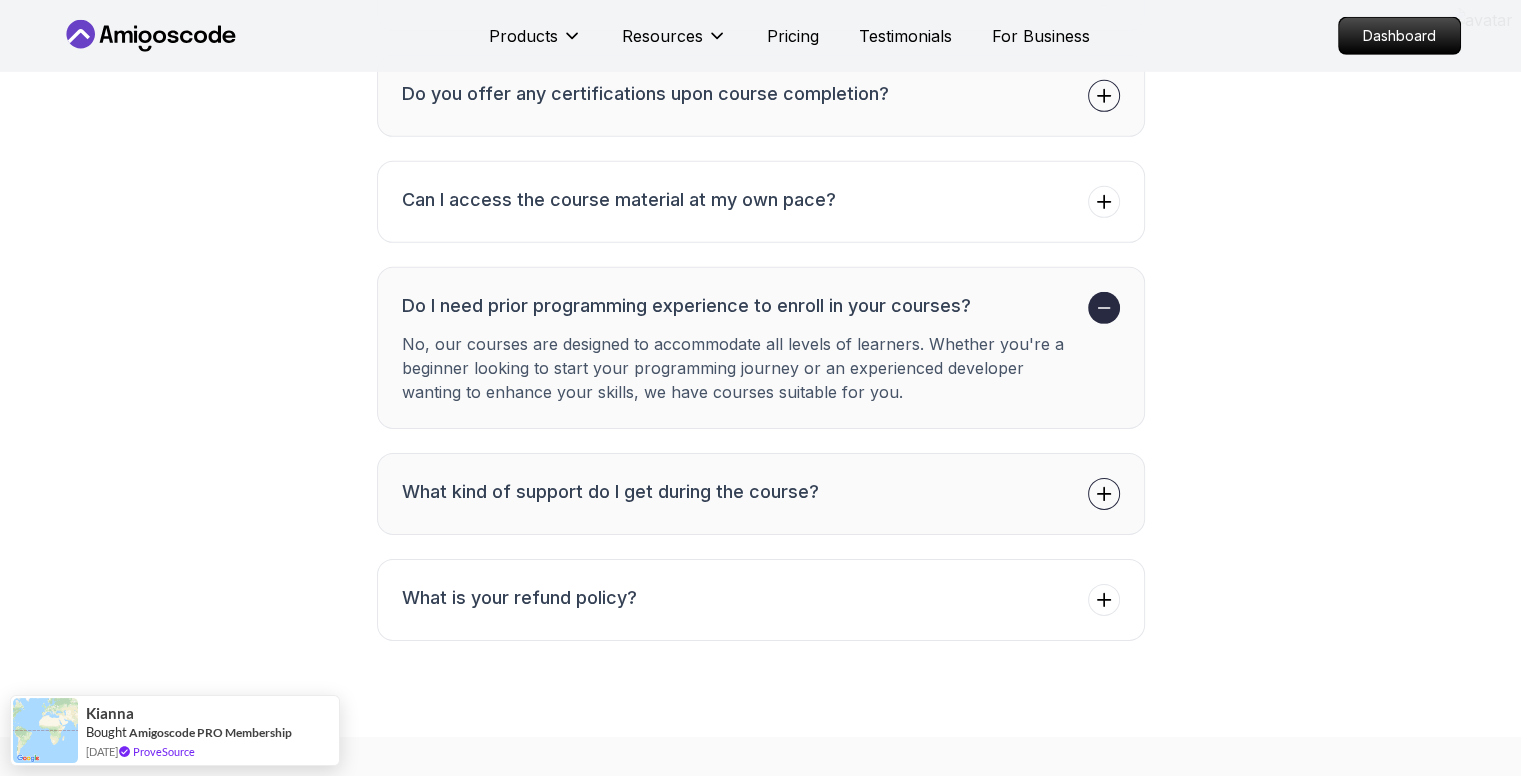 click 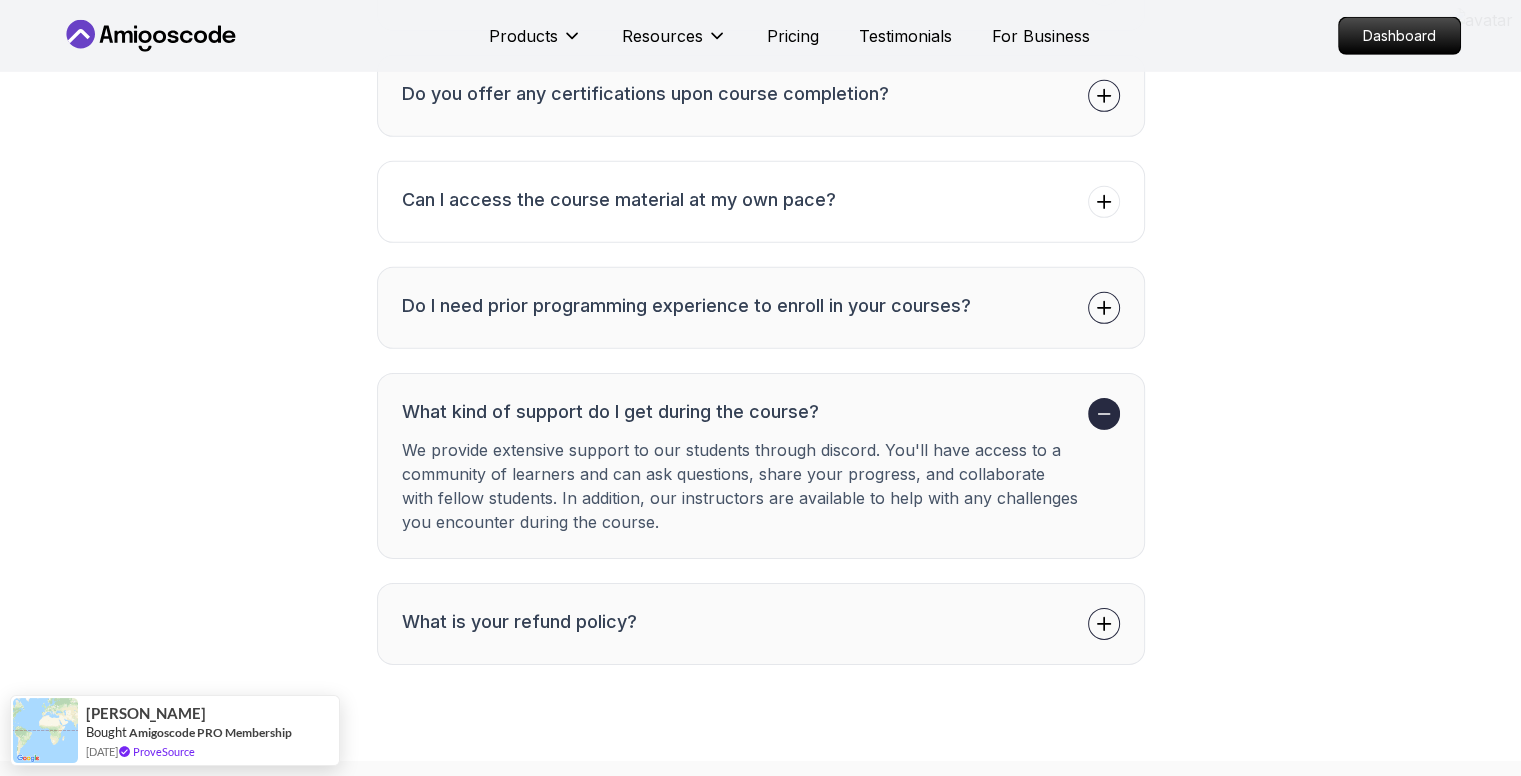 click 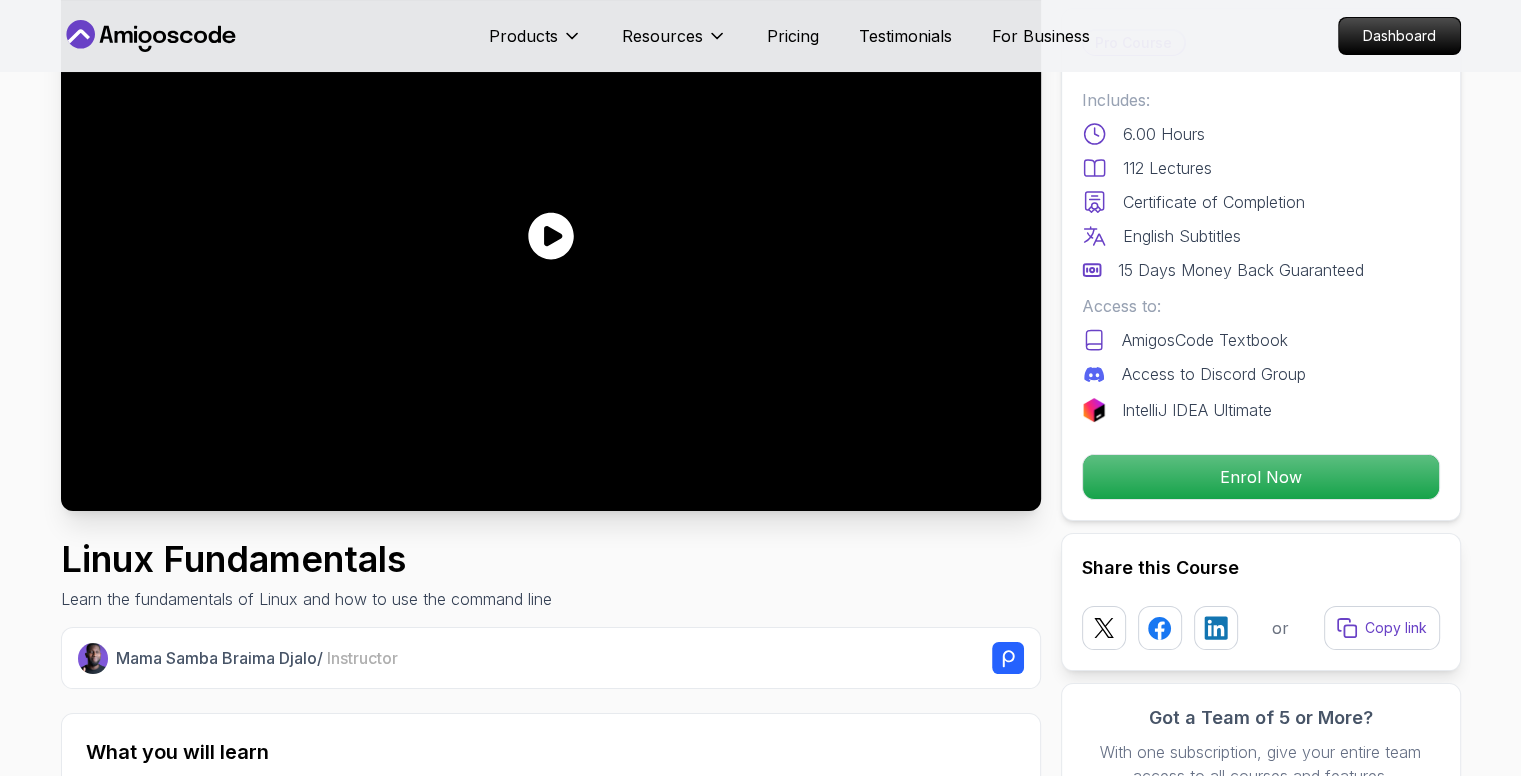 scroll, scrollTop: 200, scrollLeft: 0, axis: vertical 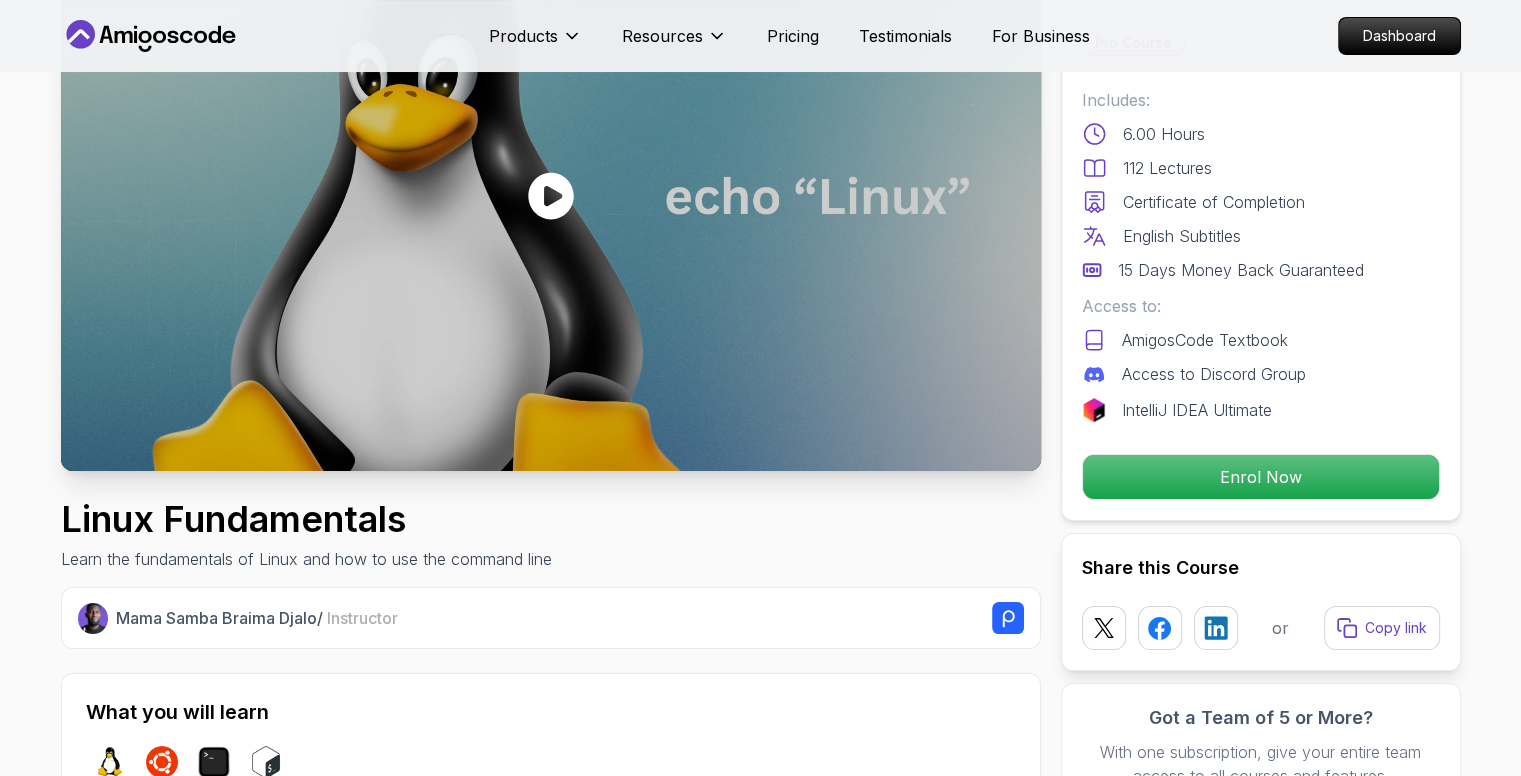click on "AmigosCode Textbook" at bounding box center [1205, 340] 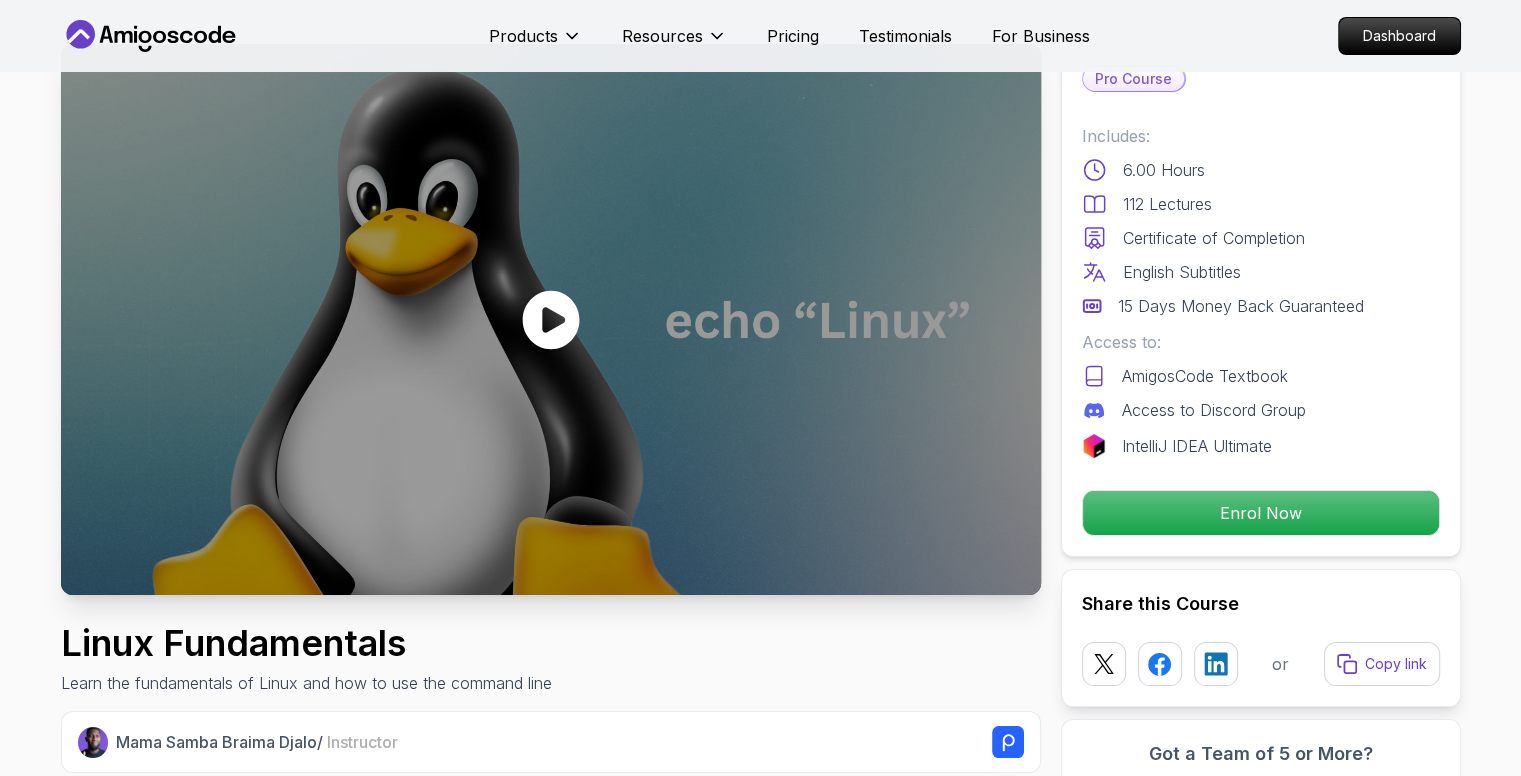 scroll, scrollTop: 0, scrollLeft: 0, axis: both 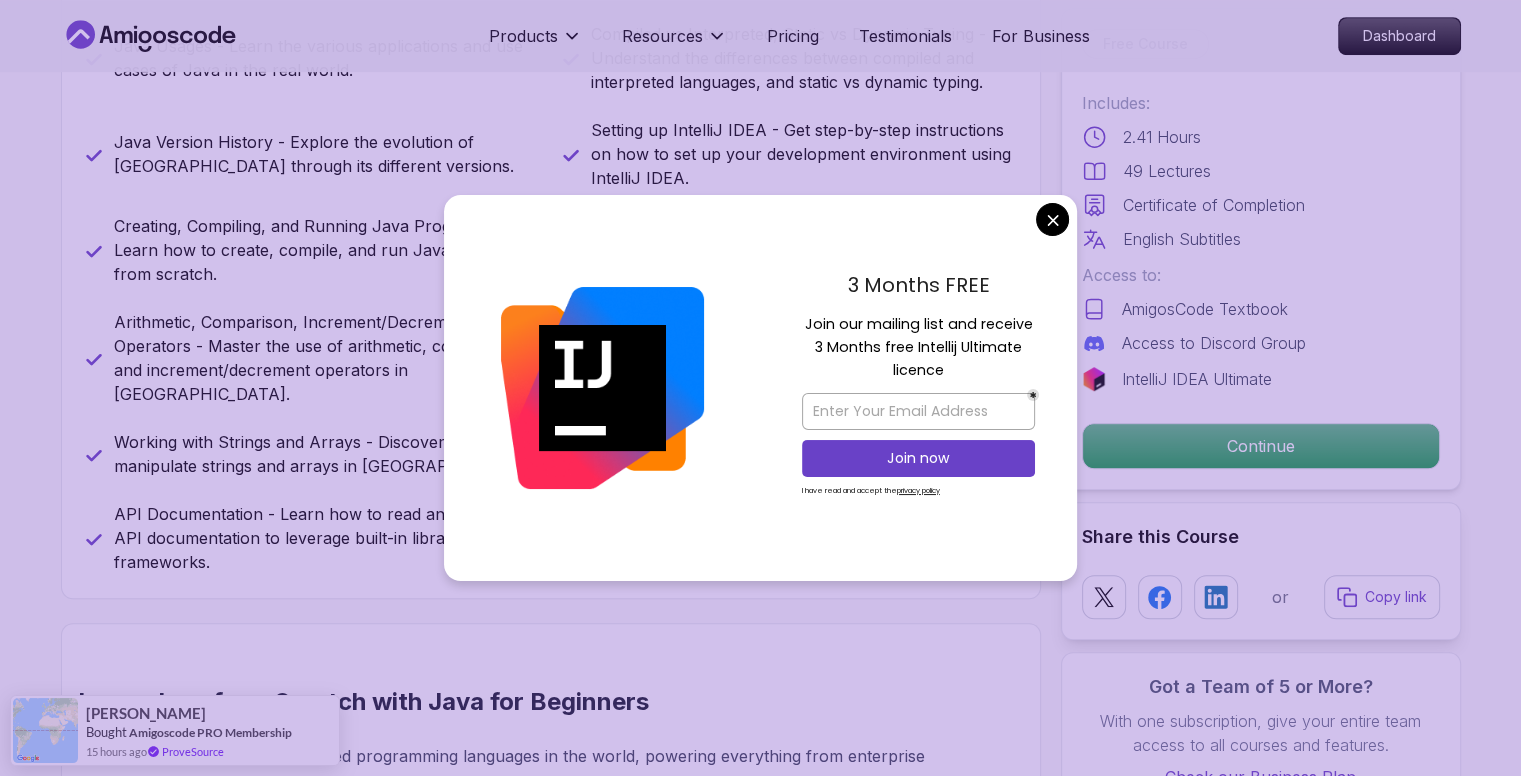 click on "Products Resources Pricing Testimonials For Business Dashboard Products Resources Pricing Testimonials For Business Dashboard Java for Beginners Beginner-friendly Java course for essential programming skills and application development Mama Samba Braima Djalo  /   Instructor Free Course Includes: 2.41 Hours 49 Lectures Certificate of Completion English Subtitles Access to: AmigosCode Textbook Access to Discord Group IntelliJ IDEA Ultimate Continue Share this Course or Copy link Got a Team of 5 or More? With one subscription, give your entire team access to all courses and features. Check our Business Plan Mama Samba Braima Djalo  /   Instructor What you will learn java intellij terminal bash Java Usages - Learn the various applications and use cases of Java in the real world. Compiled vs Interpreted, Static vs Dynamic Typing - Understand the differences between compiled and interpreted languages, and static vs dynamic typing. Java Version History - Explore the evolution of [GEOGRAPHIC_DATA] through its different versions." at bounding box center [760, 3064] 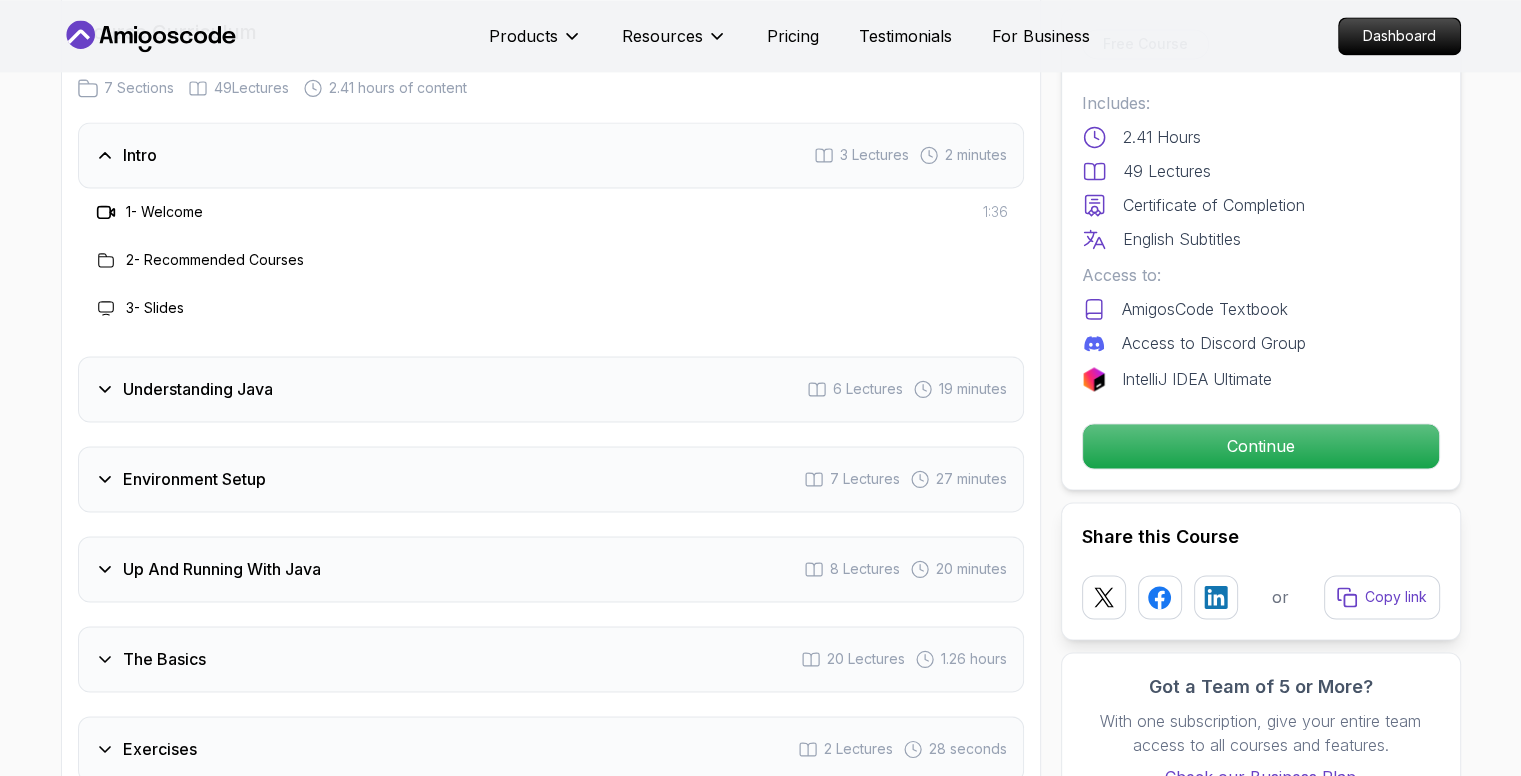 scroll, scrollTop: 2900, scrollLeft: 0, axis: vertical 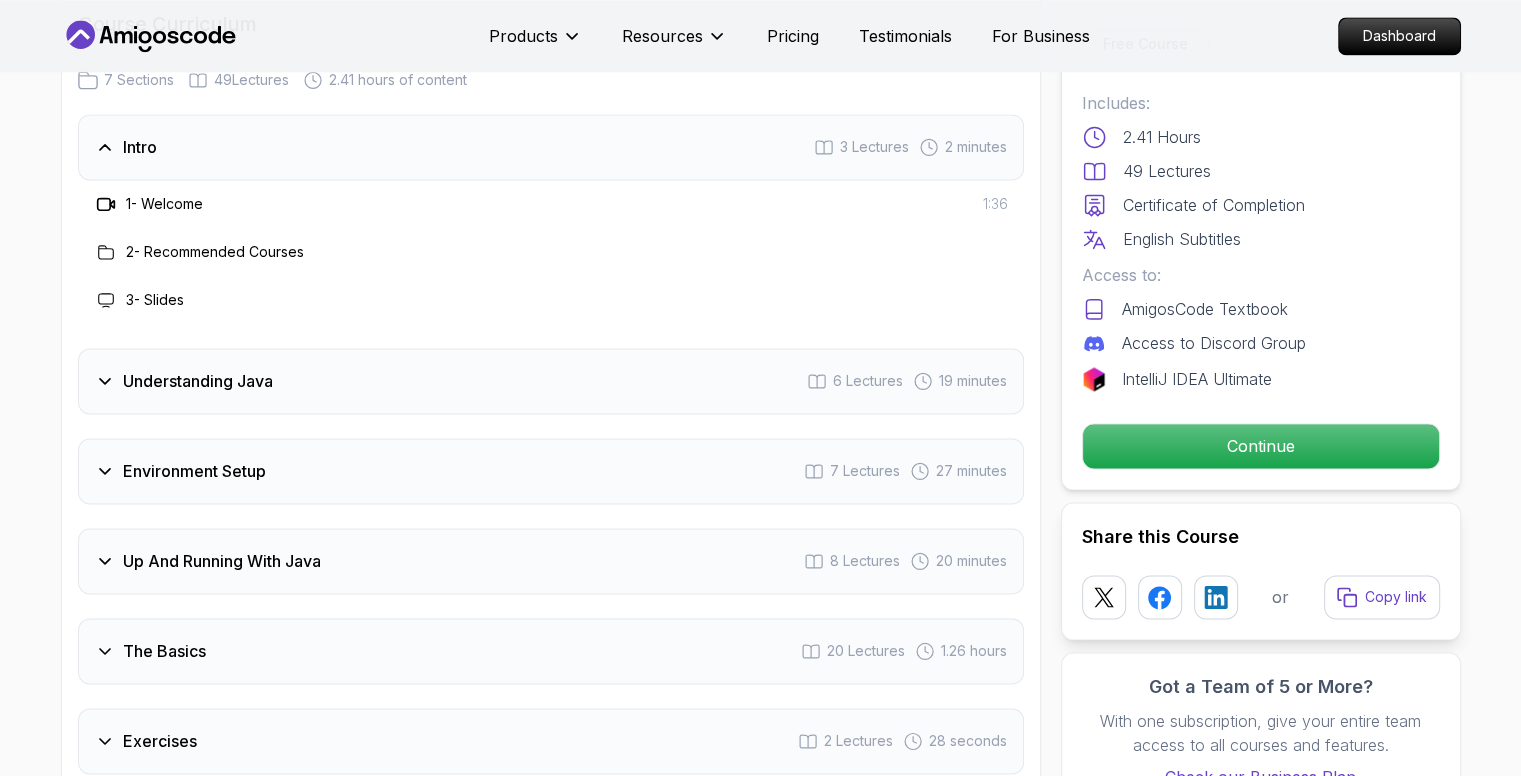 click on "Understanding Java 6   Lectures     19 minutes" at bounding box center [551, 381] 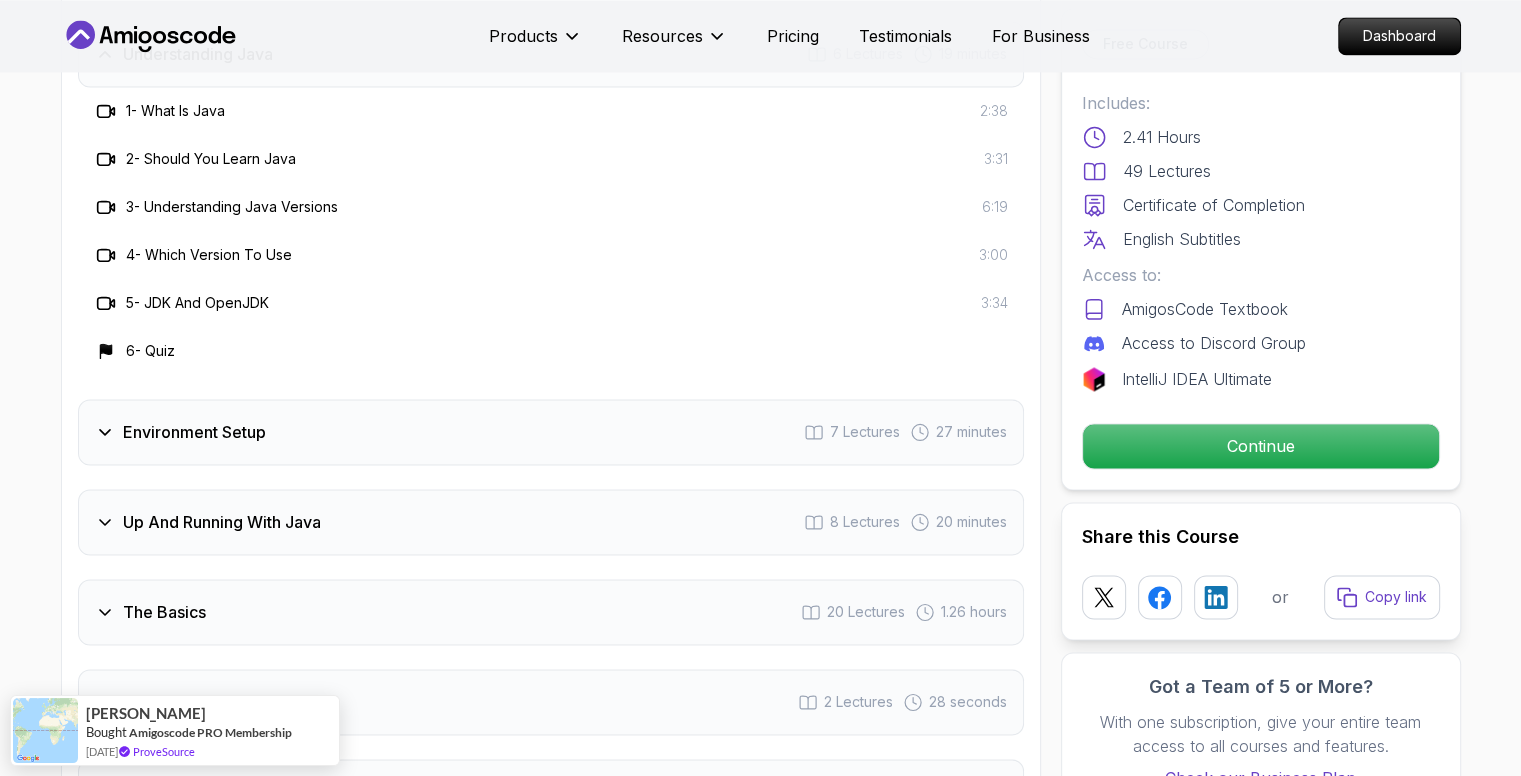 scroll, scrollTop: 3100, scrollLeft: 0, axis: vertical 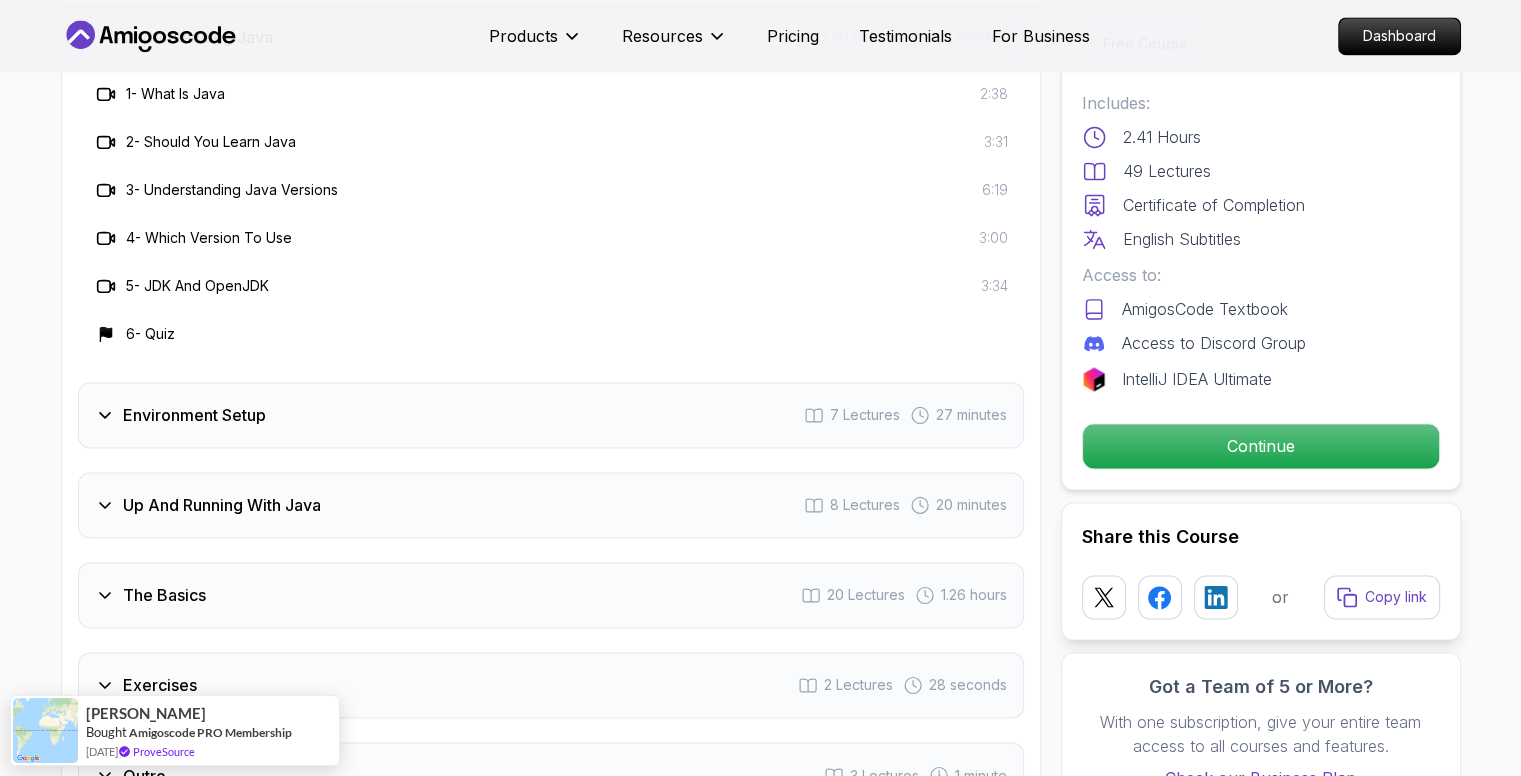 click on "Environment Setup 7   Lectures     27 minutes" at bounding box center (551, 415) 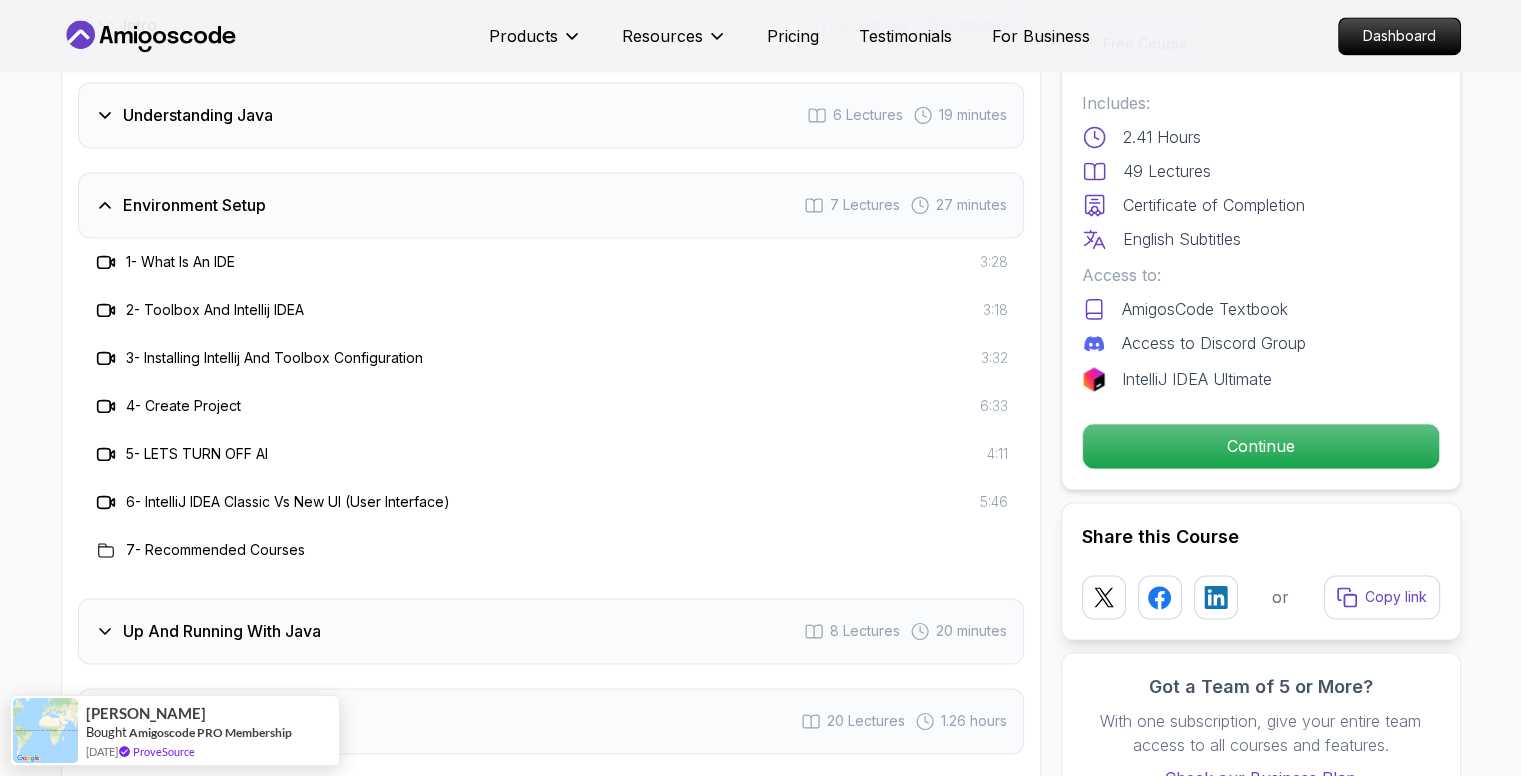 scroll, scrollTop: 3000, scrollLeft: 0, axis: vertical 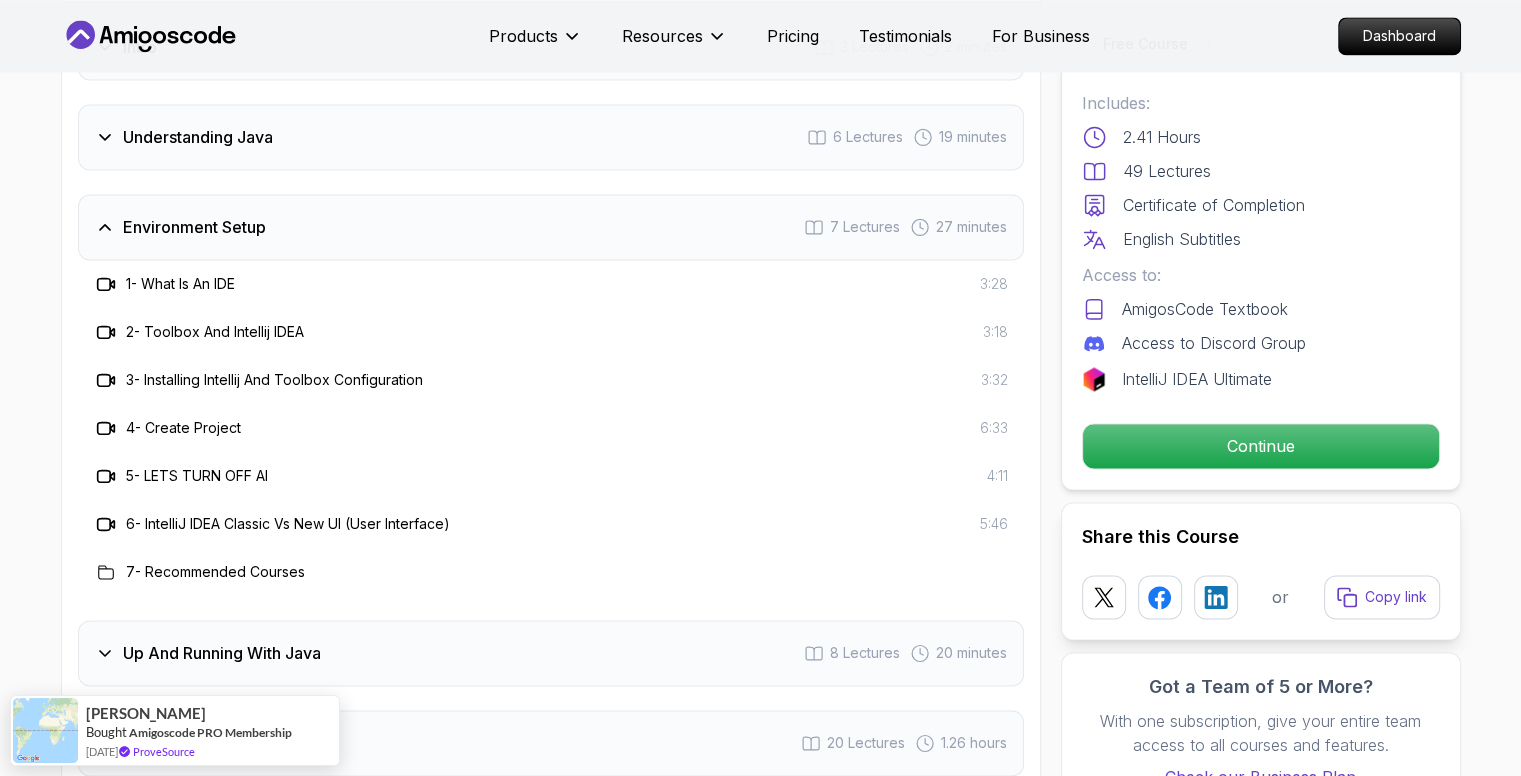 click on "Up And Running With Java" at bounding box center (222, 653) 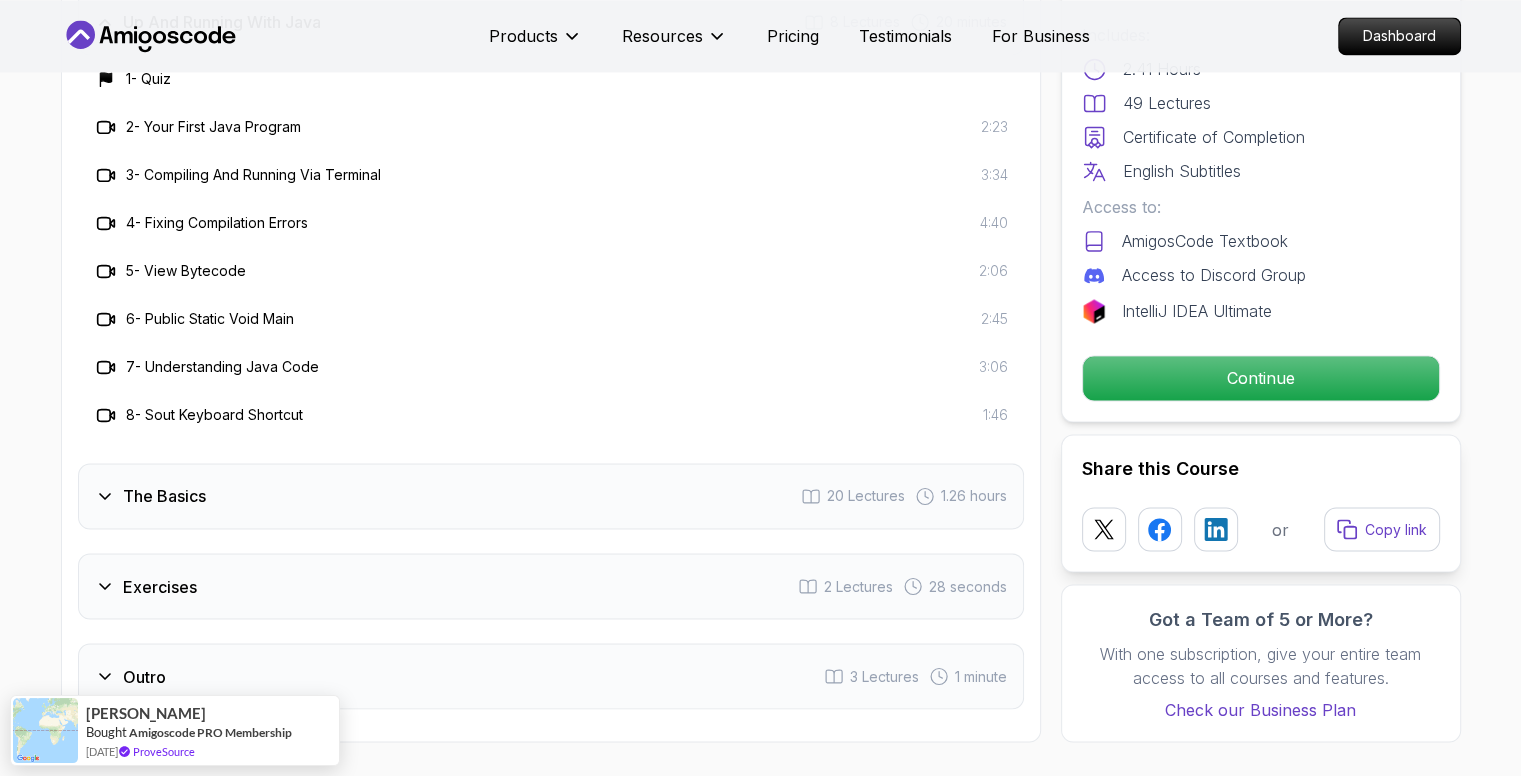 scroll, scrollTop: 3300, scrollLeft: 0, axis: vertical 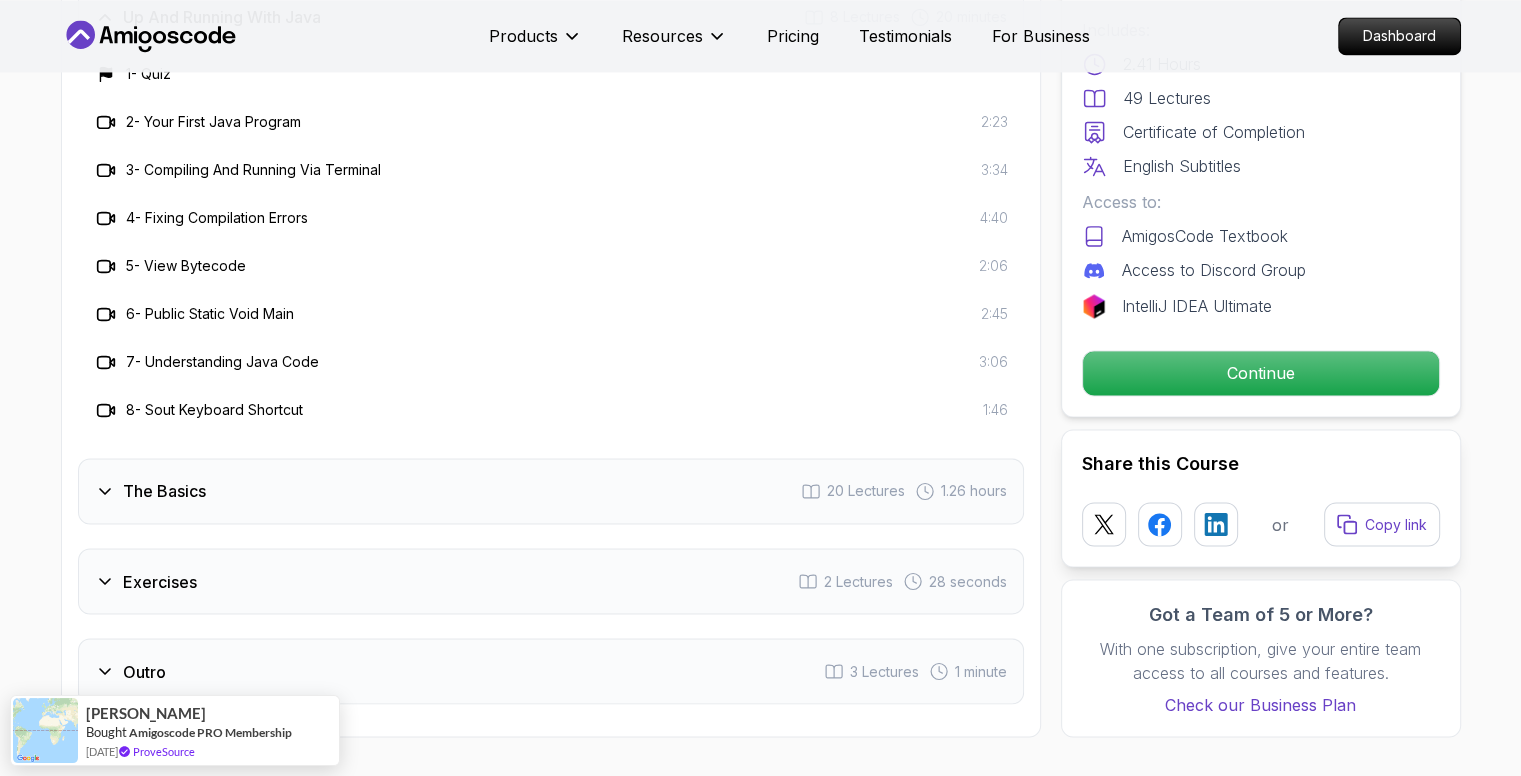 click on "The Basics 20   Lectures     1.26 hours" at bounding box center (551, 491) 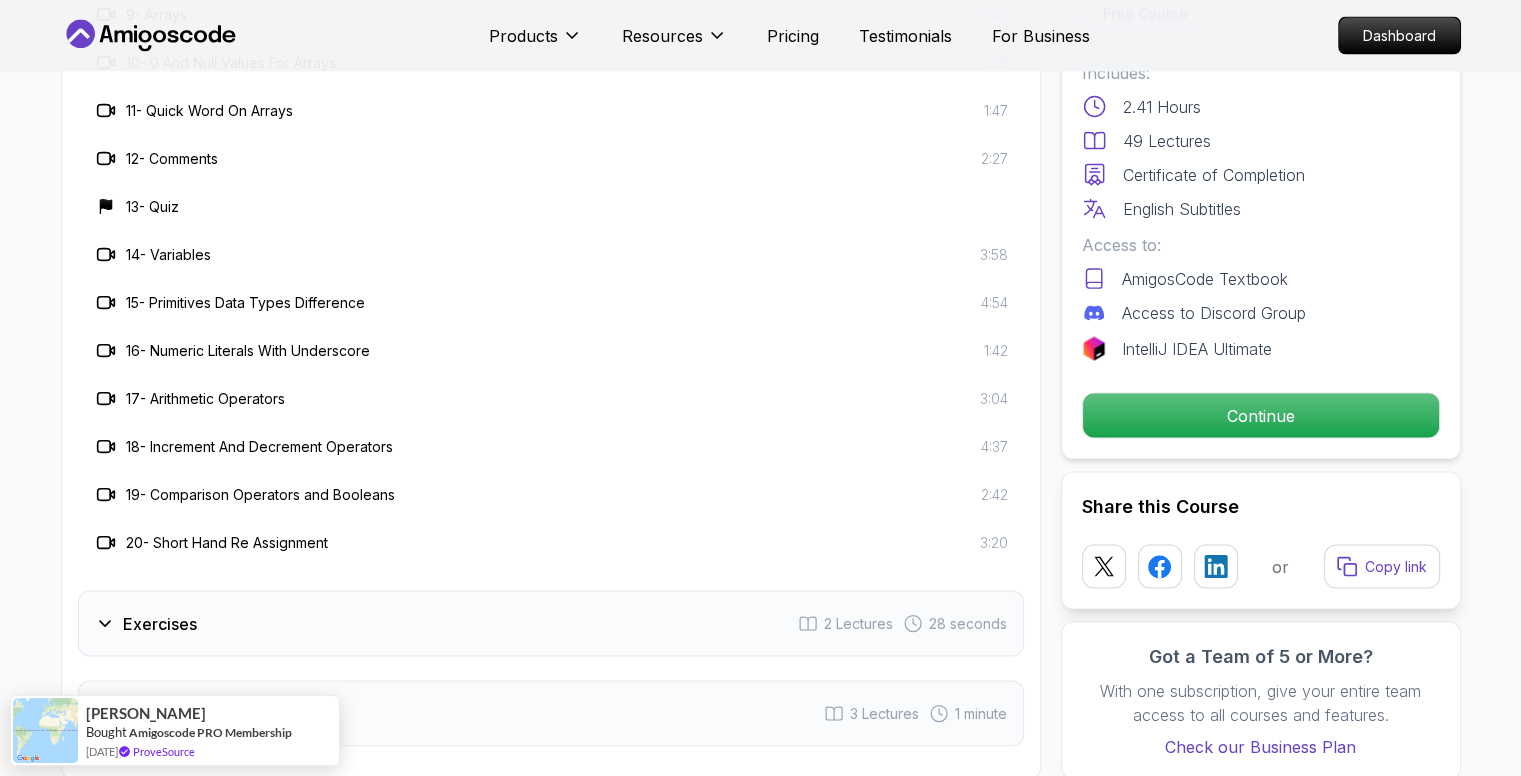 scroll, scrollTop: 4000, scrollLeft: 0, axis: vertical 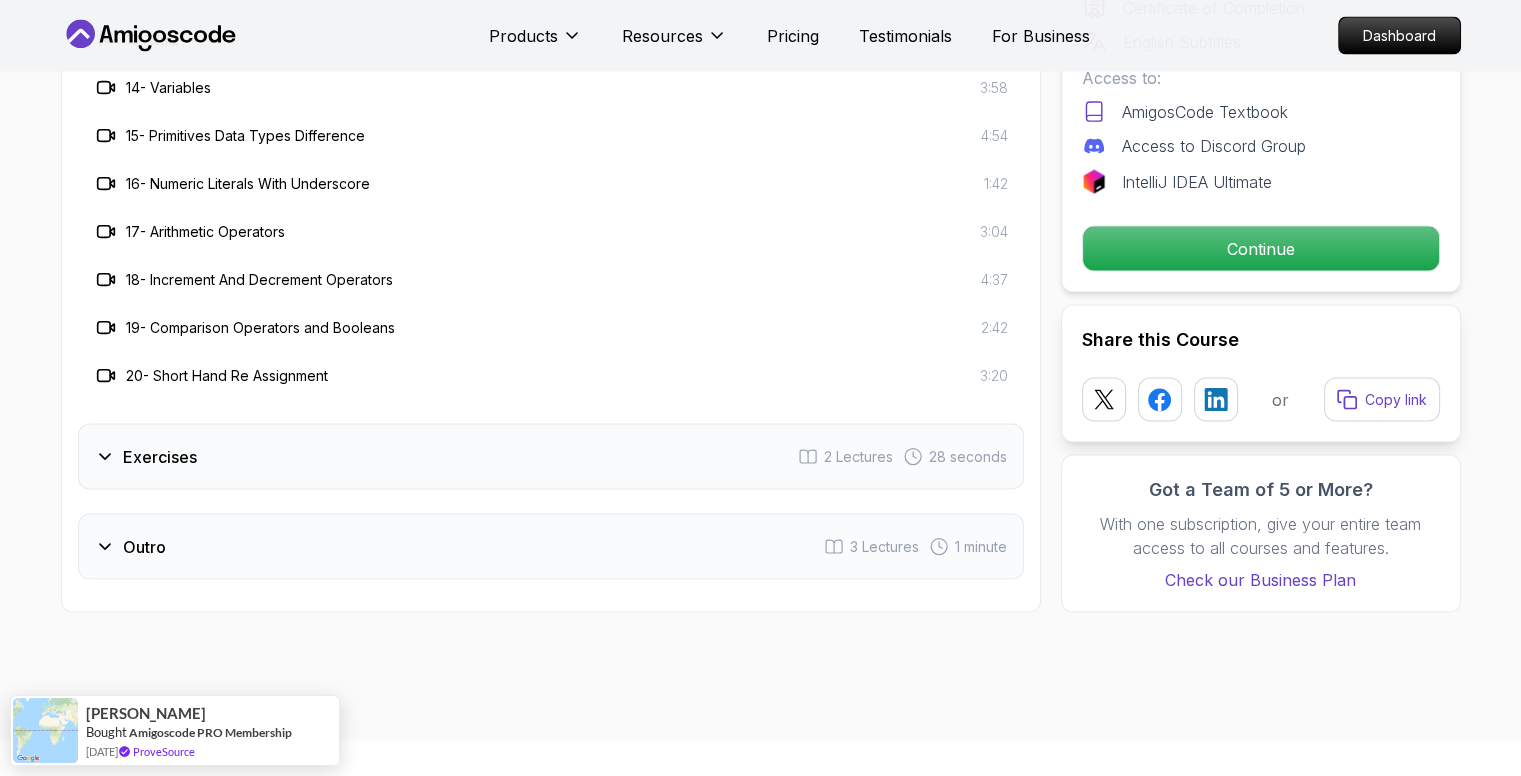 click on "Exercises 2   Lectures     28 seconds" at bounding box center [551, 457] 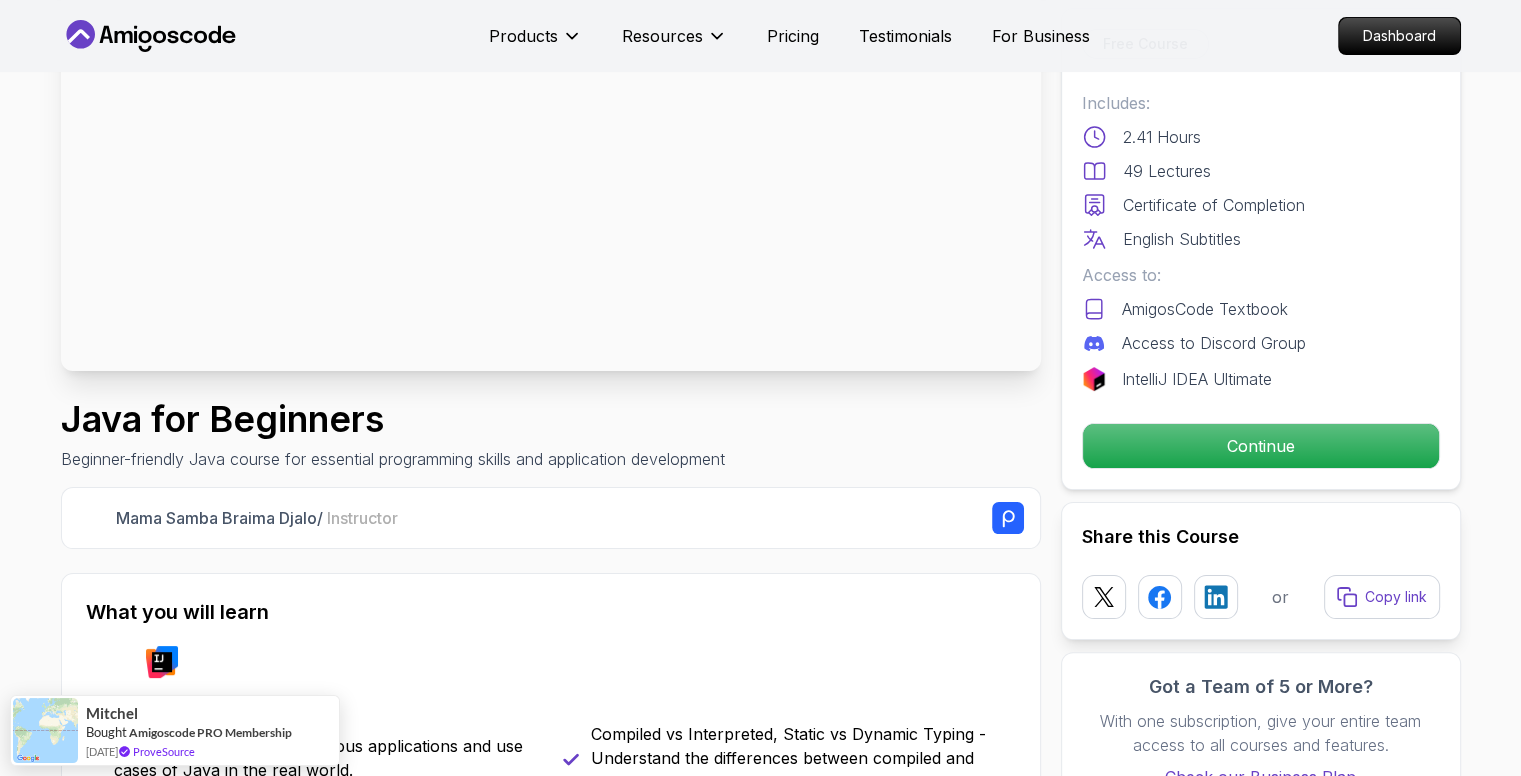 scroll, scrollTop: 0, scrollLeft: 0, axis: both 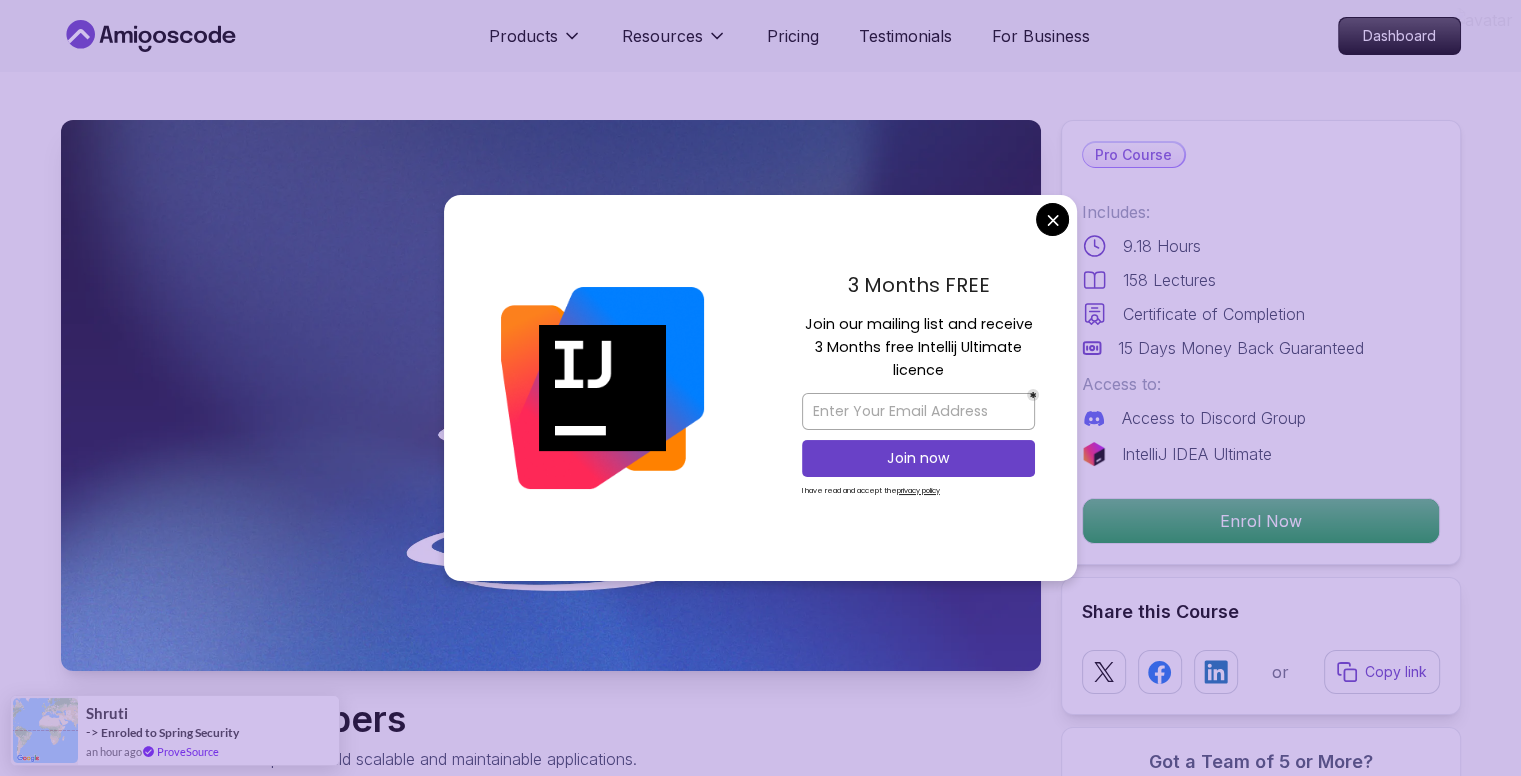 click on "Products Resources Pricing Testimonials For Business Dashboard Products Resources Pricing Testimonials For Business Dashboard Java for Developers Learn advanced Java concepts to build scalable and maintainable applications. Mama Samba Braima Djalo  /   Instructor Pro Course Includes: 9.18 Hours 158 Lectures Certificate of Completion 15 Days Money Back Guaranteed Access to: Access to Discord Group IntelliJ IDEA Ultimate Enrol Now Share this Course or Copy link Got a Team of 5 or More? With one subscription, give your entire team access to all courses and features. Check our Business Plan Mama Samba Braima Djalo  /   Instructor What you will learn java intellij terminal bash Advanced Language Features - Understand access modifiers, the static keyword, and advanced method functionalities. Object-Oriented Programming - Dive into classes, objects, constructors, and concepts like `@Override` and `equals()`. Working with Files - Read, write, and manage files using modern Java techniques like try-with-resources." at bounding box center (760, 5077) 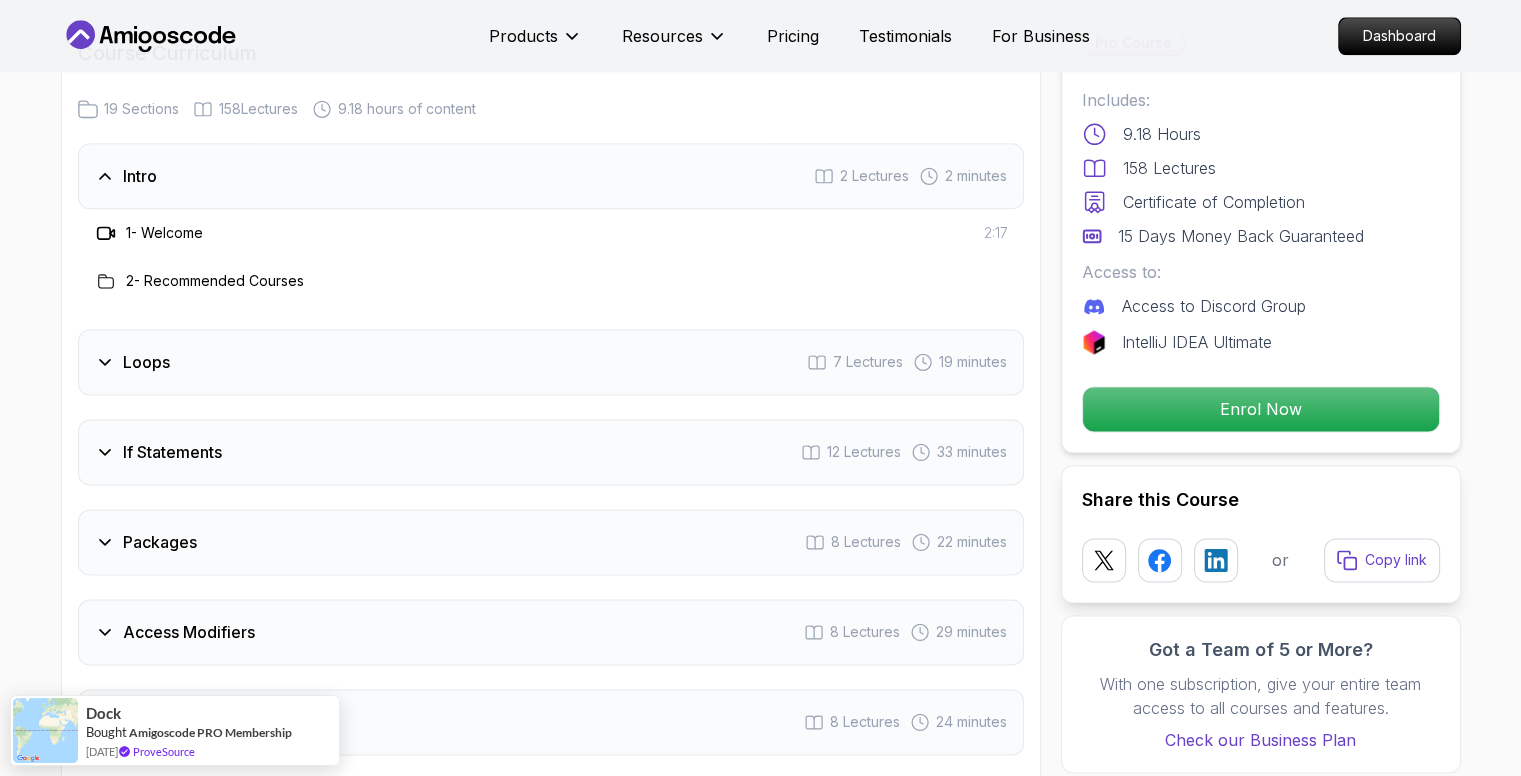 scroll, scrollTop: 2600, scrollLeft: 0, axis: vertical 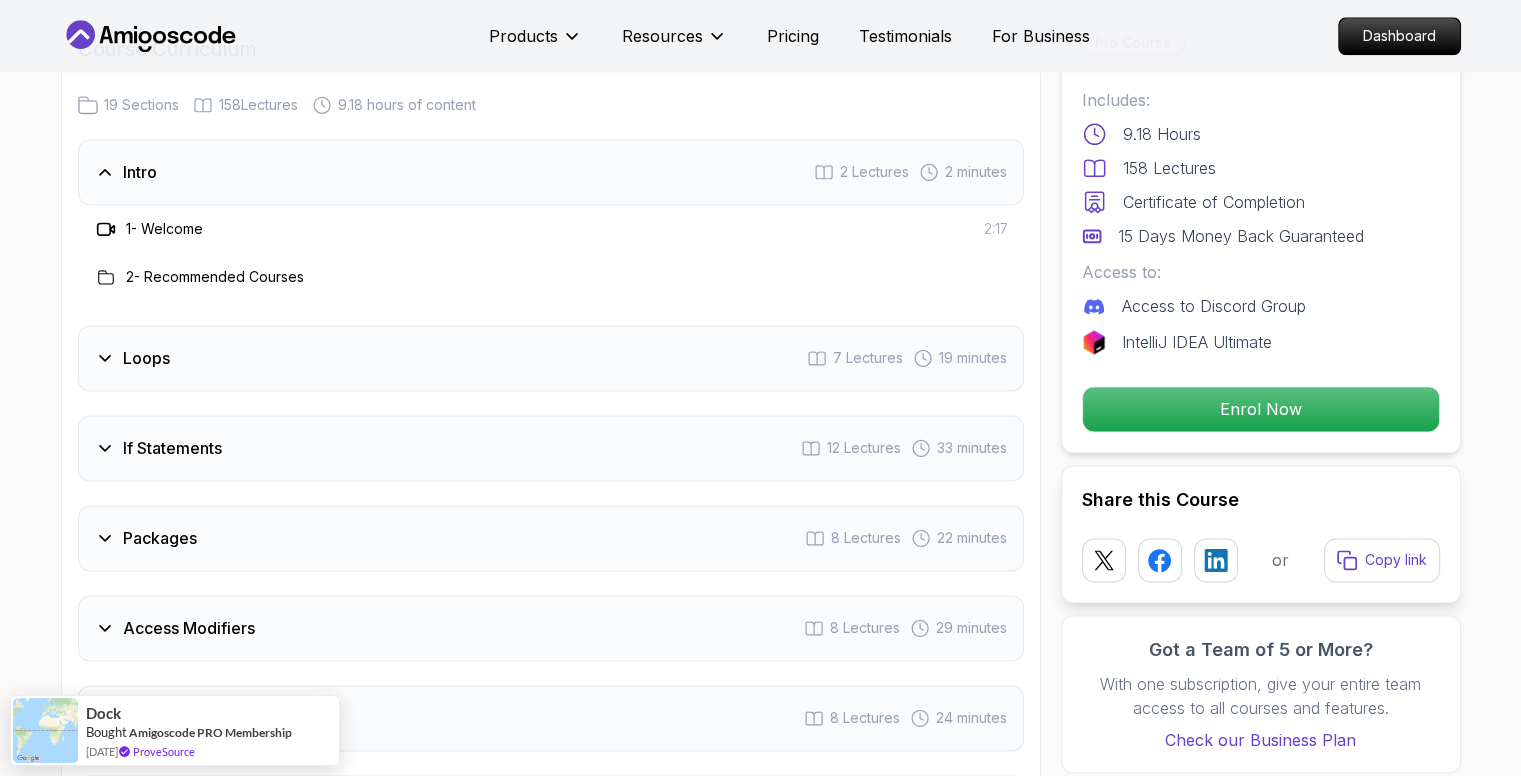 click on "Loops 7   Lectures     19 minutes" at bounding box center [551, 358] 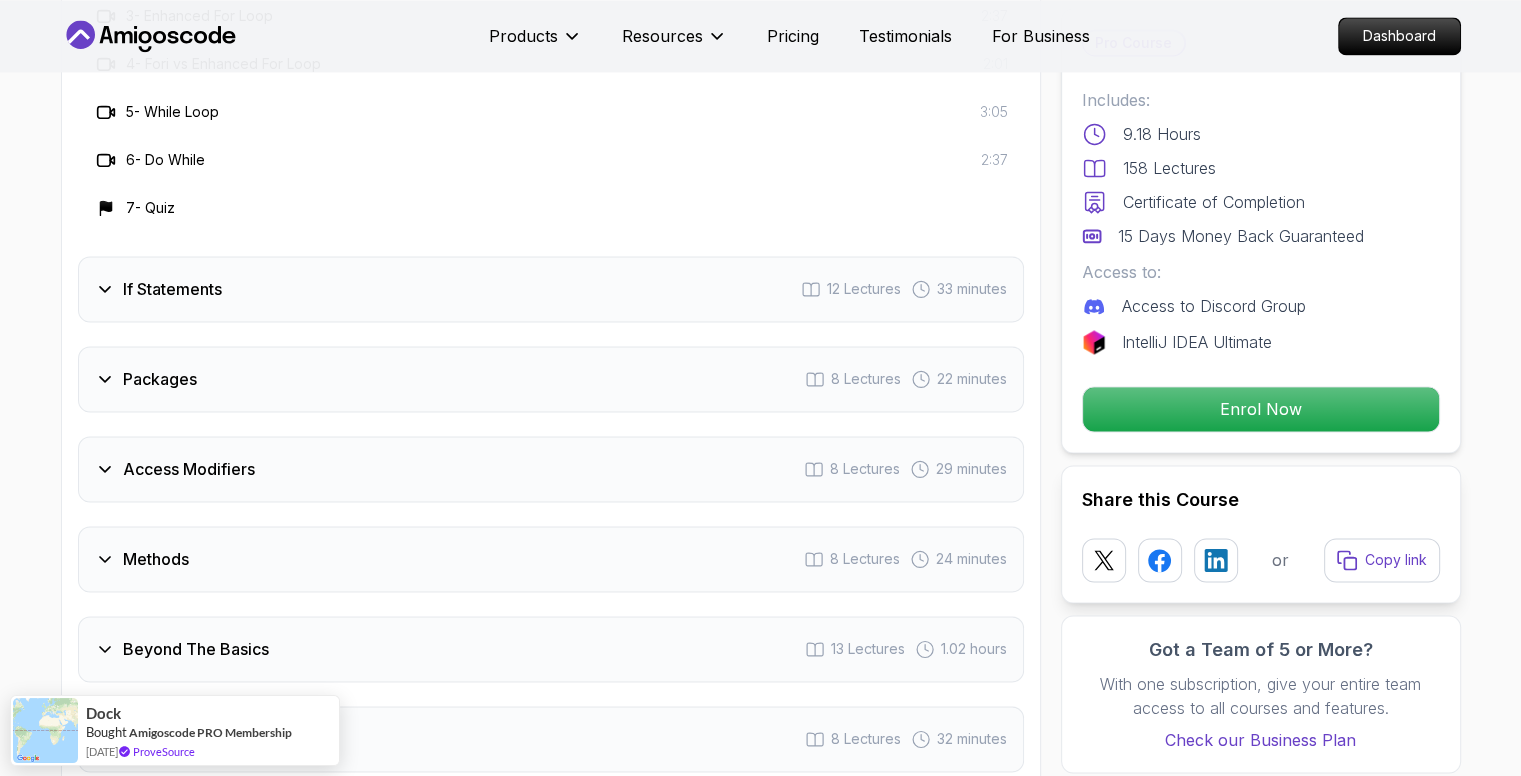 scroll, scrollTop: 3000, scrollLeft: 0, axis: vertical 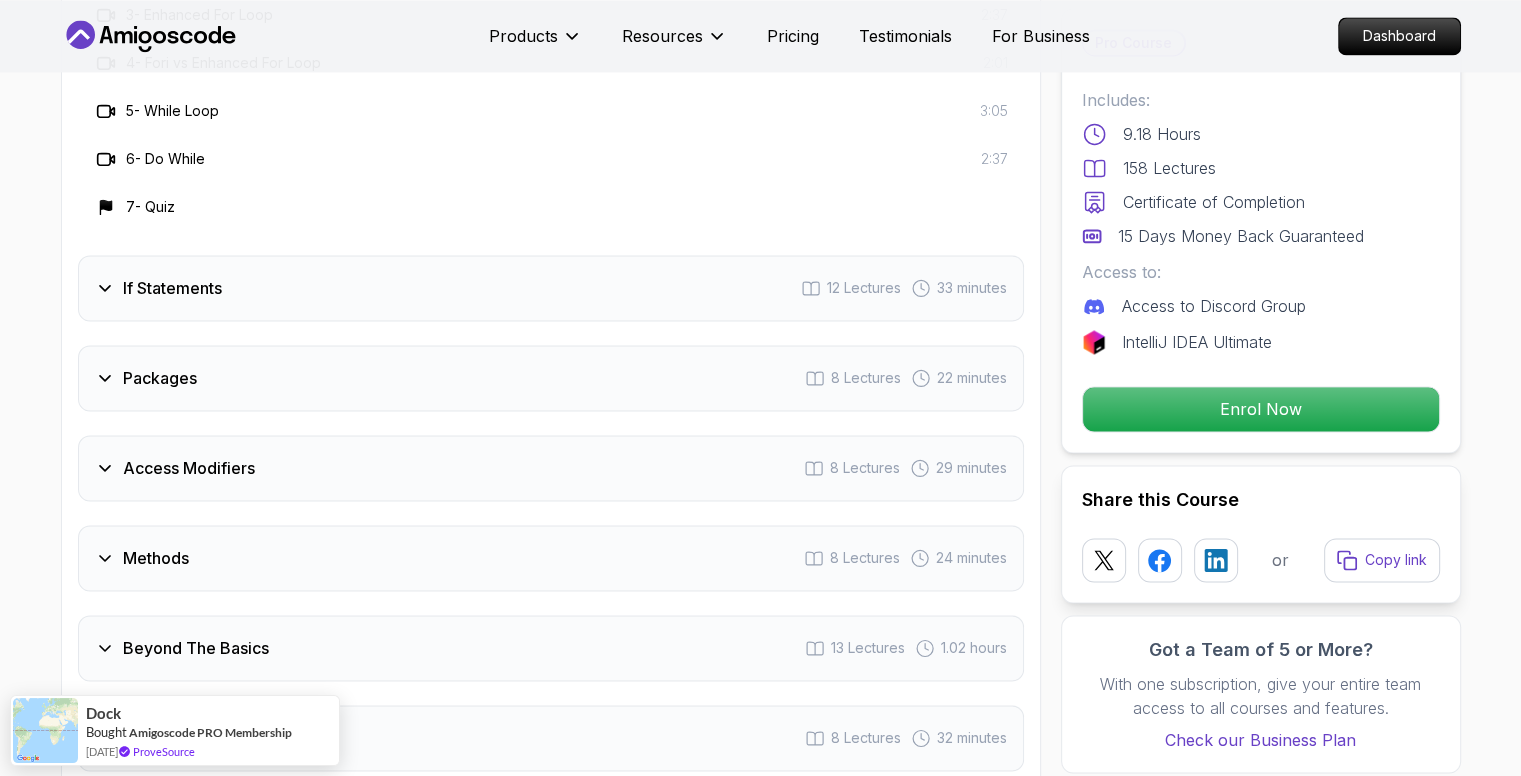 click on "If Statements 12   Lectures     33 minutes" at bounding box center (551, 288) 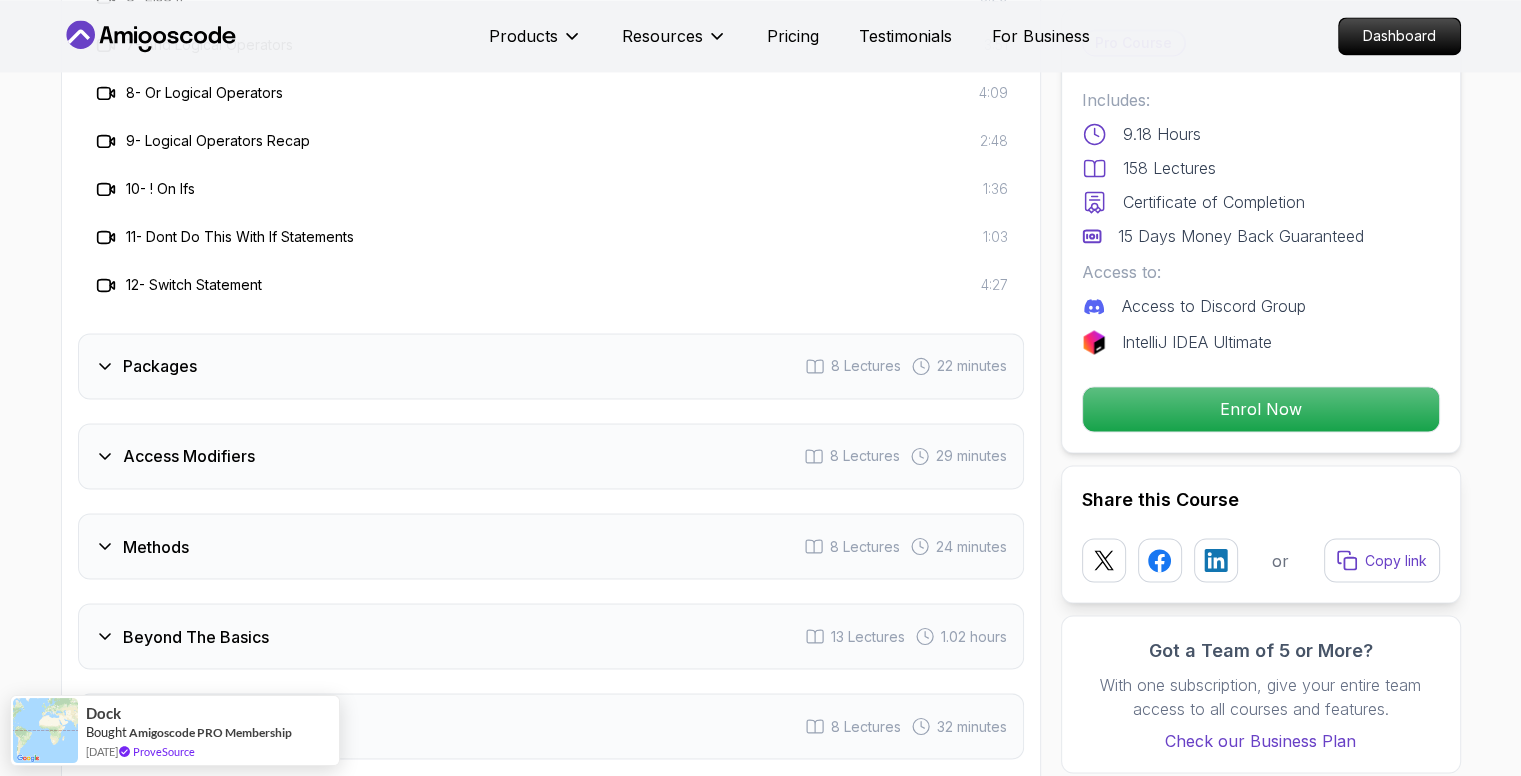 scroll, scrollTop: 3300, scrollLeft: 0, axis: vertical 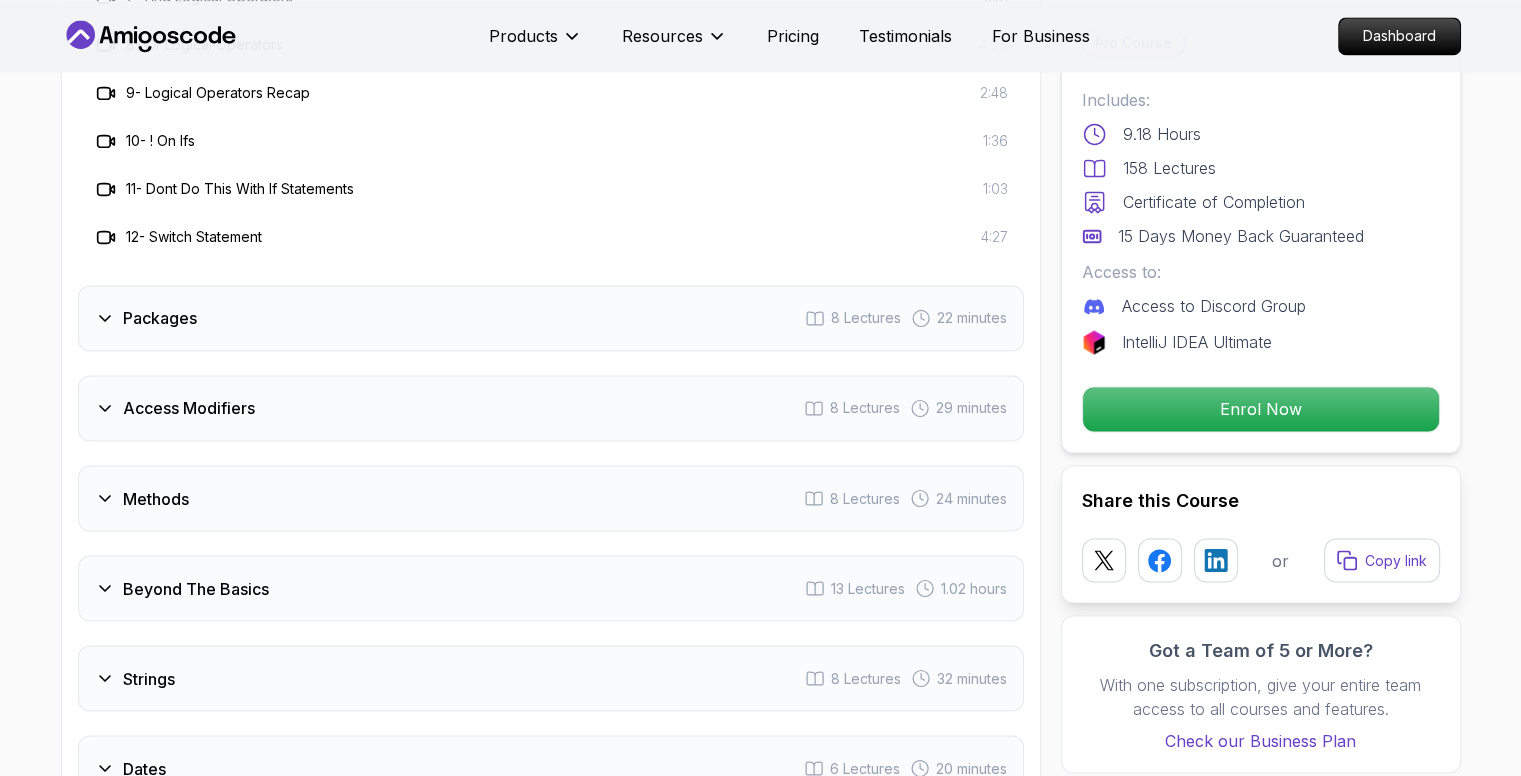 click on "Packages 8   Lectures     22 minutes" at bounding box center (551, 318) 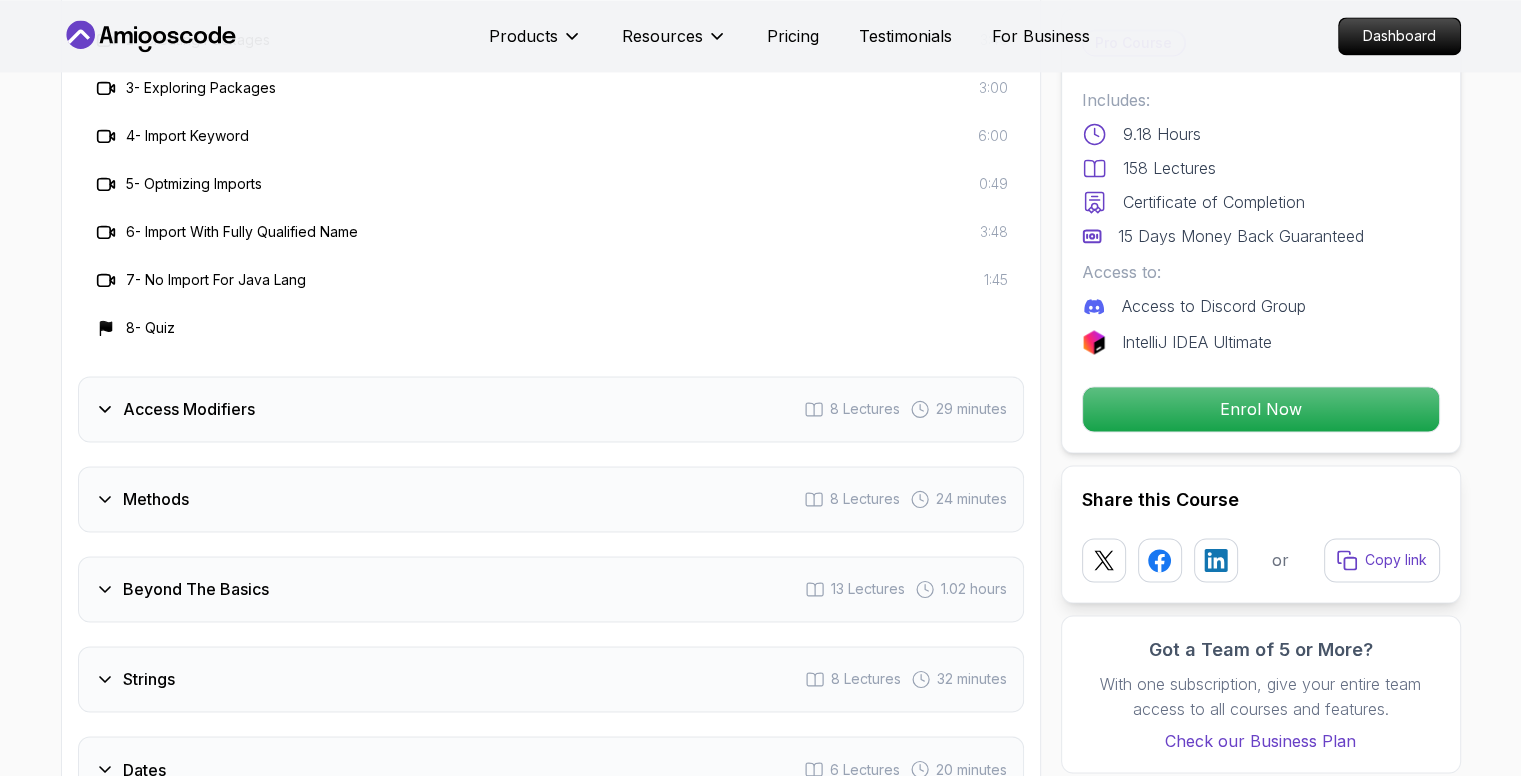 scroll, scrollTop: 3100, scrollLeft: 0, axis: vertical 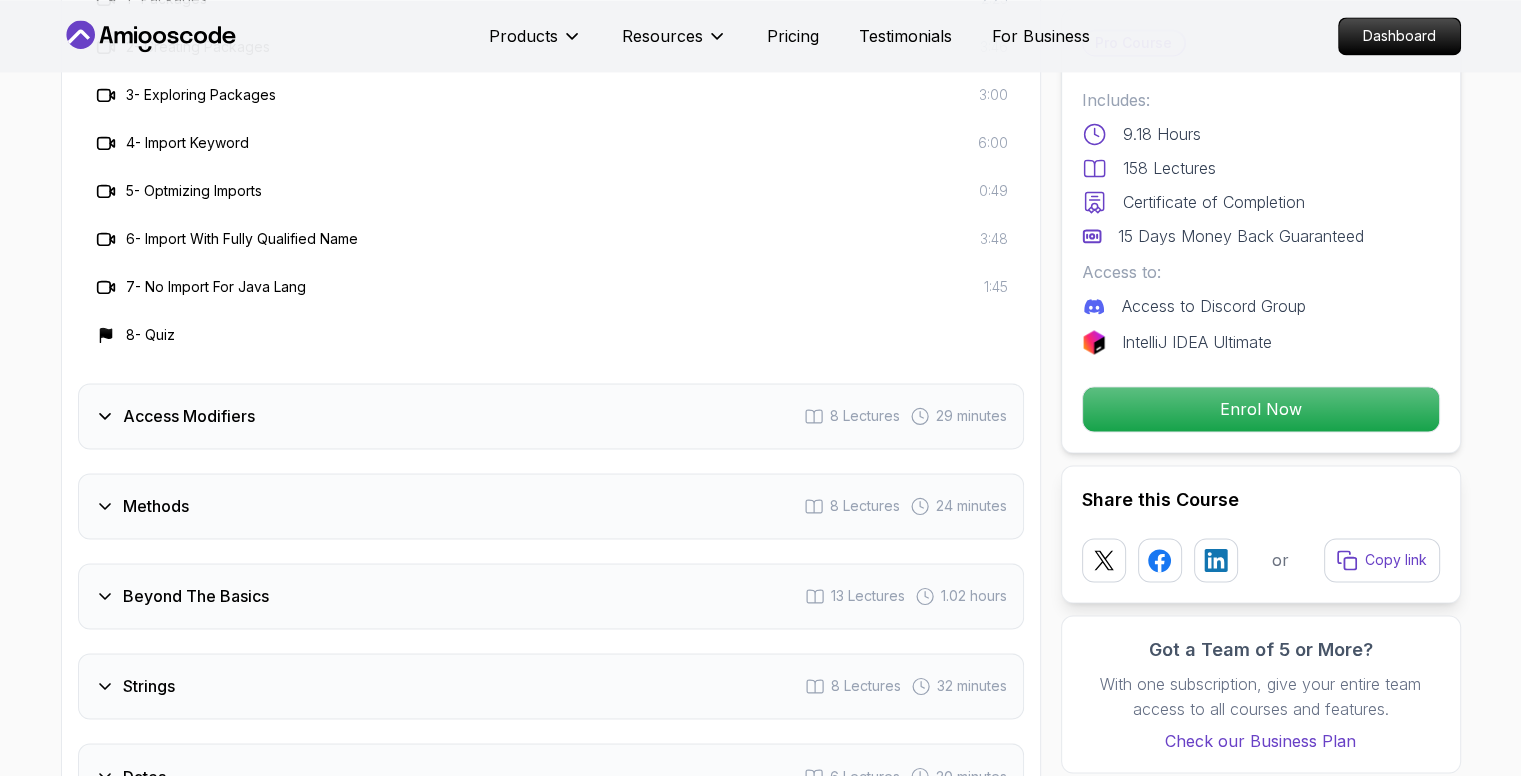 click on "Access Modifiers" at bounding box center [189, 416] 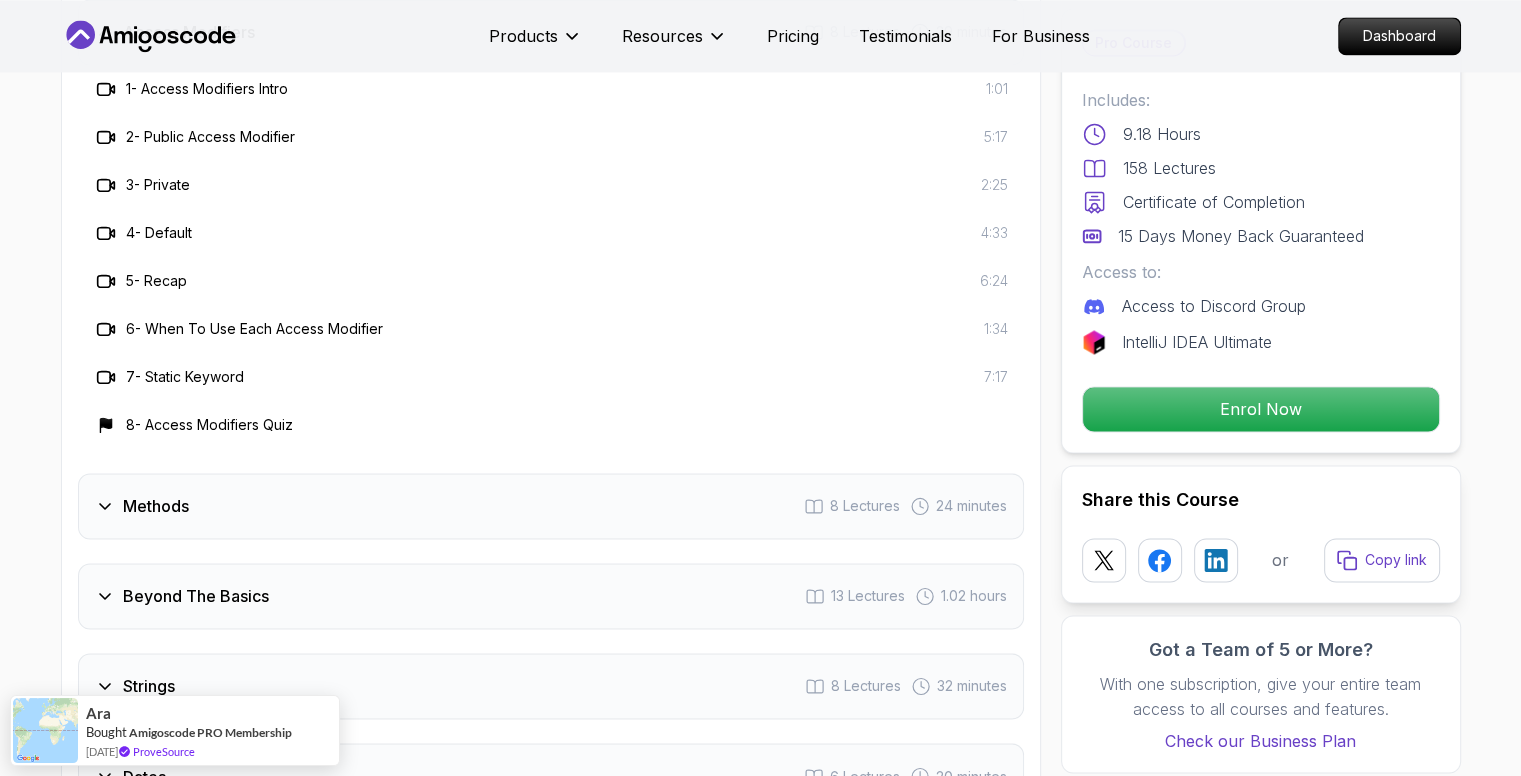 click on "Methods 8   Lectures     24 minutes" at bounding box center [551, 506] 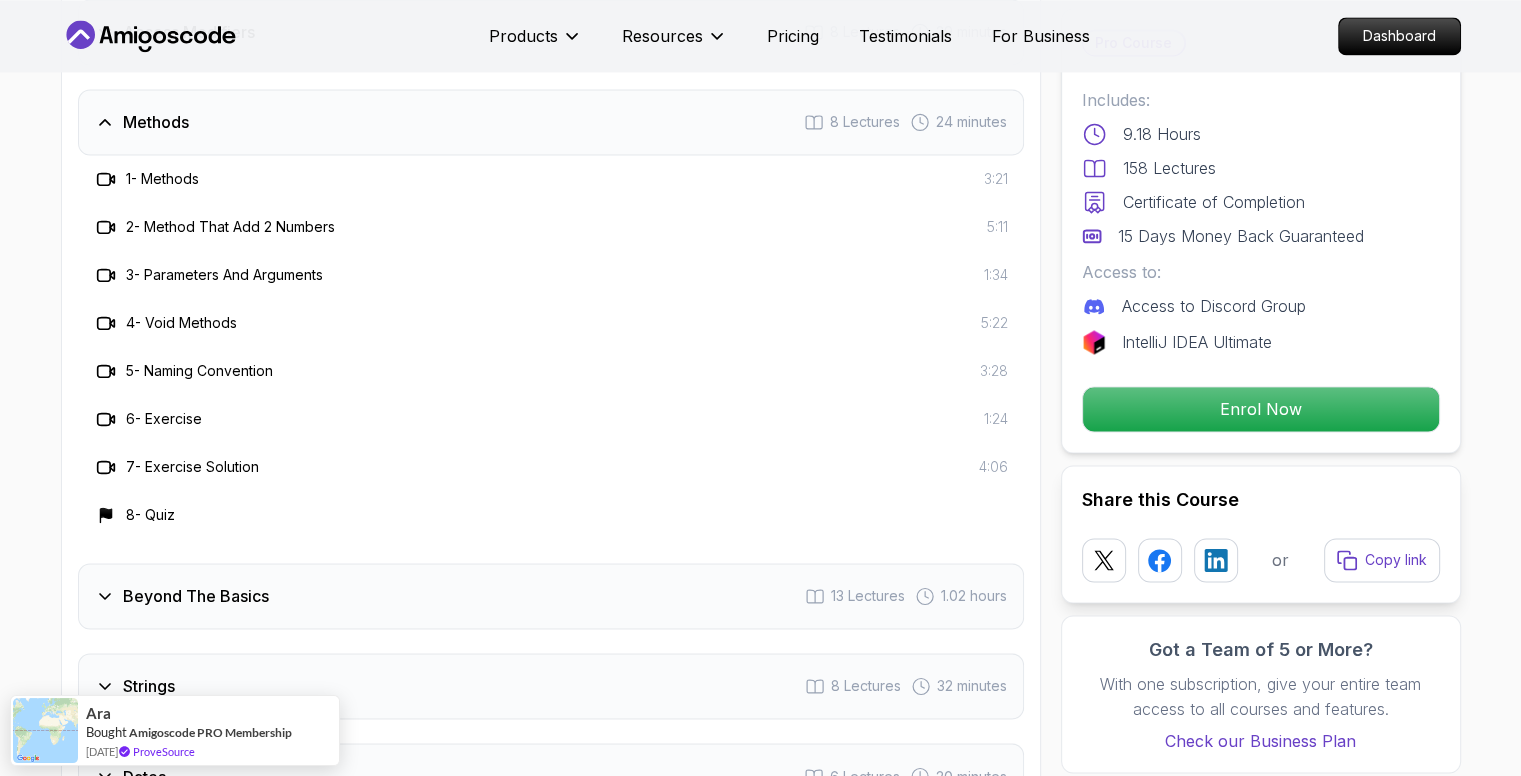 click on "Beyond The Basics" at bounding box center [196, 596] 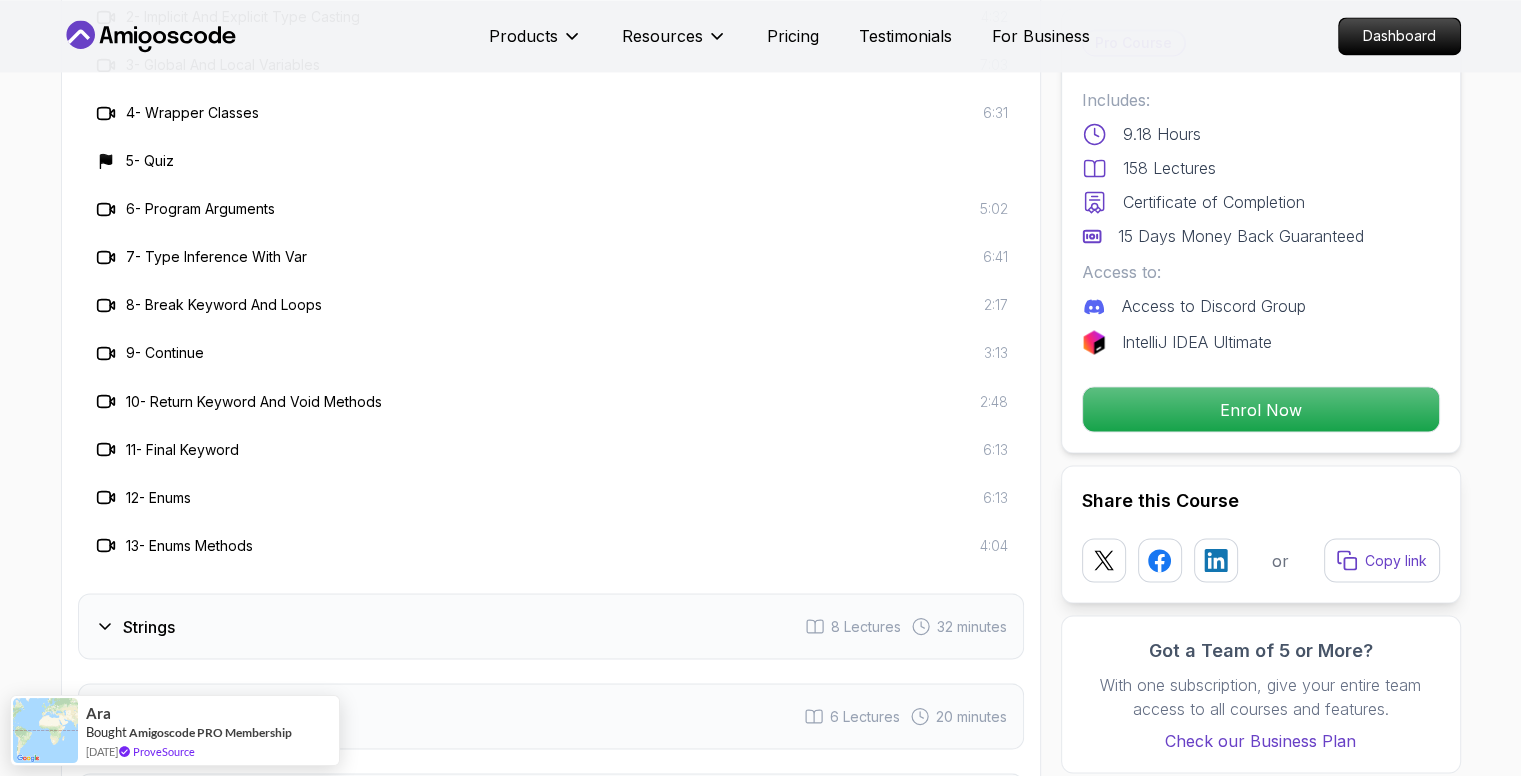 scroll, scrollTop: 3500, scrollLeft: 0, axis: vertical 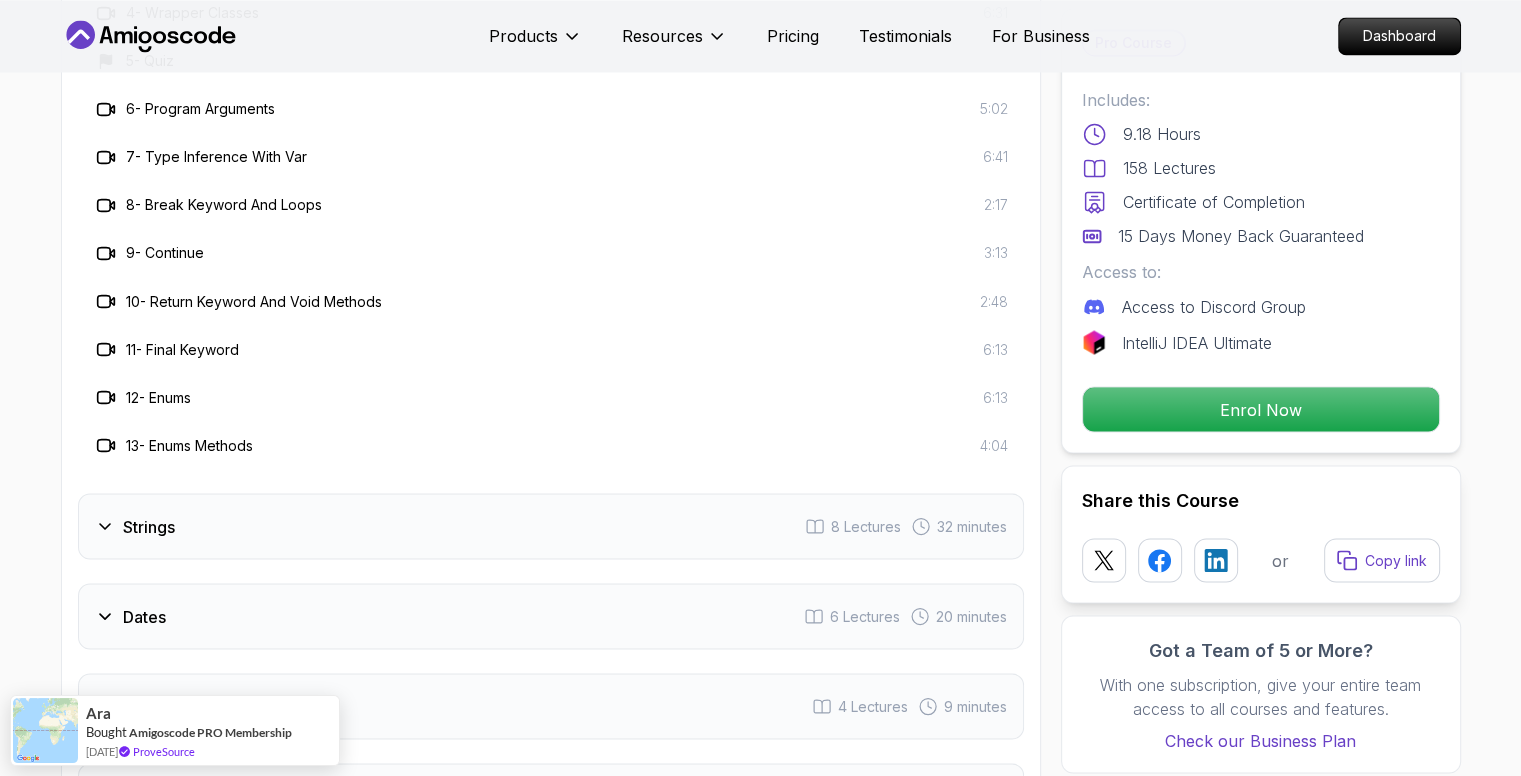 click on "Strings 8   Lectures     32 minutes" at bounding box center [551, 526] 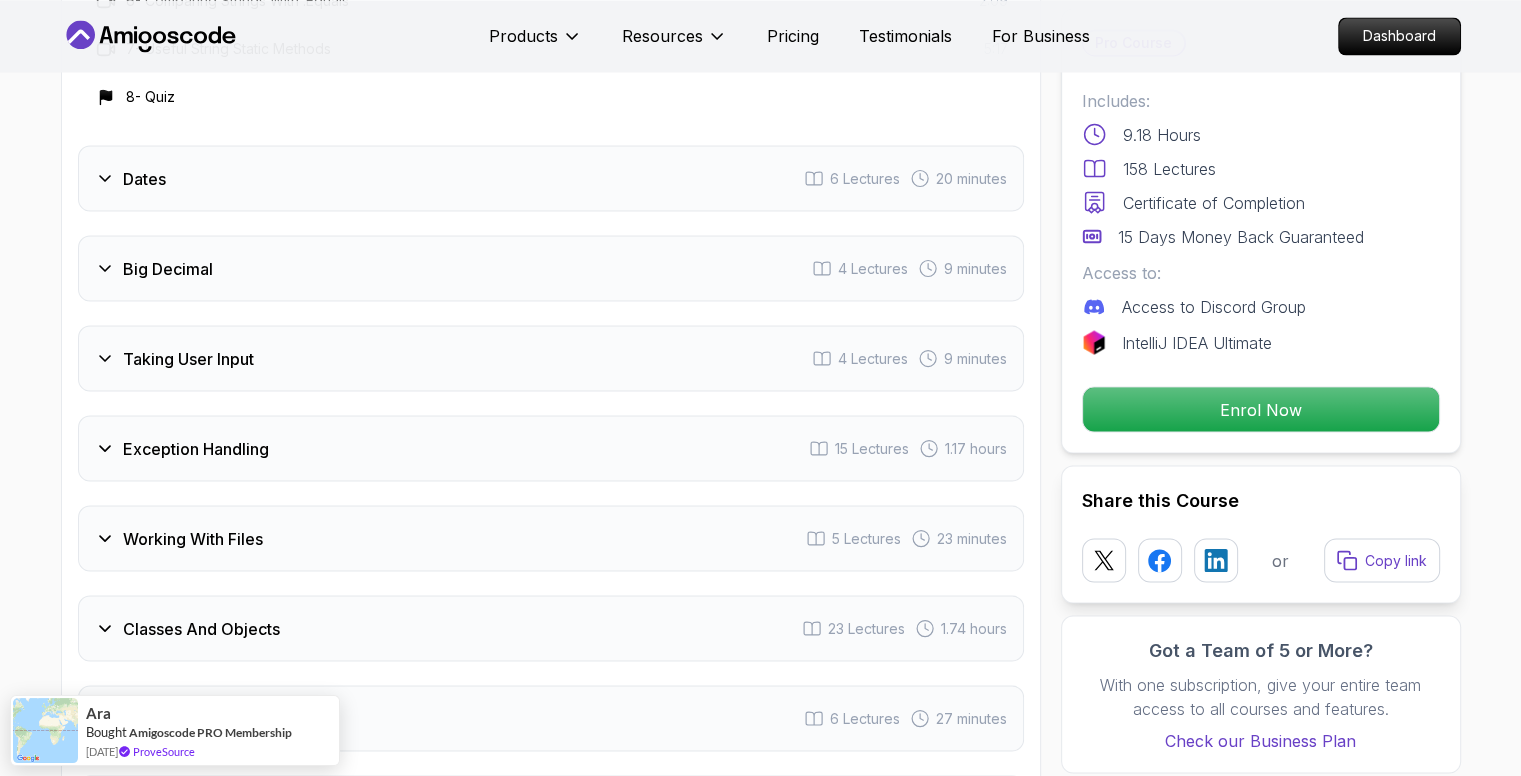 scroll, scrollTop: 3700, scrollLeft: 0, axis: vertical 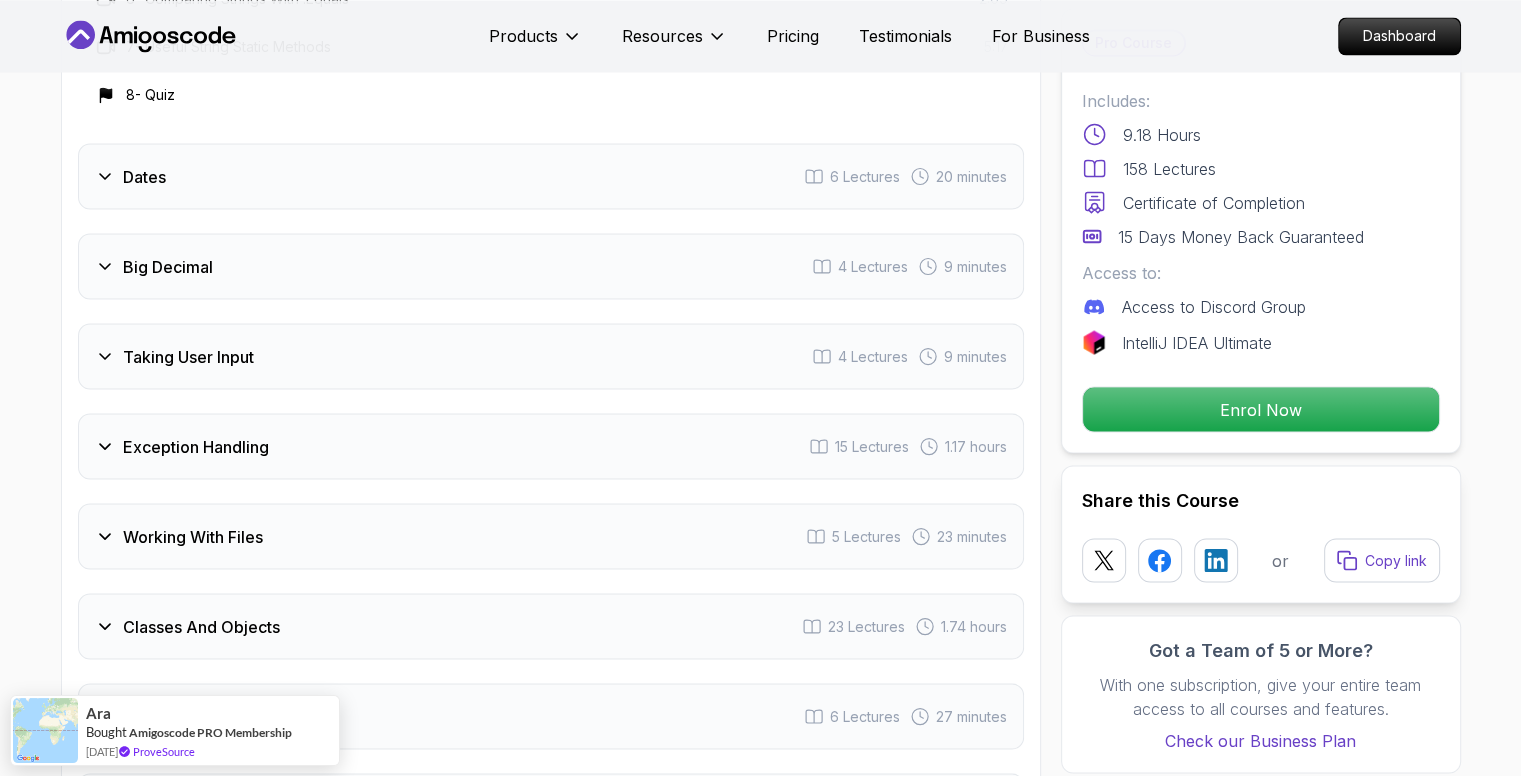 click on "Dates 6   Lectures     20 minutes" at bounding box center (551, 176) 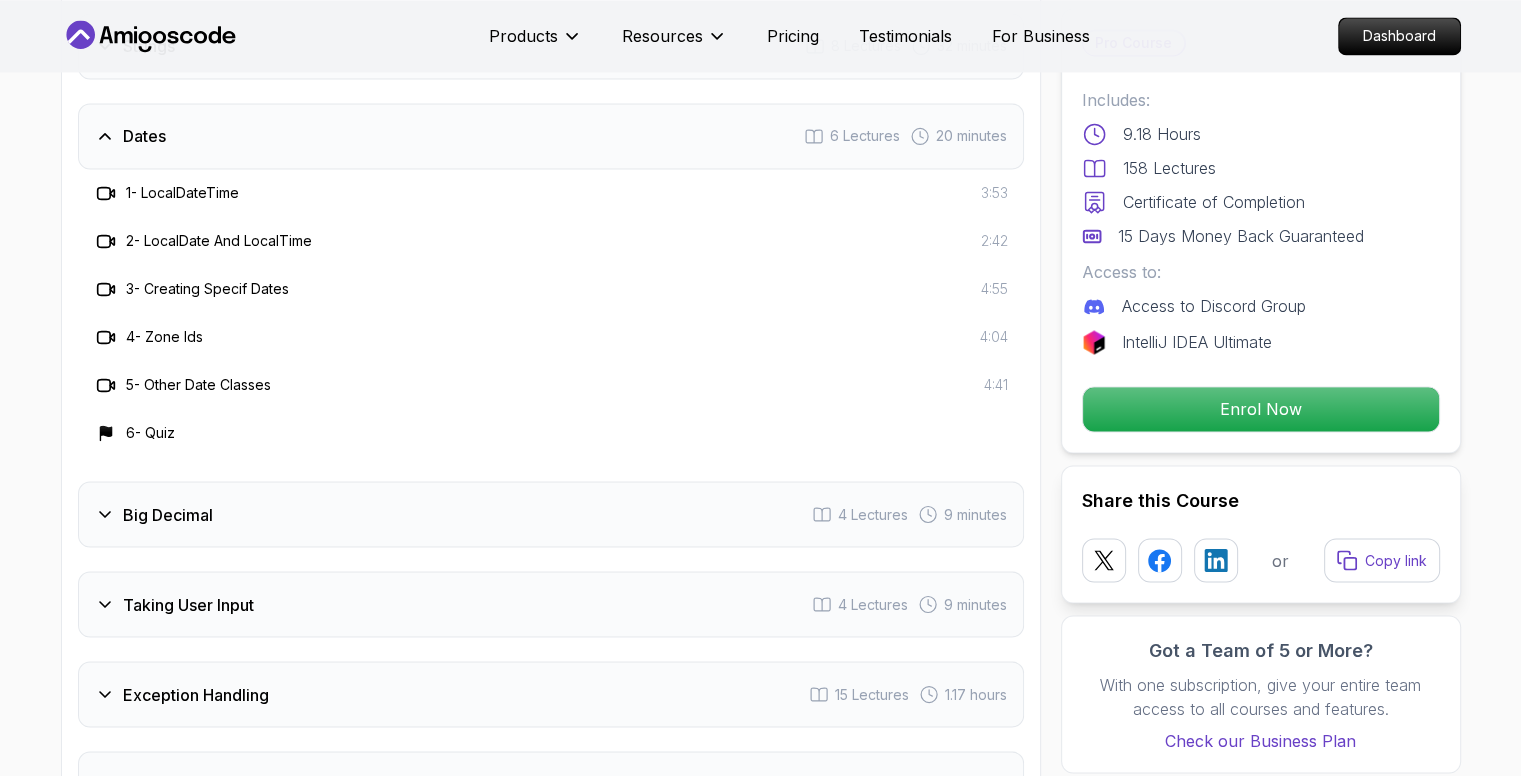 scroll, scrollTop: 3300, scrollLeft: 0, axis: vertical 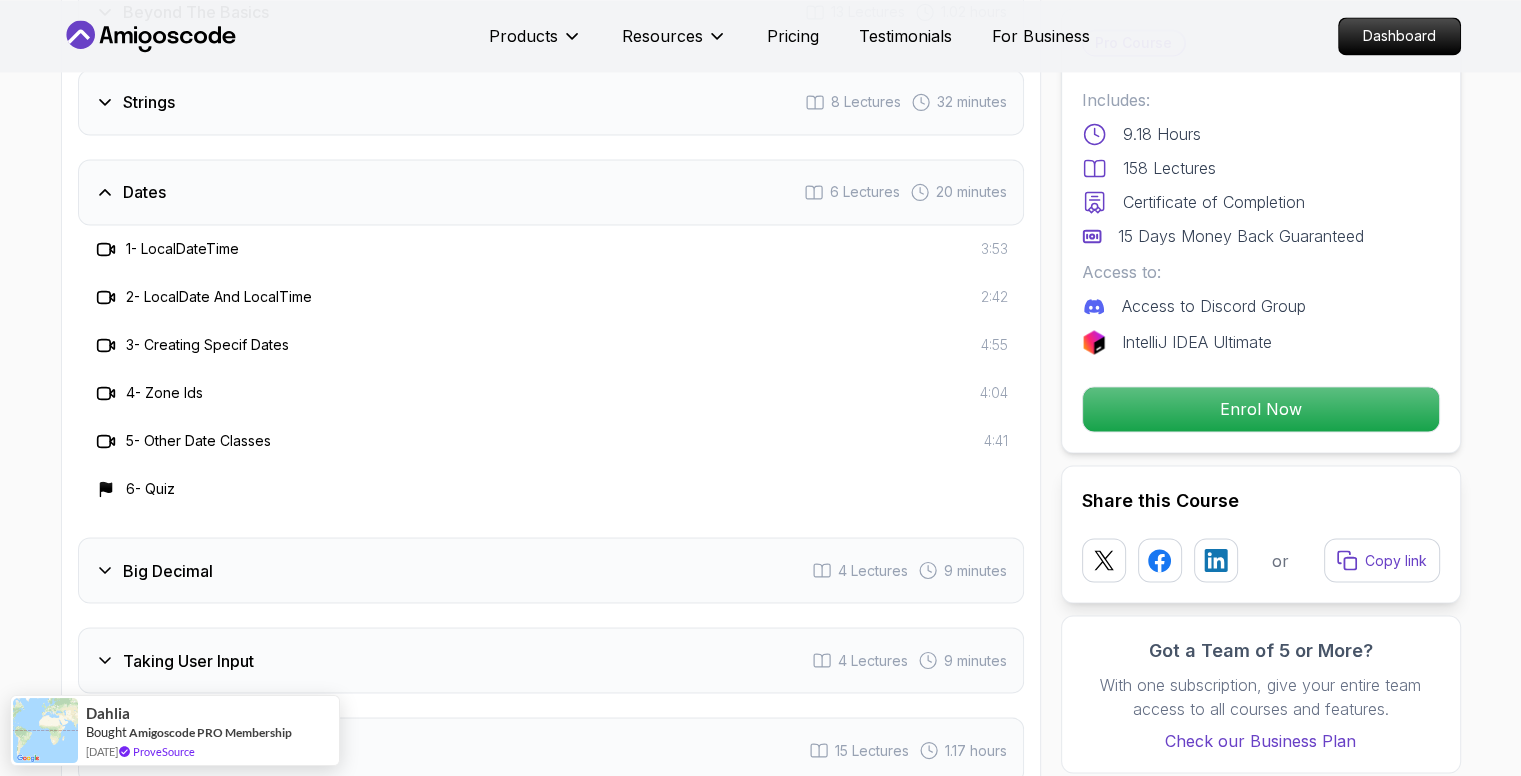 click on "Big Decimal" at bounding box center (168, 570) 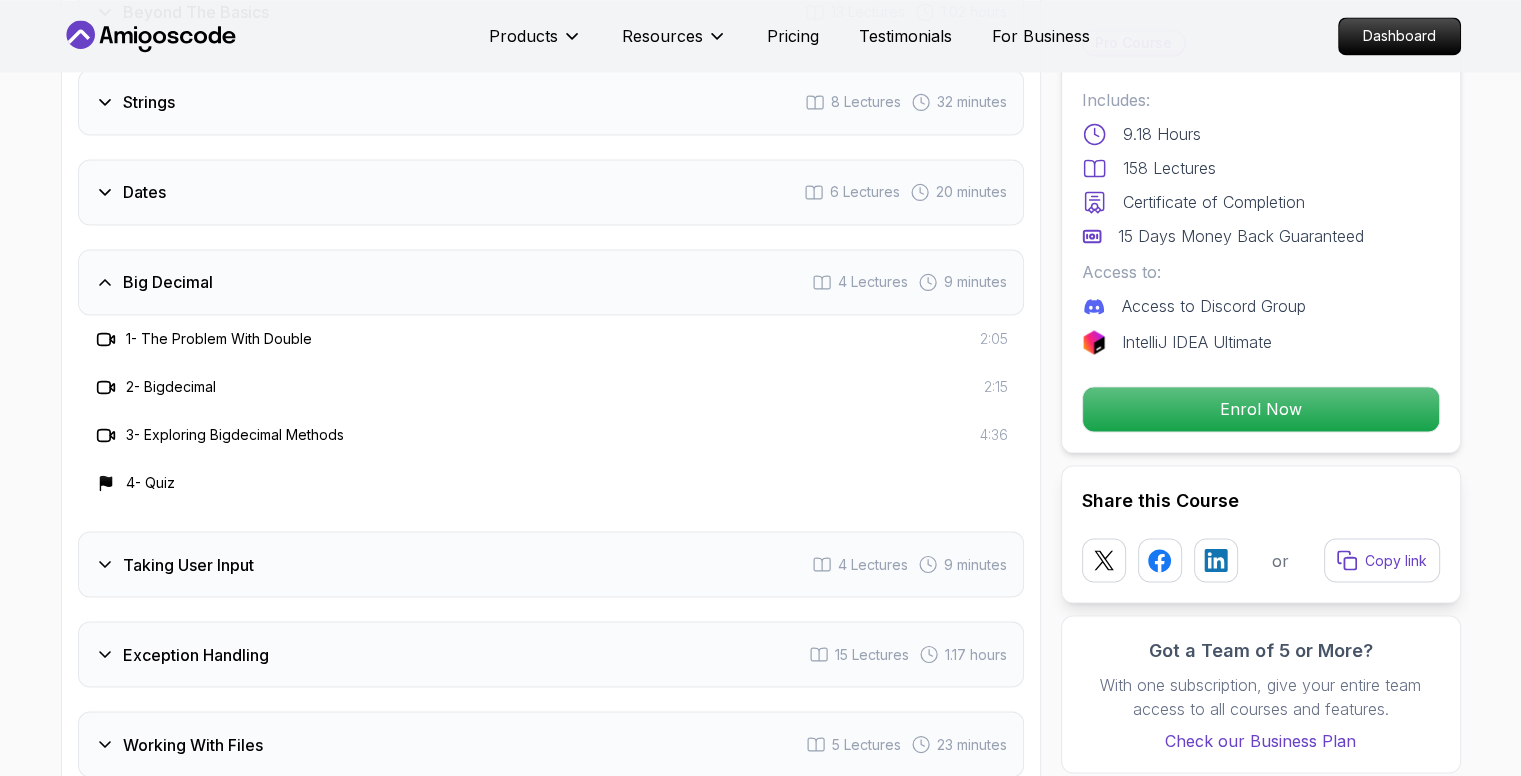 click on "Taking User Input" at bounding box center (188, 564) 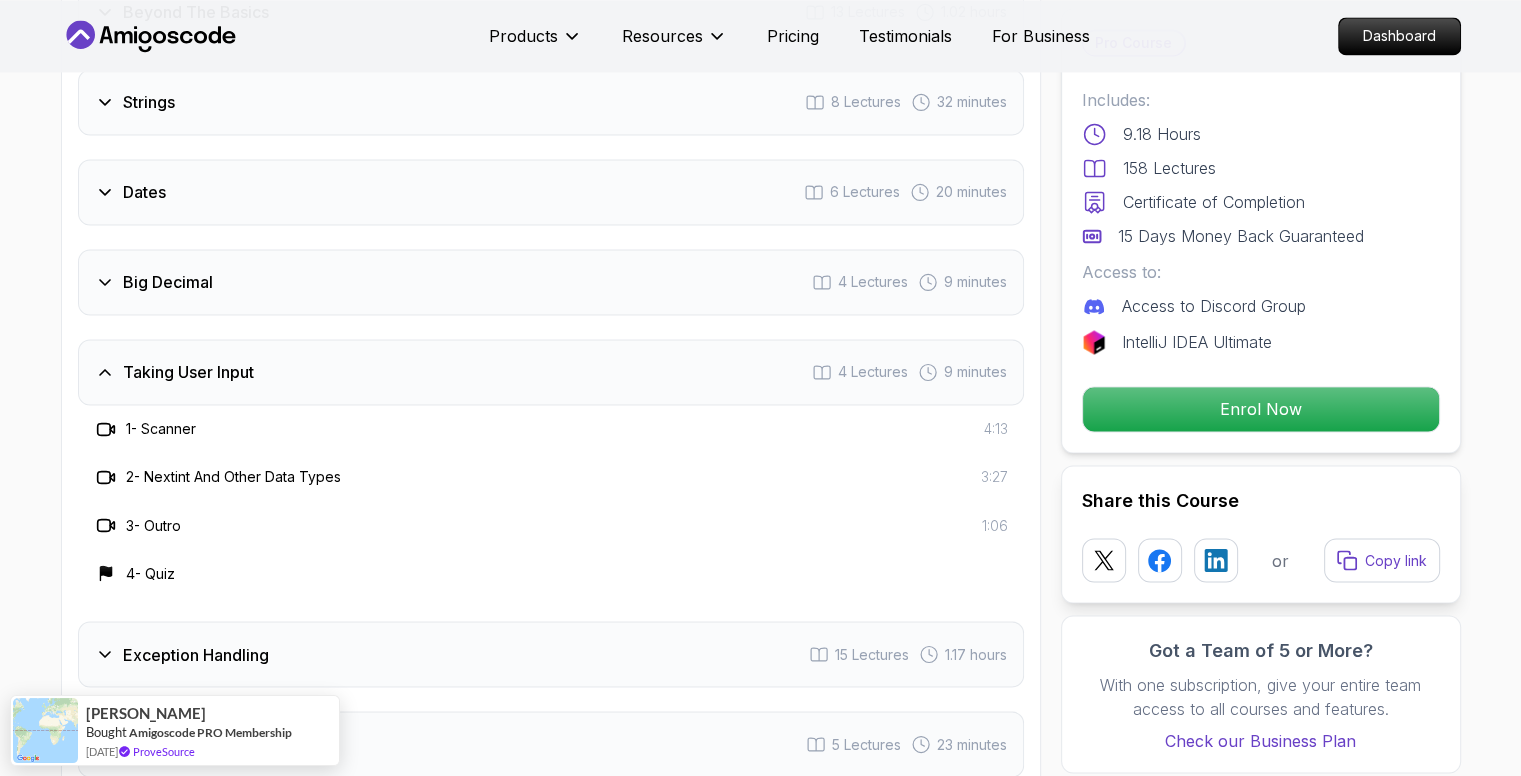 click on "Exception Handling" at bounding box center (196, 654) 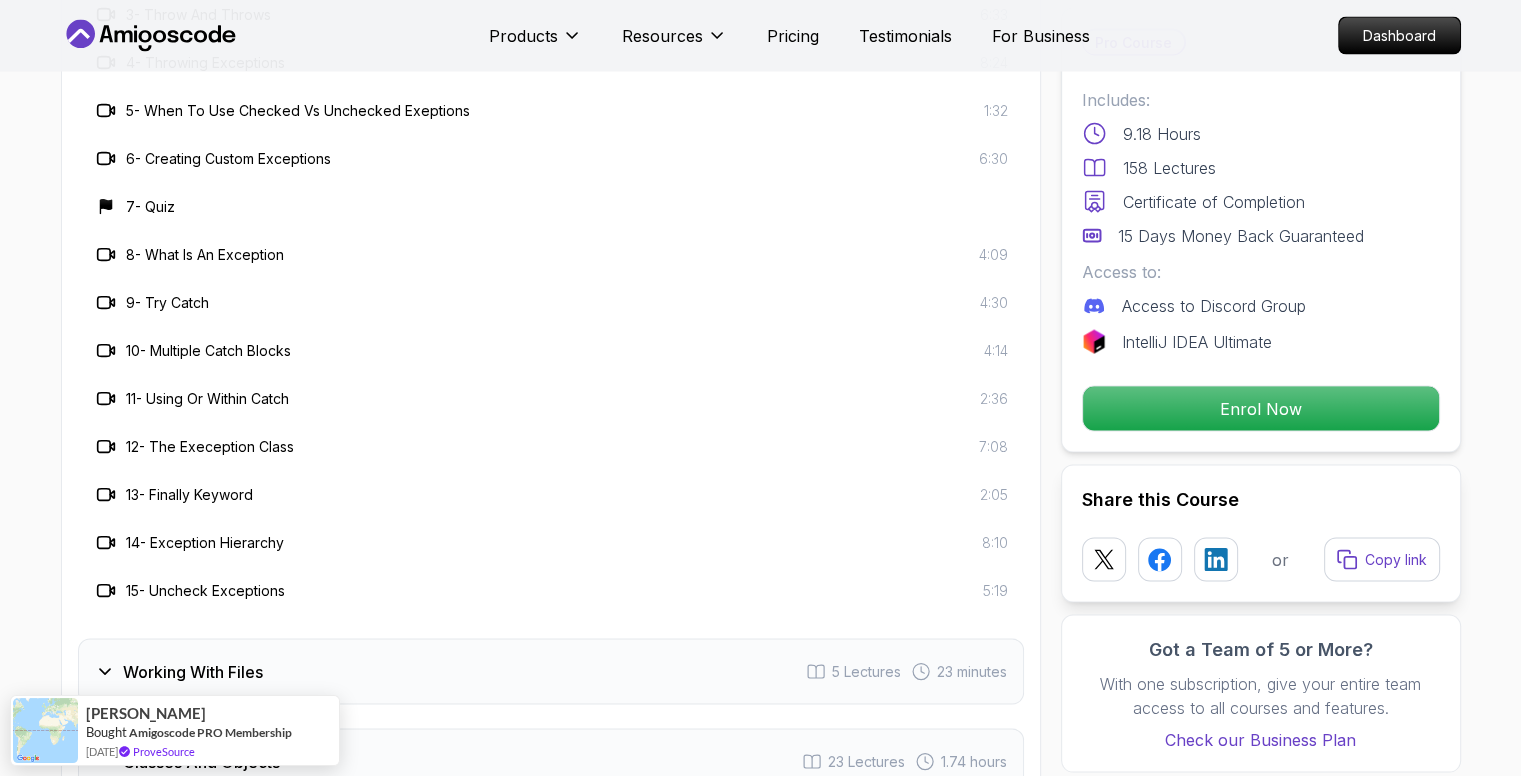 scroll, scrollTop: 4000, scrollLeft: 0, axis: vertical 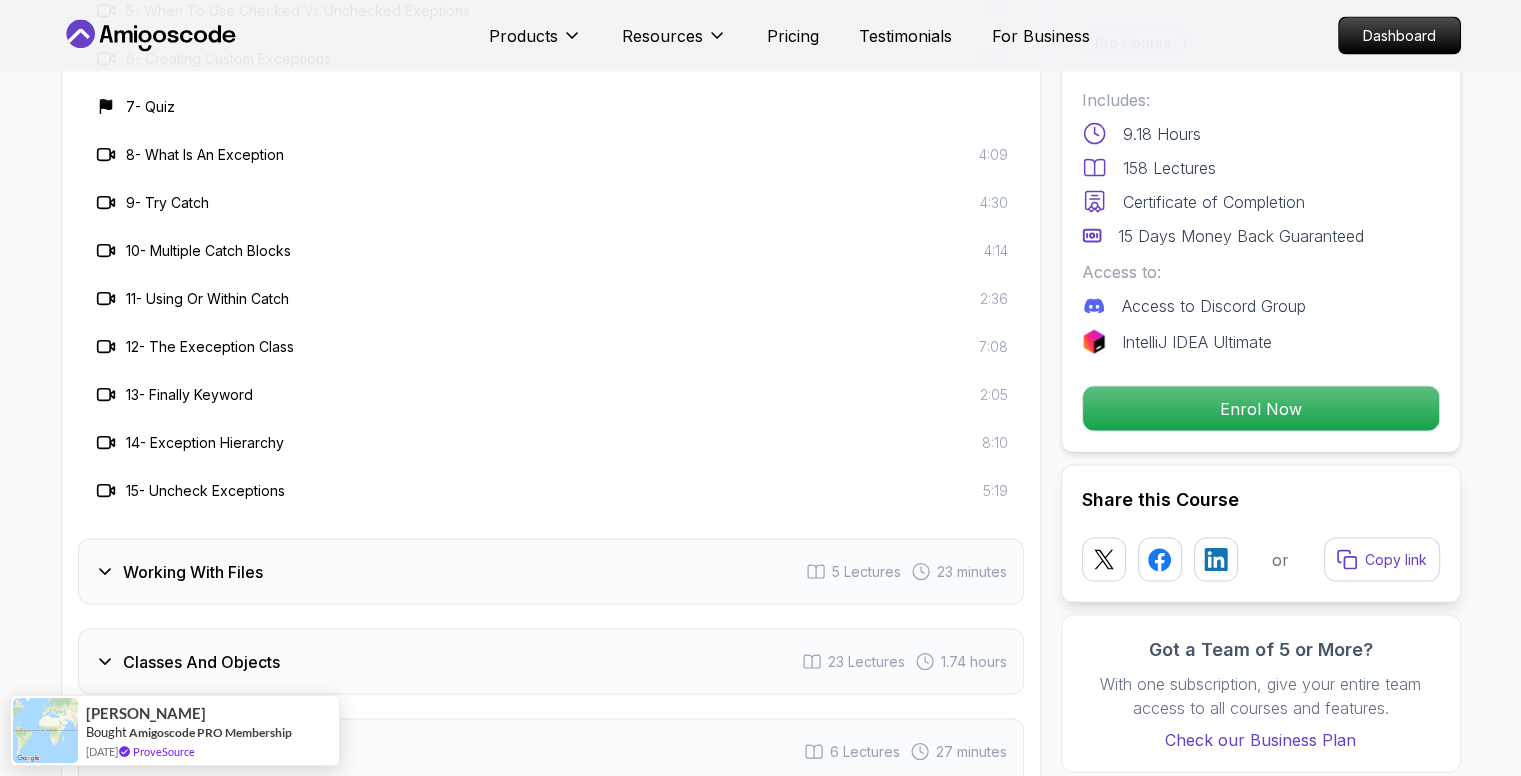 click on "Working With Files 5   Lectures     23 minutes" at bounding box center [551, 572] 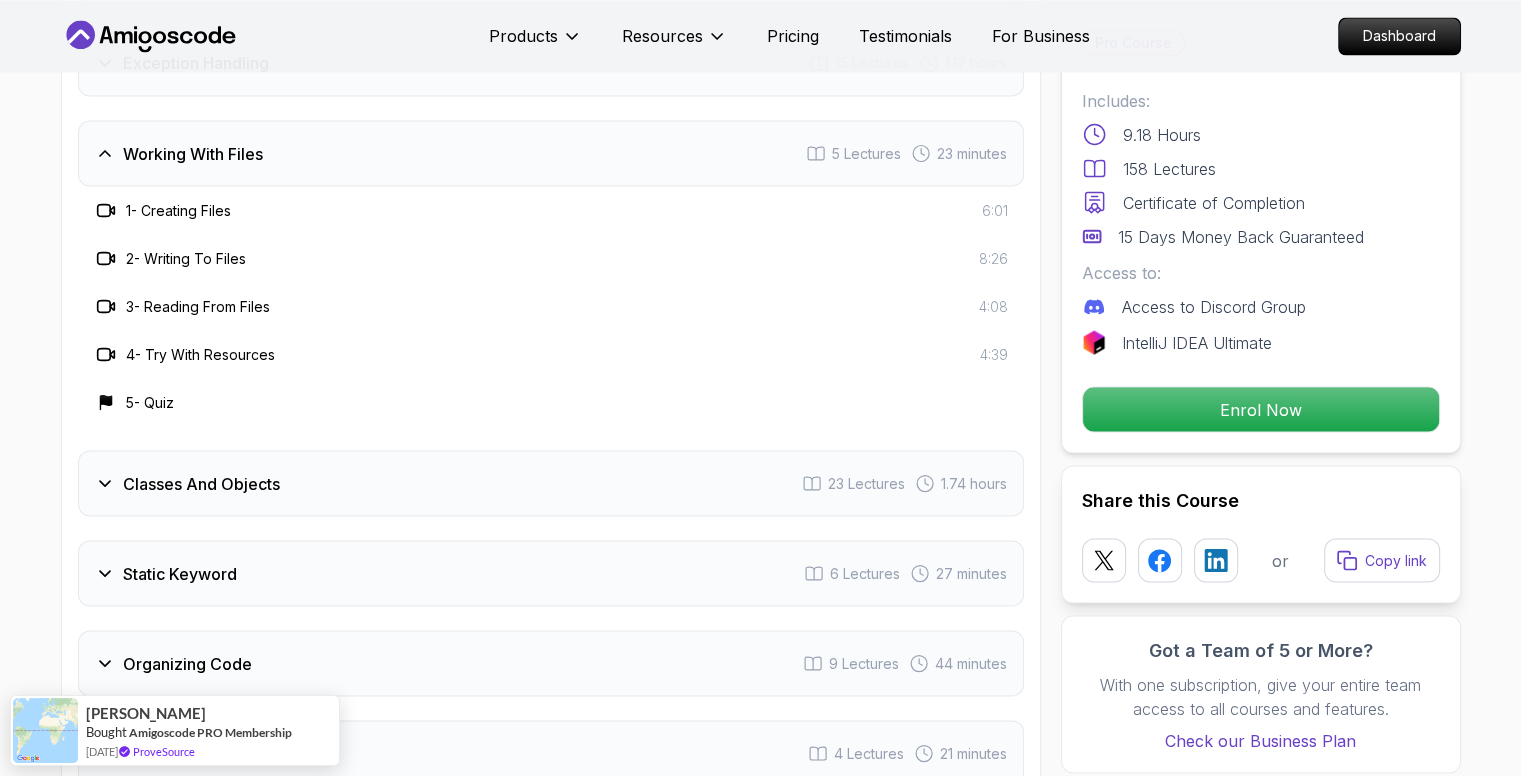 scroll, scrollTop: 3700, scrollLeft: 0, axis: vertical 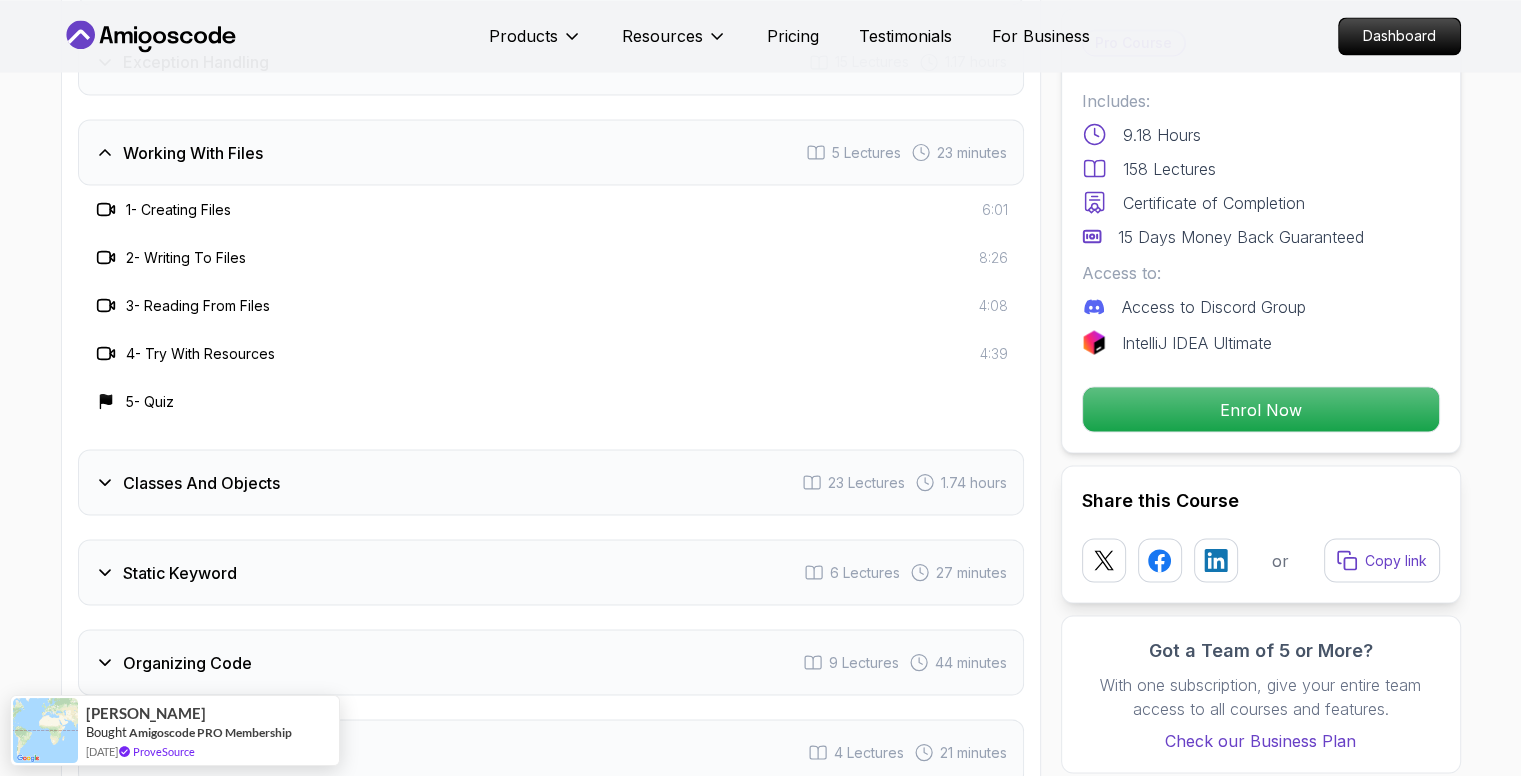 click on "Classes And Objects" at bounding box center [201, 482] 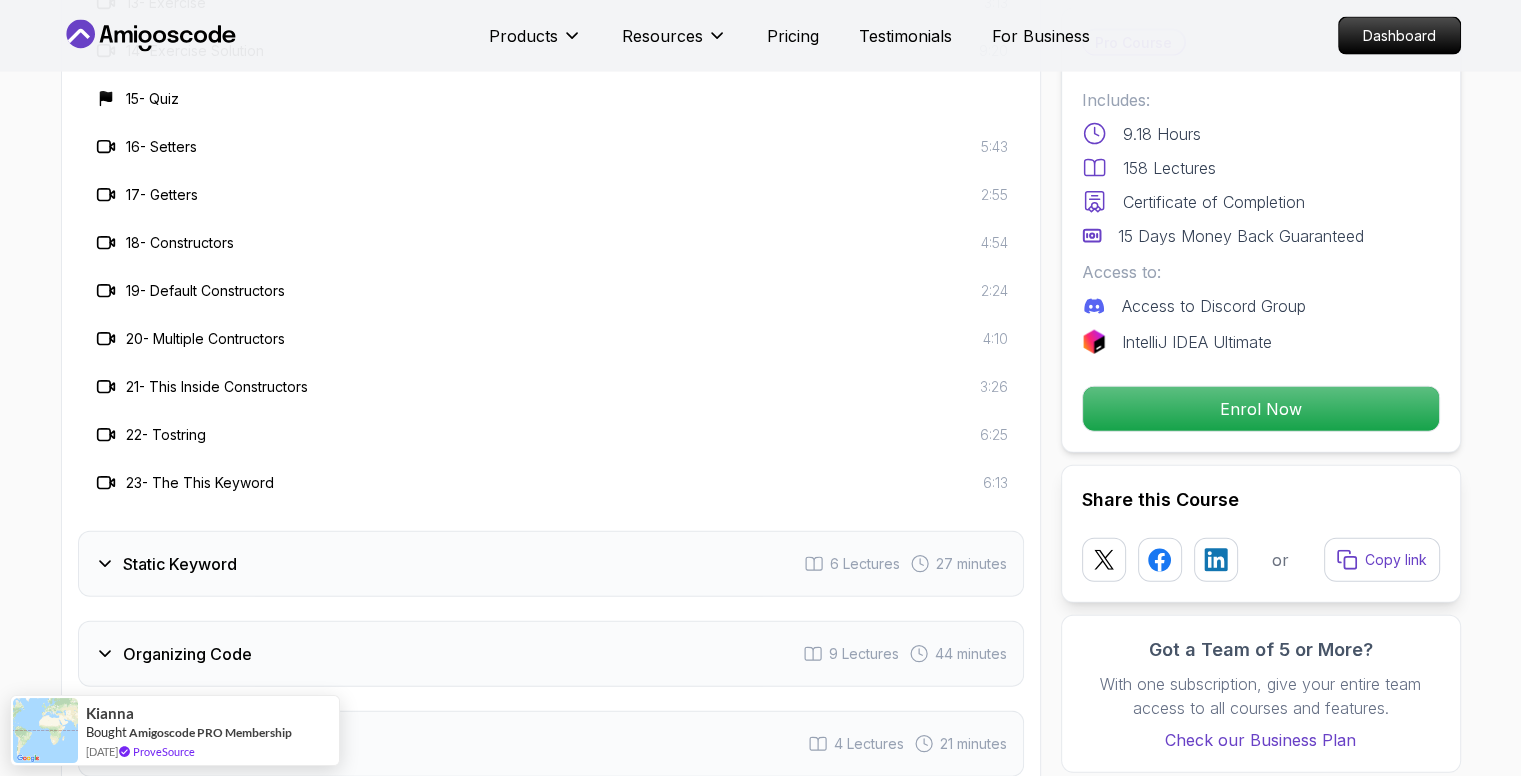 scroll, scrollTop: 4800, scrollLeft: 0, axis: vertical 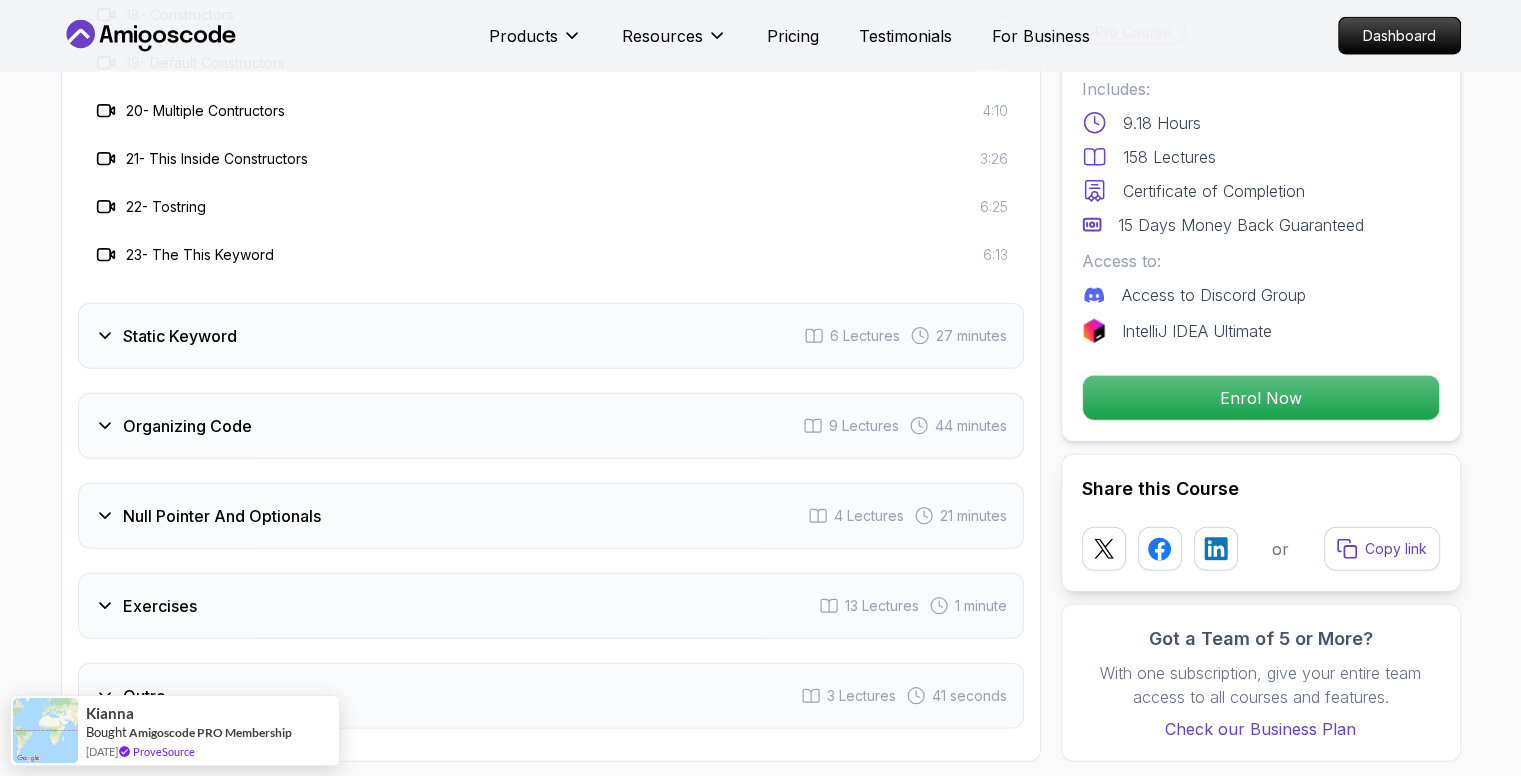 click on "Static Keyword" at bounding box center (180, 336) 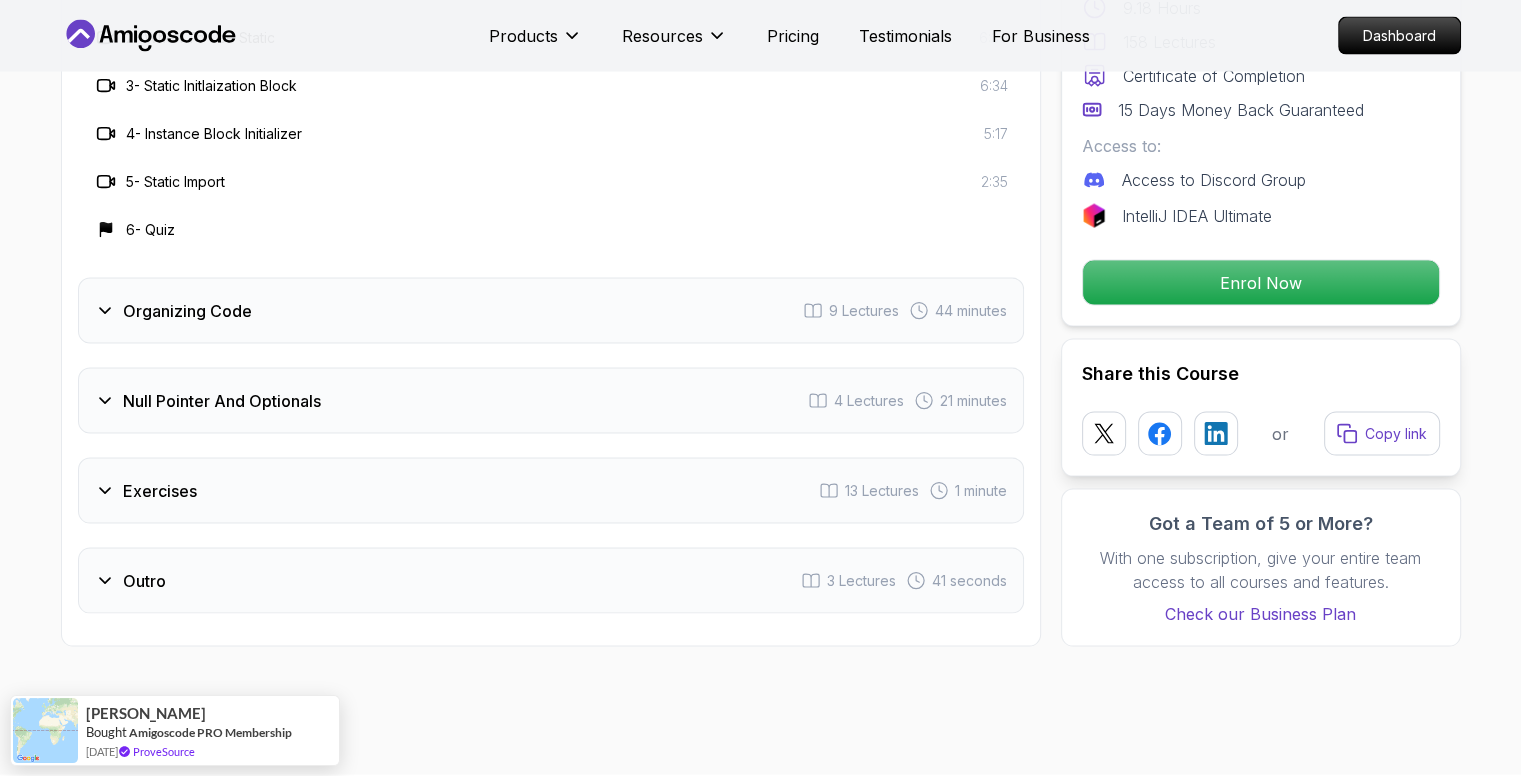 scroll, scrollTop: 4100, scrollLeft: 0, axis: vertical 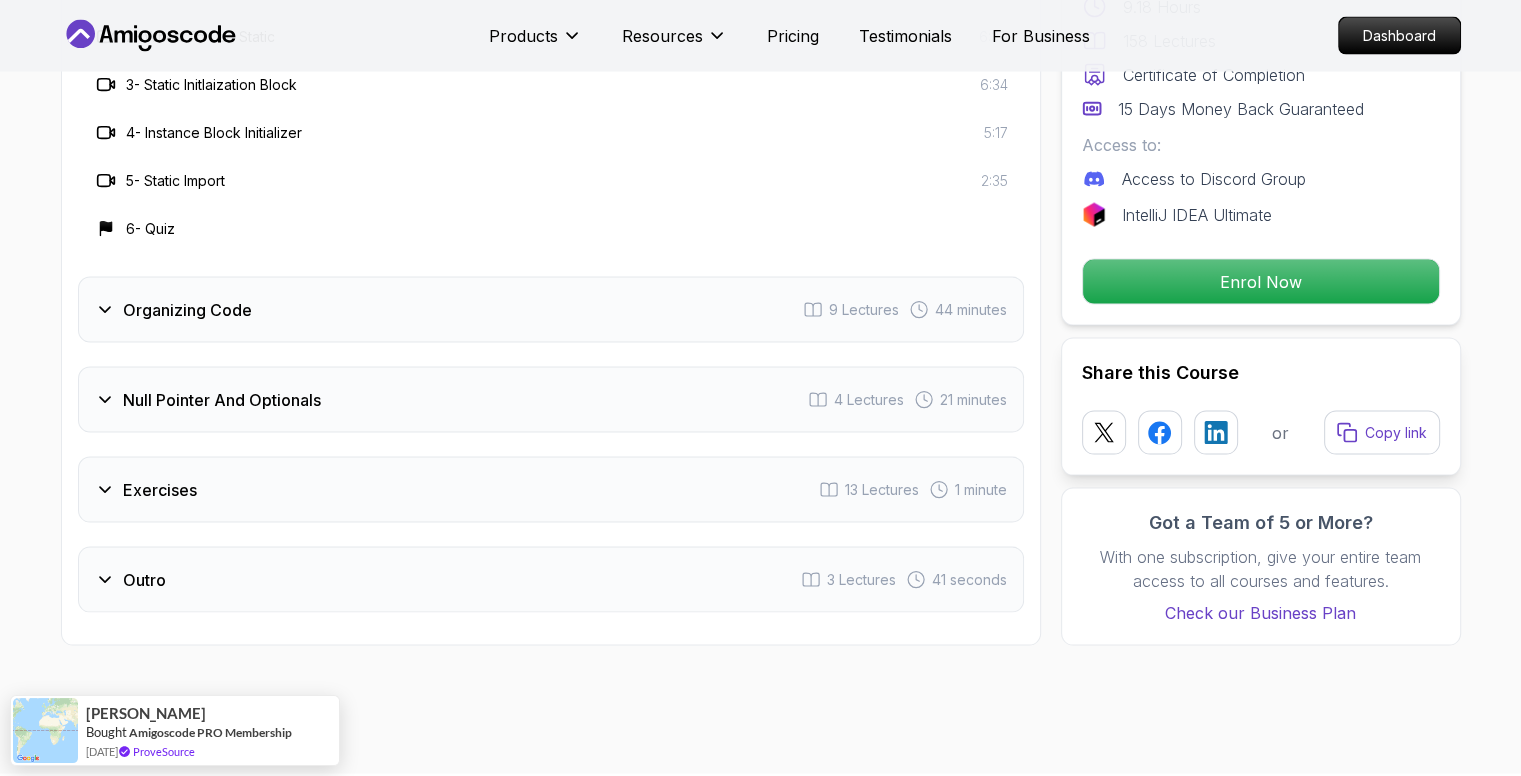 click on "Organizing Code" at bounding box center [187, 310] 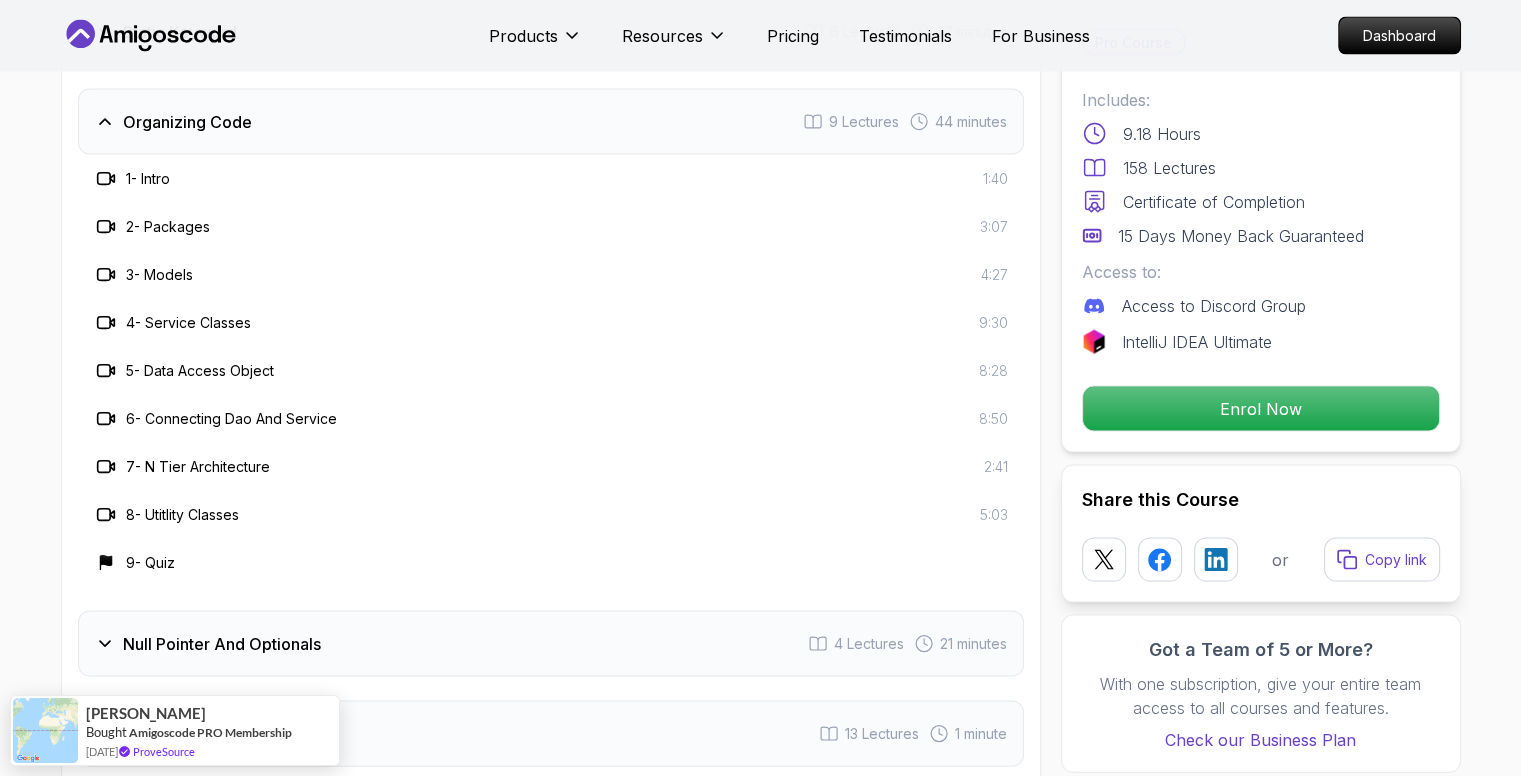 scroll, scrollTop: 4000, scrollLeft: 0, axis: vertical 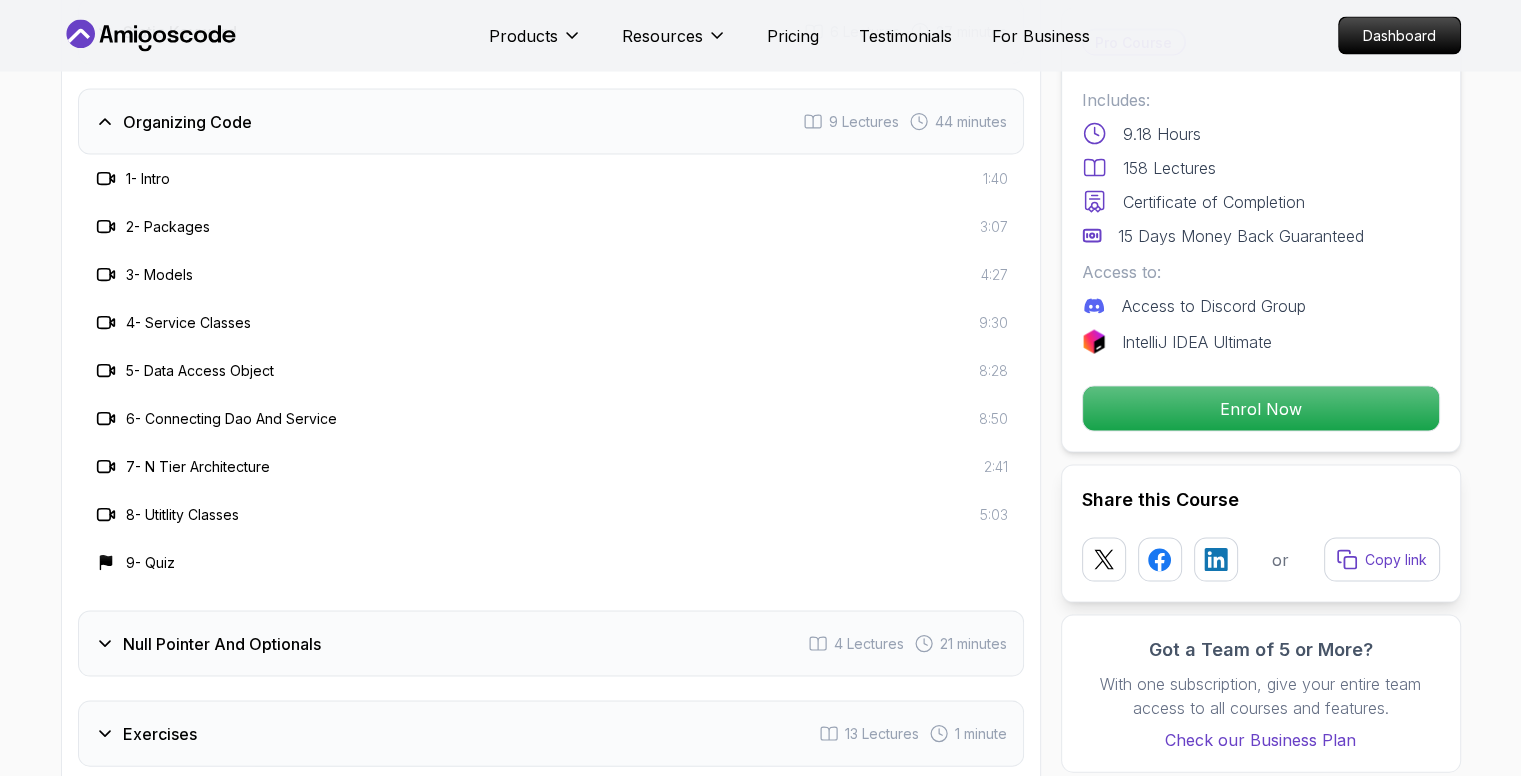click on "Null Pointer And Optionals 4   Lectures     21 minutes" at bounding box center (551, 644) 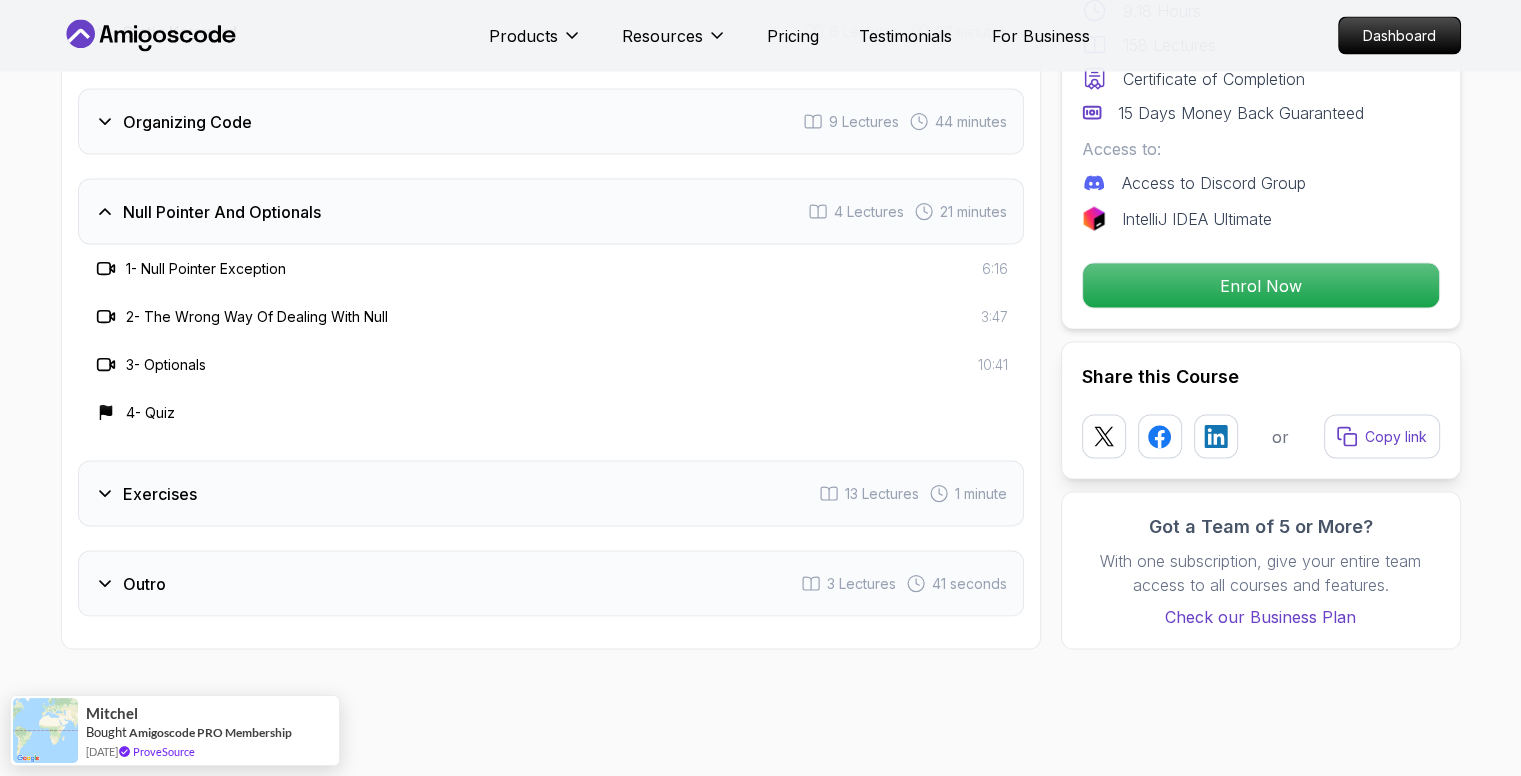 click on "Exercises" at bounding box center (146, 494) 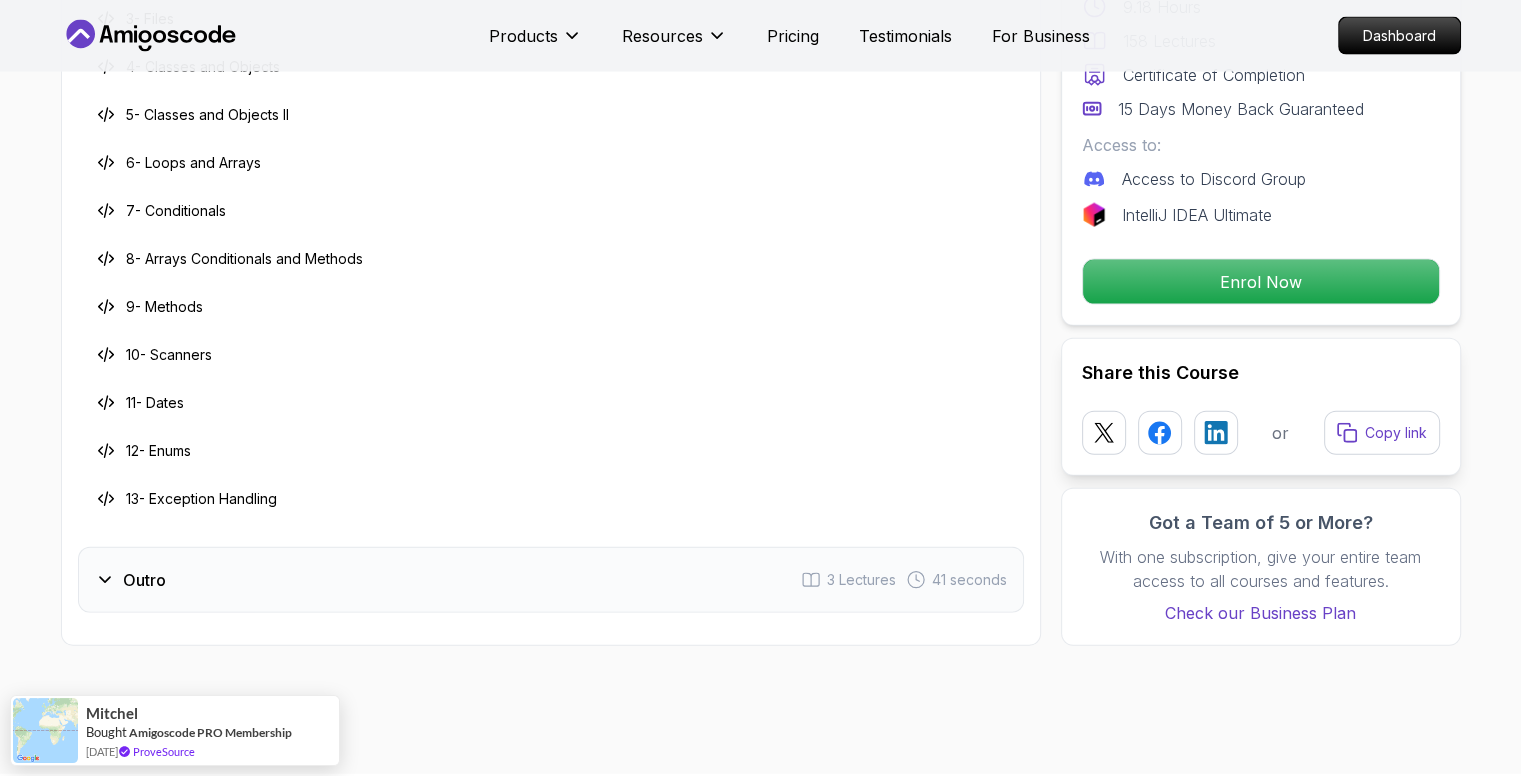 scroll, scrollTop: 4500, scrollLeft: 0, axis: vertical 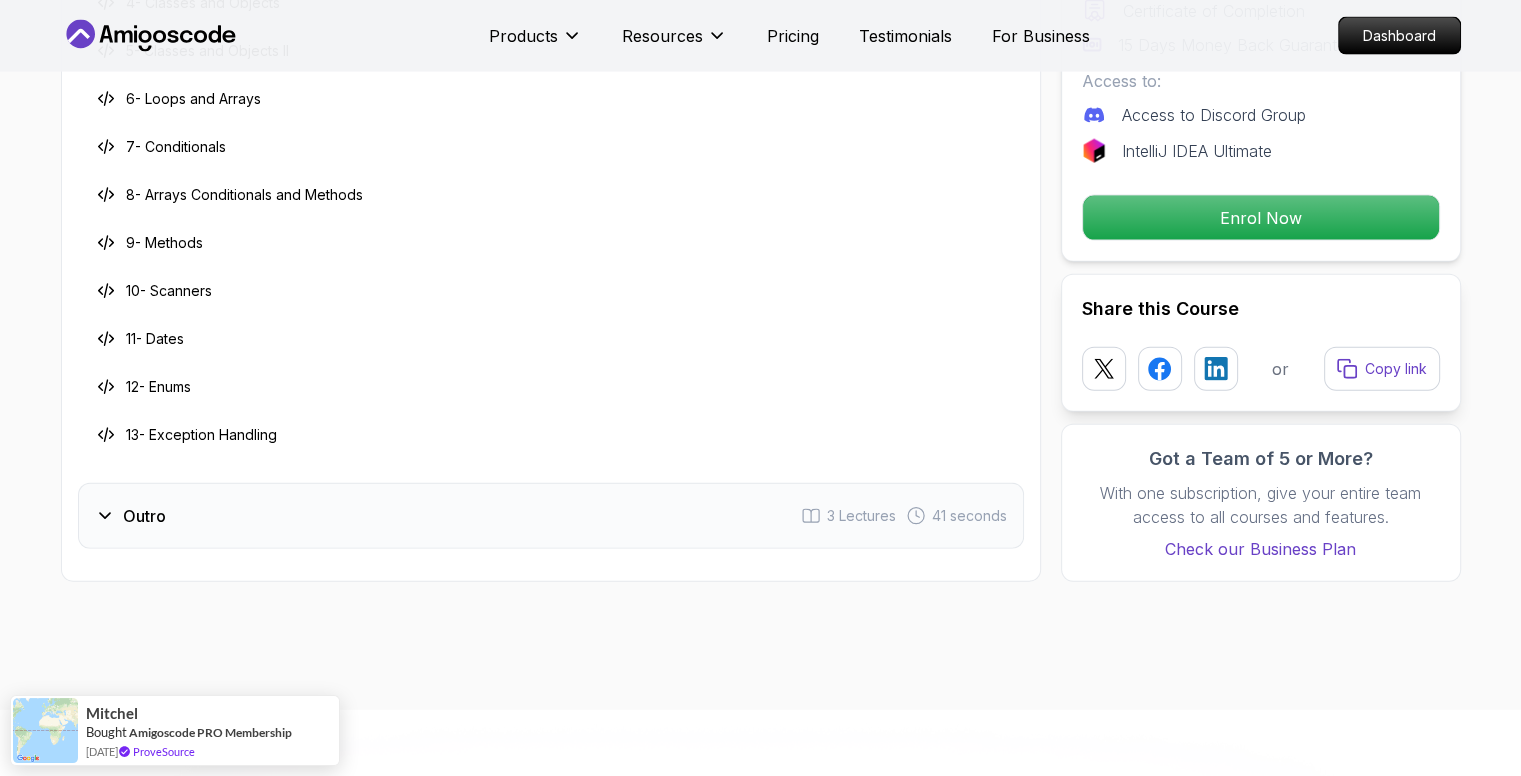 click on "Outro" at bounding box center [144, 516] 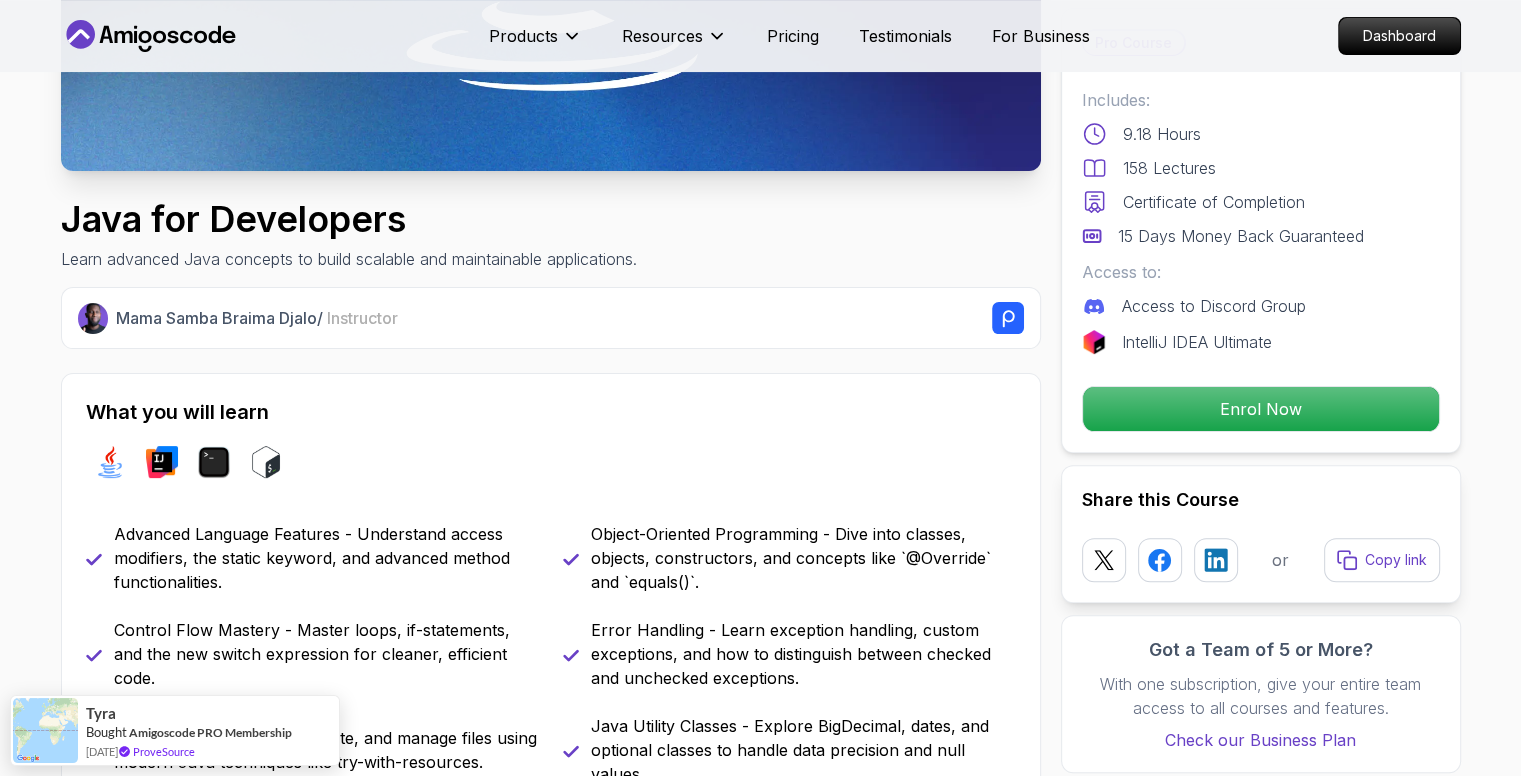 scroll, scrollTop: 0, scrollLeft: 0, axis: both 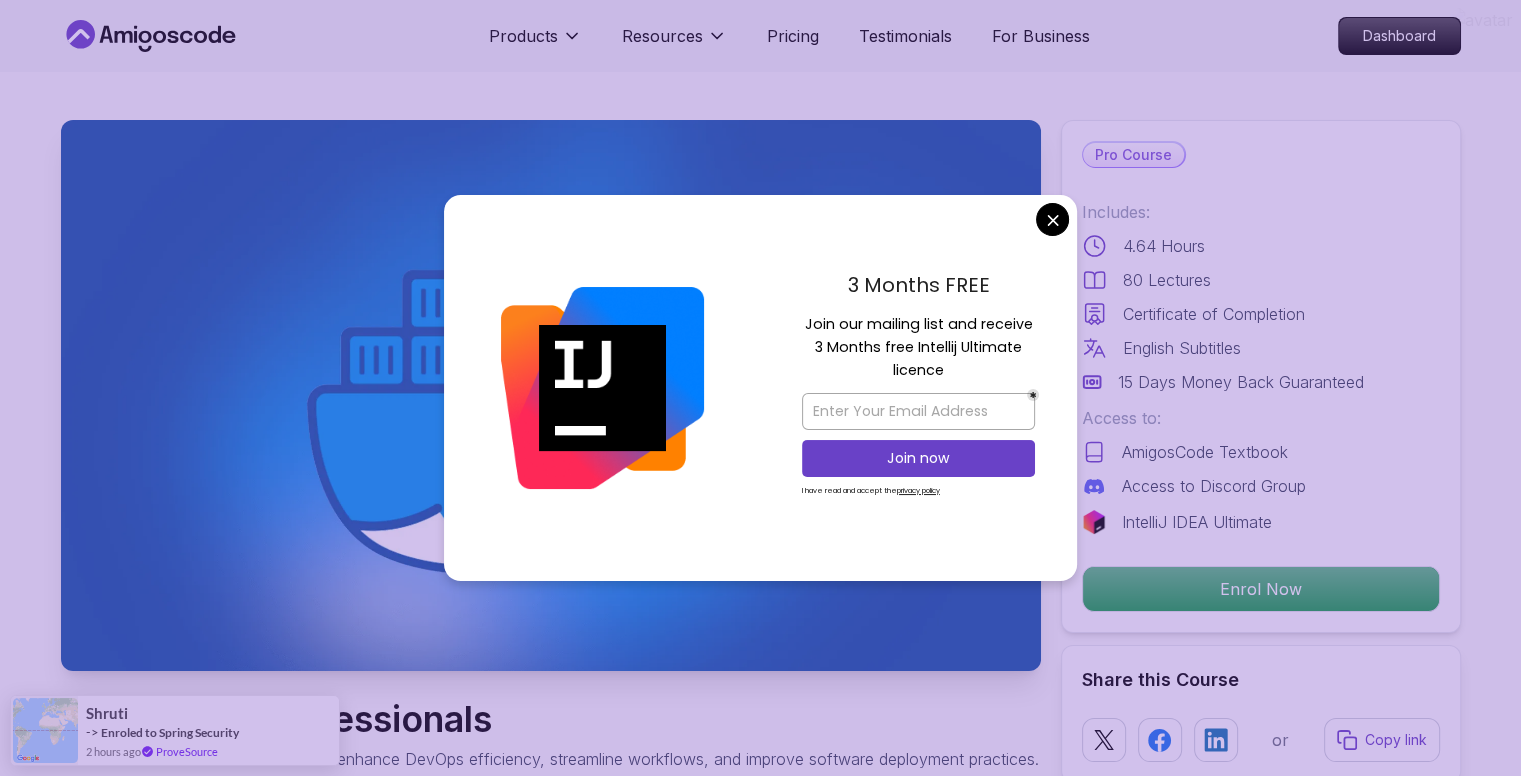 click on "Products Resources Pricing Testimonials For Business Dashboard Products Resources Pricing Testimonials For Business Dashboard Docker For Professionals Learn Docker and containerization to enhance DevOps efficiency, streamline workflows, and improve software deployment practices. Mama Samba Braima Djalo  /   Instructor Pro Course Includes: 4.64 Hours 80 Lectures Certificate of Completion English Subtitles 15 Days Money Back Guaranteed Access to: AmigosCode Textbook Access to Discord Group IntelliJ IDEA Ultimate Enrol Now Share this Course or Copy link Got a Team of 5 or More? With one subscription, give your entire team access to all courses and features. Check our Business Plan Mama Samba Braima Djalo  /   Instructor What you will learn docker terminal bash vscode Docker - Understand the basics of Docker and its role in modern software development. Managing Containers - Learn how to create, manage, and troubleshoot Docker containers.
Who is the course for?
{" "}" at bounding box center [760, 5280] 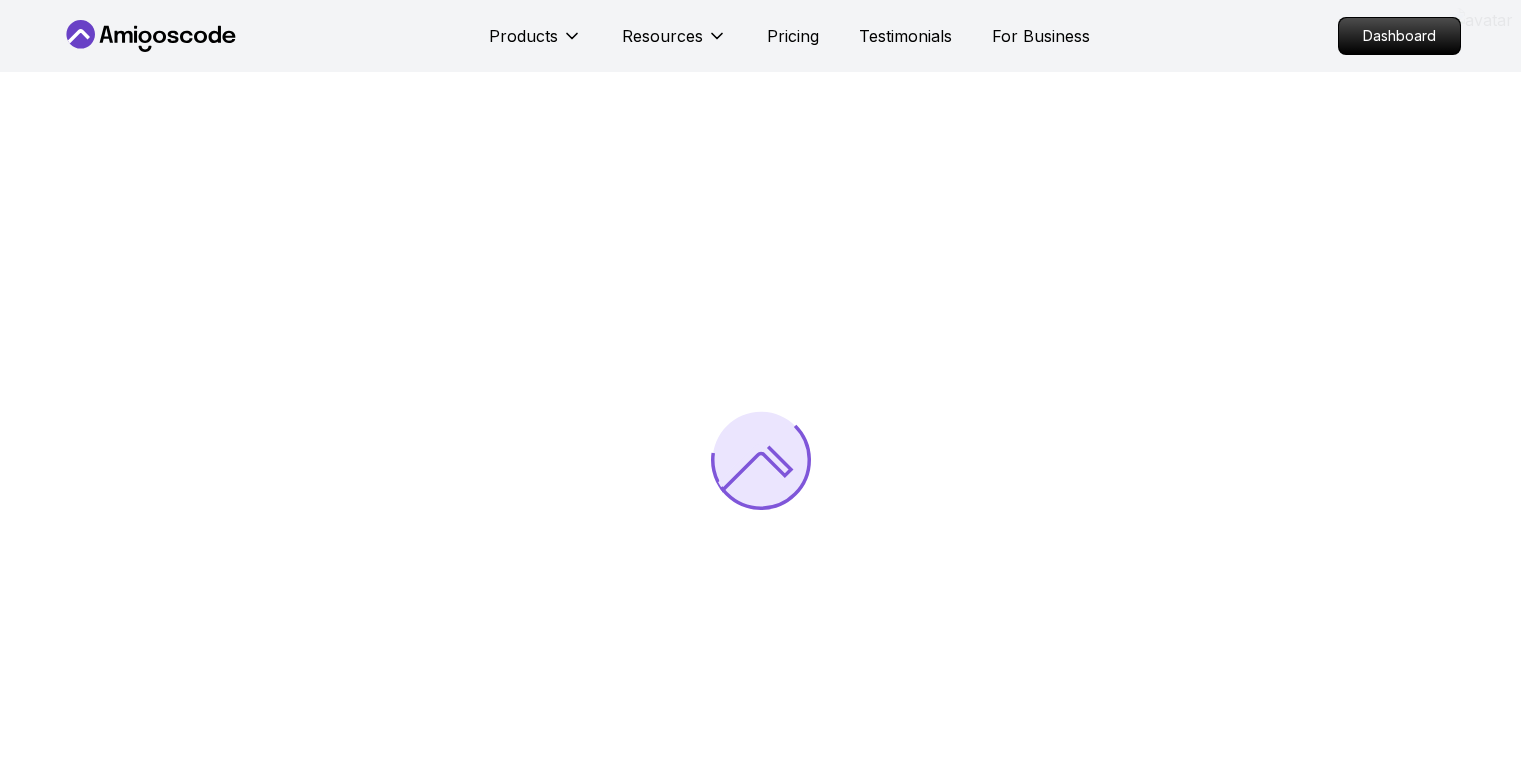 scroll, scrollTop: 0, scrollLeft: 0, axis: both 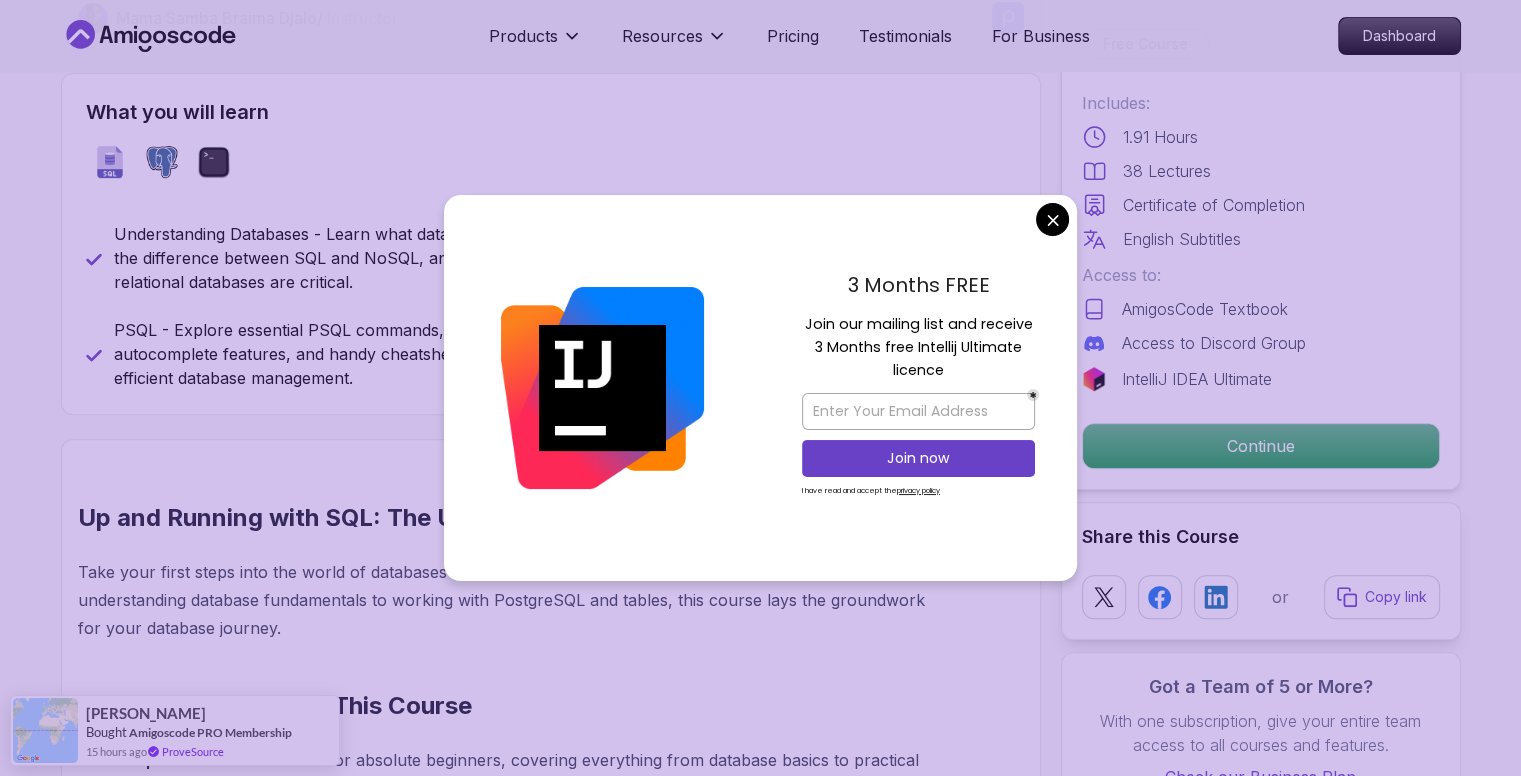 click on "Products Resources Pricing Testimonials For Business Dashboard Products Resources Pricing Testimonials For Business Dashboard Up and Running with SQL and Databases Learn SQL and databases from the ground up. Mama Samba Braima Djalo  /   Instructor Free Course Includes: 1.91 Hours 38 Lectures Certificate of Completion English Subtitles Access to: AmigosCode Textbook Access to Discord Group IntelliJ IDEA Ultimate Continue Share this Course or Copy link Got a Team of 5 or More? With one subscription, give your entire team access to all courses and features. Check our Business Plan Mama Samba Braima Djalo  /   Instructor What you will learn sql postgres terminal Understanding Databases - Learn what databases are, the difference between SQL and NoSQL, and why relational databases are critical. Getting Started with PostgreSQL - Install PostgreSQL on macOS, Windows, and Linux, and understand its powerful features. Creating and Managing Tables - The basics of creating and managing tables.
Comprehensive Start" at bounding box center (760, 2410) 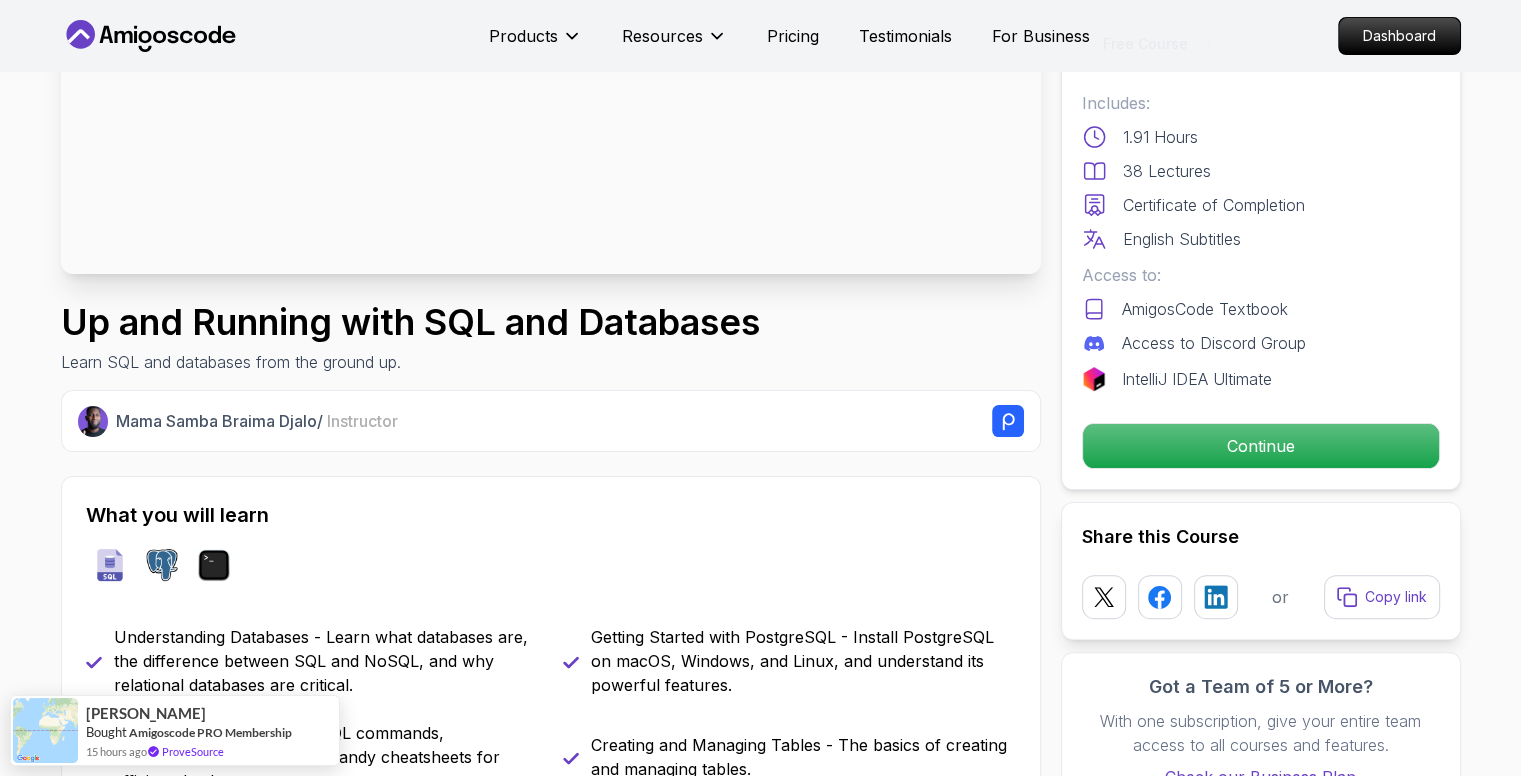 scroll, scrollTop: 400, scrollLeft: 0, axis: vertical 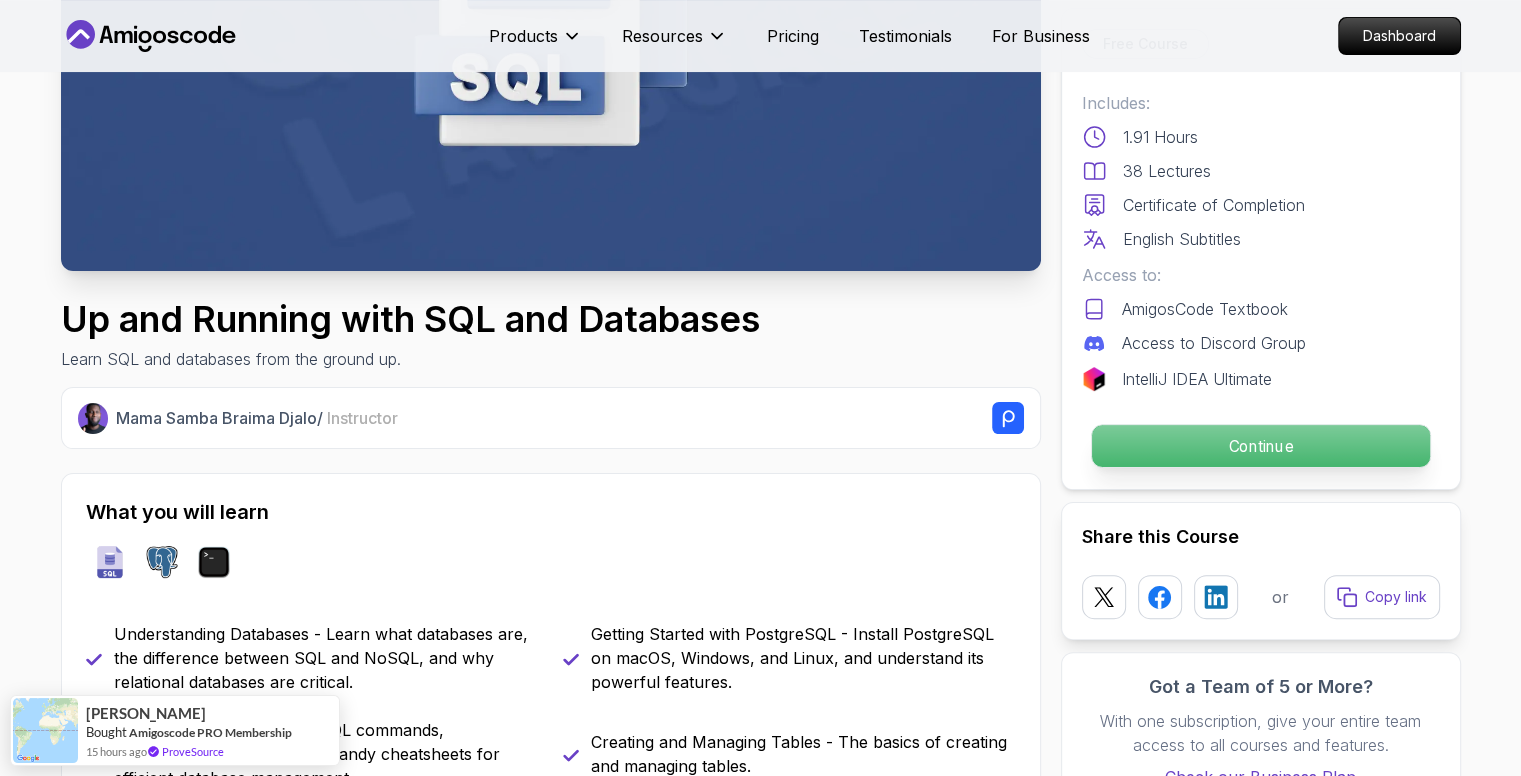 click on "Continue" at bounding box center [1260, 446] 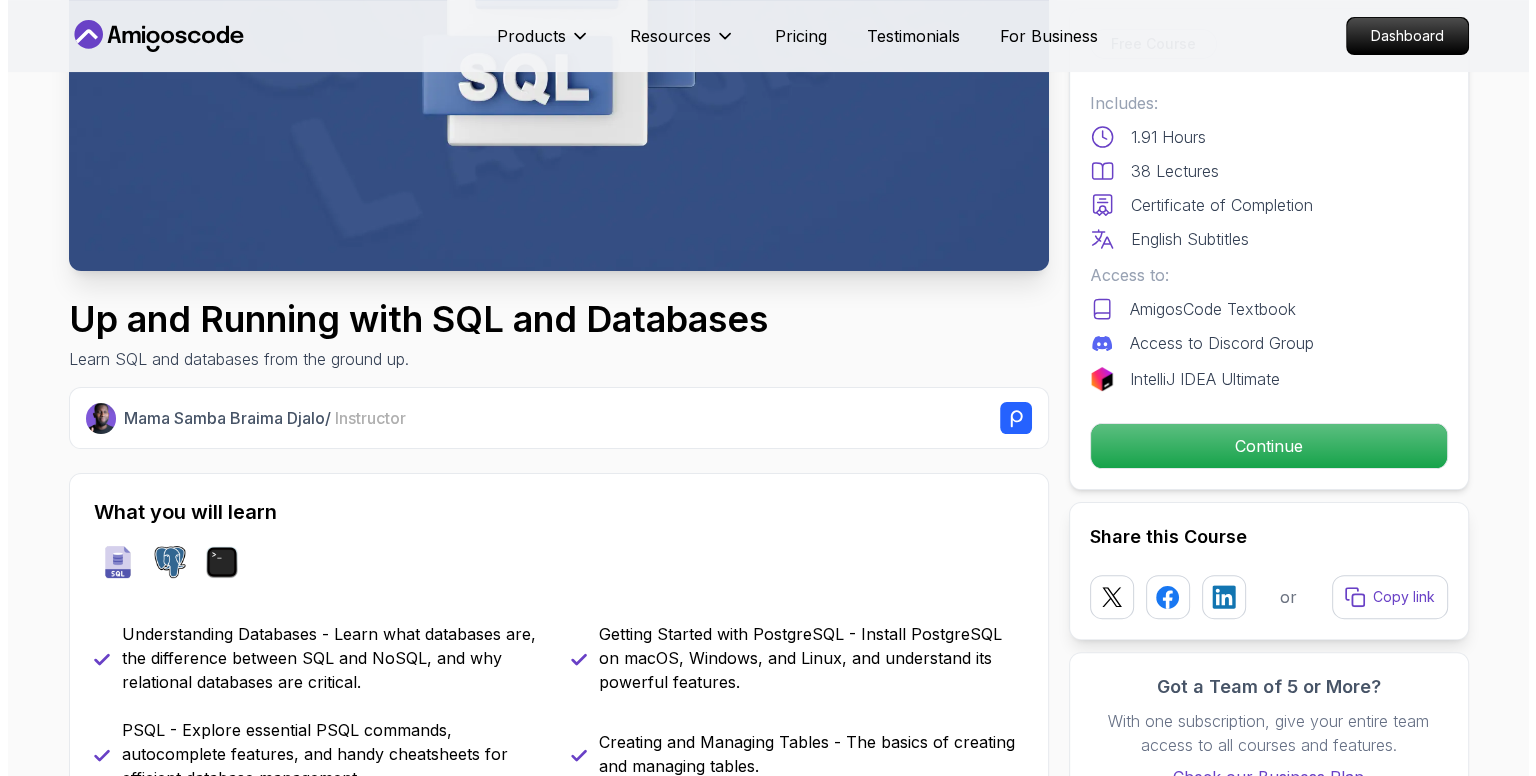 scroll, scrollTop: 0, scrollLeft: 0, axis: both 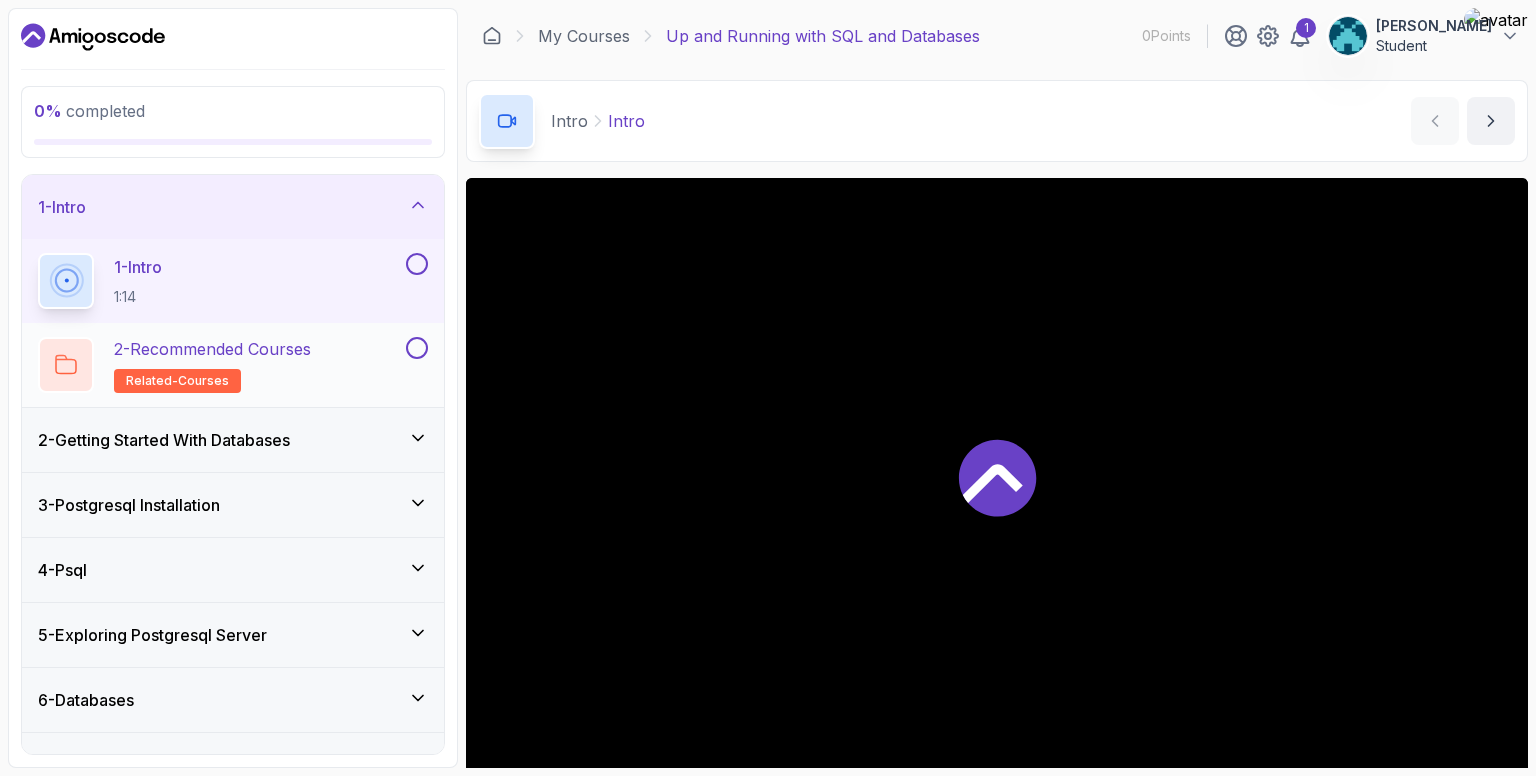 click on "2  -  Recommended Courses" at bounding box center (212, 349) 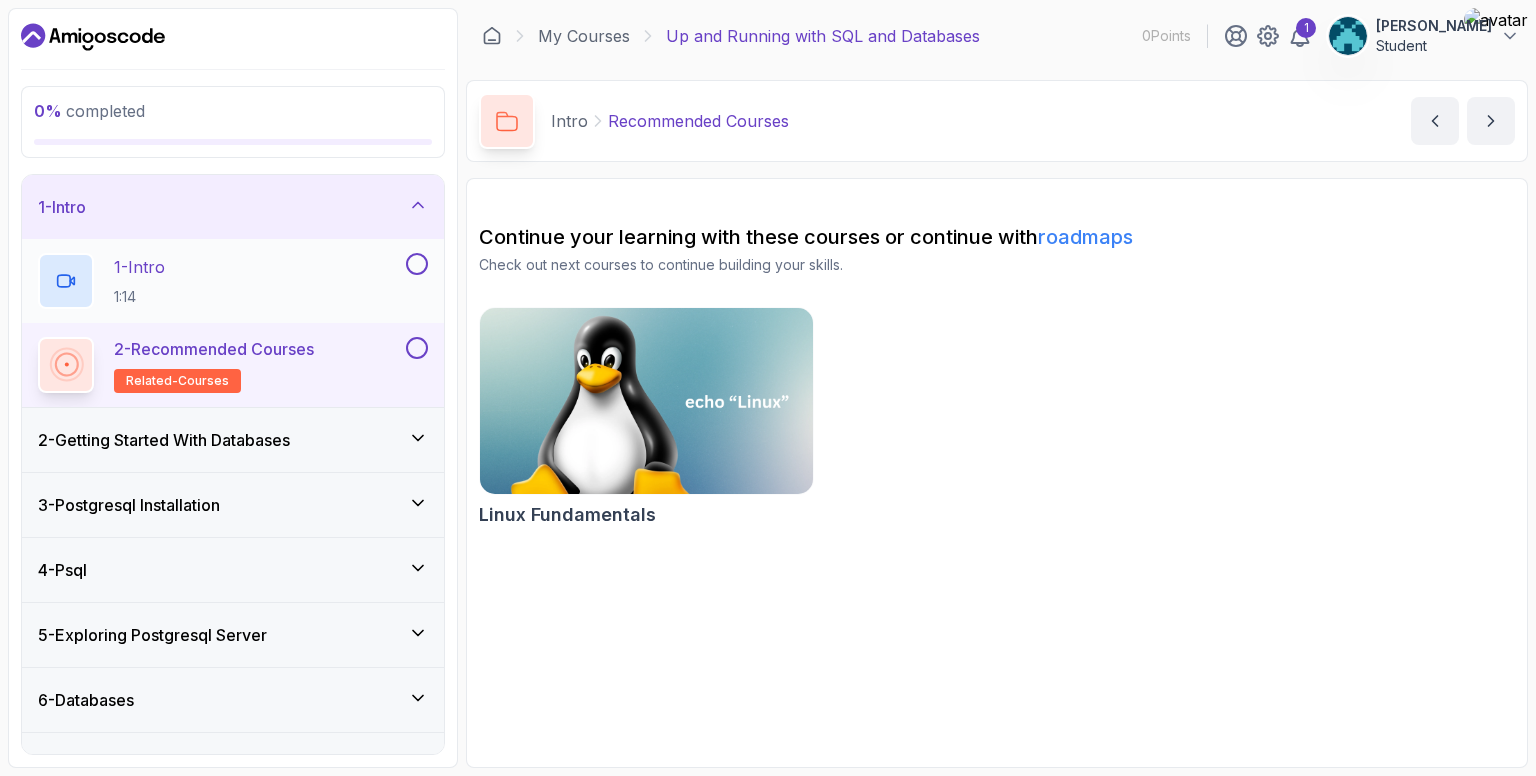 click on "1  -  Intro 1:14" at bounding box center [220, 281] 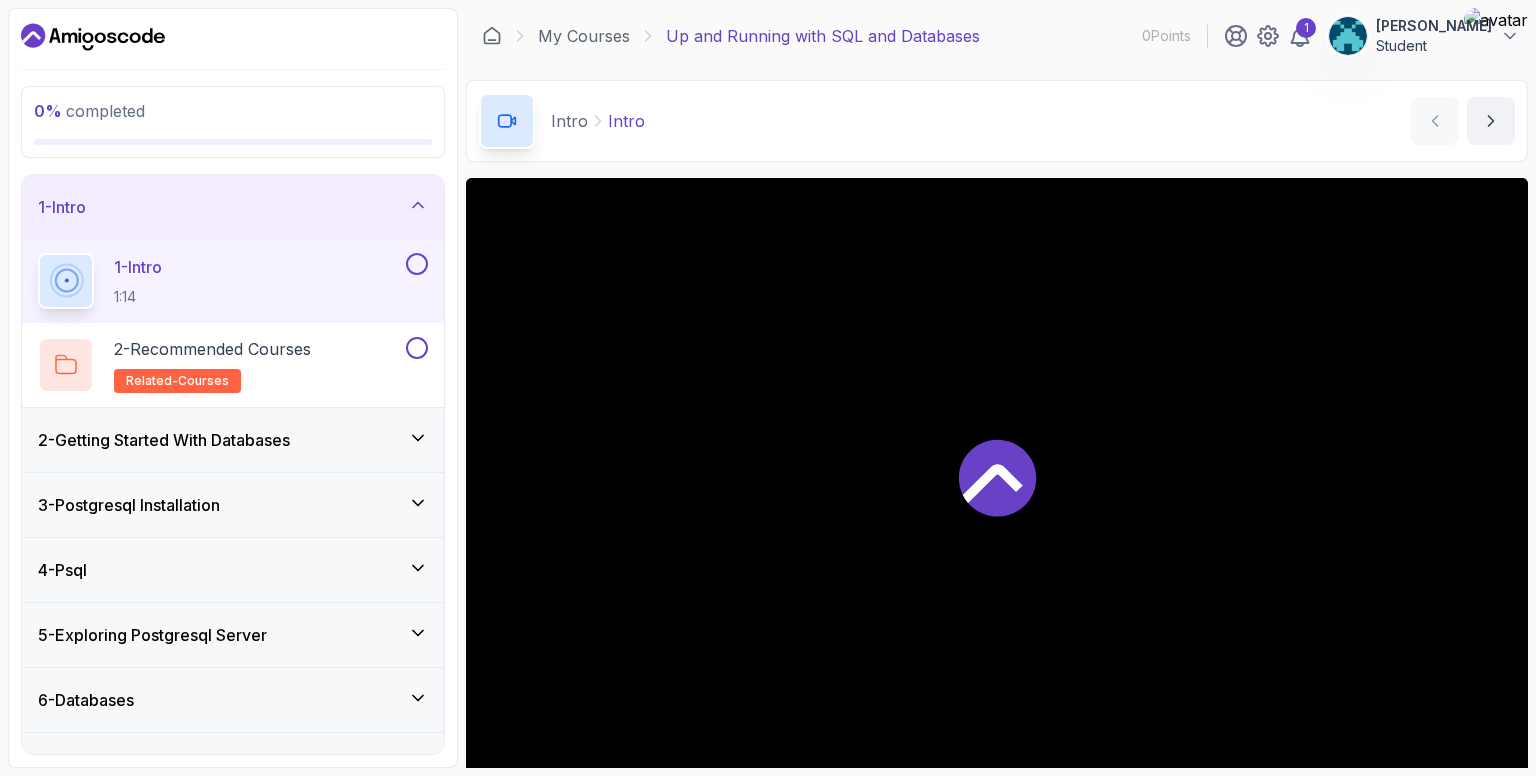 click on "2  -  Getting Started With Databases" at bounding box center (233, 440) 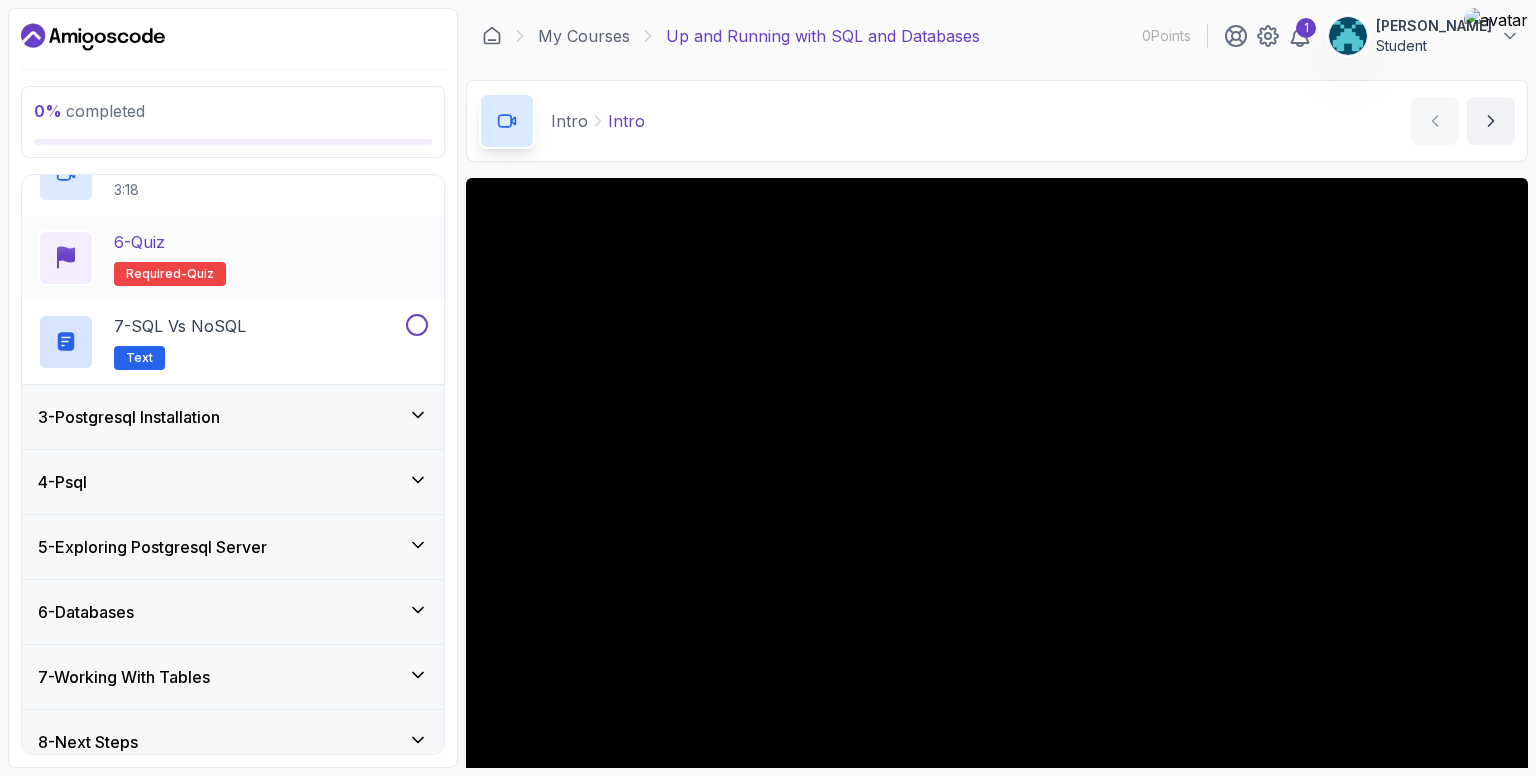 scroll, scrollTop: 524, scrollLeft: 0, axis: vertical 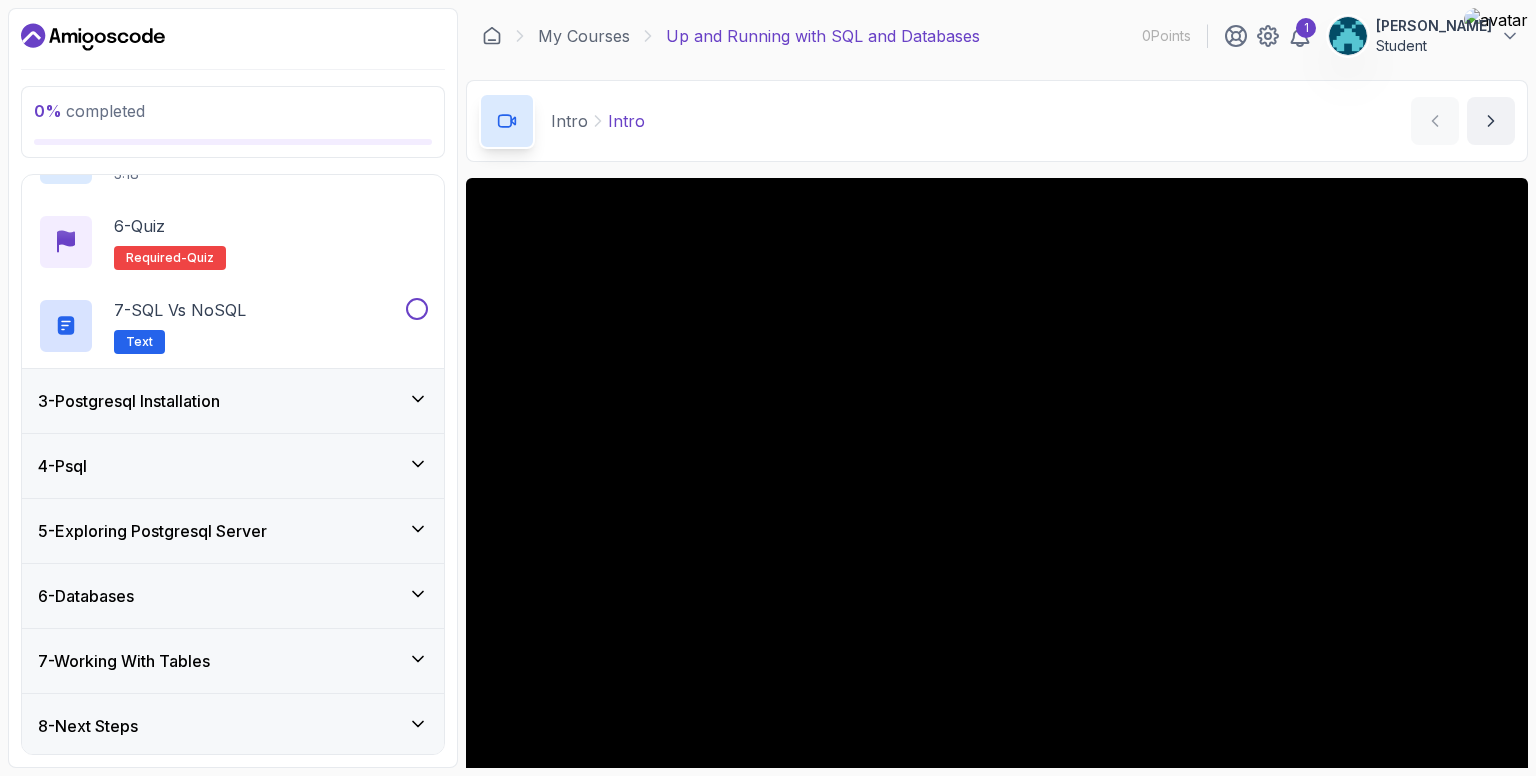 click on "3  -  Postgresql Installation" at bounding box center (233, 401) 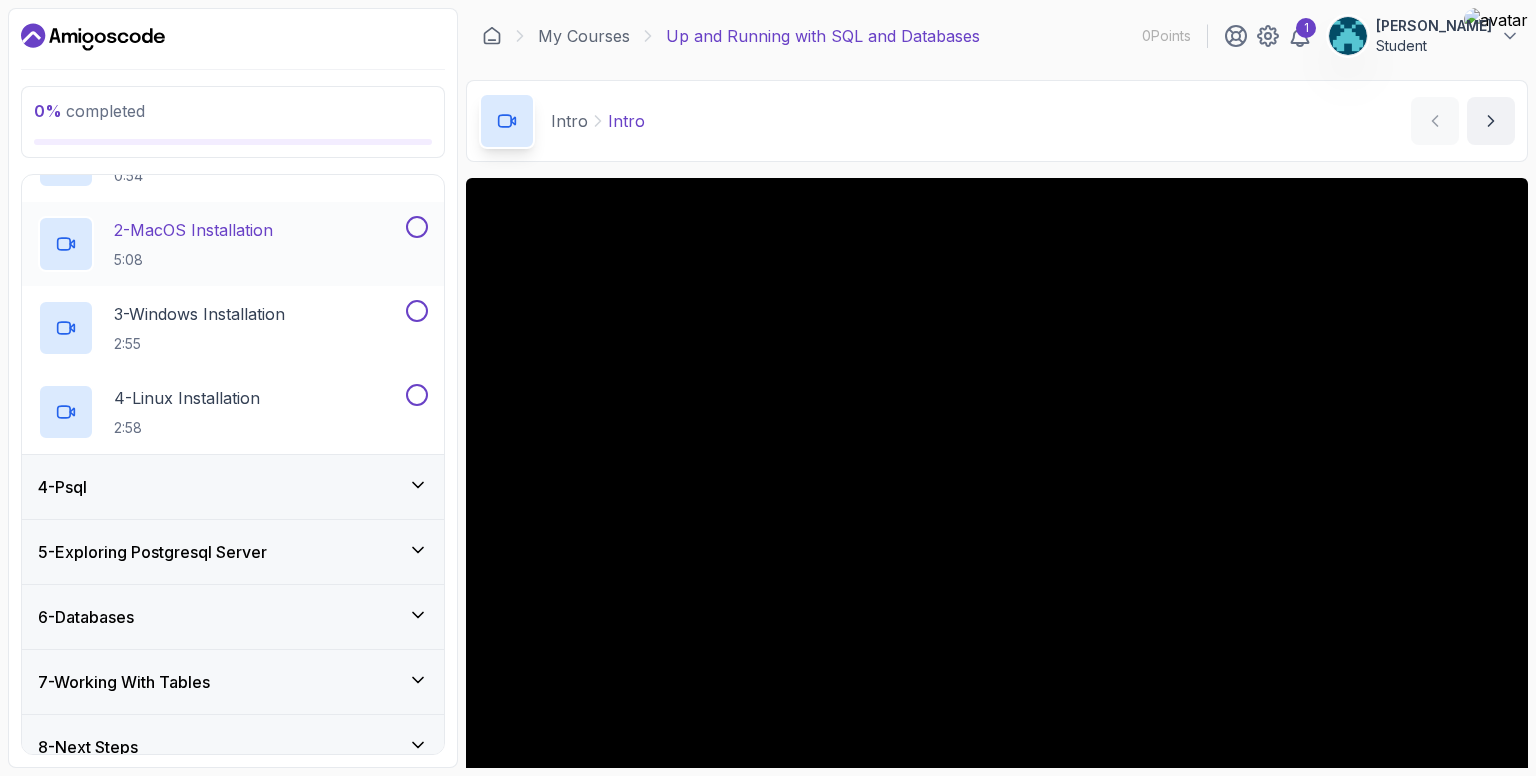 scroll, scrollTop: 272, scrollLeft: 0, axis: vertical 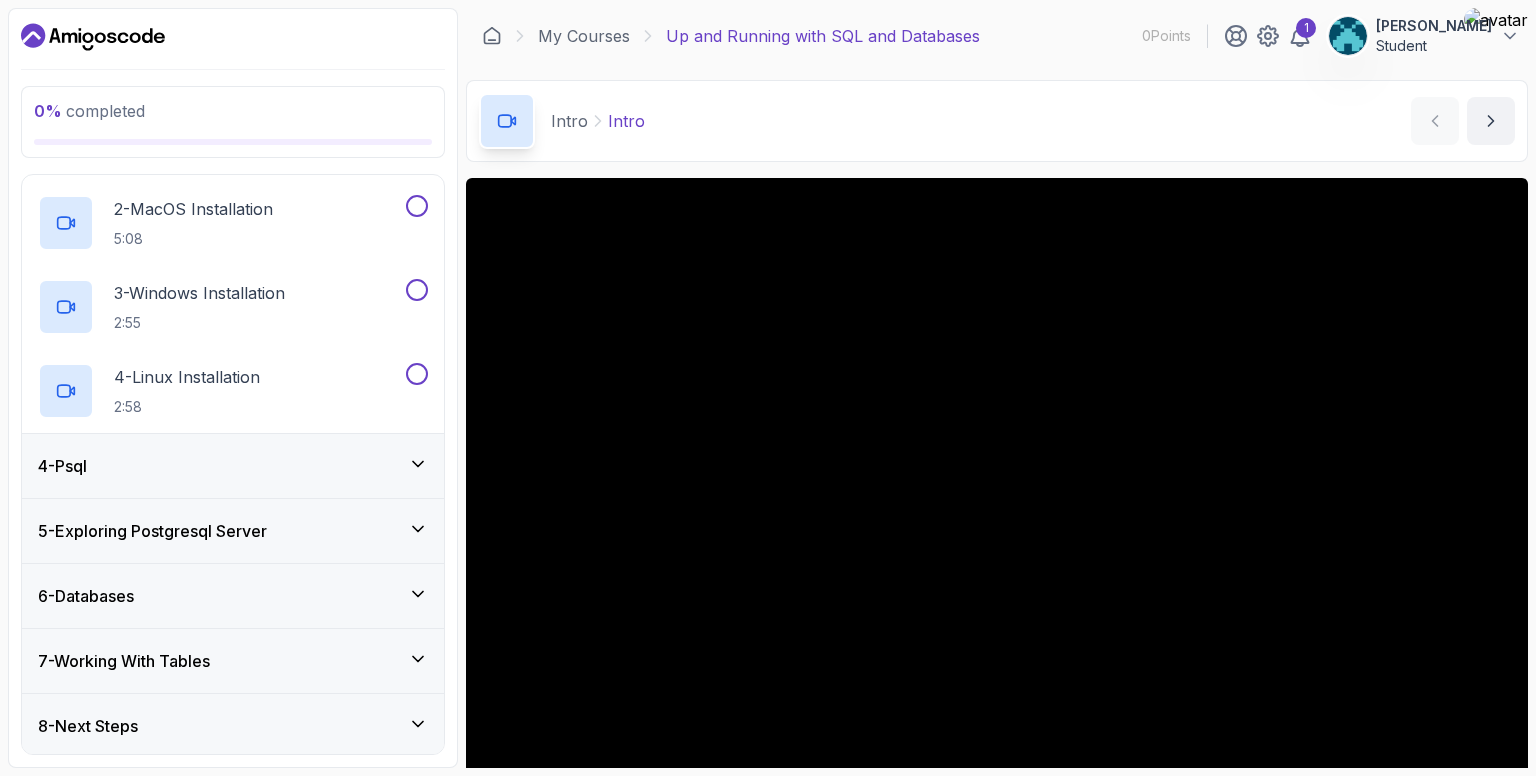 click on "6  -  Databases" at bounding box center [233, 596] 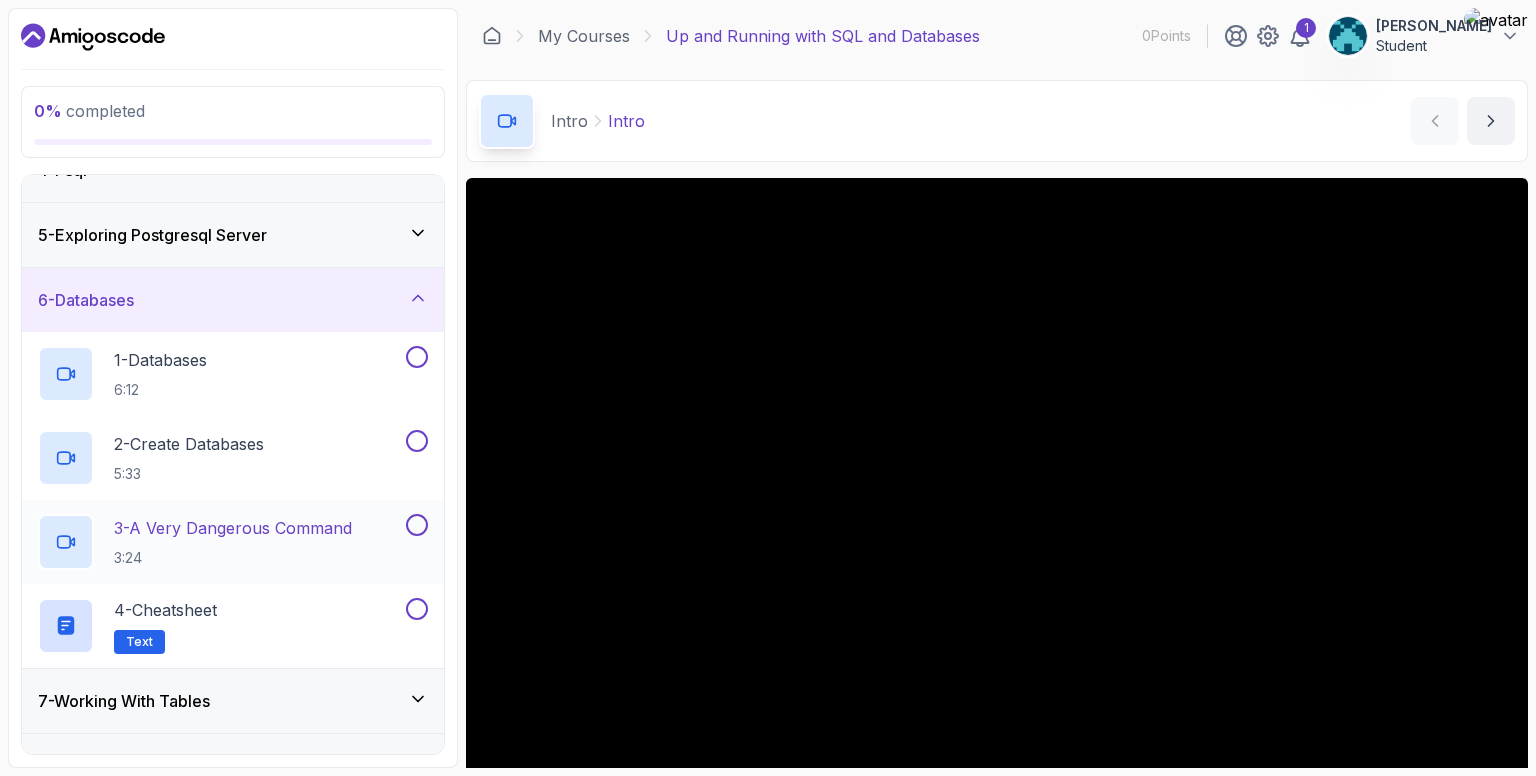 scroll, scrollTop: 272, scrollLeft: 0, axis: vertical 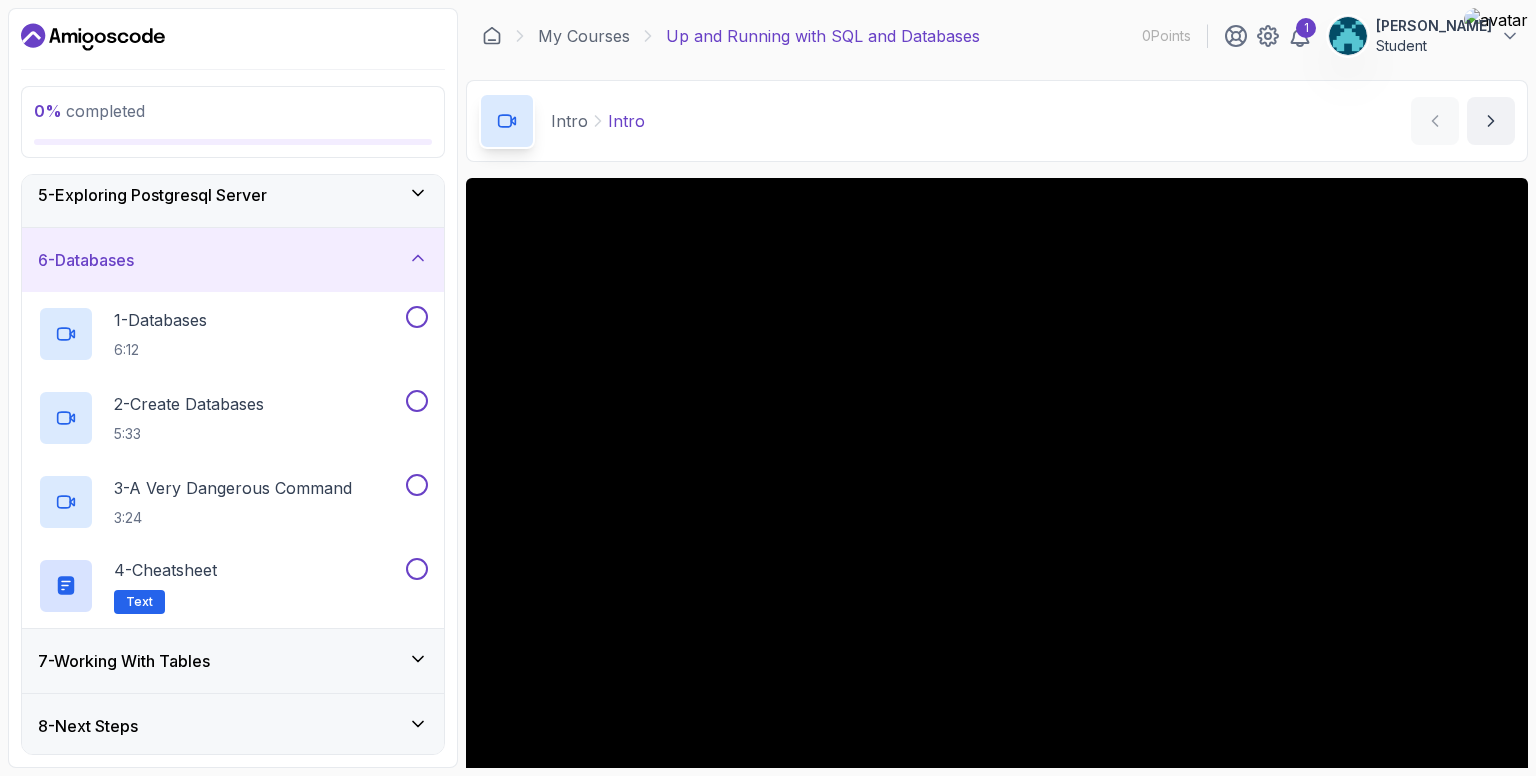 click on "7  -  Working With Tables" at bounding box center [233, 661] 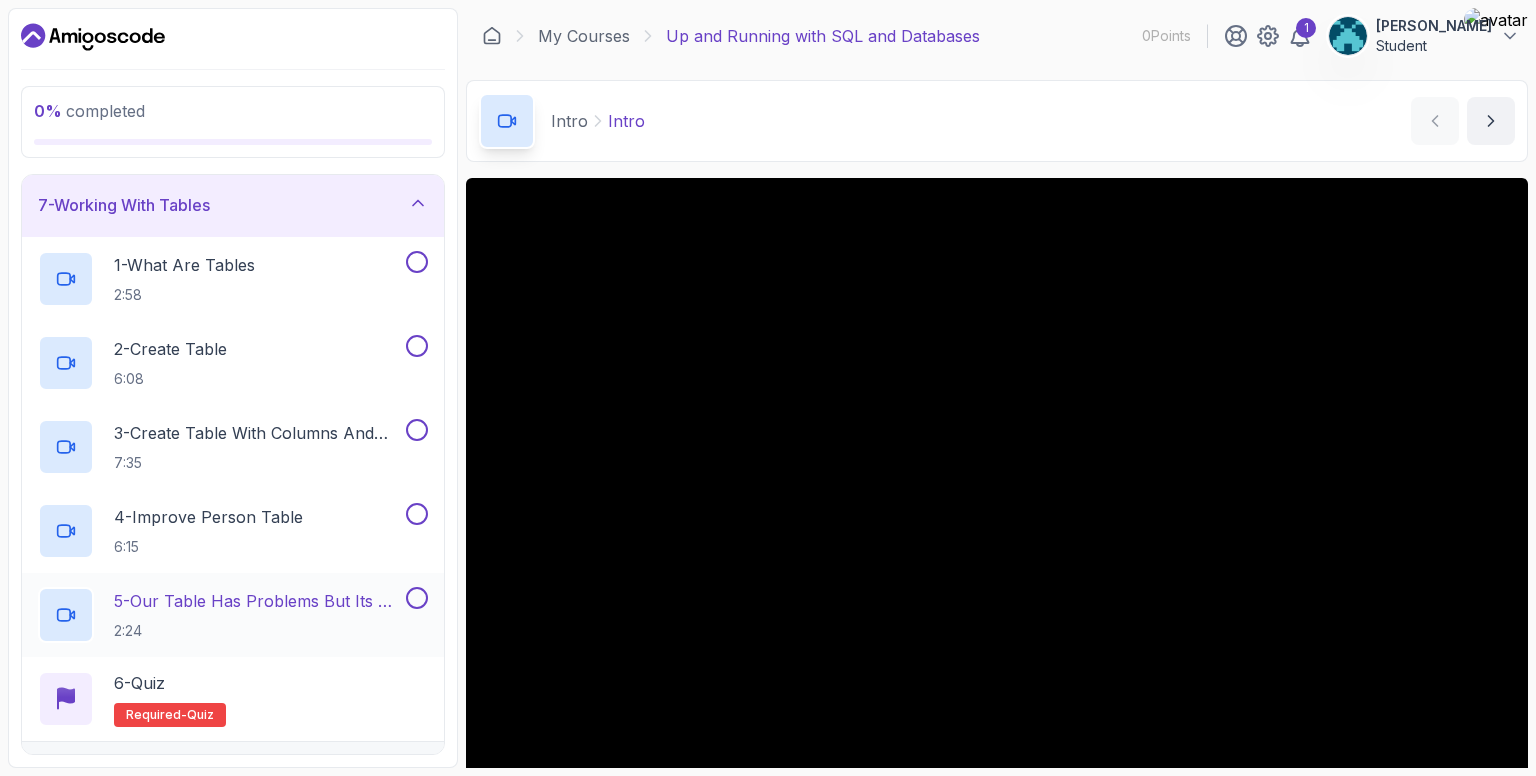 scroll, scrollTop: 440, scrollLeft: 0, axis: vertical 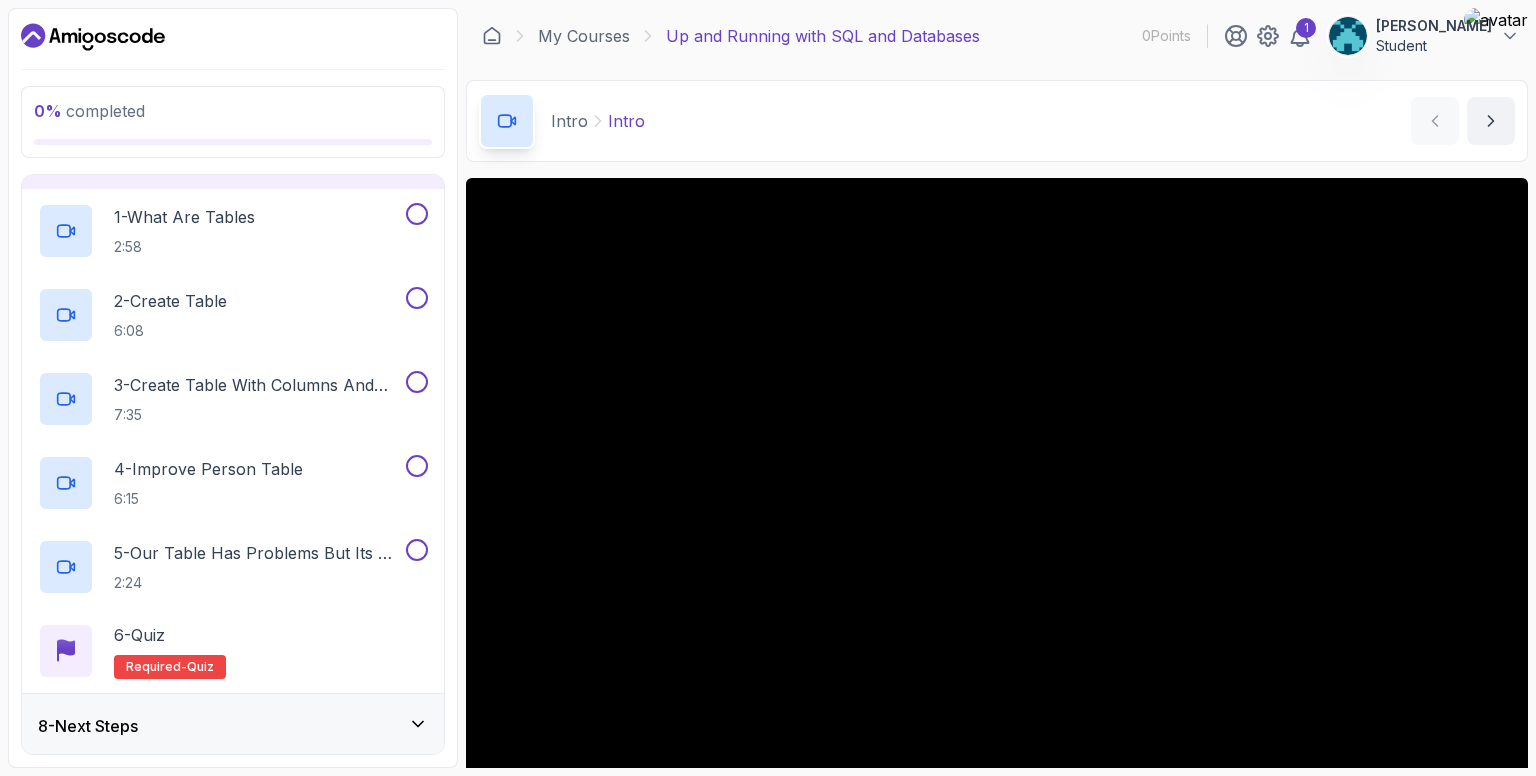 click on "8  -  Next Steps" at bounding box center [233, 726] 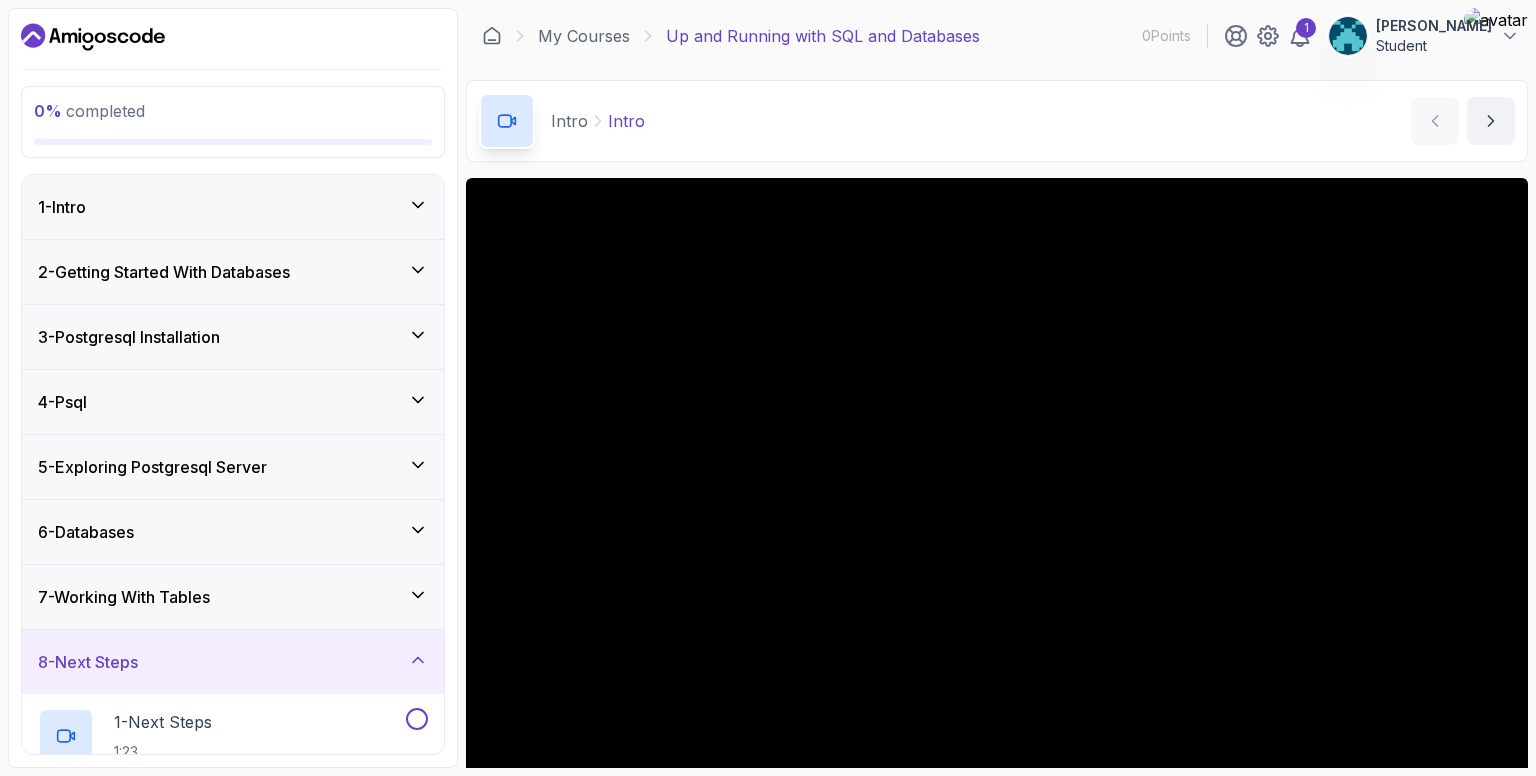 scroll, scrollTop: 0, scrollLeft: 0, axis: both 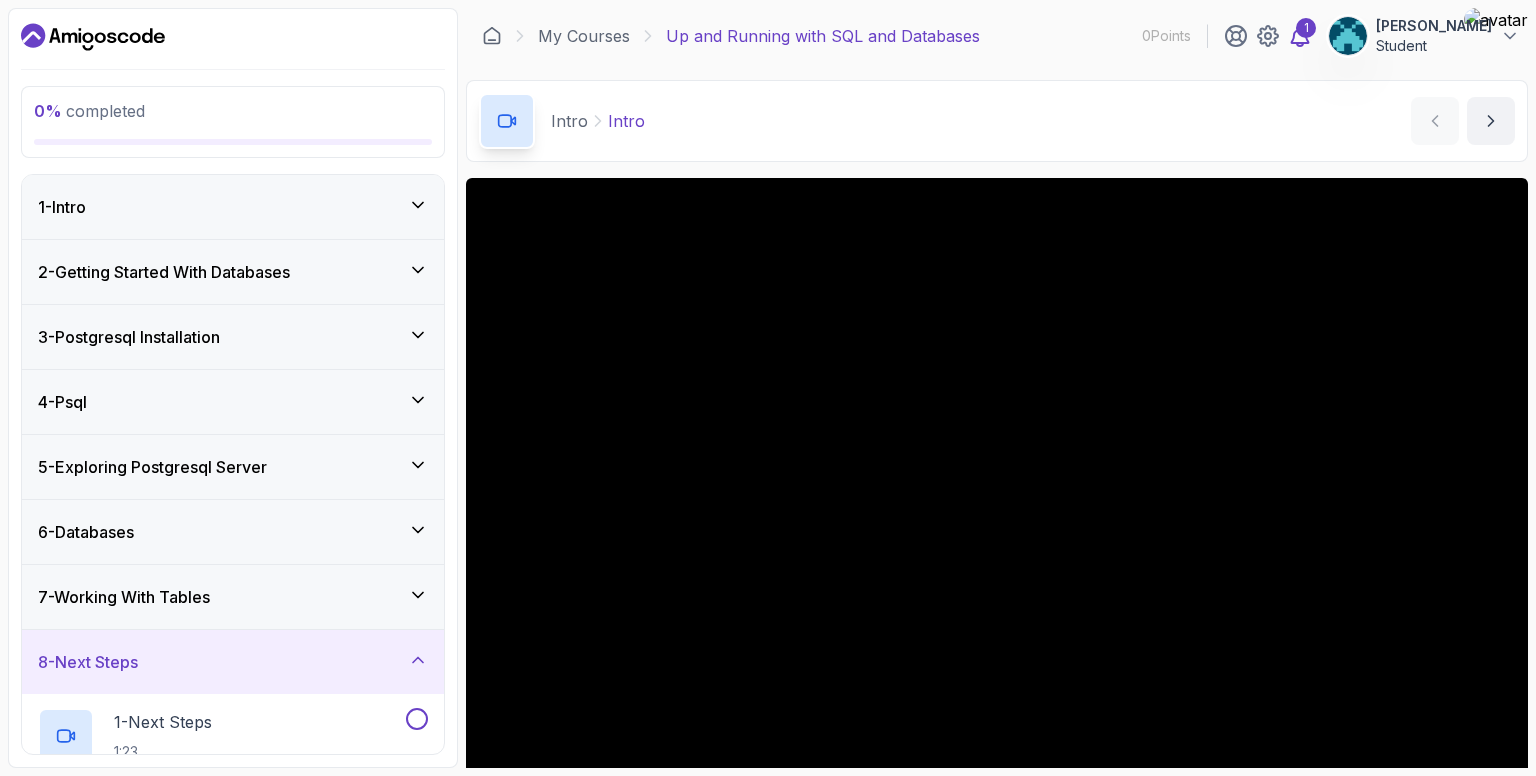 click 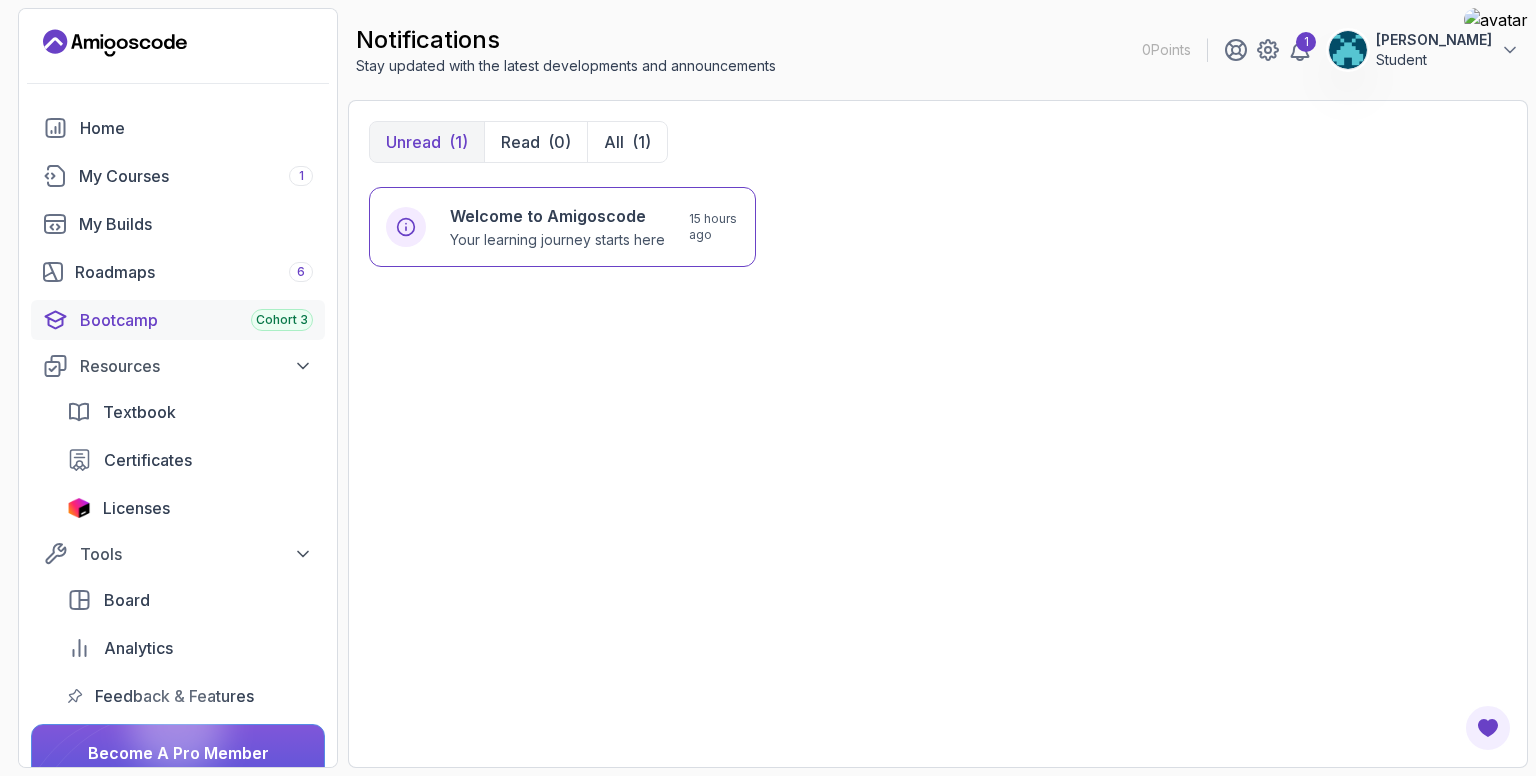 scroll, scrollTop: 0, scrollLeft: 0, axis: both 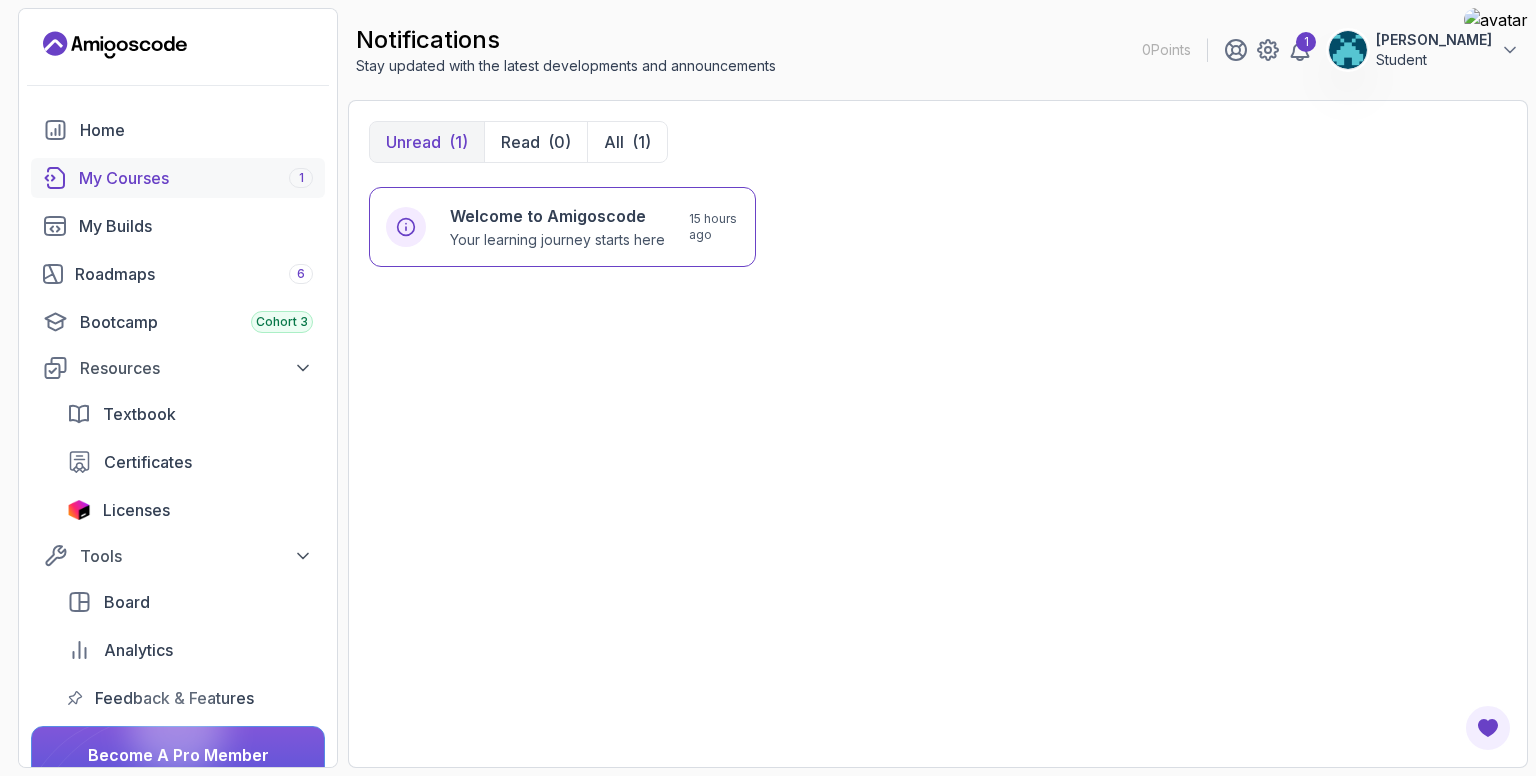 click on "My Courses 1" at bounding box center [196, 178] 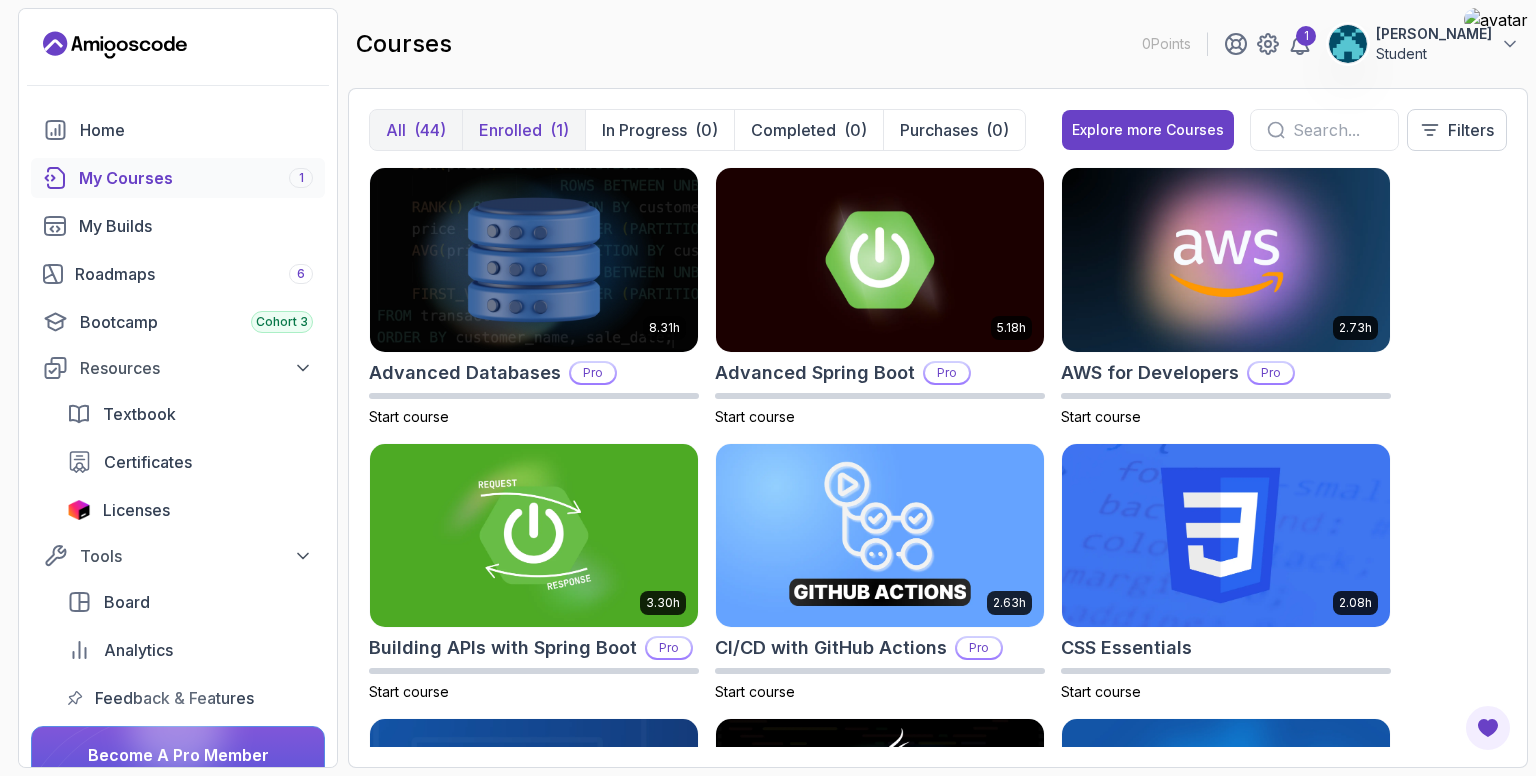 click on "Enrolled (1)" at bounding box center (523, 130) 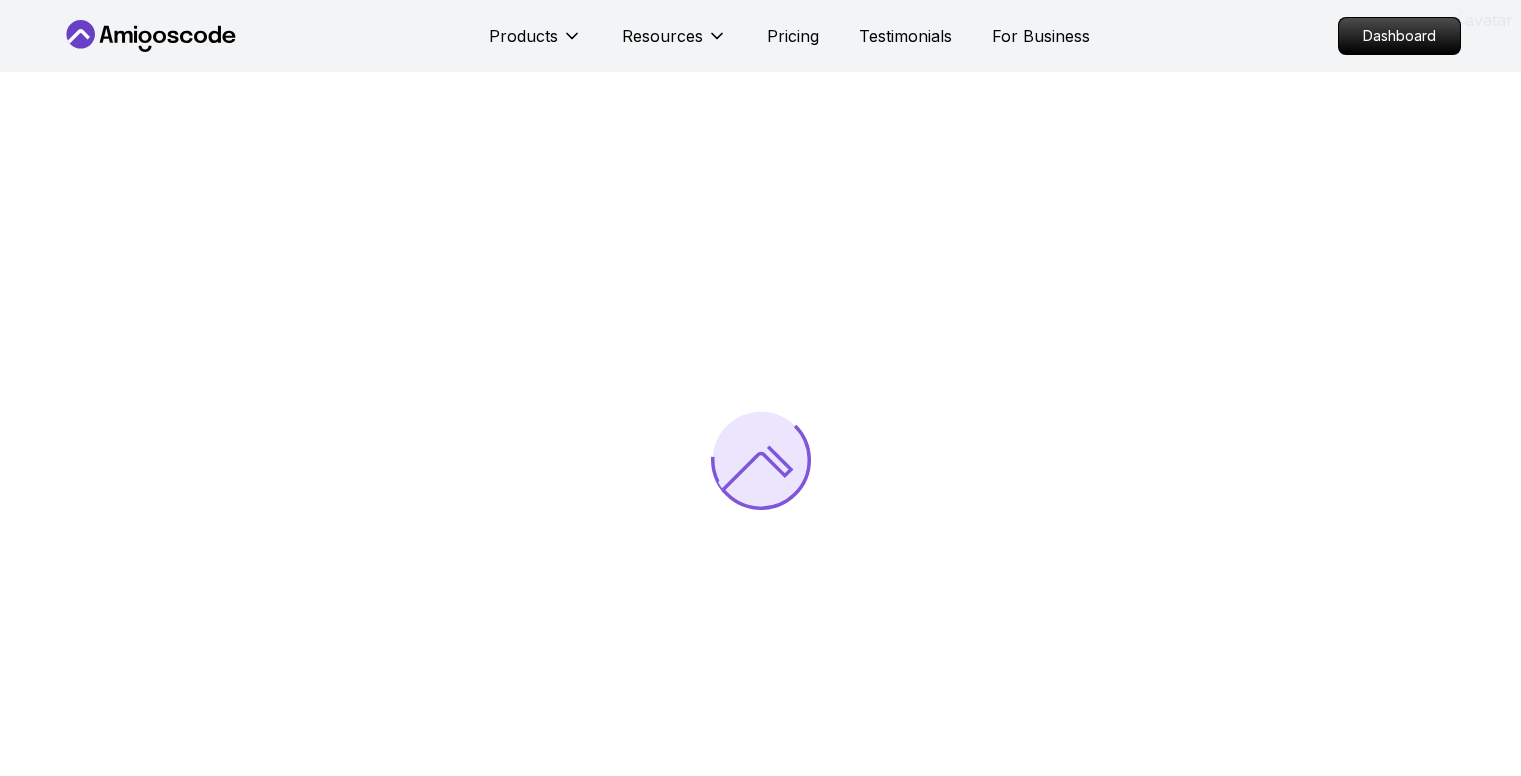 scroll, scrollTop: 0, scrollLeft: 0, axis: both 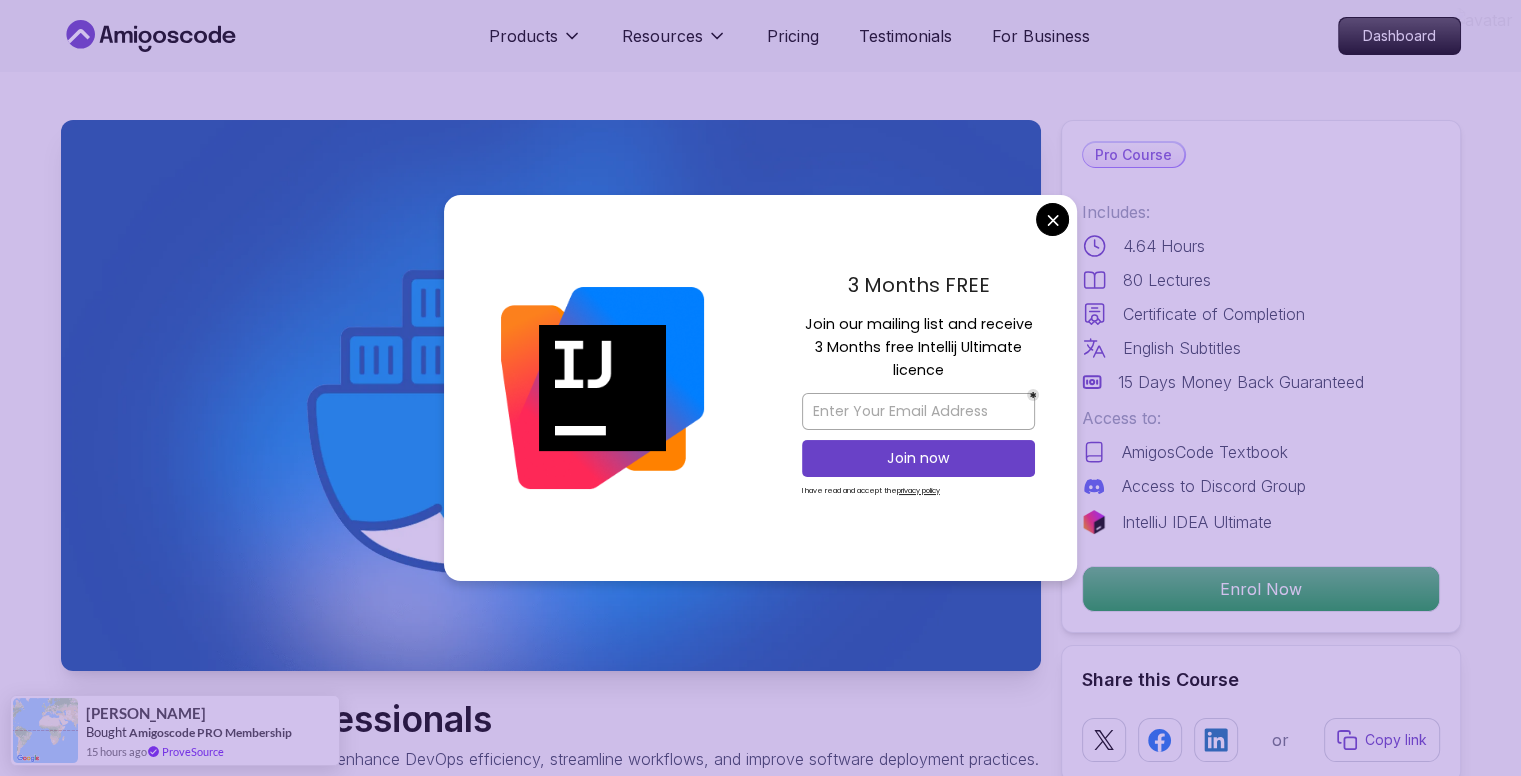 click on "Products Resources Pricing Testimonials For Business Dashboard Products Resources Pricing Testimonials For Business Dashboard Docker For Professionals Learn Docker and containerization to enhance DevOps efficiency, streamline workflows, and improve software deployment practices. Mama Samba Braima Djalo  /   Instructor Pro Course Includes: 4.64 Hours 80 Lectures Certificate of Completion English Subtitles 15 Days Money Back Guaranteed Access to: AmigosCode Textbook Access to Discord Group IntelliJ IDEA Ultimate Enrol Now Share this Course or Copy link Got a Team of 5 or More? With one subscription, give your entire team access to all courses and features. Check our Business Plan Mama Samba Braima Djalo  /   Instructor What you will learn docker terminal bash vscode Docker - Understand the basics of Docker and its role in modern software development. Managing Containers - Learn how to create, manage, and troubleshoot Docker containers.
Who is the course for?
{" "}" at bounding box center [760, 5280] 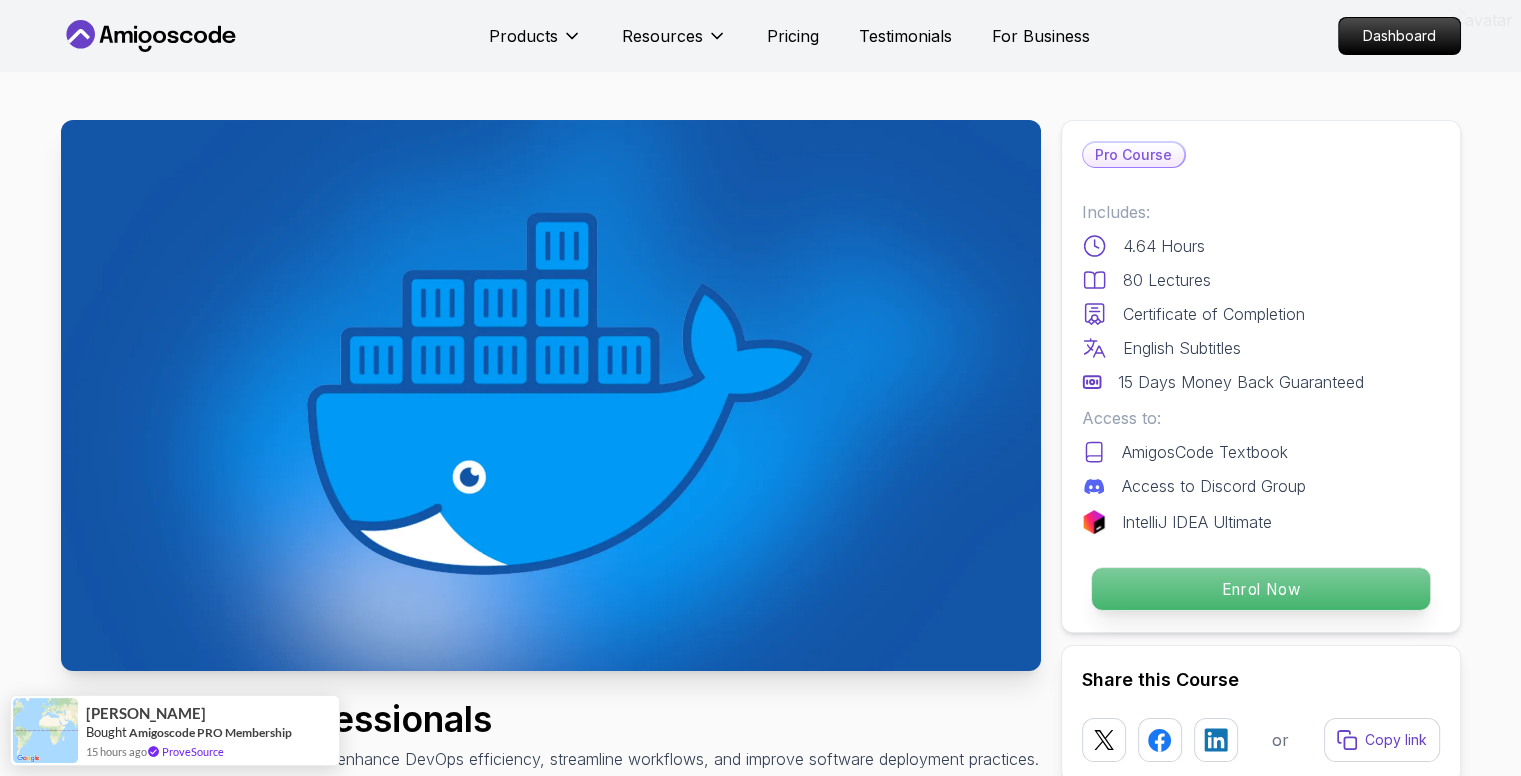 click on "Enrol Now" at bounding box center (1260, 589) 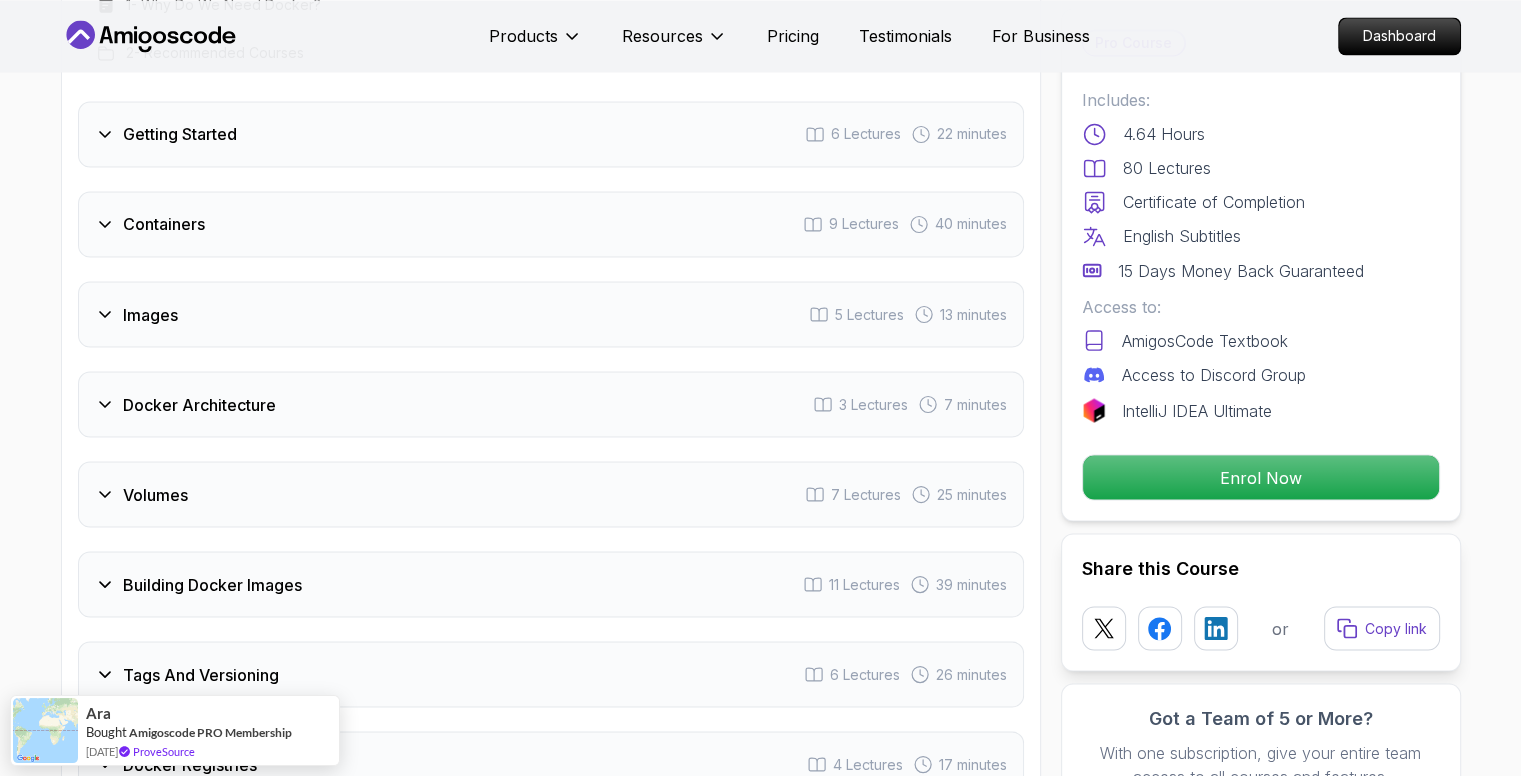scroll, scrollTop: 3556, scrollLeft: 0, axis: vertical 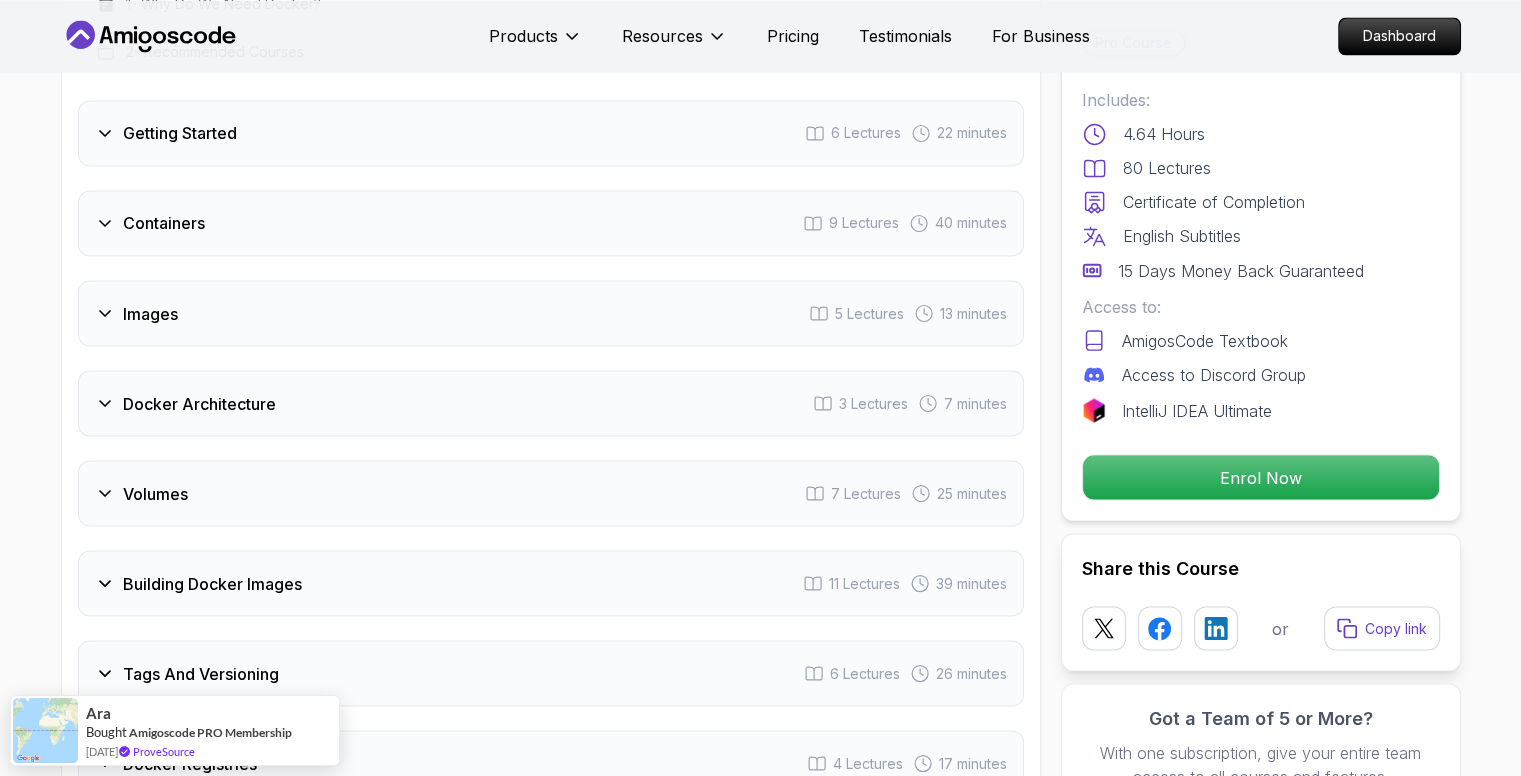 click 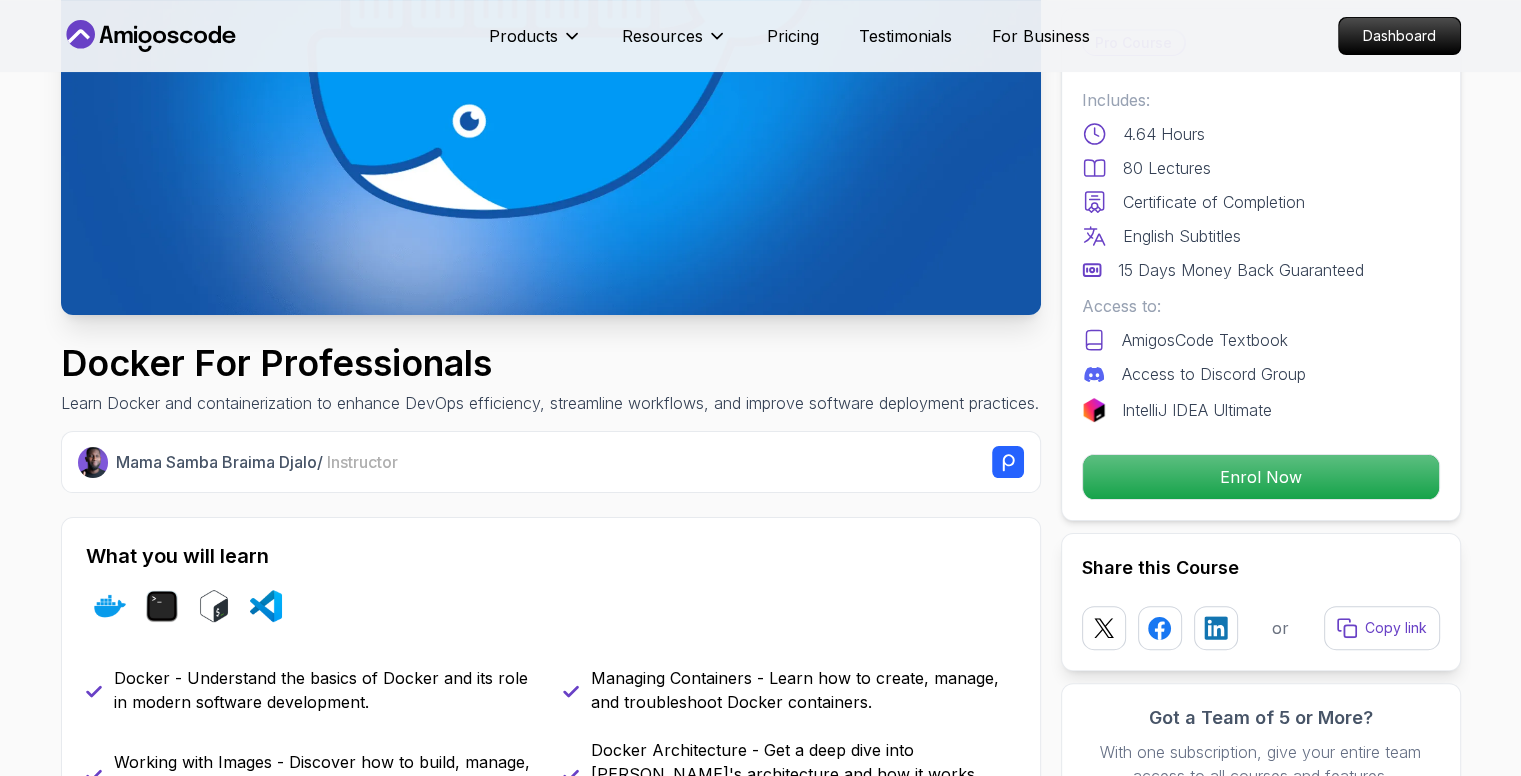 scroll, scrollTop: 0, scrollLeft: 0, axis: both 